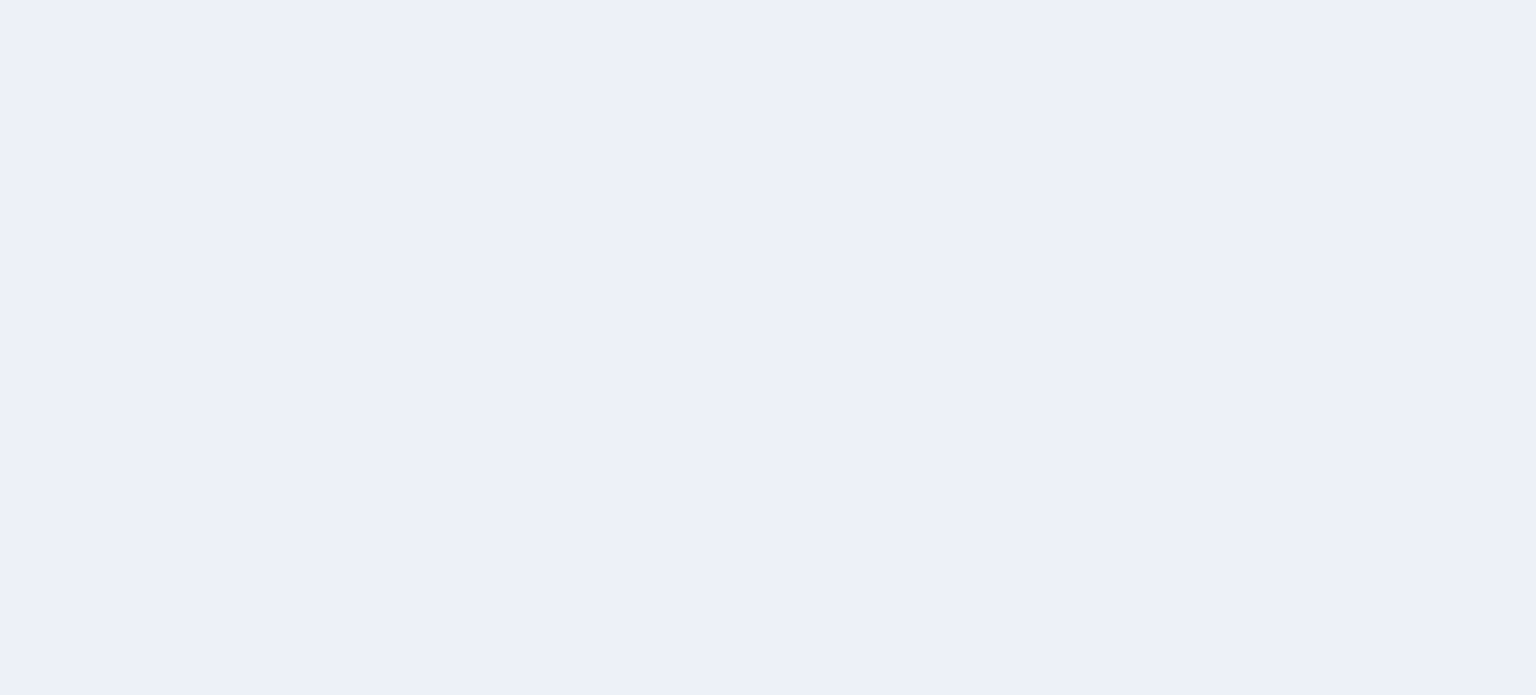 scroll, scrollTop: 0, scrollLeft: 0, axis: both 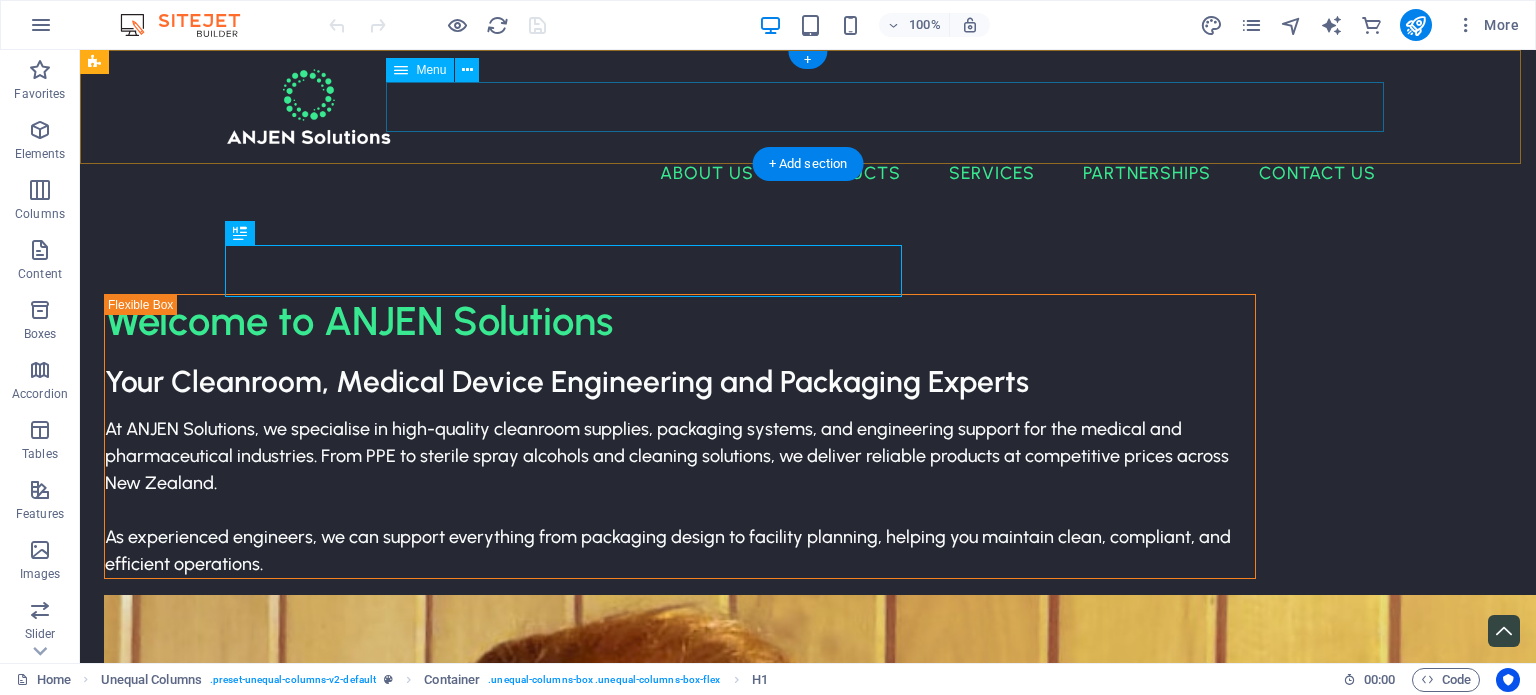 click on "About Us Products Cleanroom Supplies Packaging Machinery Services Consulting Calibrations Custom Packaging Aging & Sterilisation Partnerships Contact Us" at bounding box center (808, 173) 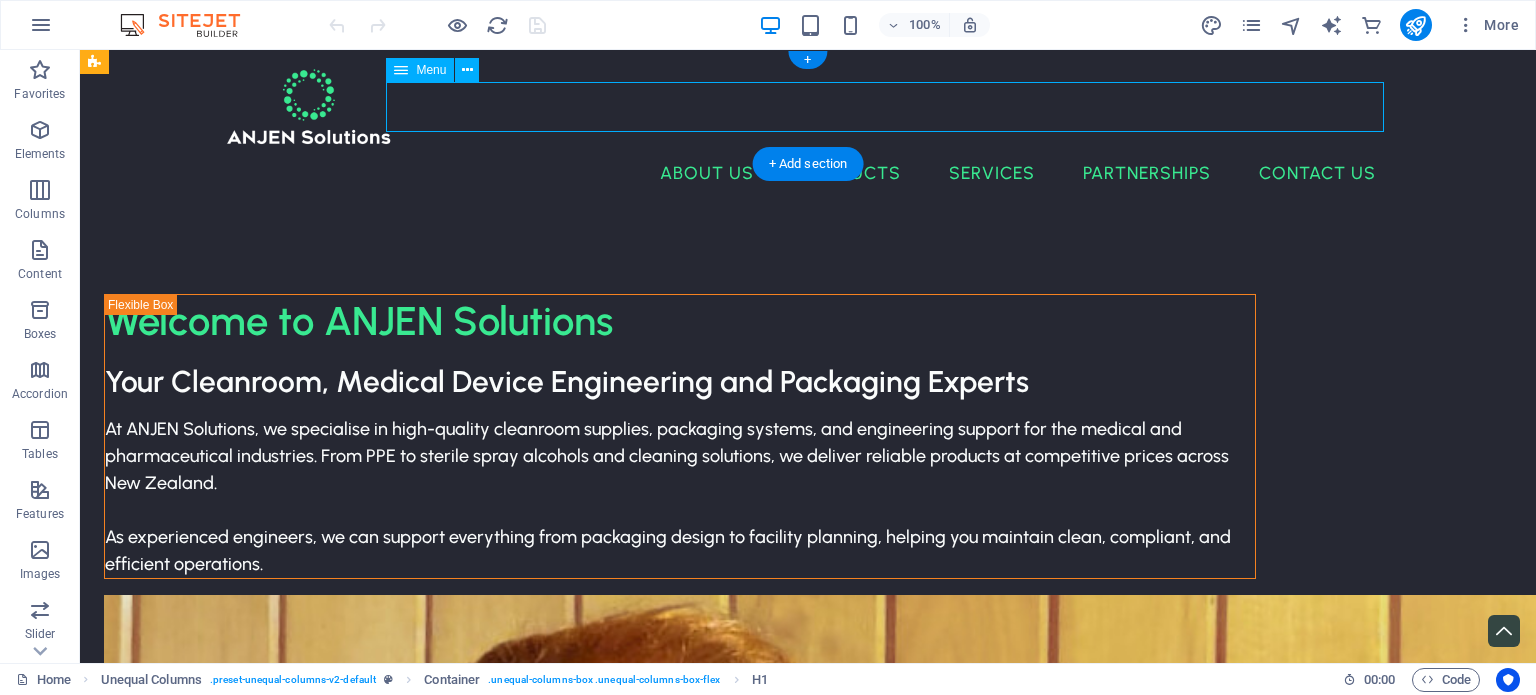 click on "About Us Products Cleanroom Supplies Packaging Machinery Services Consulting Calibrations Custom Packaging Aging & Sterilisation Partnerships Contact Us" at bounding box center [808, 173] 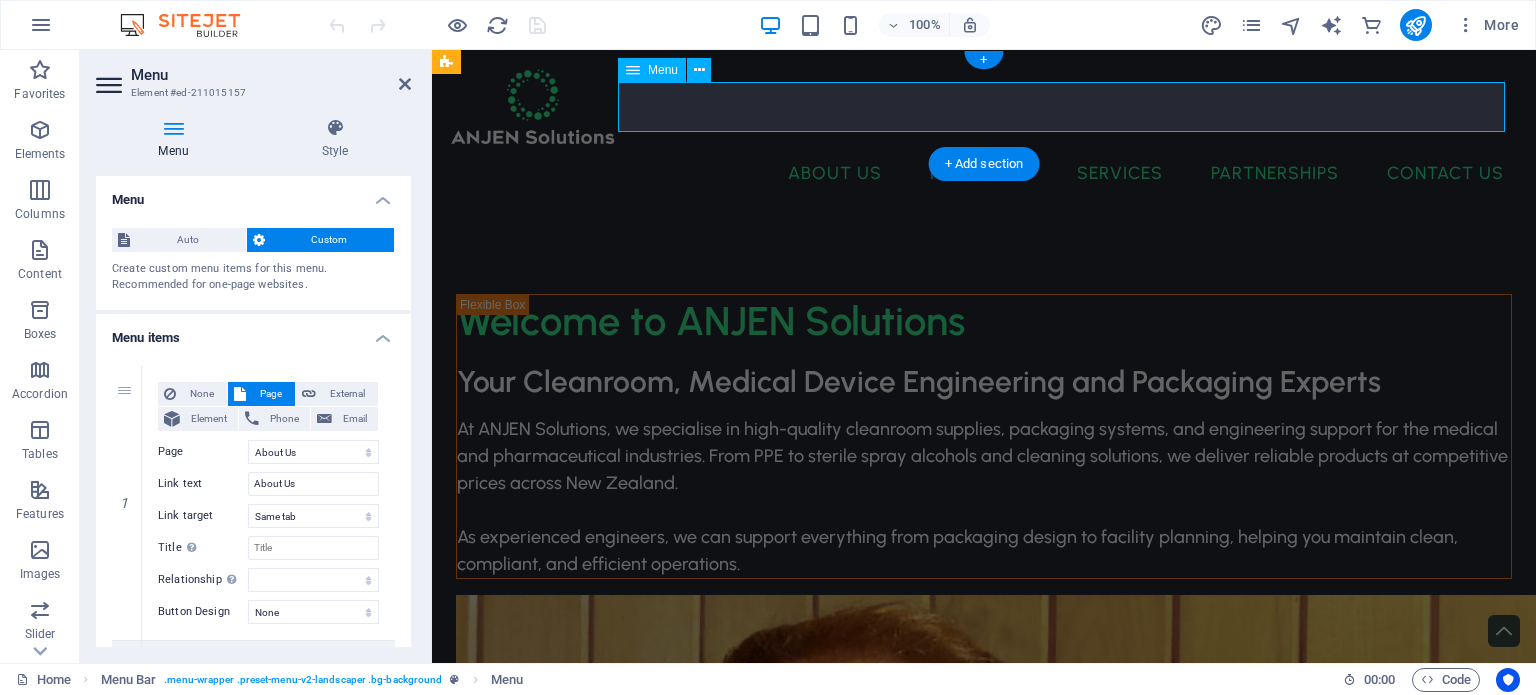 click on "About Us Products Cleanroom Supplies Packaging Machinery Services Consulting Calibrations Custom Packaging Aging & Sterilisation Partnerships Contact Us" at bounding box center (984, 173) 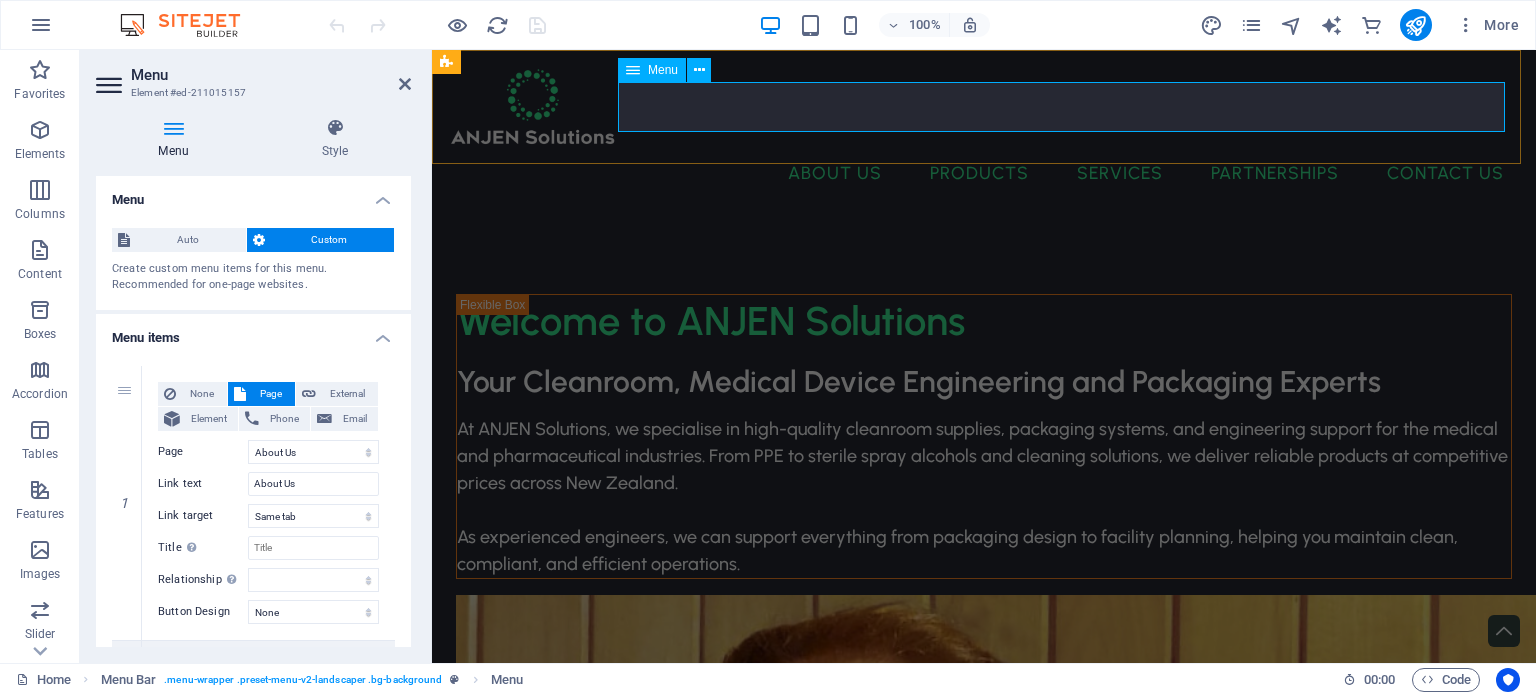 click on "About Us Products Cleanroom Supplies Packaging Machinery Services Consulting Calibrations Custom Packaging Aging & Sterilisation Partnerships Contact Us" at bounding box center [984, 173] 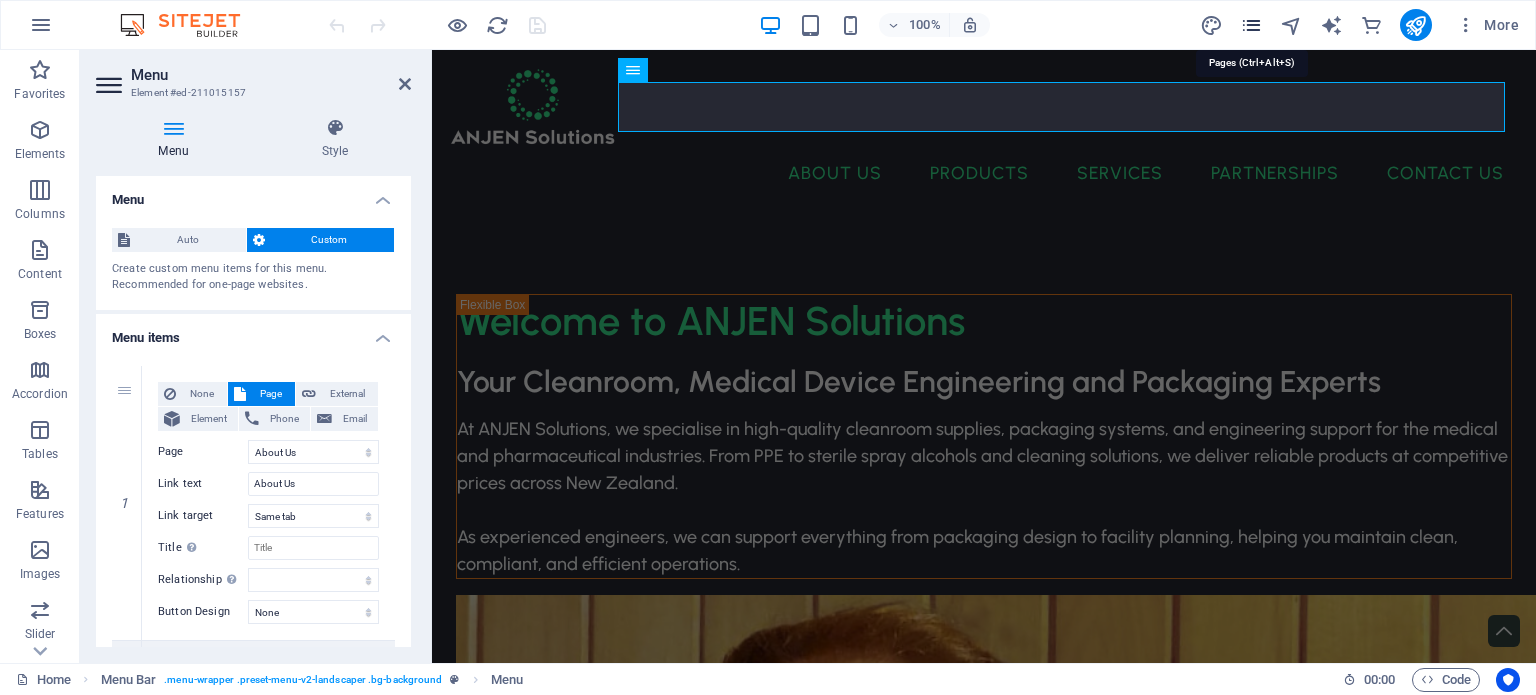 click at bounding box center [1251, 25] 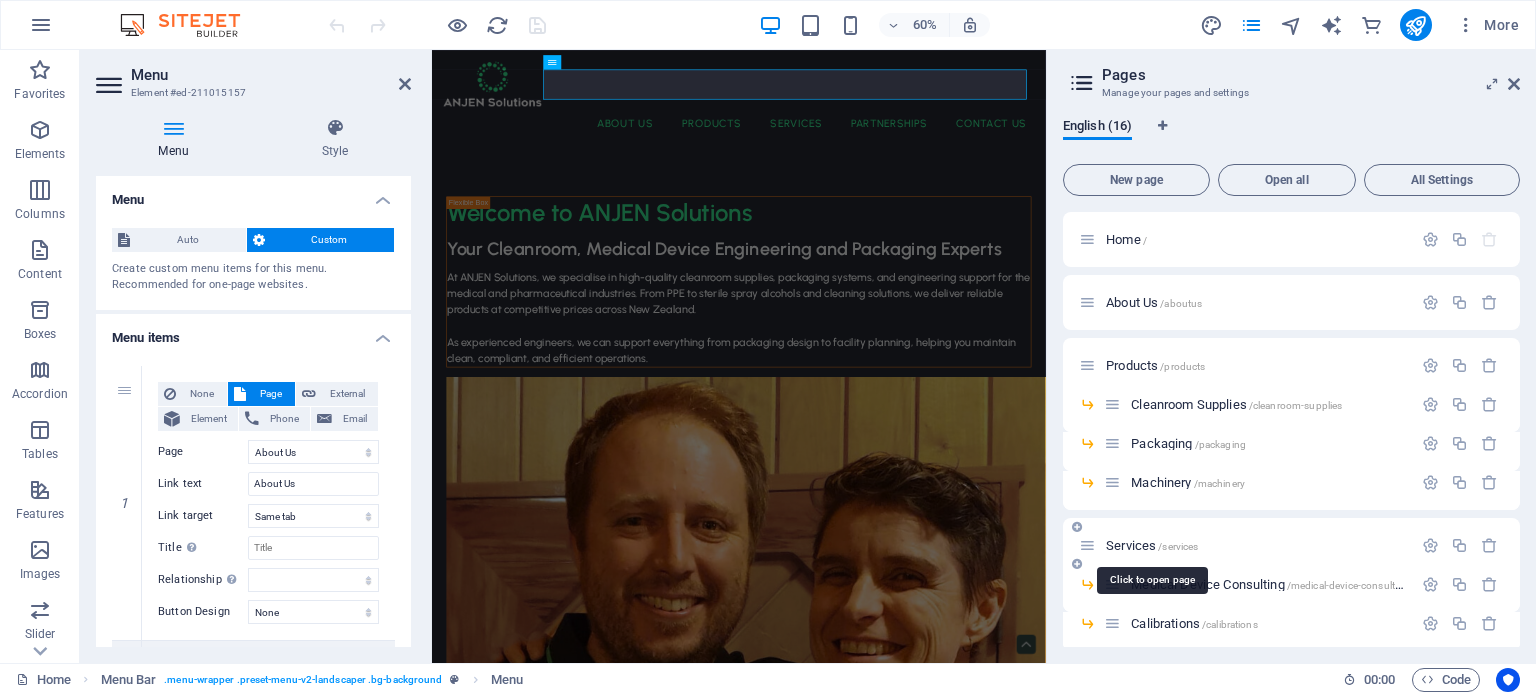 click on "Services /services" at bounding box center [1152, 545] 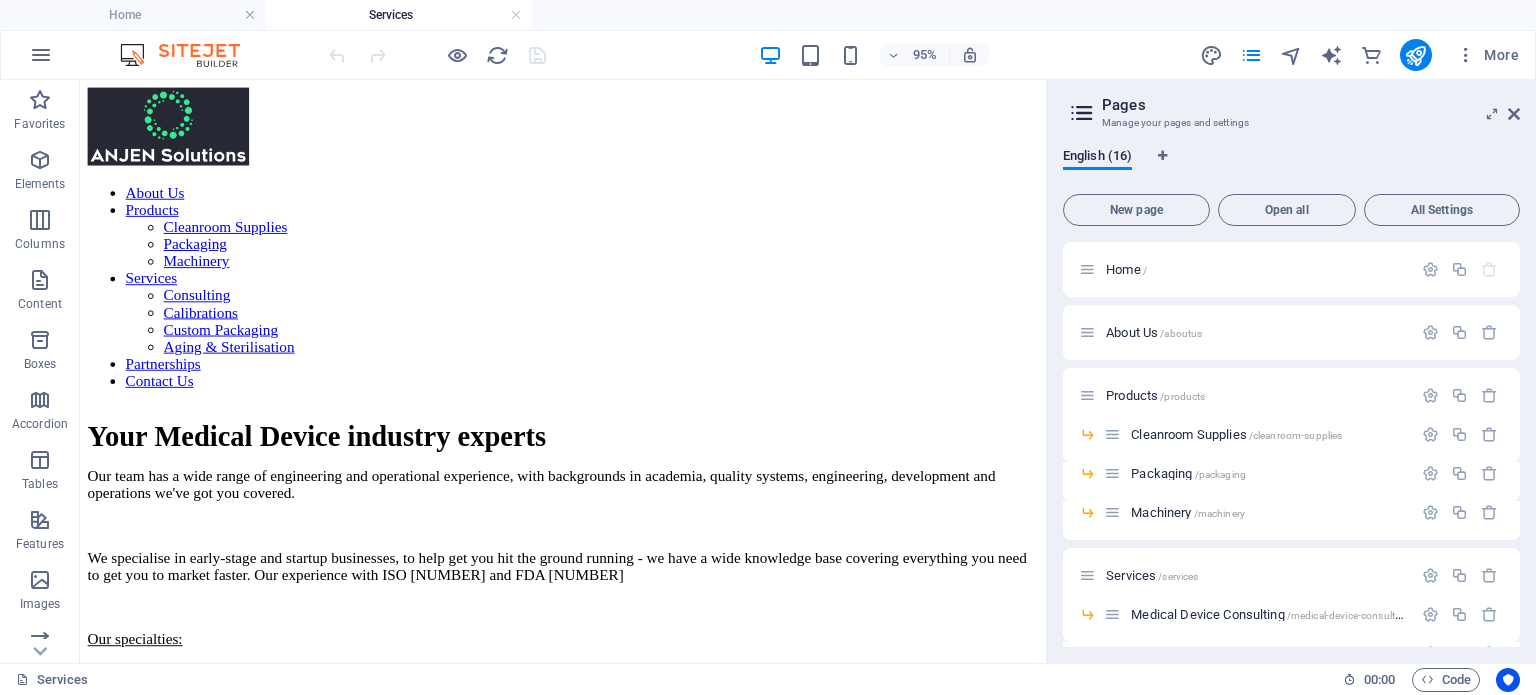 scroll, scrollTop: 0, scrollLeft: 0, axis: both 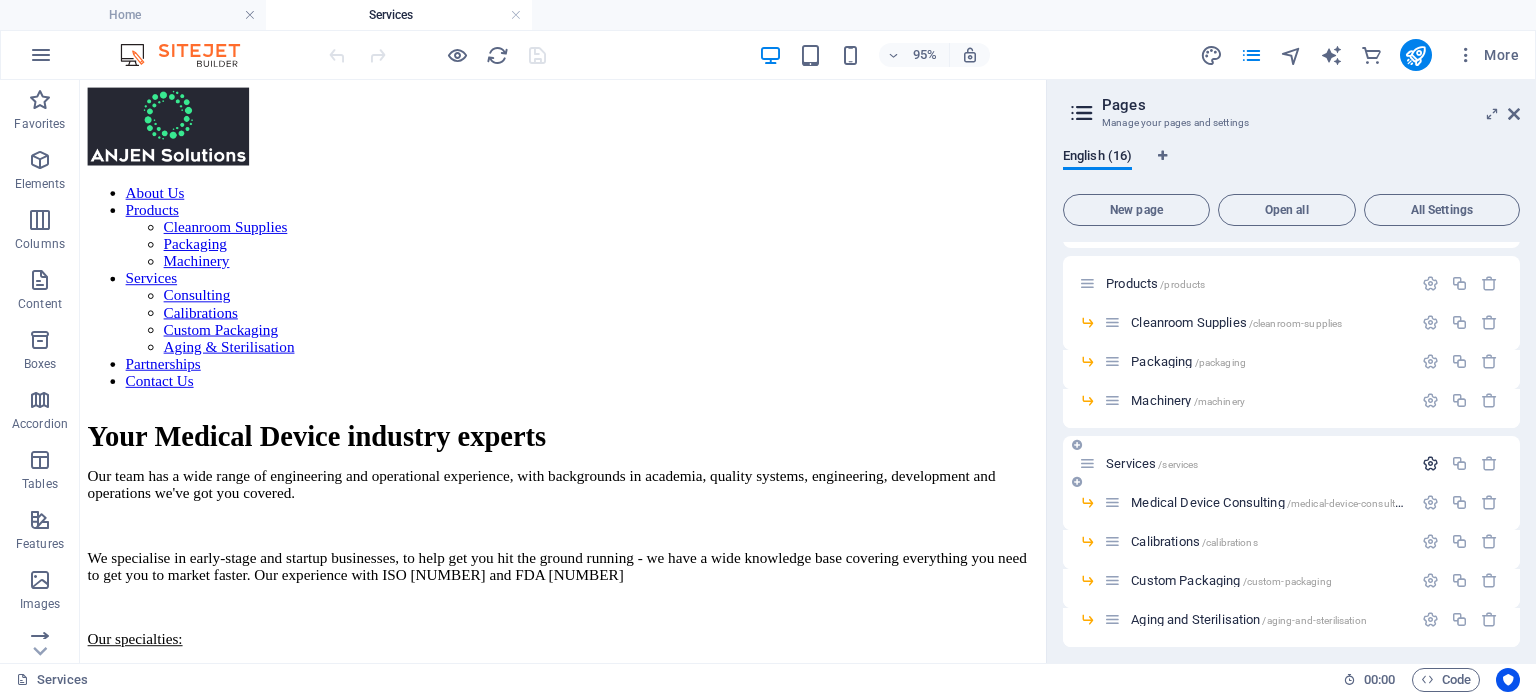 click at bounding box center (1430, 463) 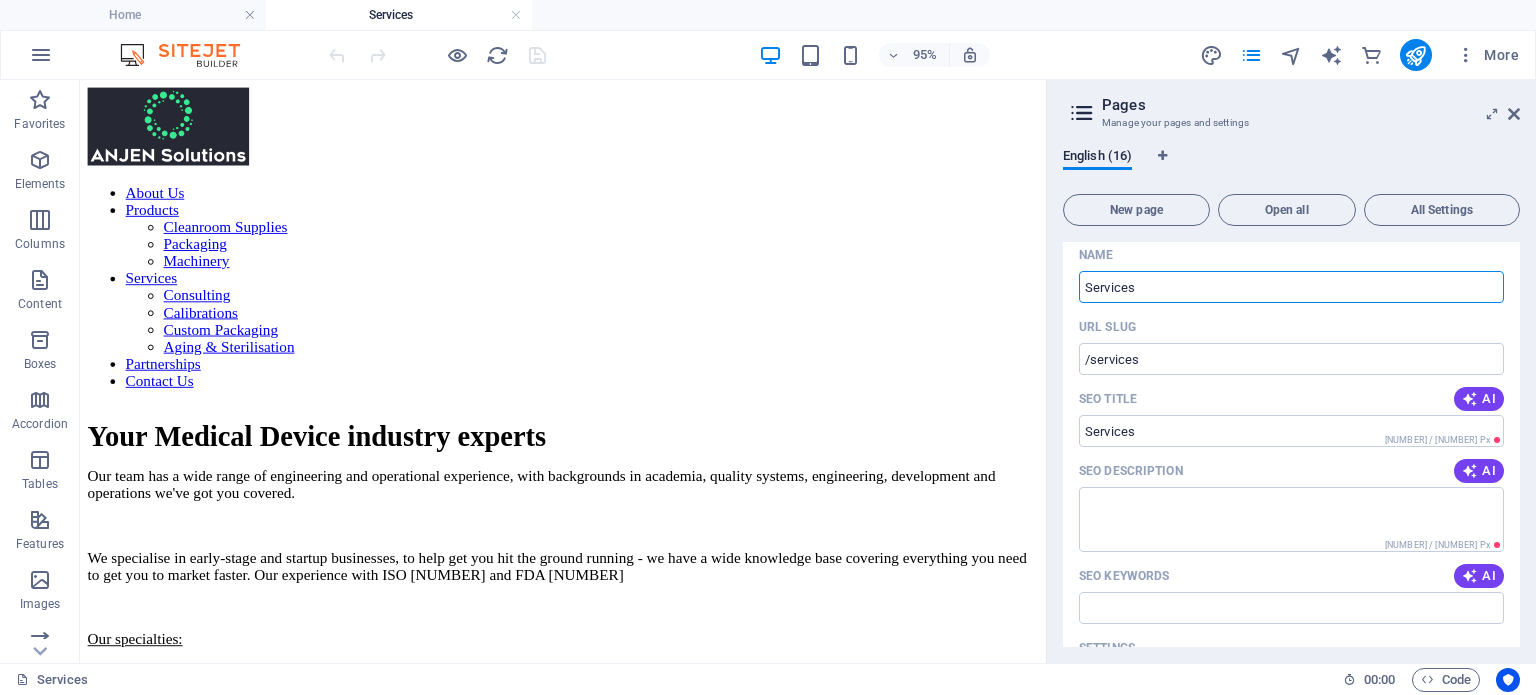 scroll, scrollTop: 363, scrollLeft: 0, axis: vertical 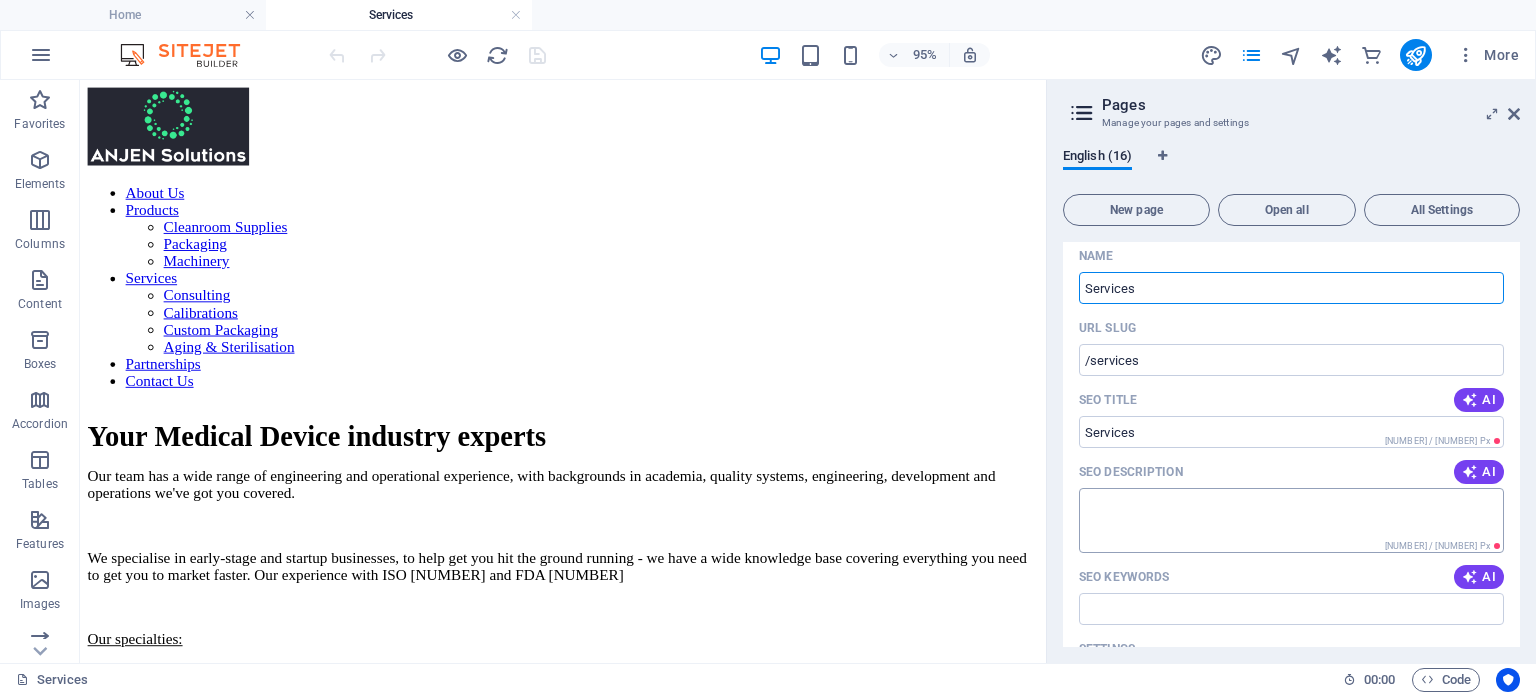click on "SEO Description" at bounding box center (1291, 520) 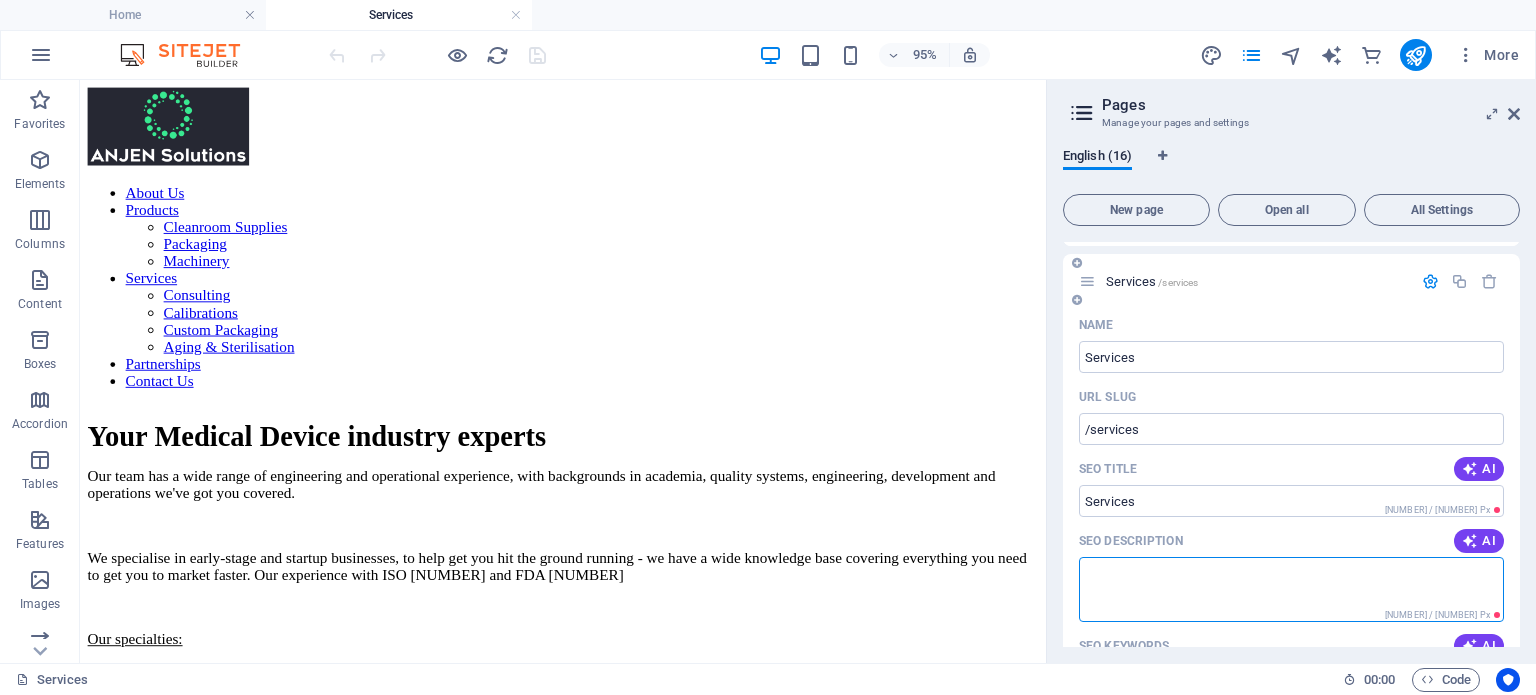 scroll, scrollTop: 227, scrollLeft: 0, axis: vertical 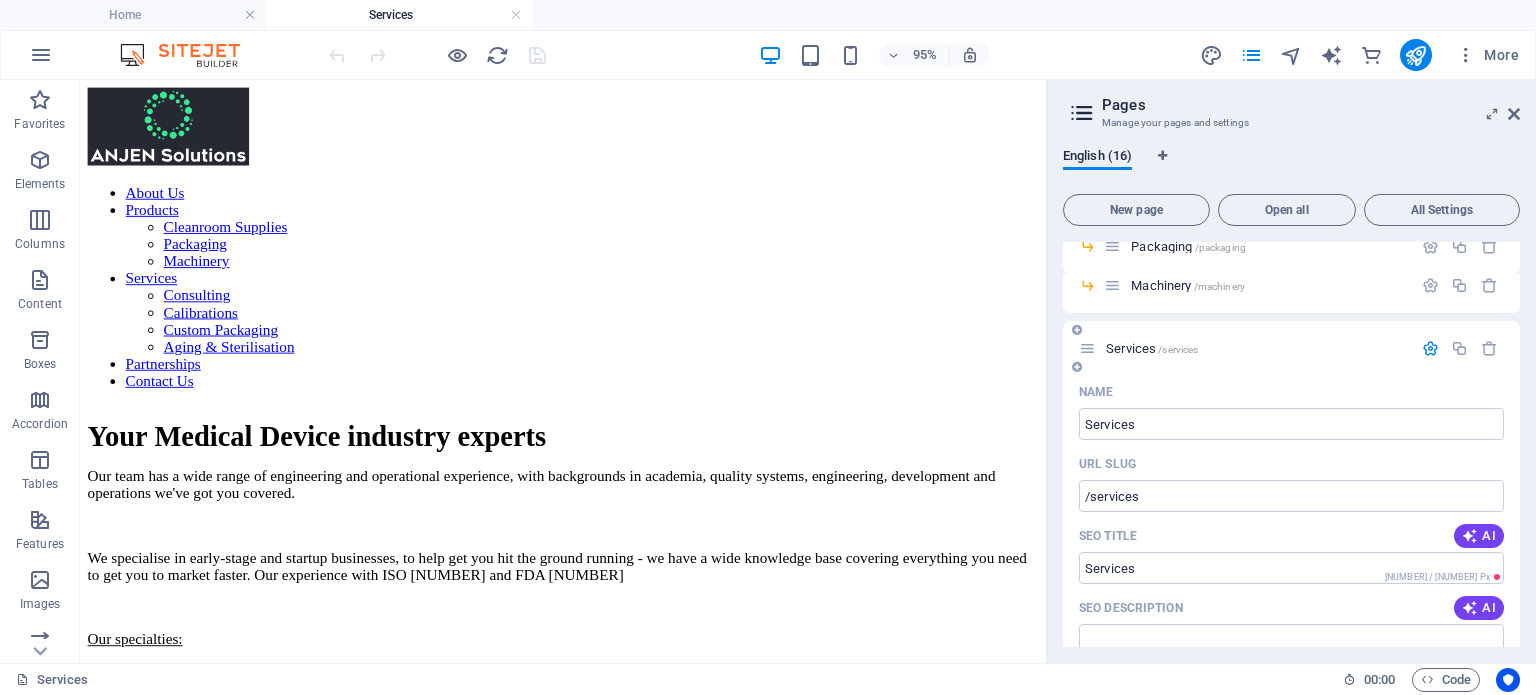 click at bounding box center (1430, 348) 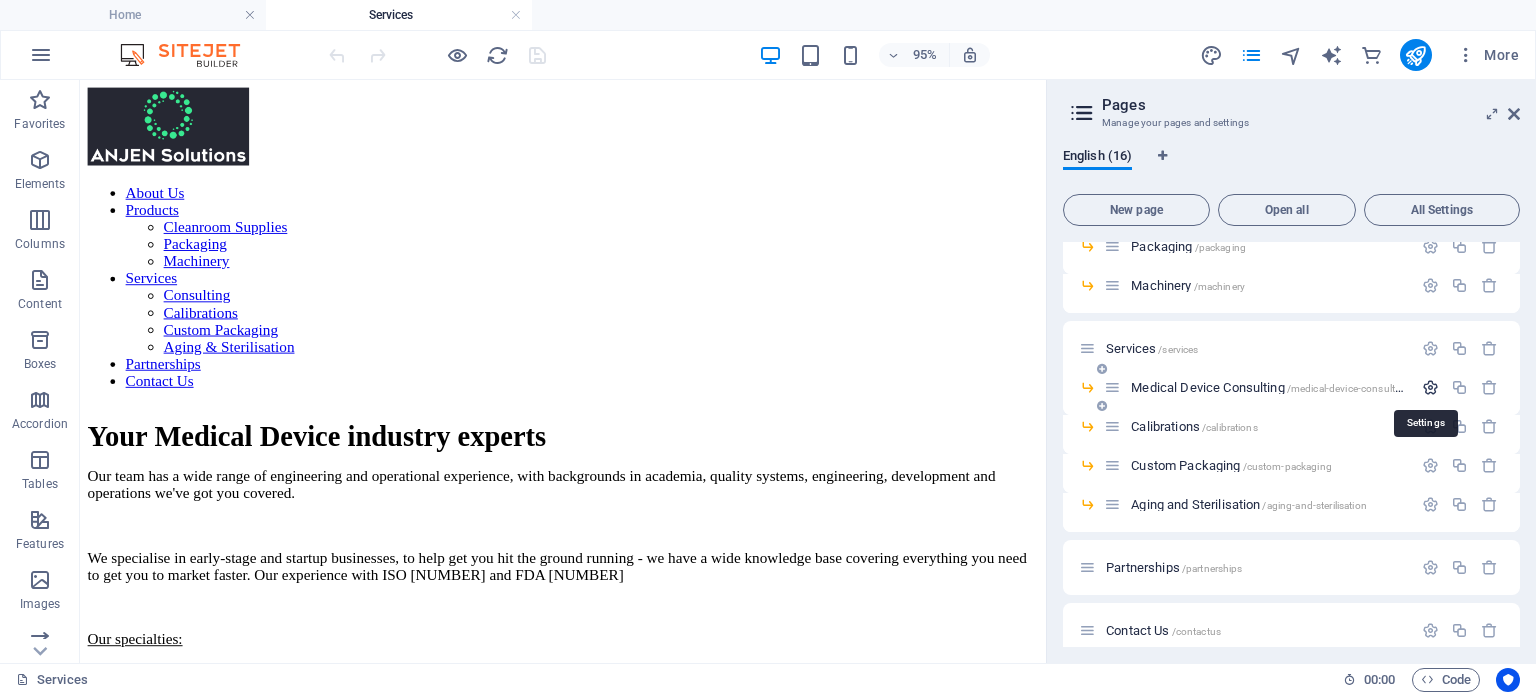 click at bounding box center [1430, 387] 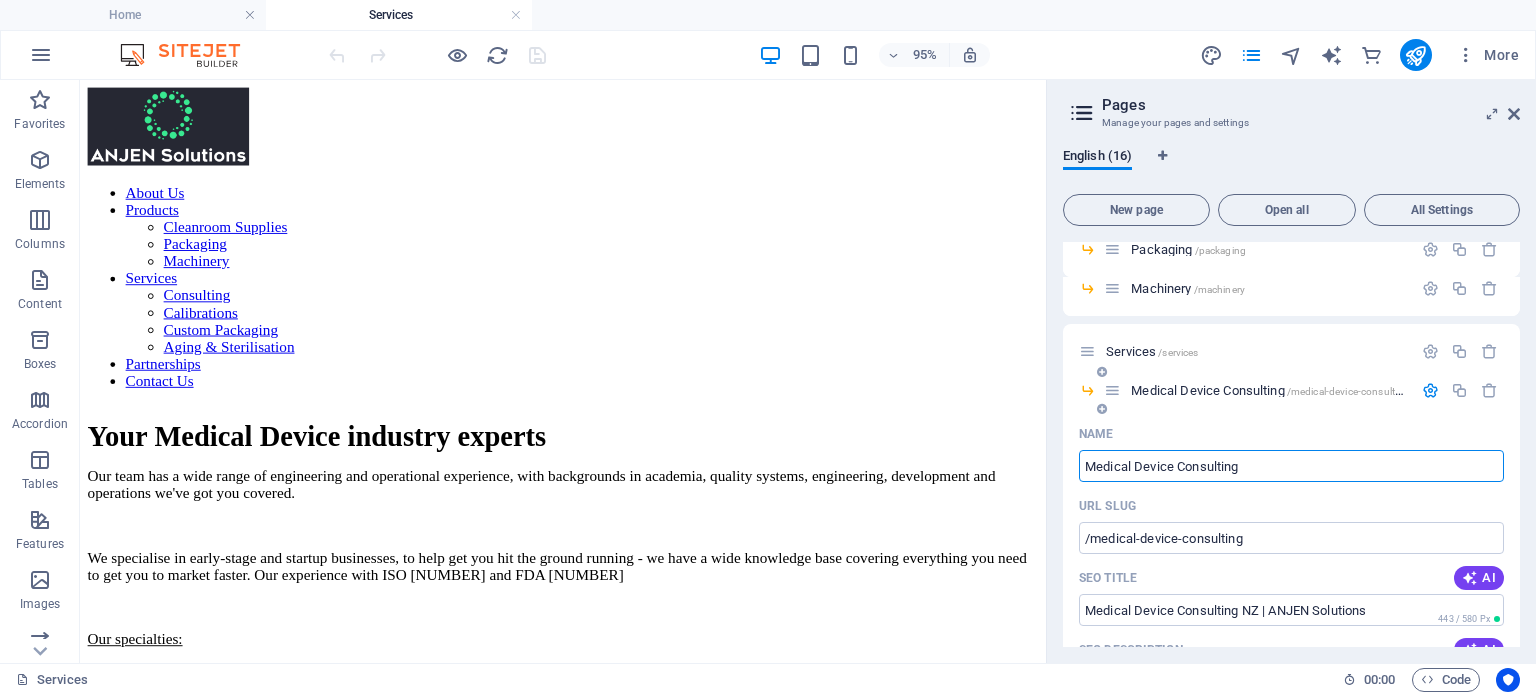 scroll, scrollTop: 219, scrollLeft: 0, axis: vertical 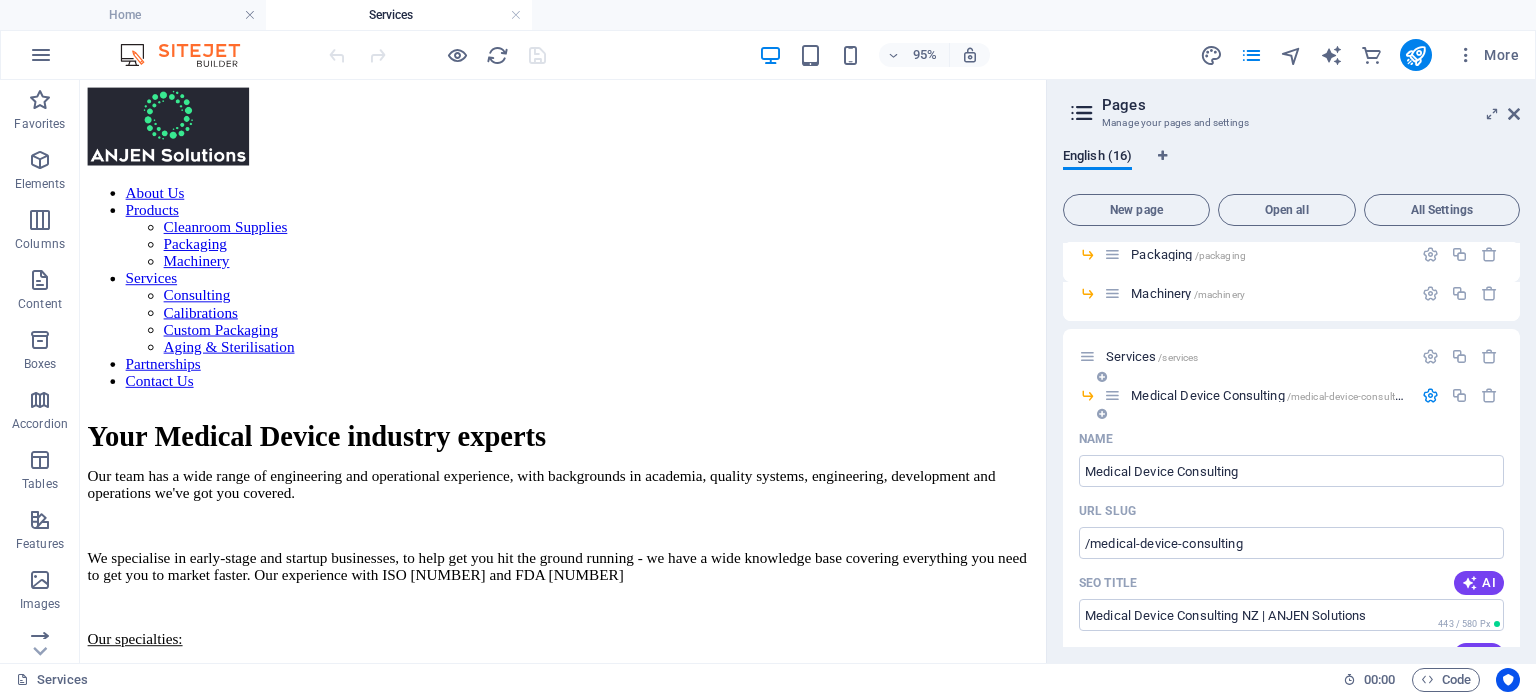 click at bounding box center (1430, 395) 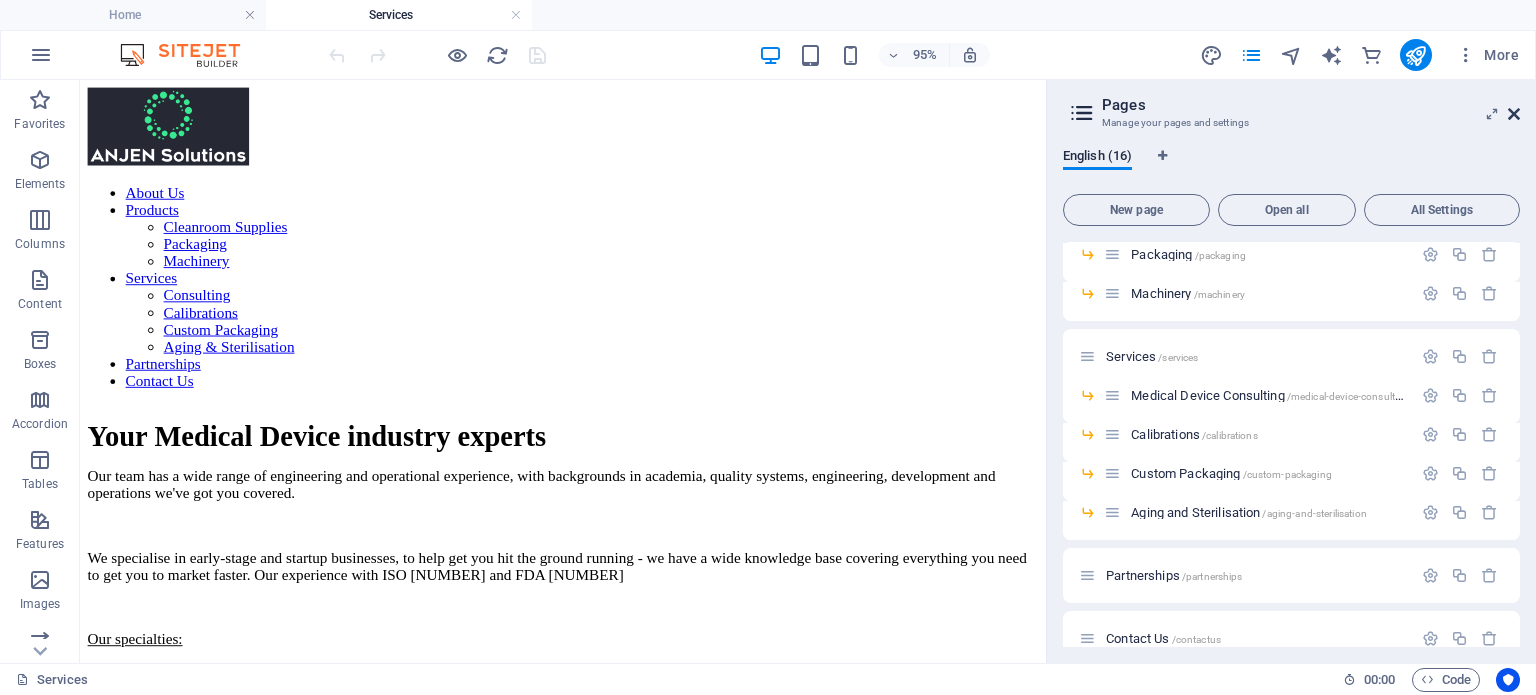 drag, startPoint x: 1509, startPoint y: 108, endPoint x: 1388, endPoint y: 44, distance: 136.88316 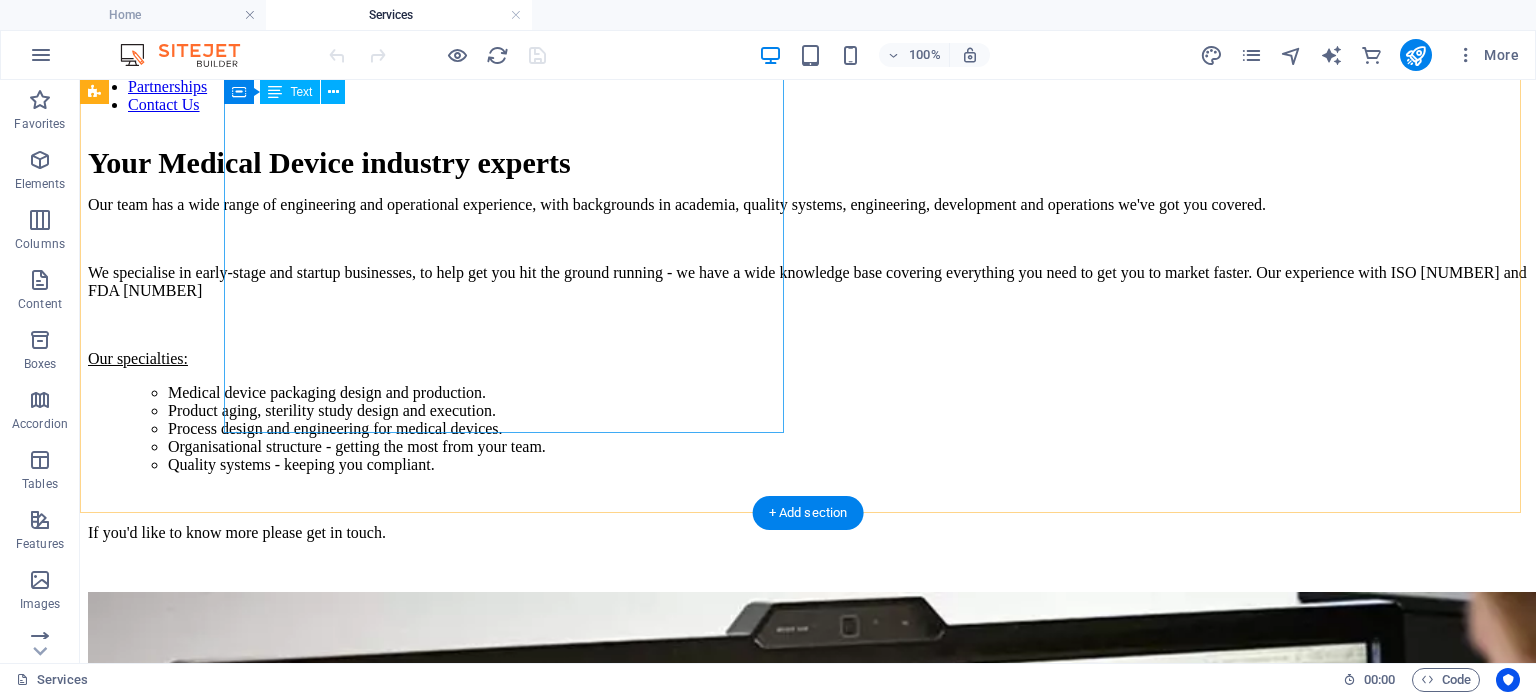 scroll, scrollTop: 424, scrollLeft: 0, axis: vertical 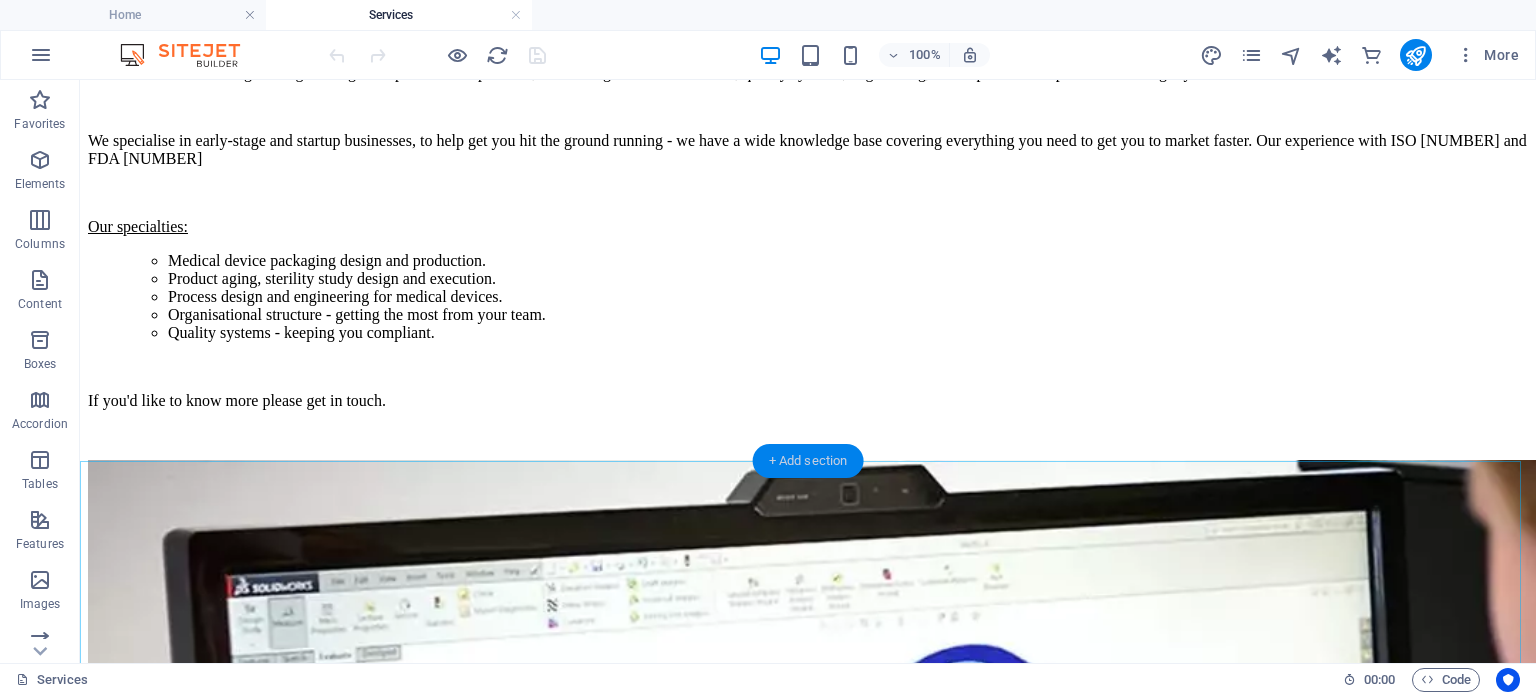 click on "+ Add section" at bounding box center [808, 461] 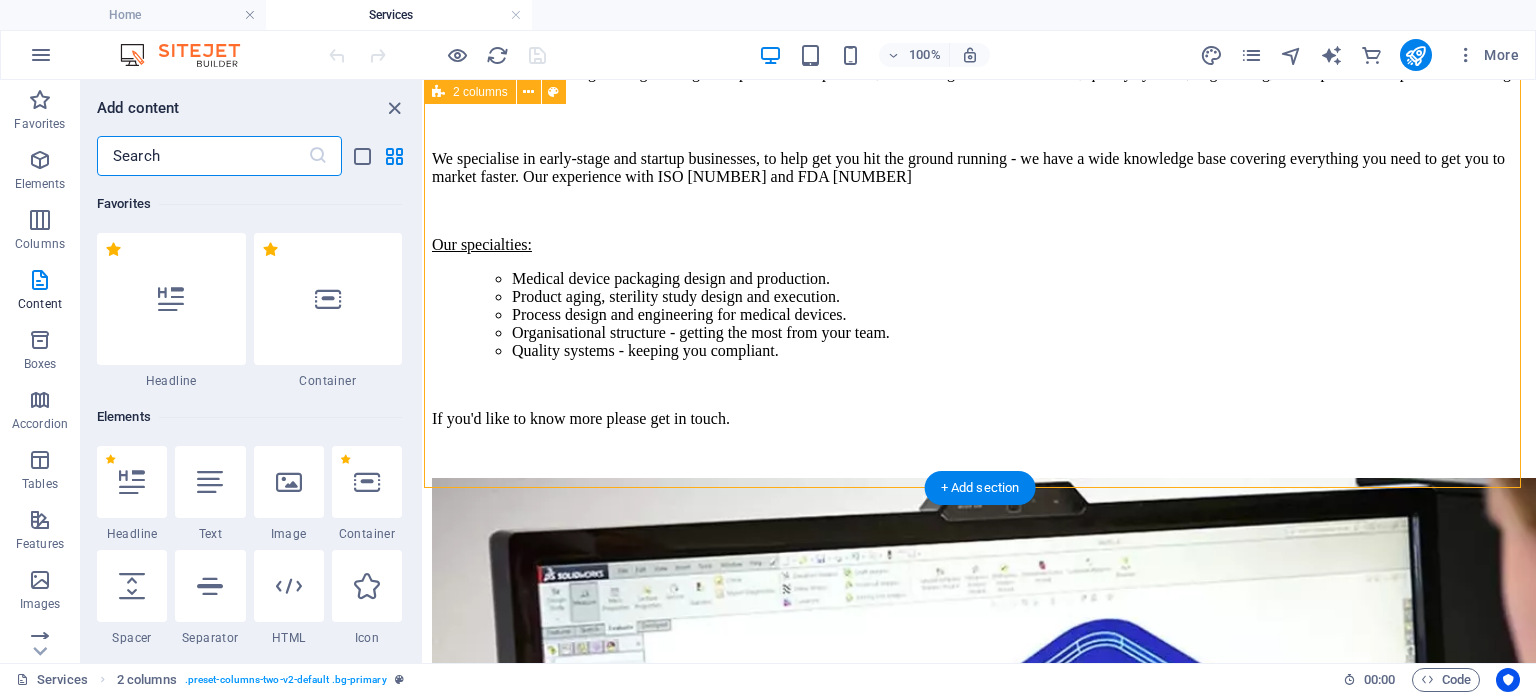 scroll, scrollTop: 451, scrollLeft: 0, axis: vertical 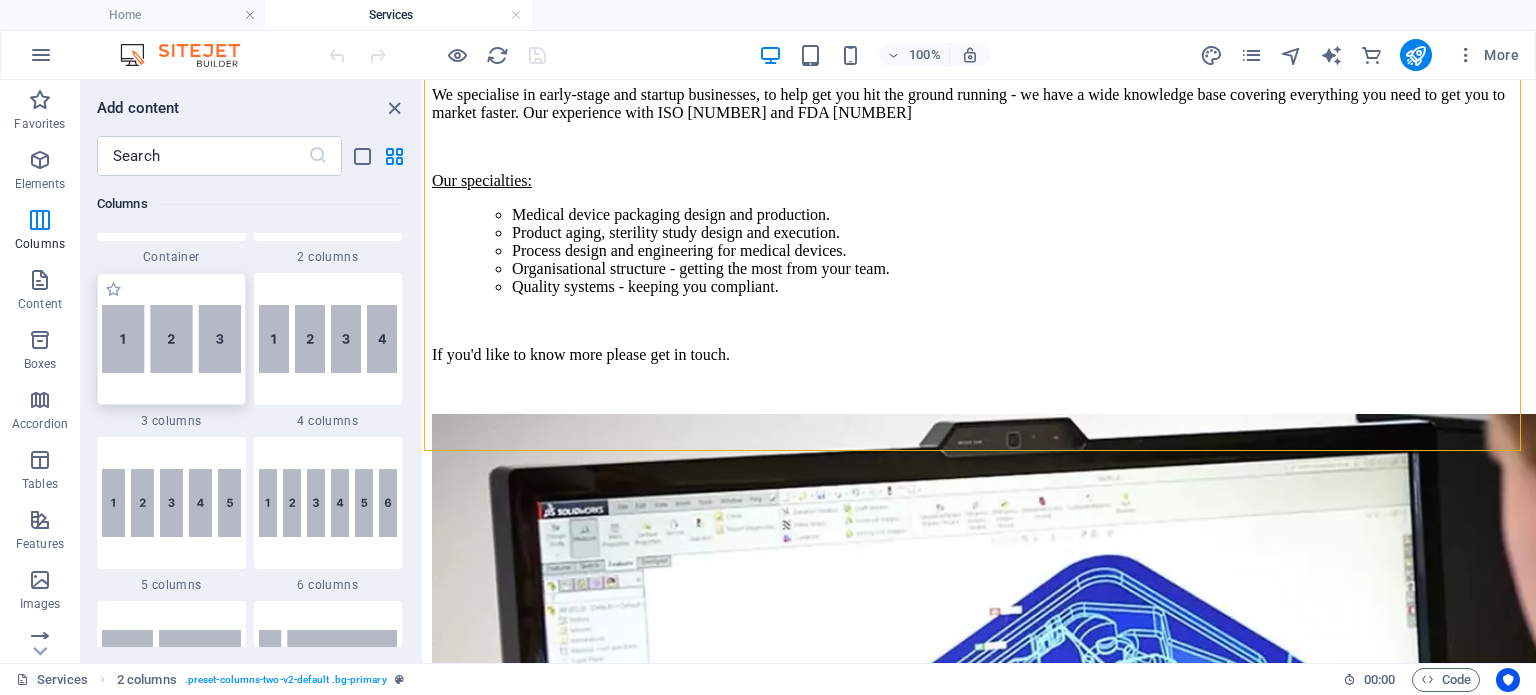 click at bounding box center [171, 339] 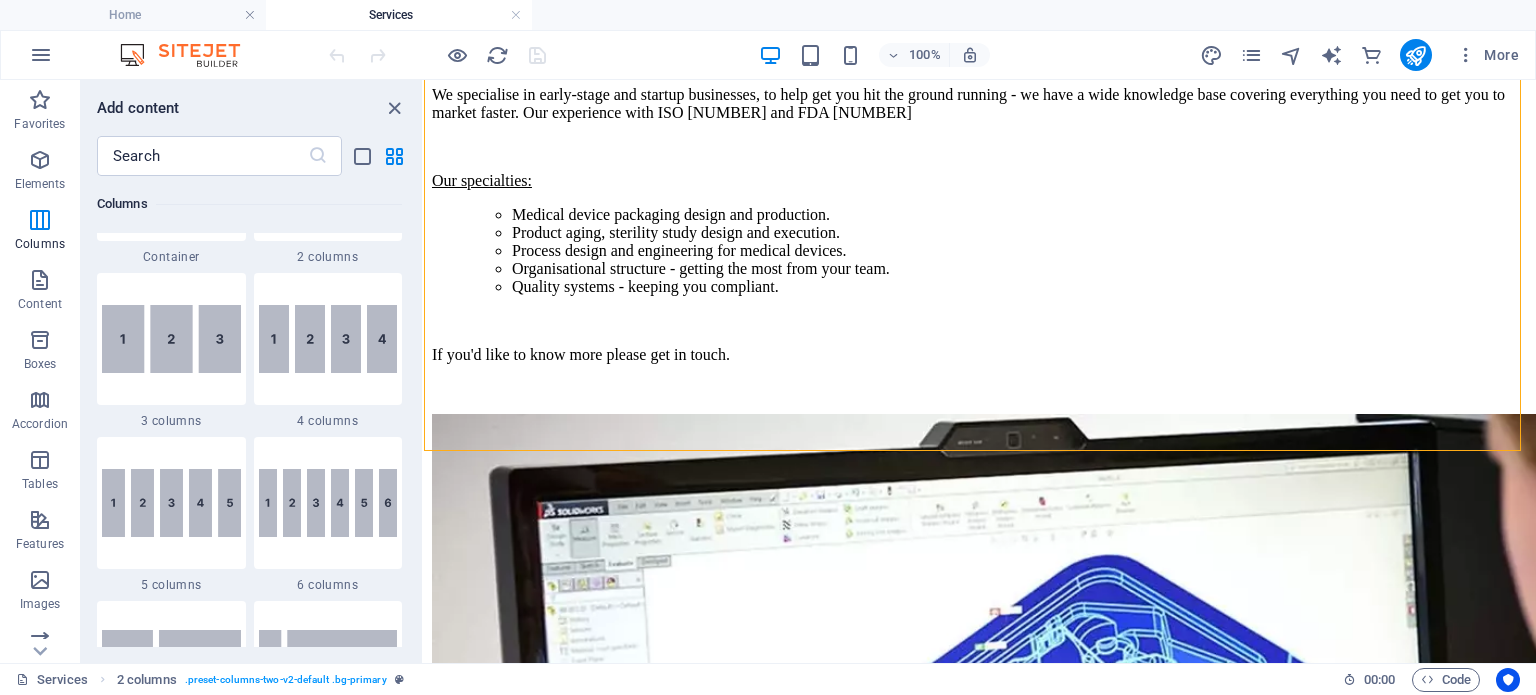 scroll, scrollTop: 460, scrollLeft: 0, axis: vertical 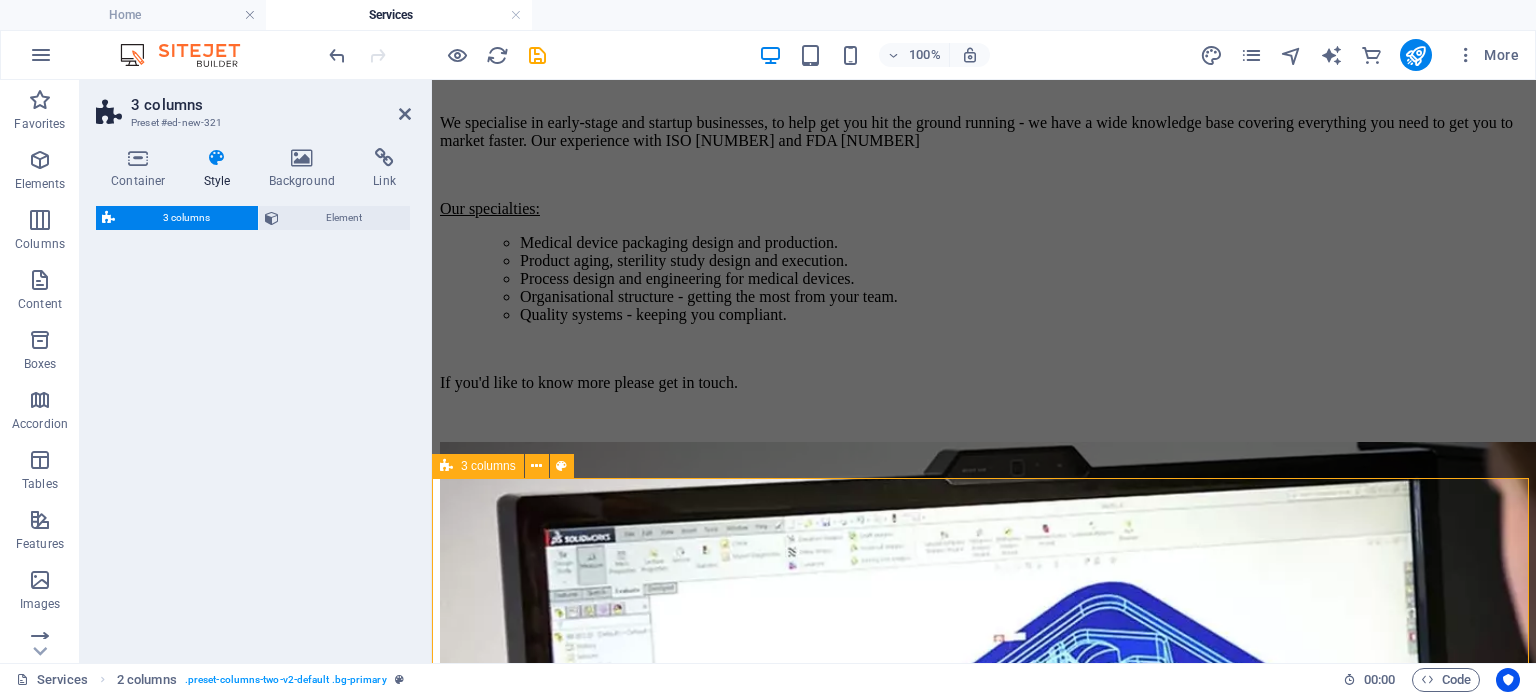 drag, startPoint x: 944, startPoint y: 466, endPoint x: 660, endPoint y: 492, distance: 285.18765 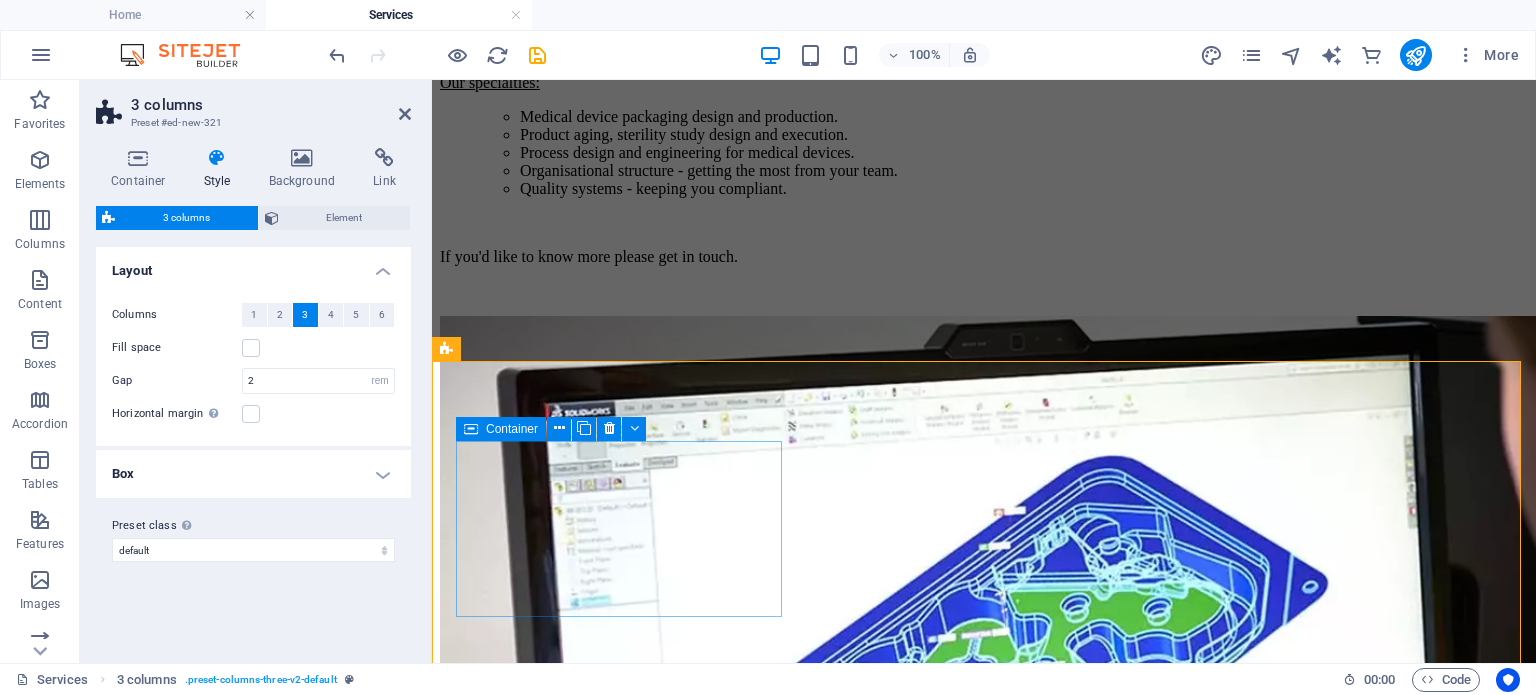 scroll, scrollTop: 587, scrollLeft: 0, axis: vertical 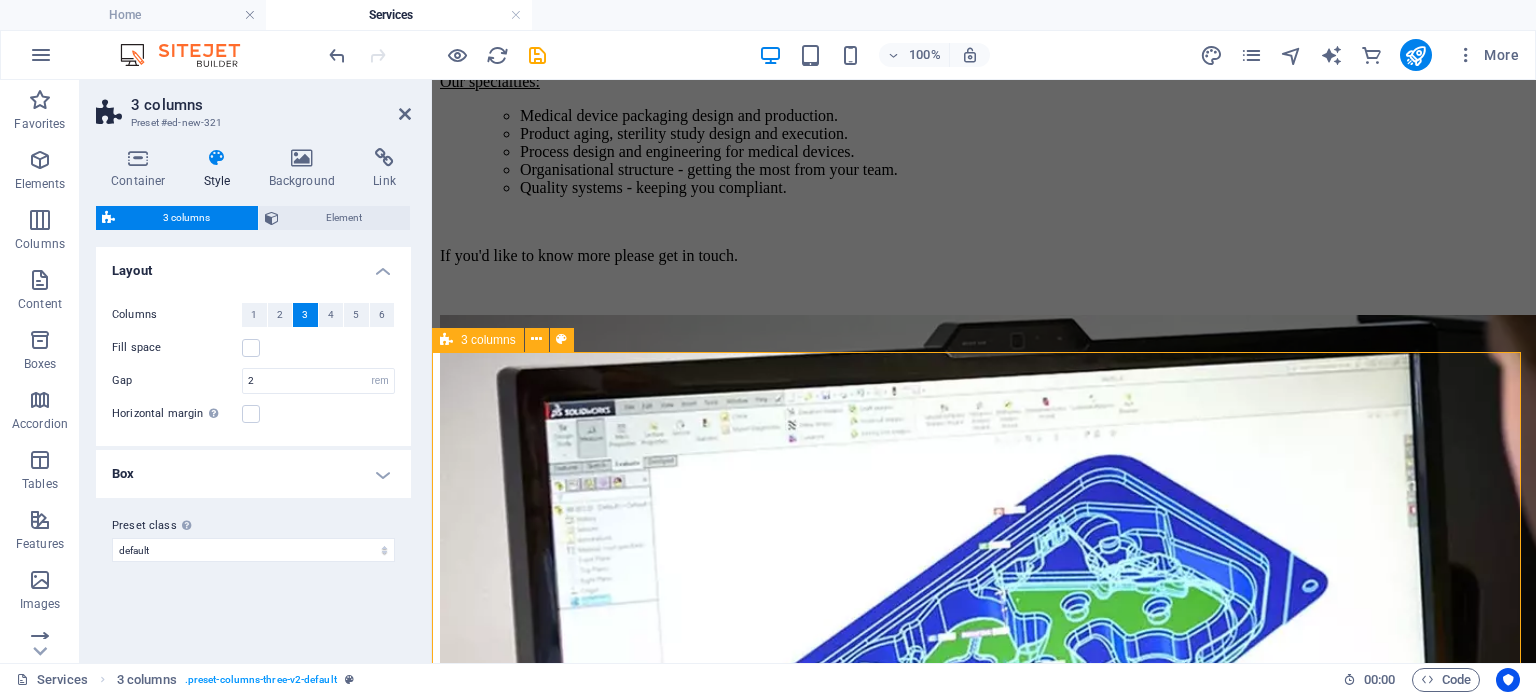 click on "Drop content here or  Add elements  Paste clipboard Drop content here or  Add elements  Paste clipboard Drop content here or  Add elements  Paste clipboard" at bounding box center (984, 1346) 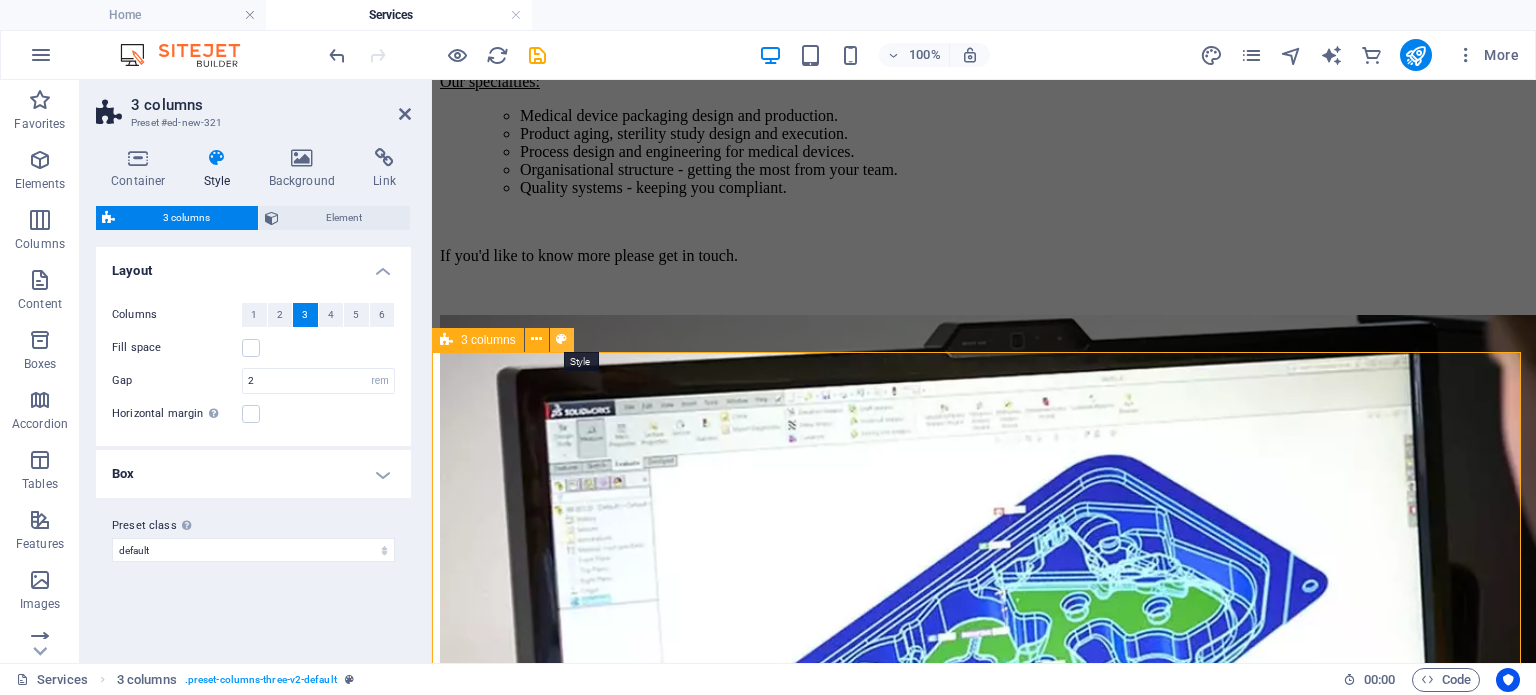 click at bounding box center [561, 339] 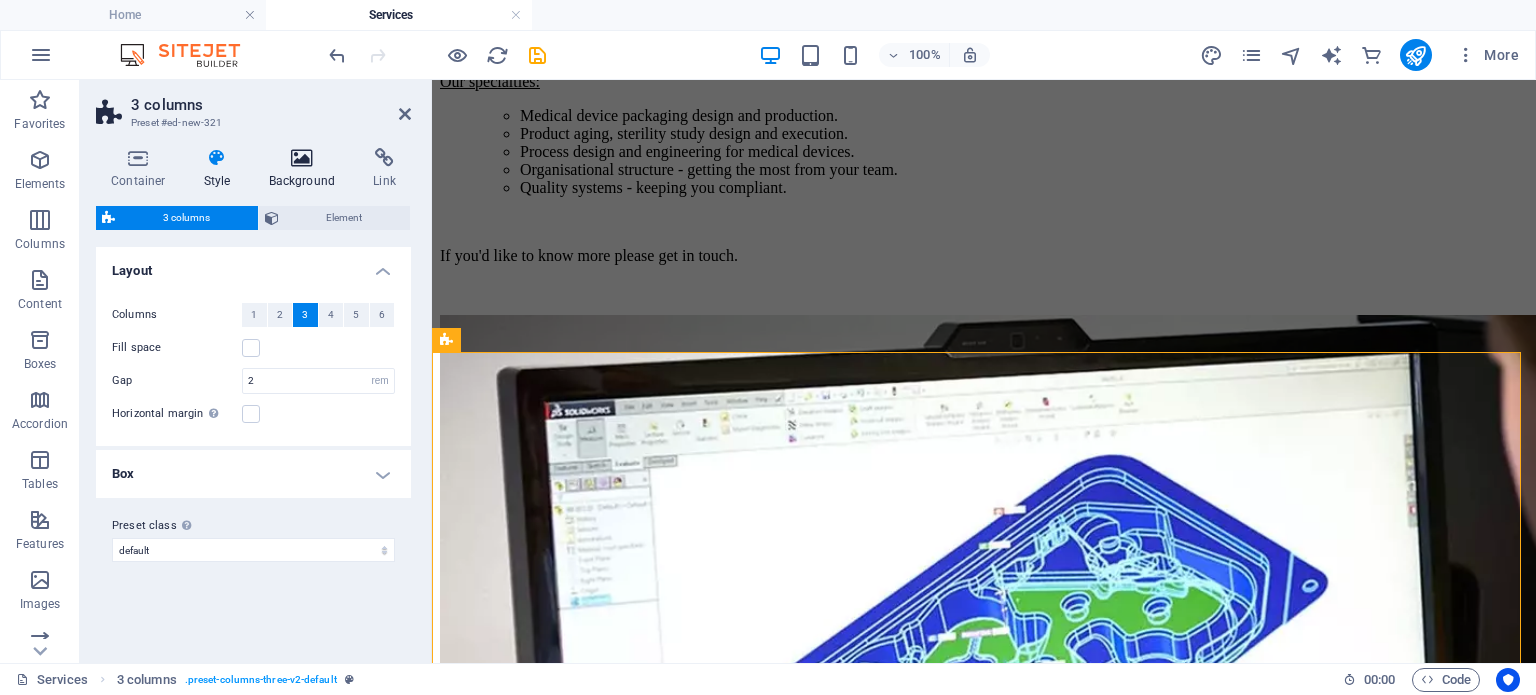 click on "Background" at bounding box center [306, 169] 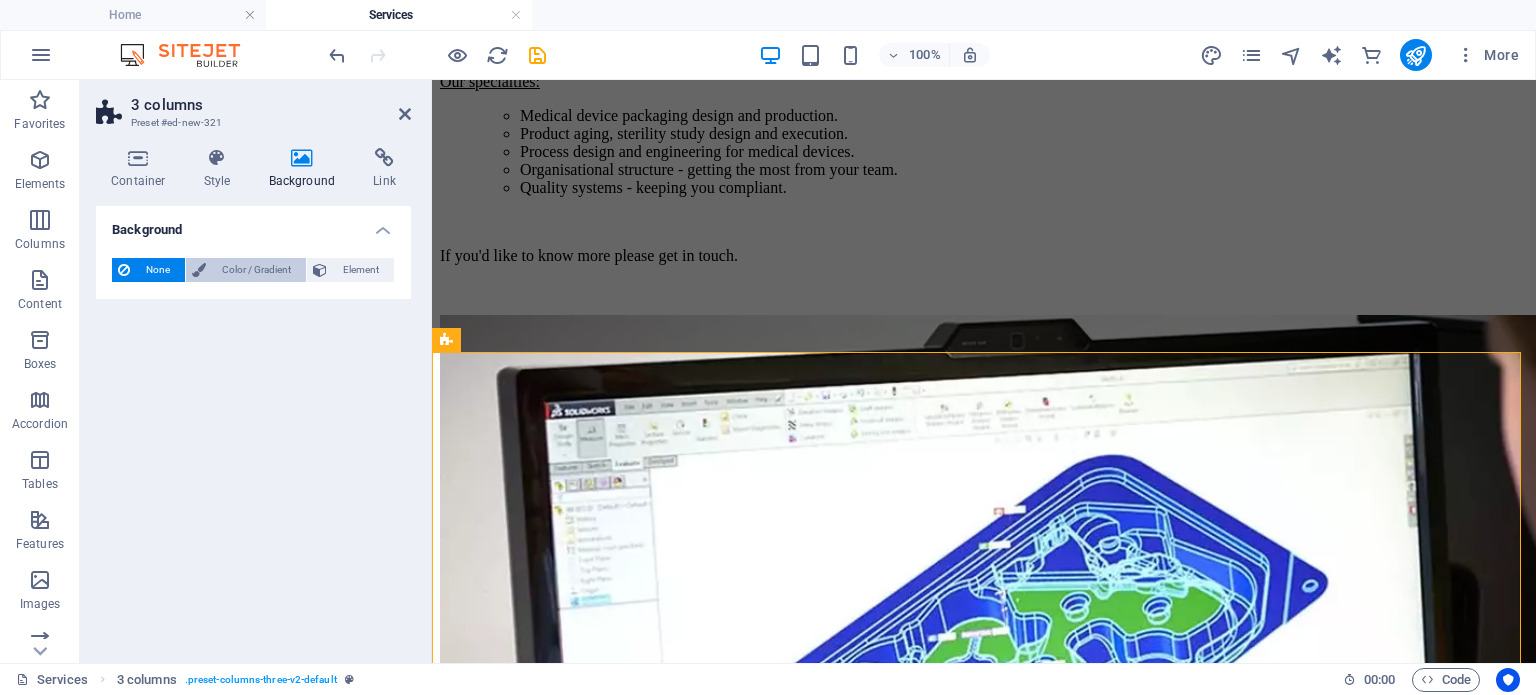 click on "Color / Gradient" at bounding box center (256, 270) 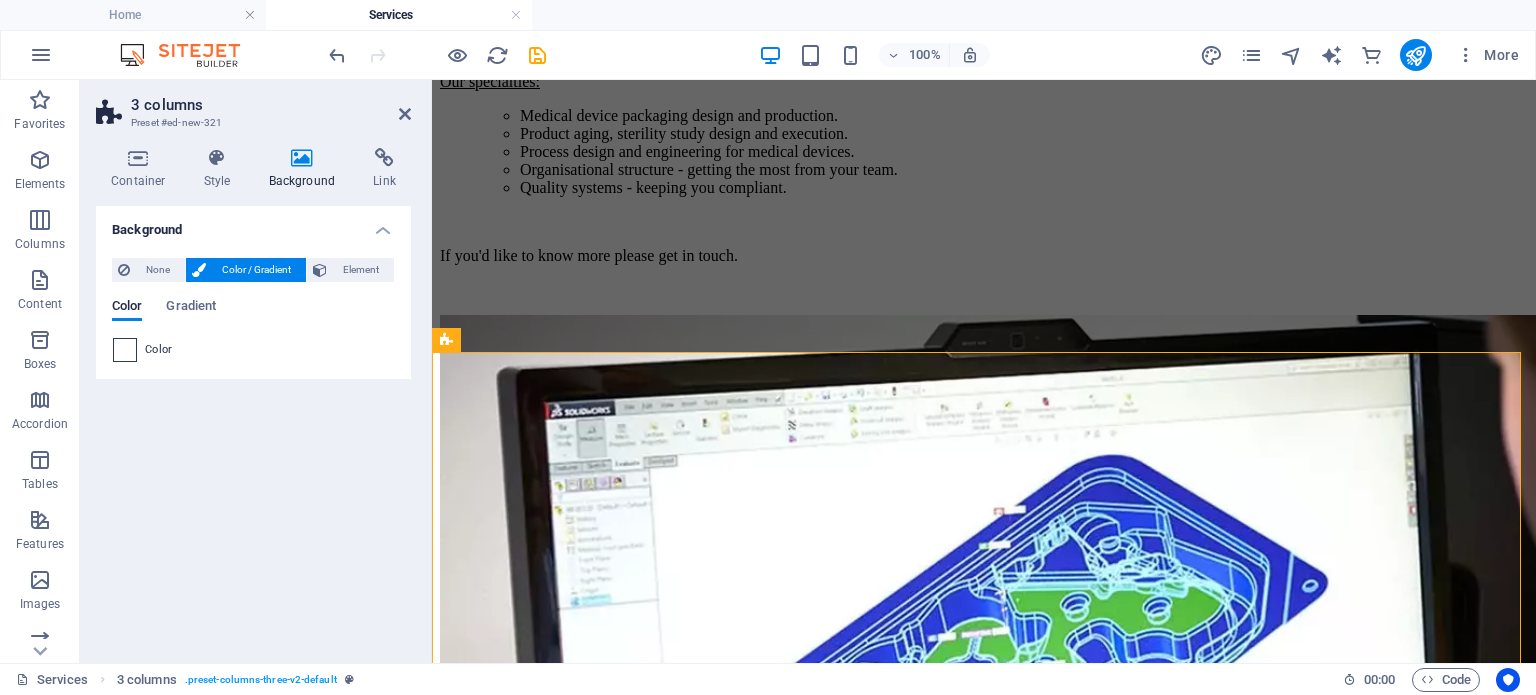 click at bounding box center (125, 350) 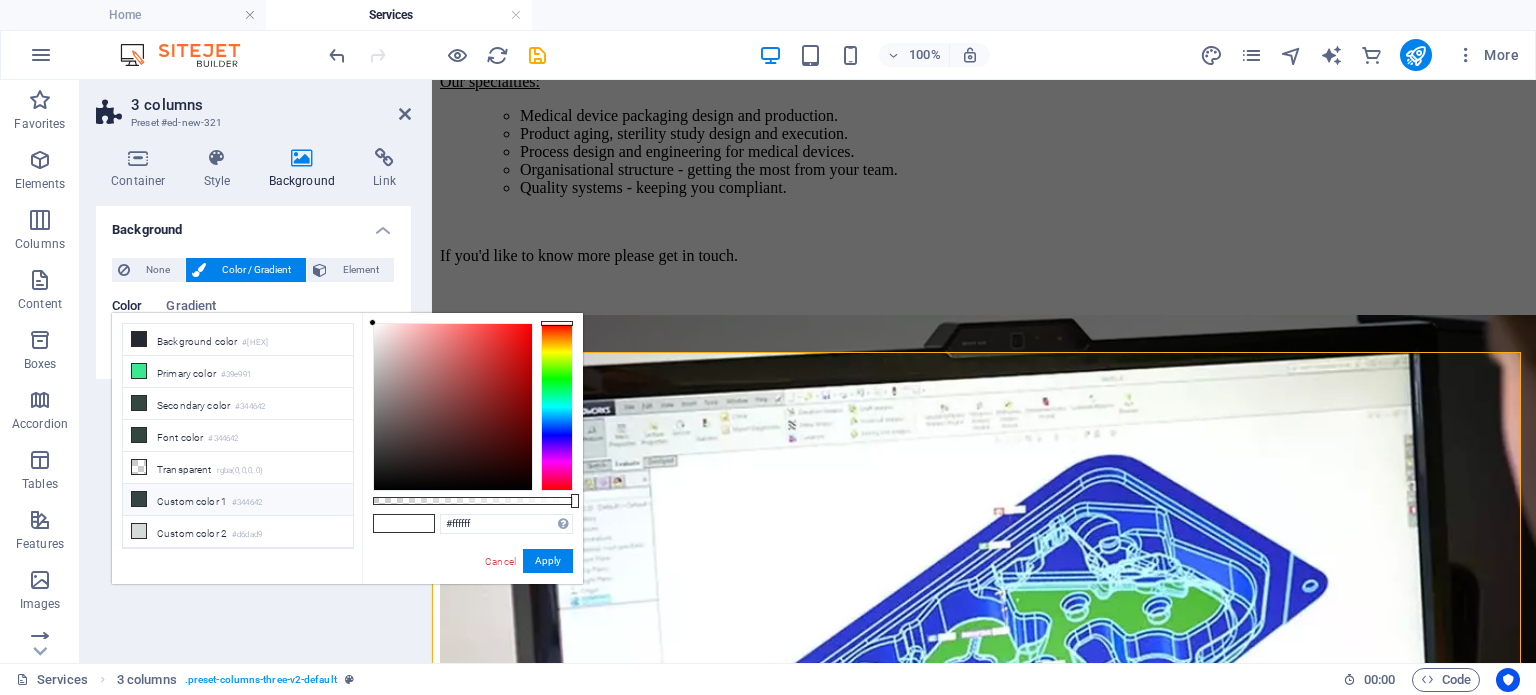 scroll, scrollTop: 21, scrollLeft: 0, axis: vertical 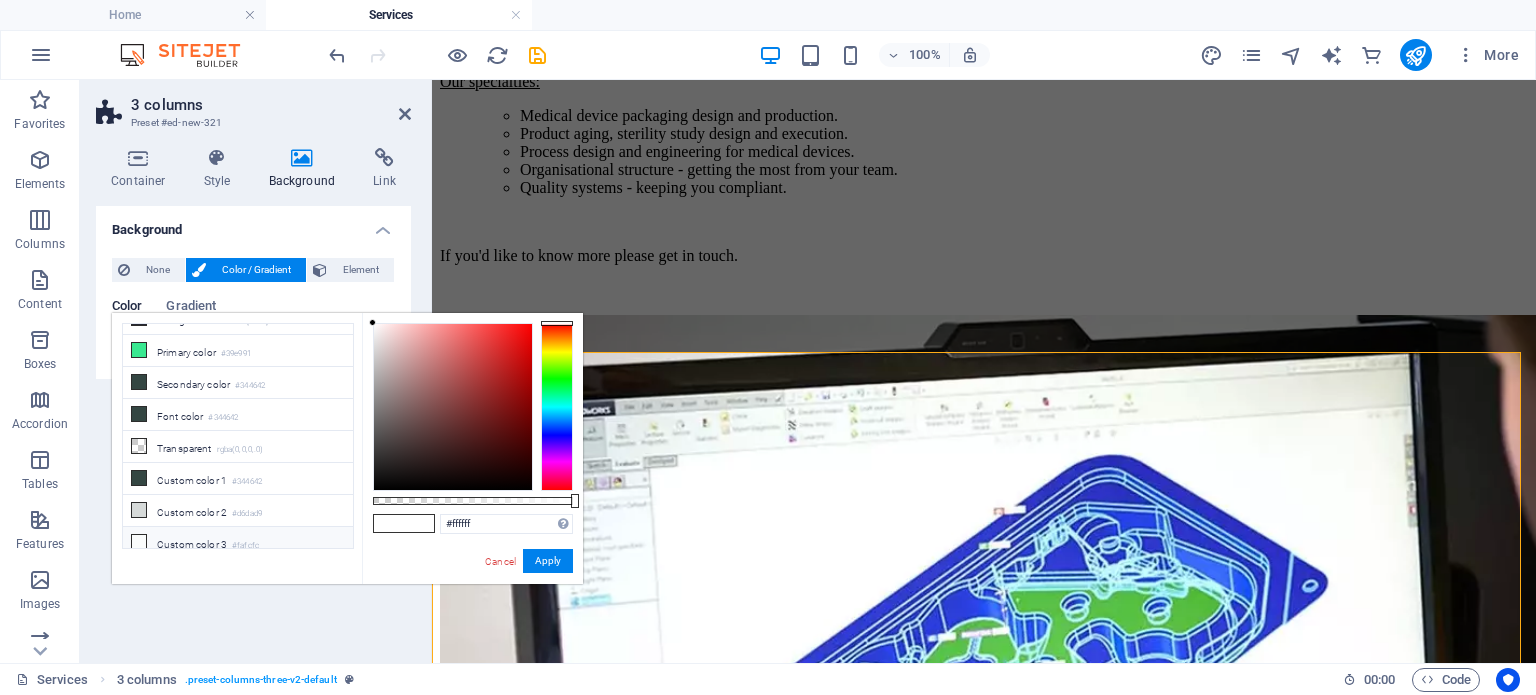 click on "Custom color 3 #[fafcfc]" at bounding box center [238, 543] 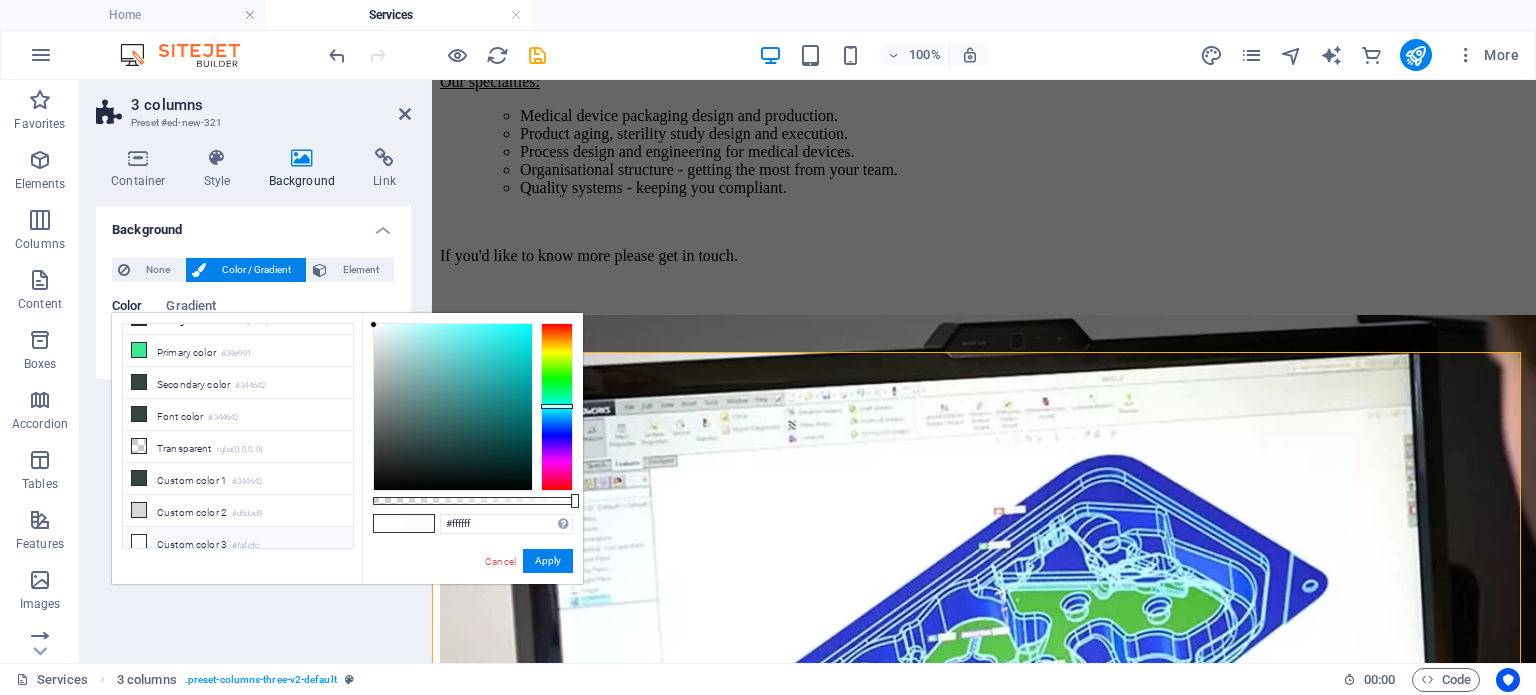 type on "#fafcfc" 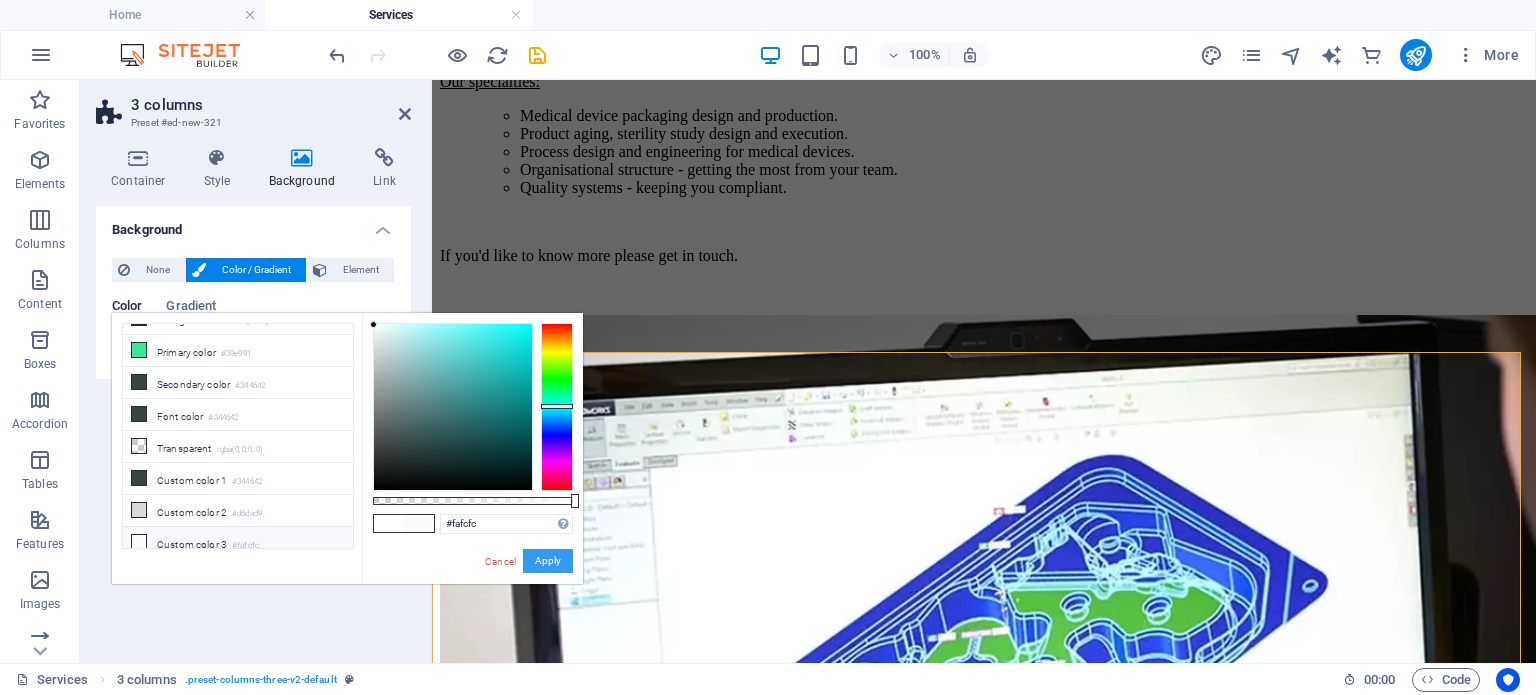 click on "Apply" at bounding box center [548, 561] 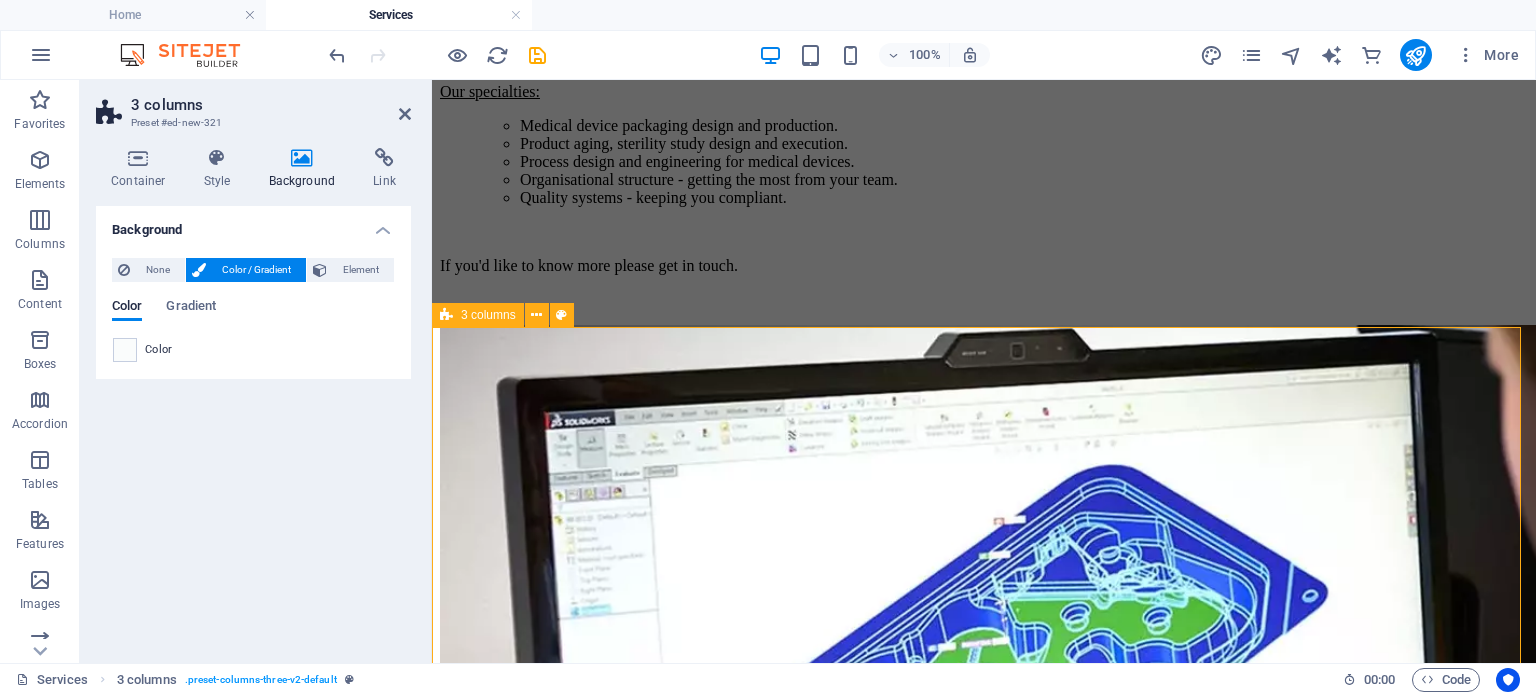 scroll, scrollTop: 568, scrollLeft: 0, axis: vertical 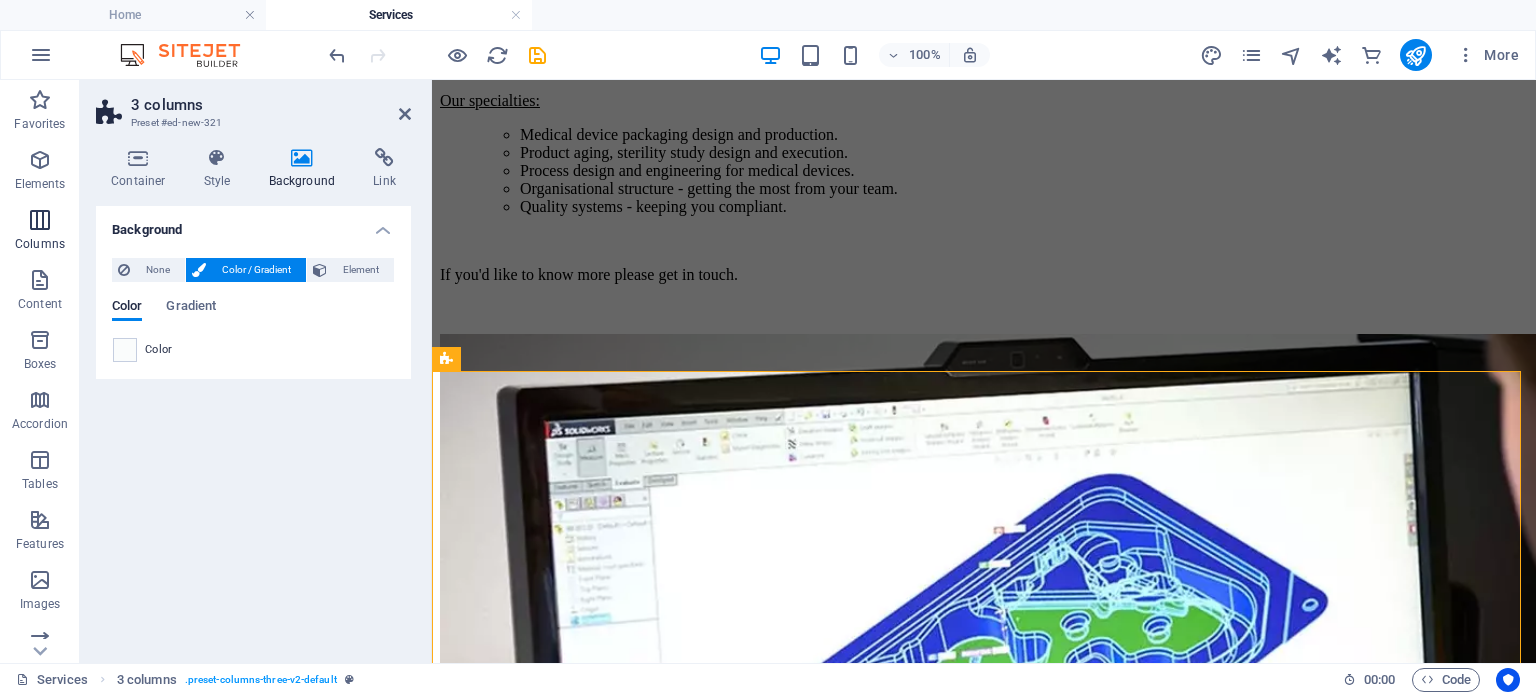 click at bounding box center (40, 220) 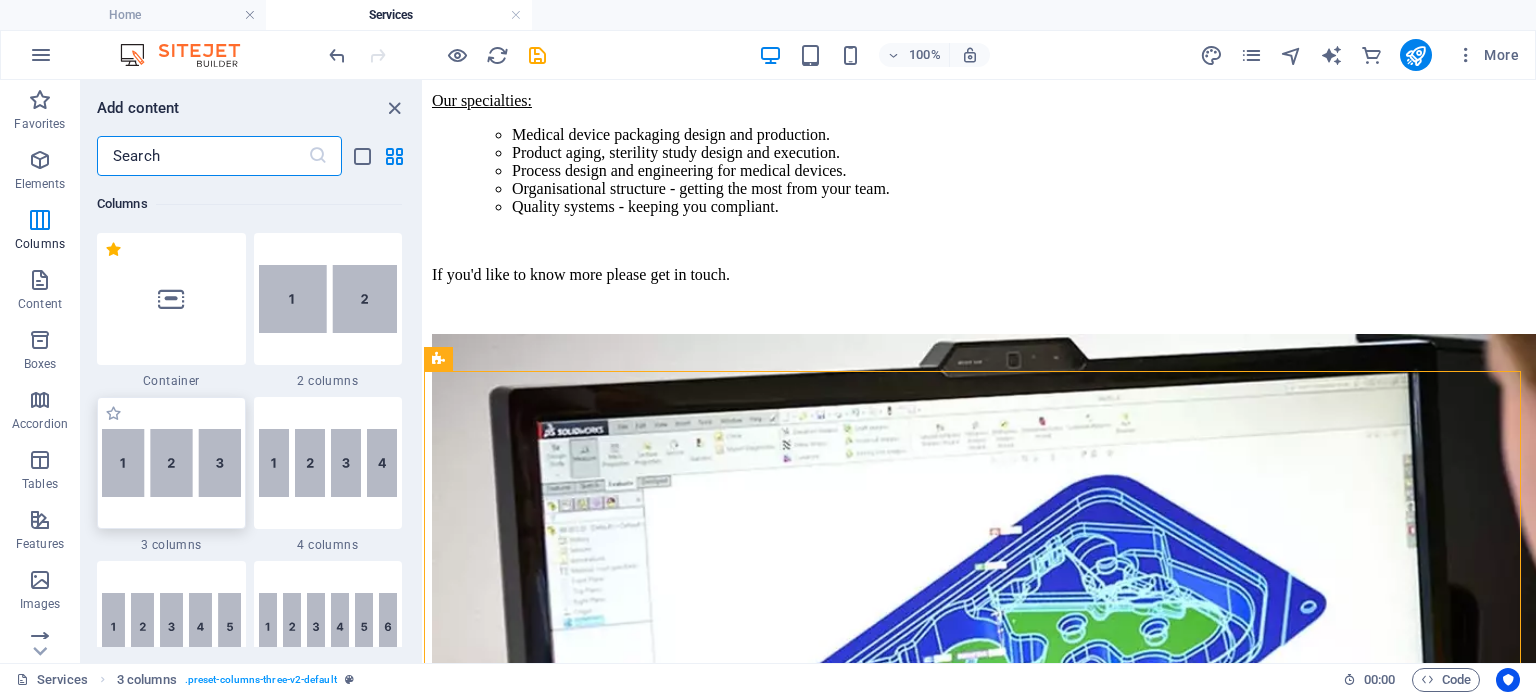 scroll, scrollTop: 1038, scrollLeft: 0, axis: vertical 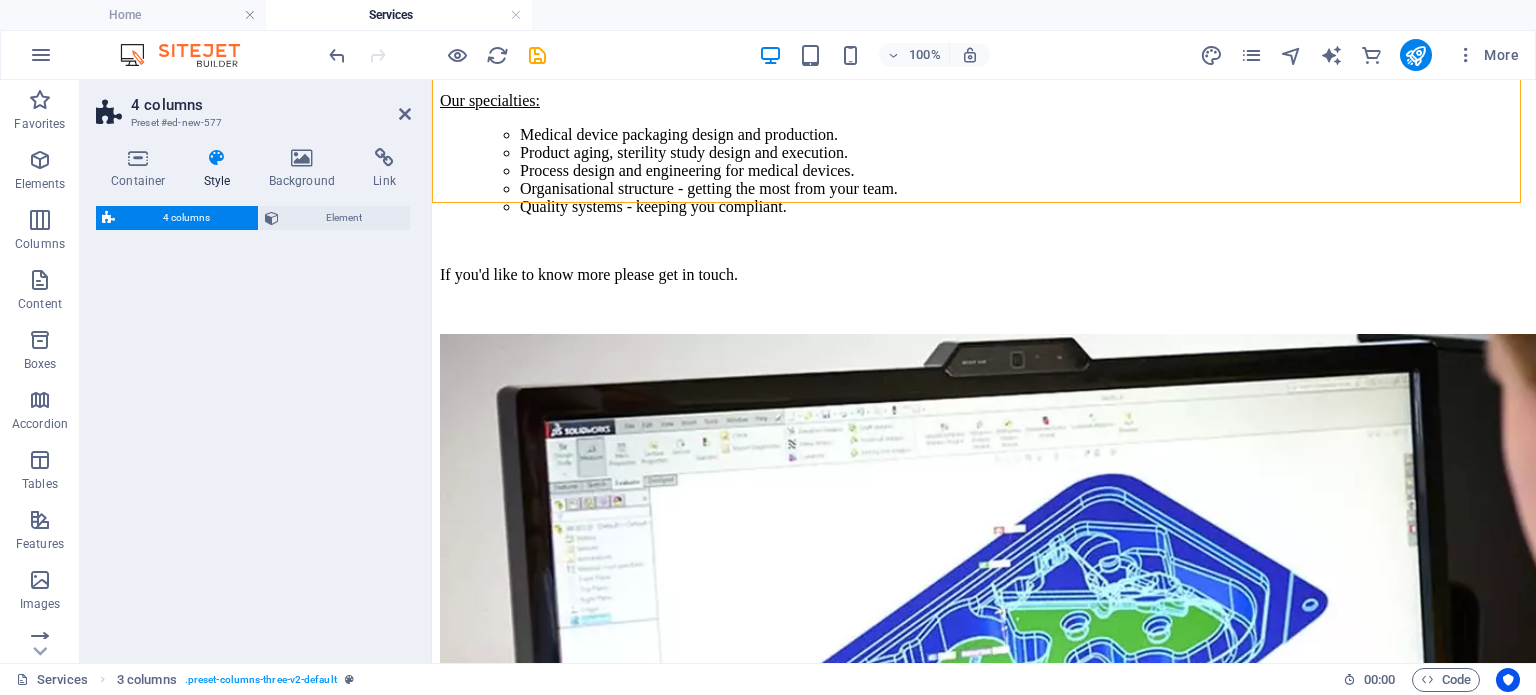 select on "rem" 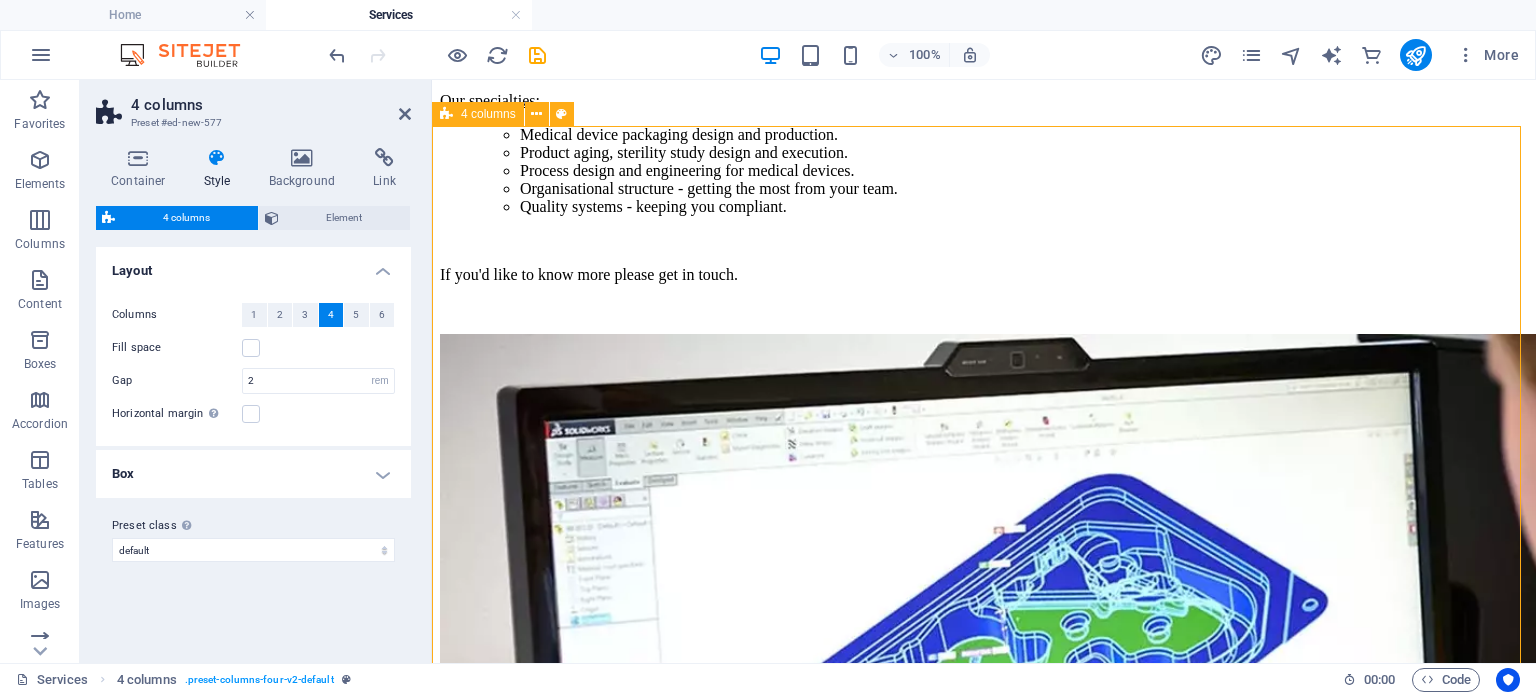 scroll, scrollTop: 740, scrollLeft: 0, axis: vertical 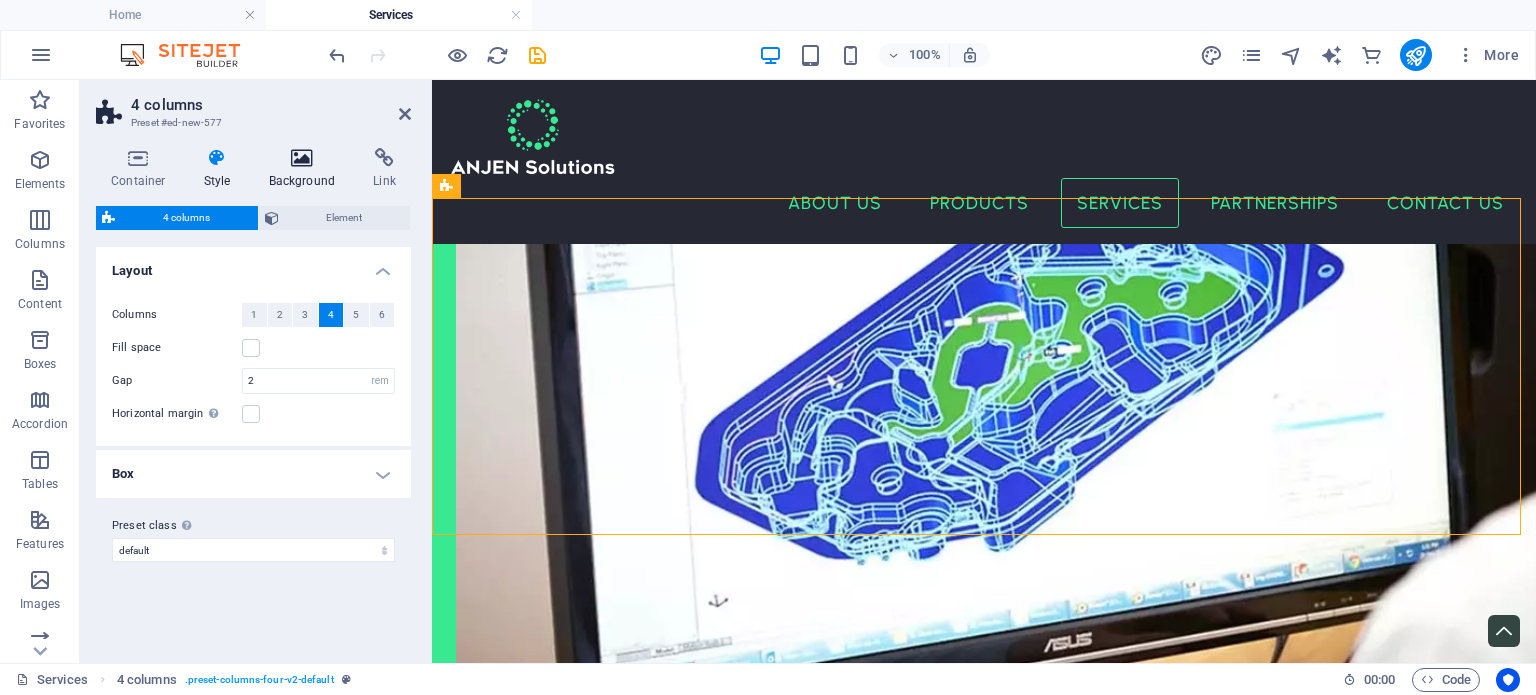 click at bounding box center [302, 158] 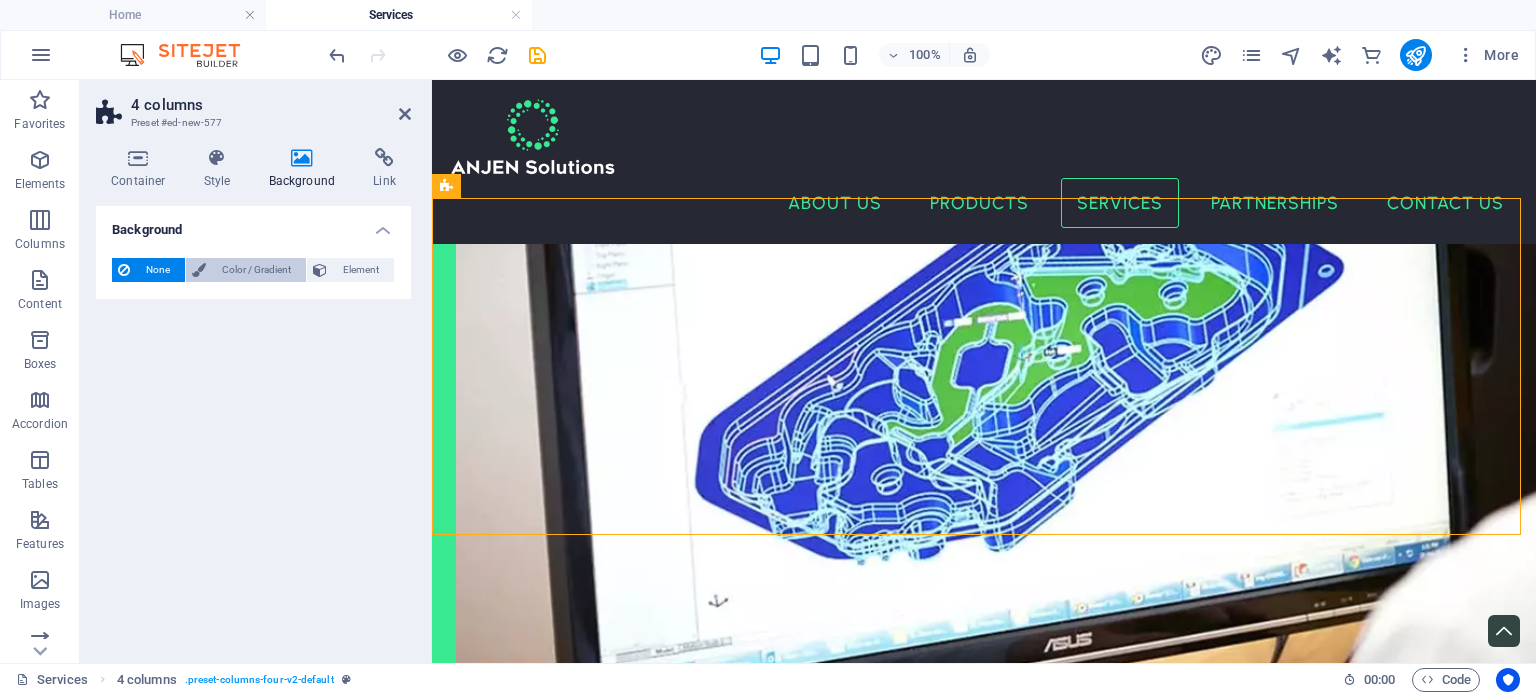 click on "Color / Gradient" at bounding box center [256, 270] 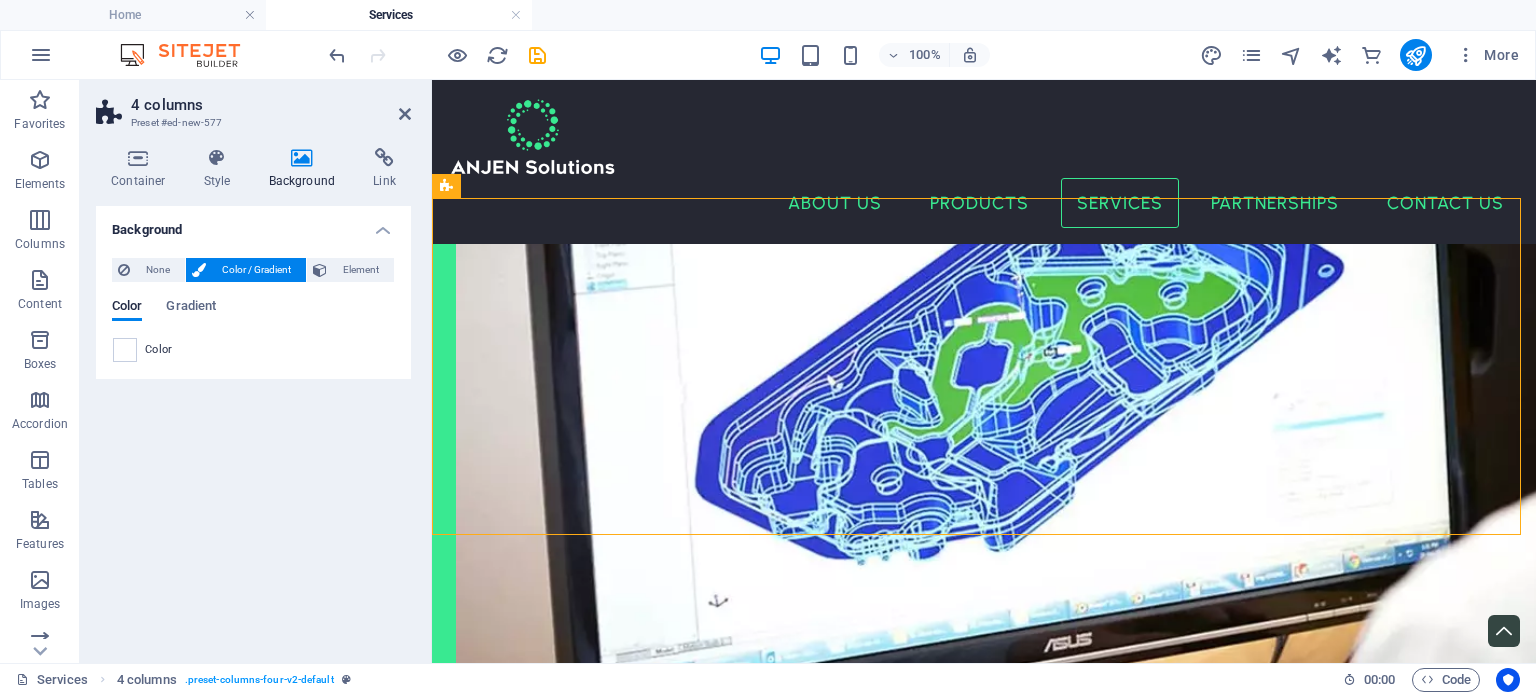 click on "Background None Color / Gradient Element Stretch background to full-width Color overlay Places an overlay over the background to colorize it Parallax 0 % Image Image slider Map Video YouTube Vimeo HTML Color Gradient Color A parent element contains a background. Edit background on parent element" at bounding box center [253, 426] 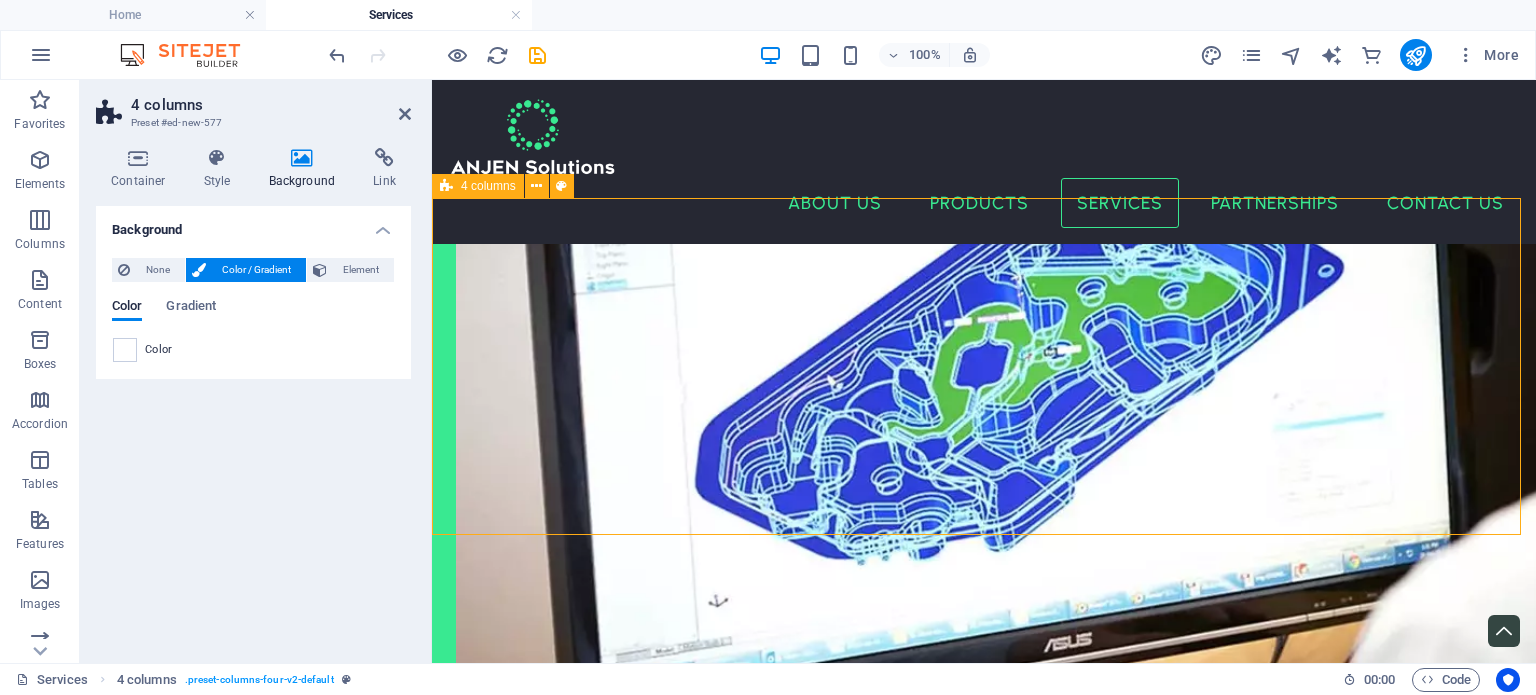 click on "Drop content here or  Add elements  Paste clipboard Drop content here or  Add elements  Paste clipboard Drop content here or  Add elements  Paste clipboard Drop content here or  Add elements  Paste clipboard" at bounding box center (984, 1354) 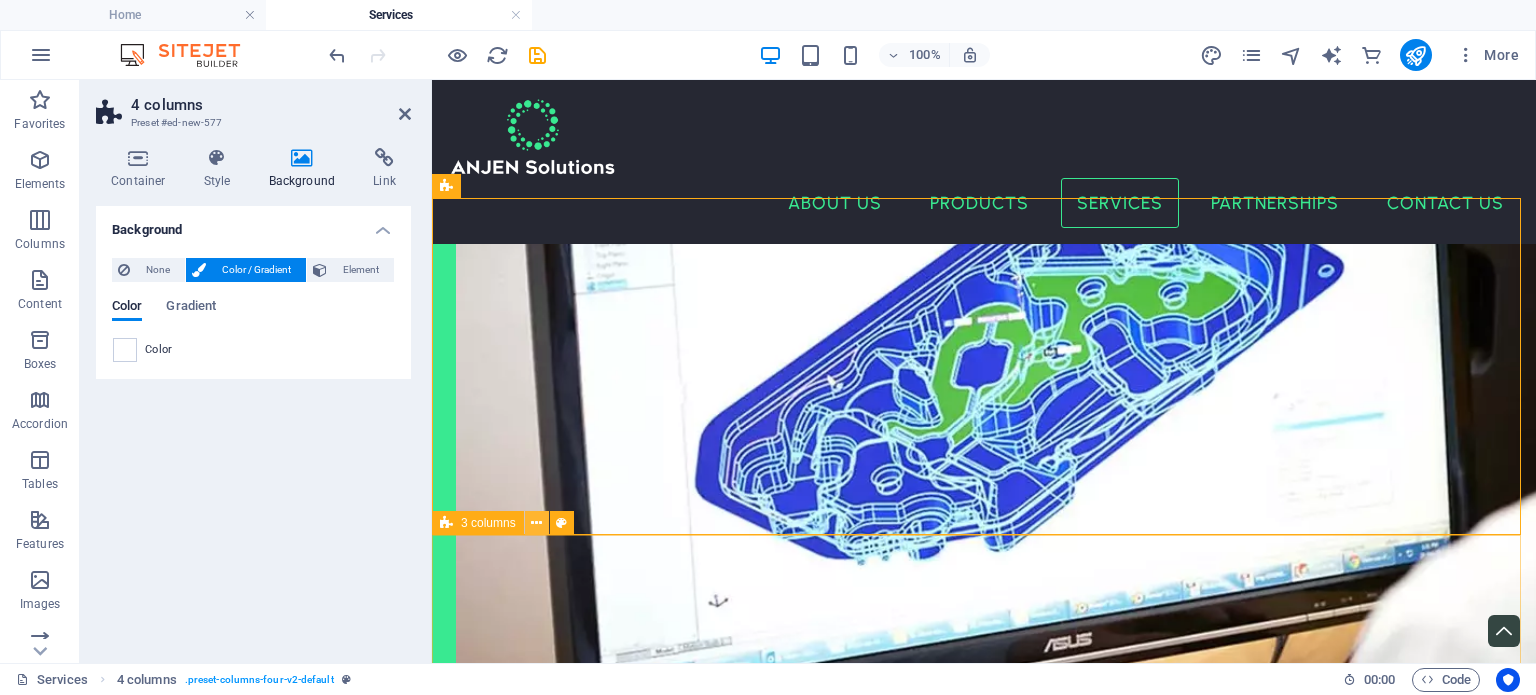 click at bounding box center [536, 523] 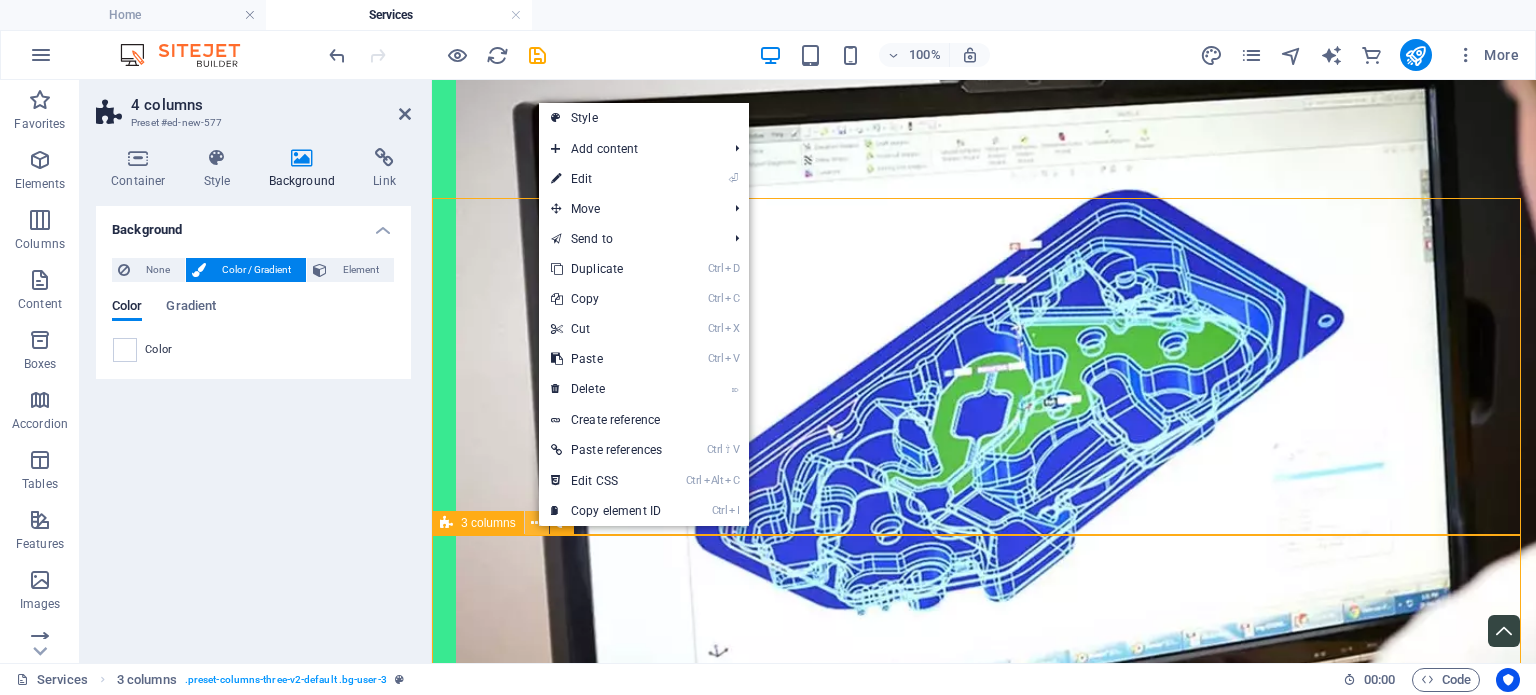 scroll, scrollTop: 687, scrollLeft: 0, axis: vertical 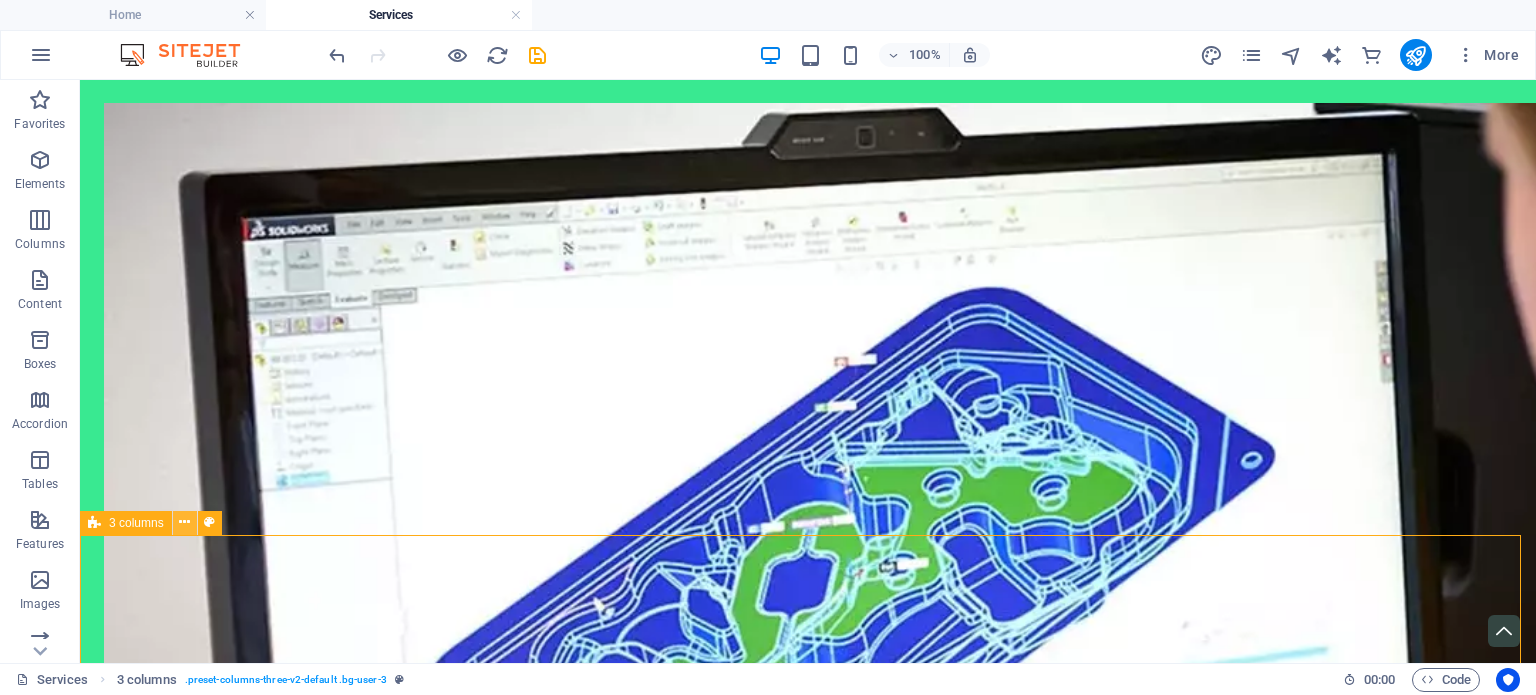click at bounding box center [184, 522] 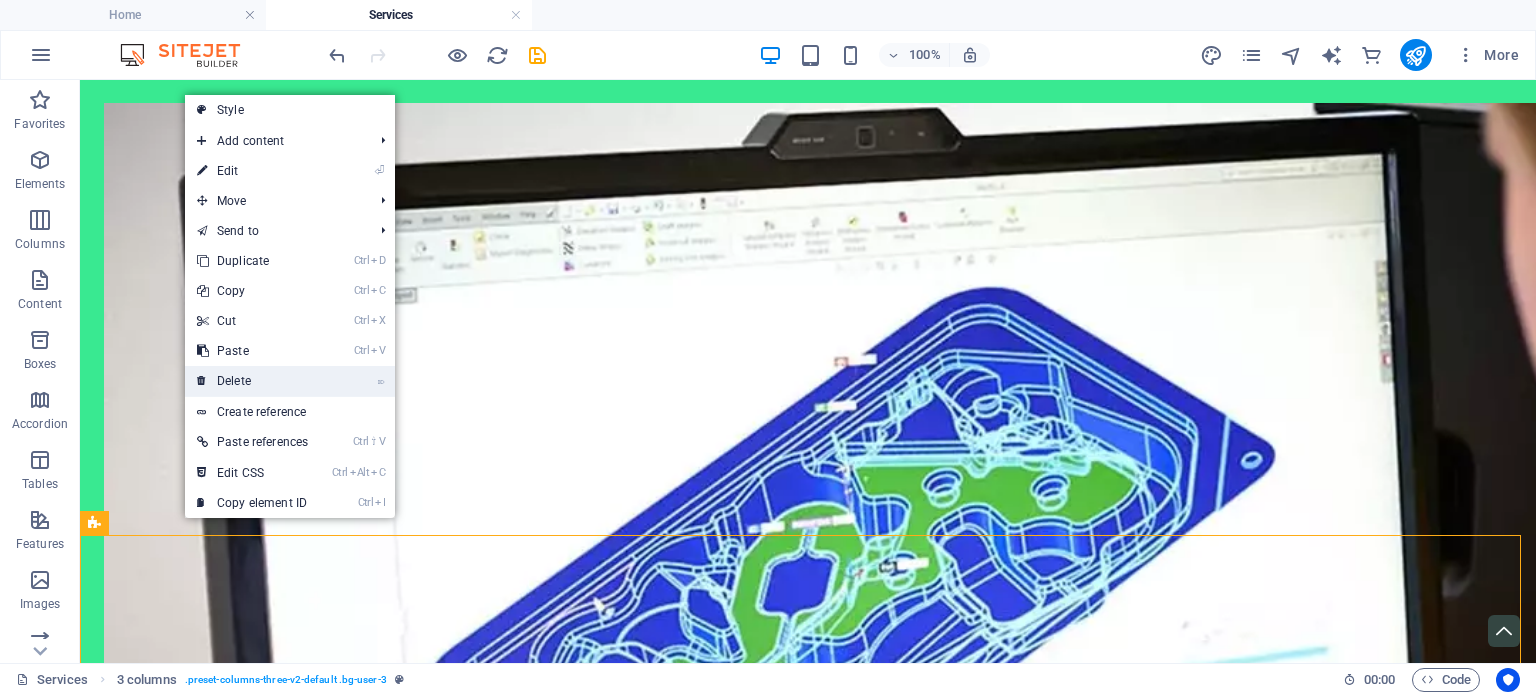 click on "⌦  Delete" at bounding box center [252, 381] 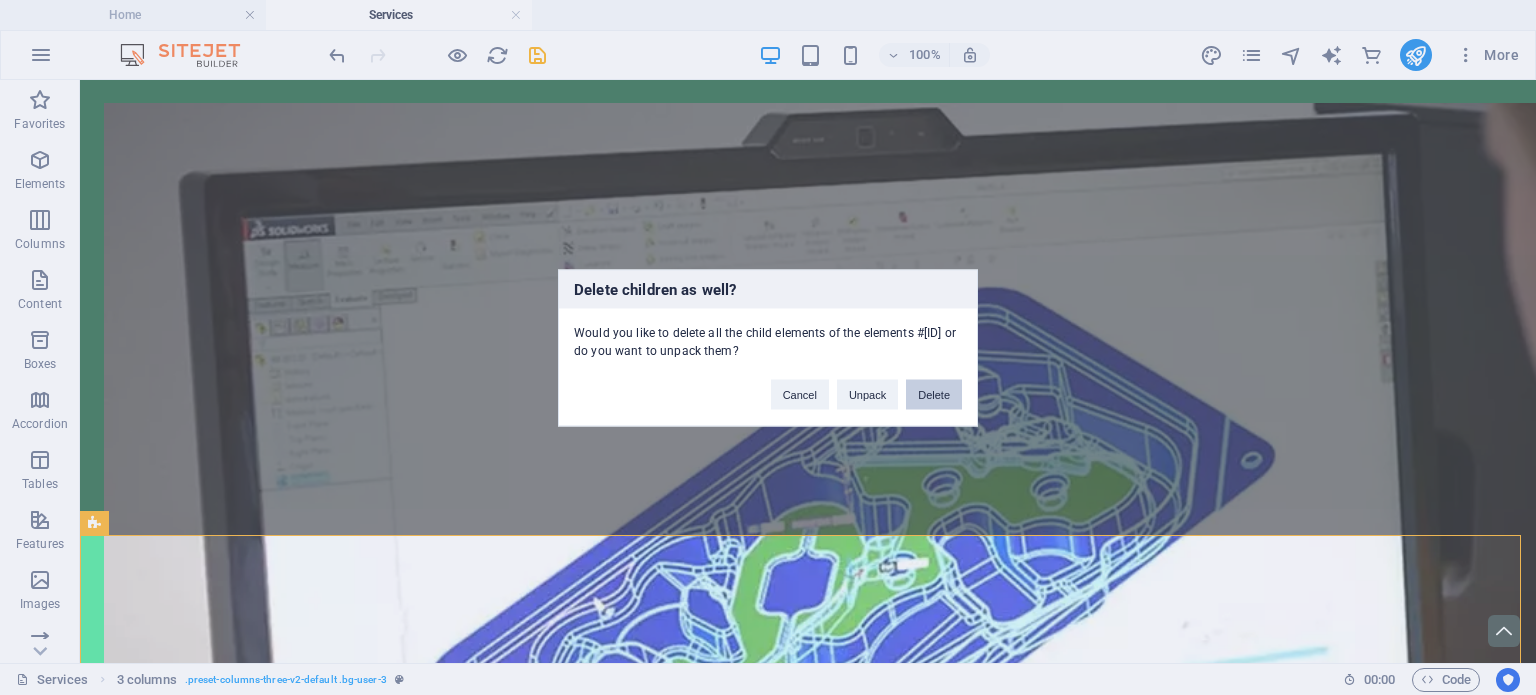 click on "Delete" at bounding box center [934, 394] 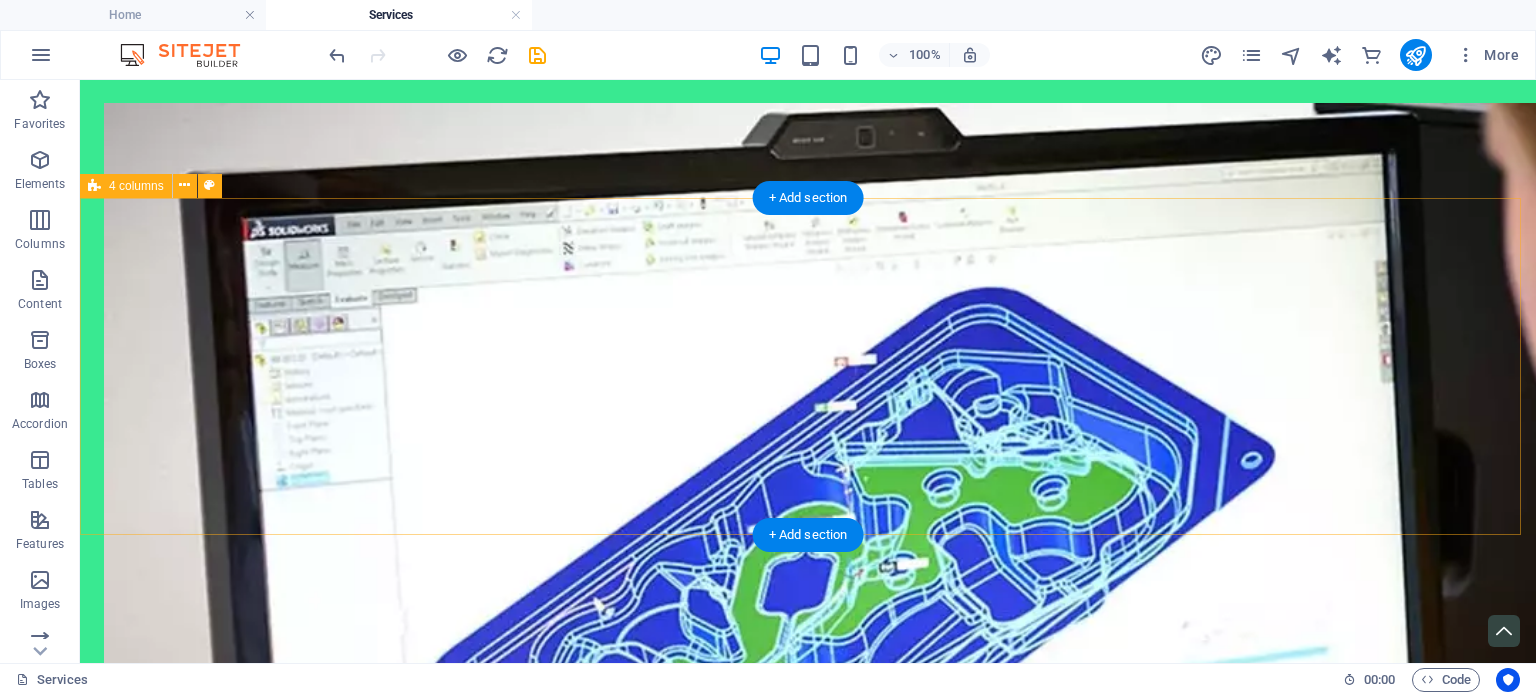 click on "Drop content here or  Add elements  Paste clipboard Drop content here or  Add elements  Paste clipboard Drop content here or  Add elements  Paste clipboard Drop content here or  Add elements  Paste clipboard" at bounding box center (808, 1716) 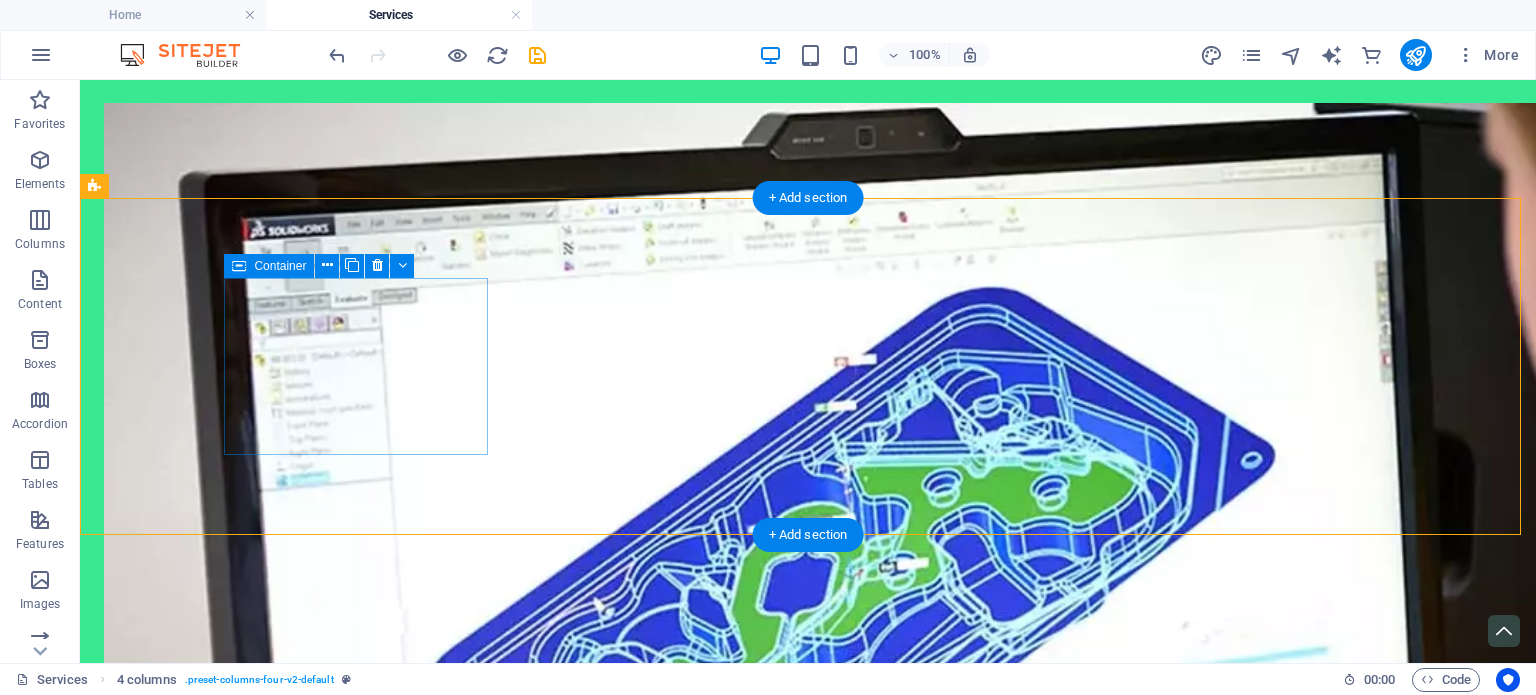 click on "Add elements" at bounding box center (235, 1437) 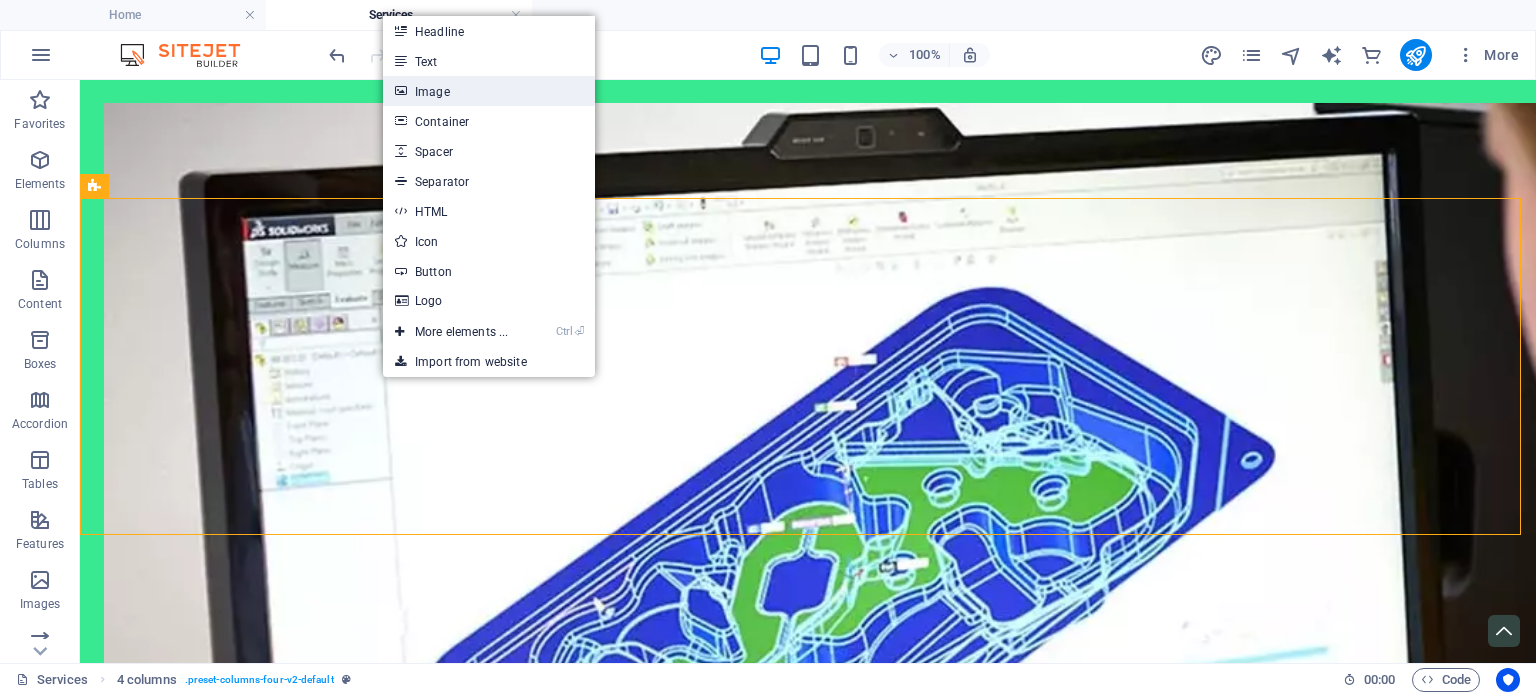drag, startPoint x: 475, startPoint y: 94, endPoint x: 36, endPoint y: 115, distance: 439.50198 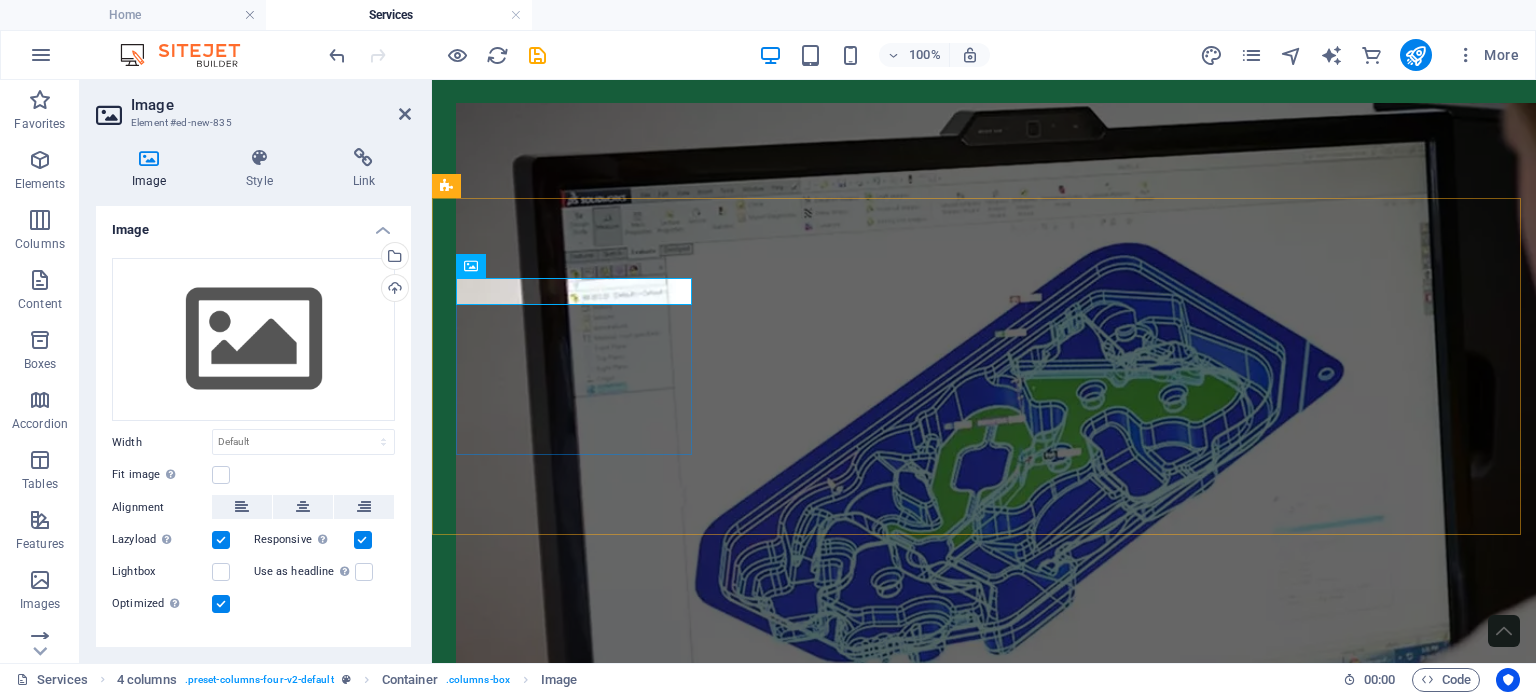 scroll, scrollTop: 740, scrollLeft: 0, axis: vertical 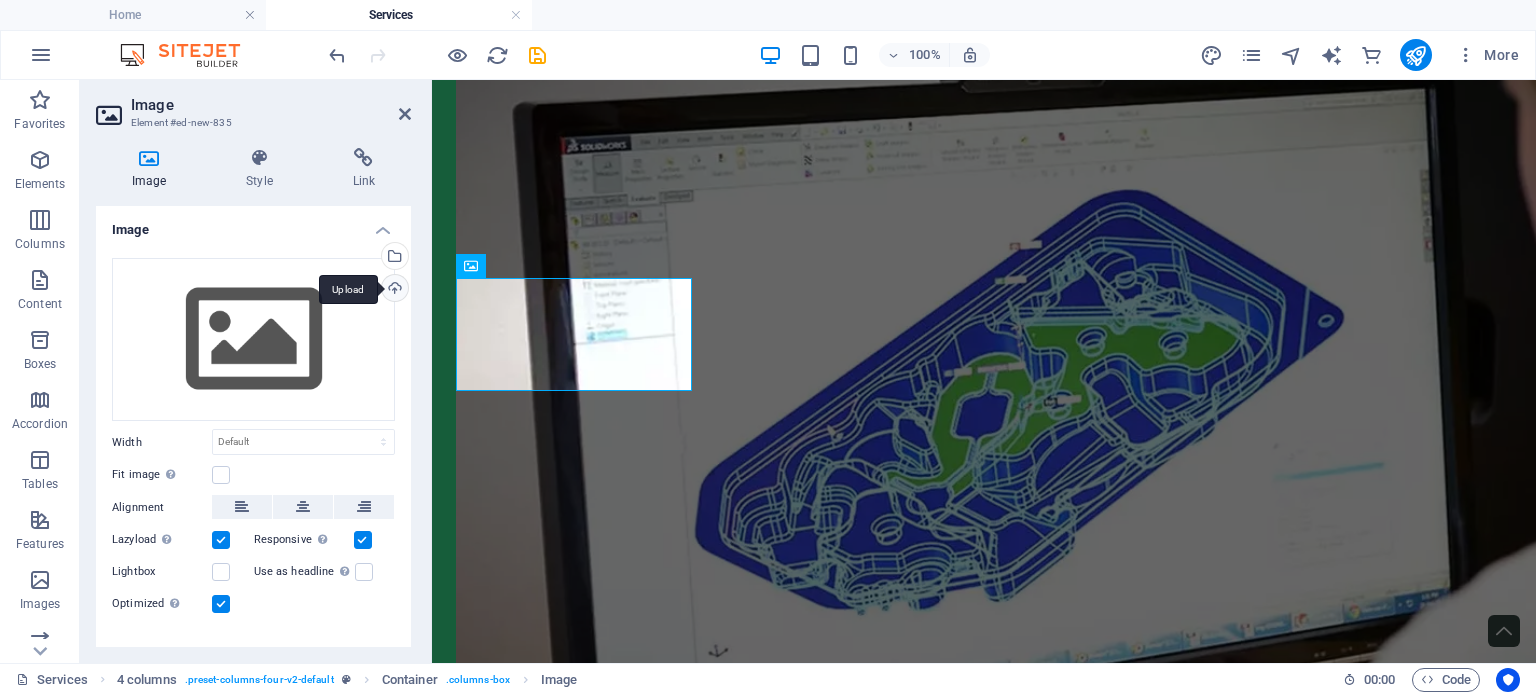 click on "Upload" at bounding box center [393, 290] 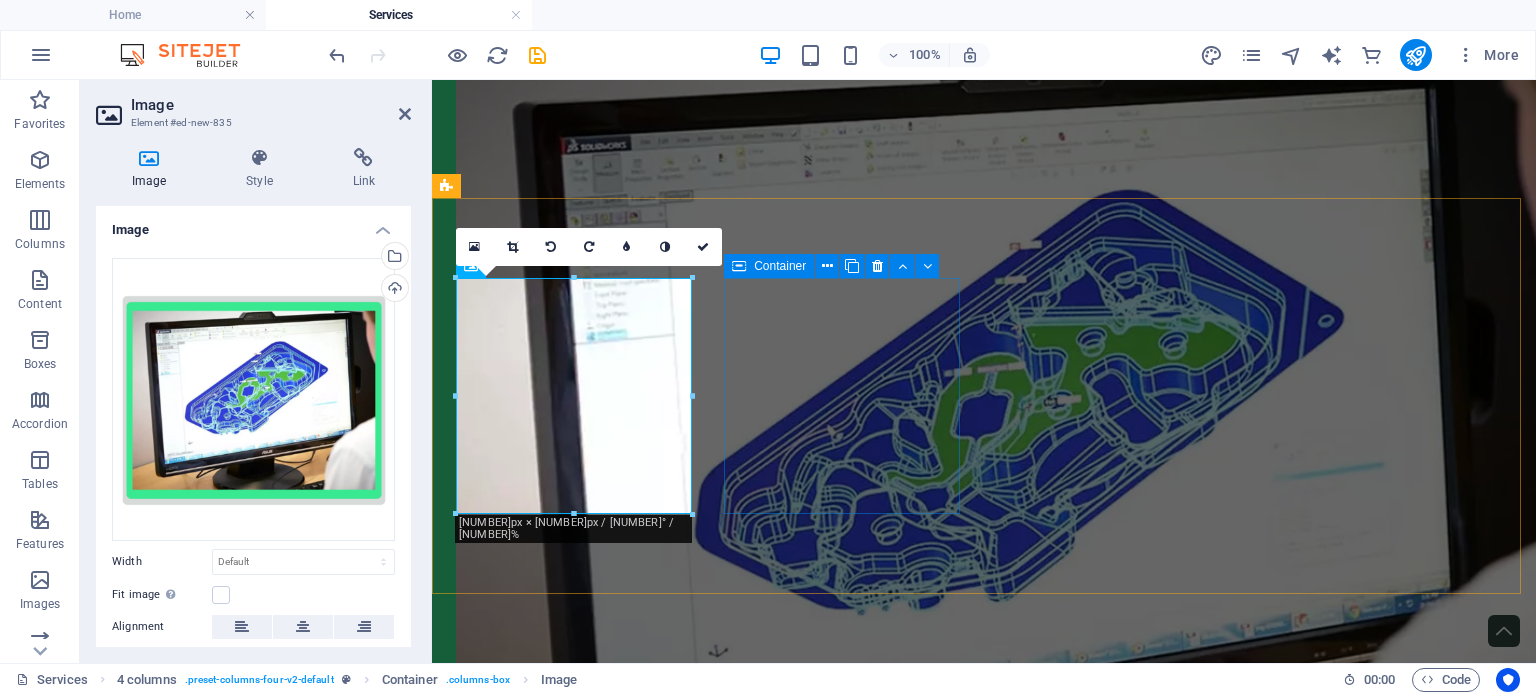 click on "Drop content here or  Add elements  Paste clipboard" at bounding box center (576, 1629) 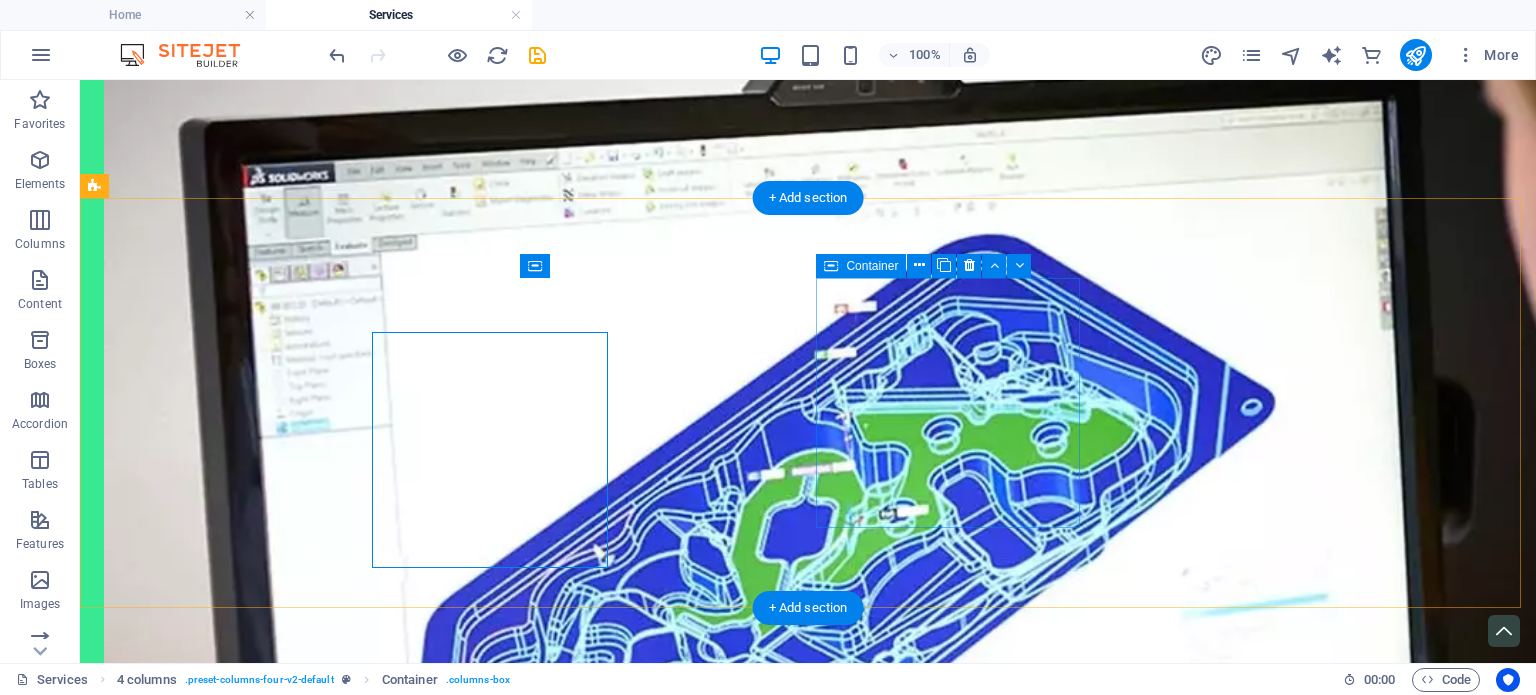 scroll, scrollTop: 687, scrollLeft: 0, axis: vertical 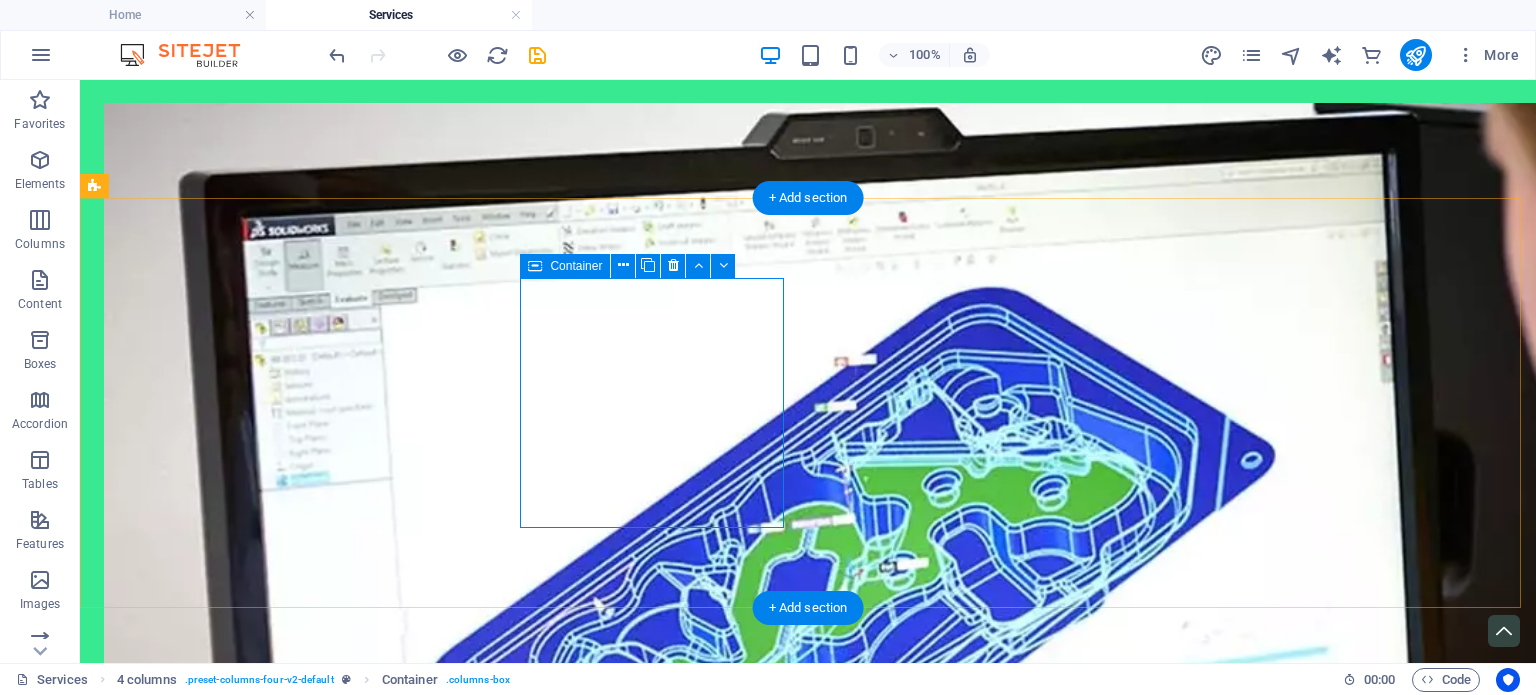click on "Add elements" at bounding box center (235, 1953) 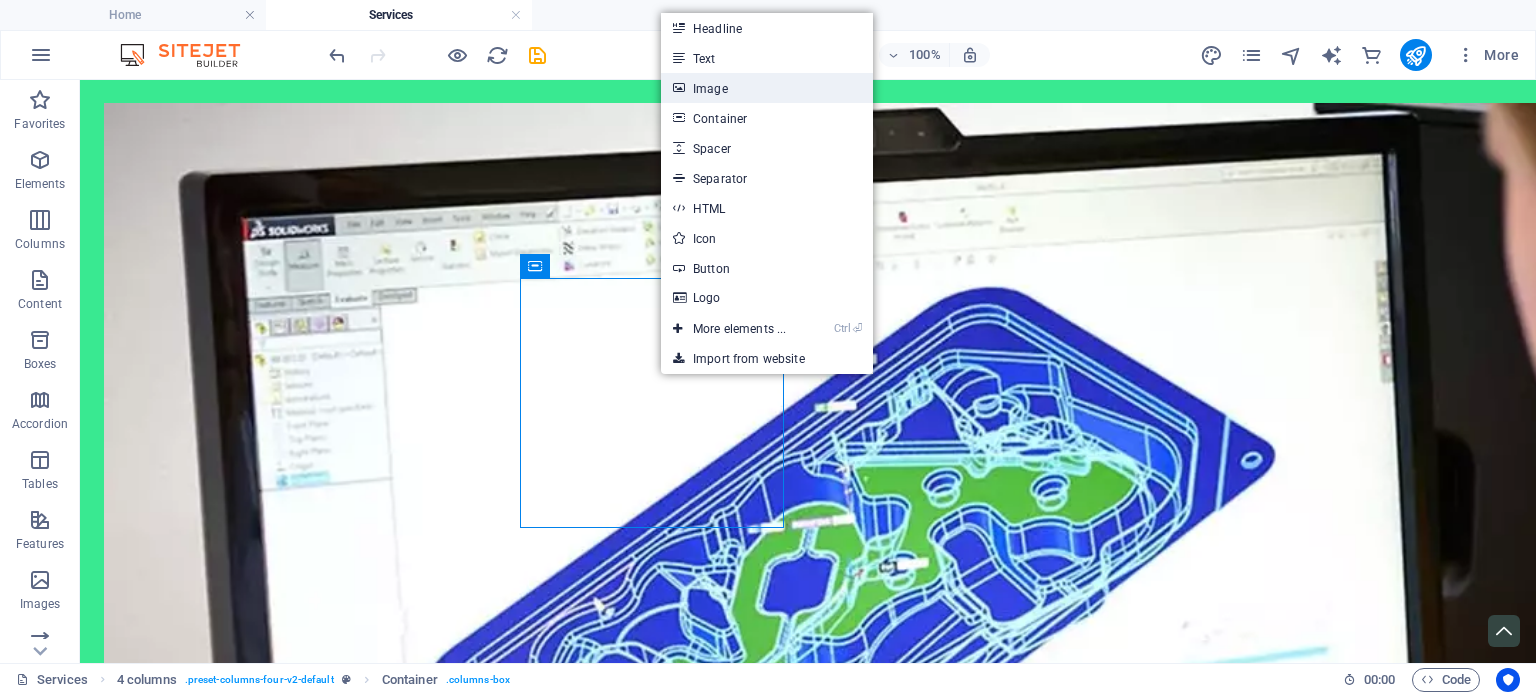 click on "Image" at bounding box center (767, 88) 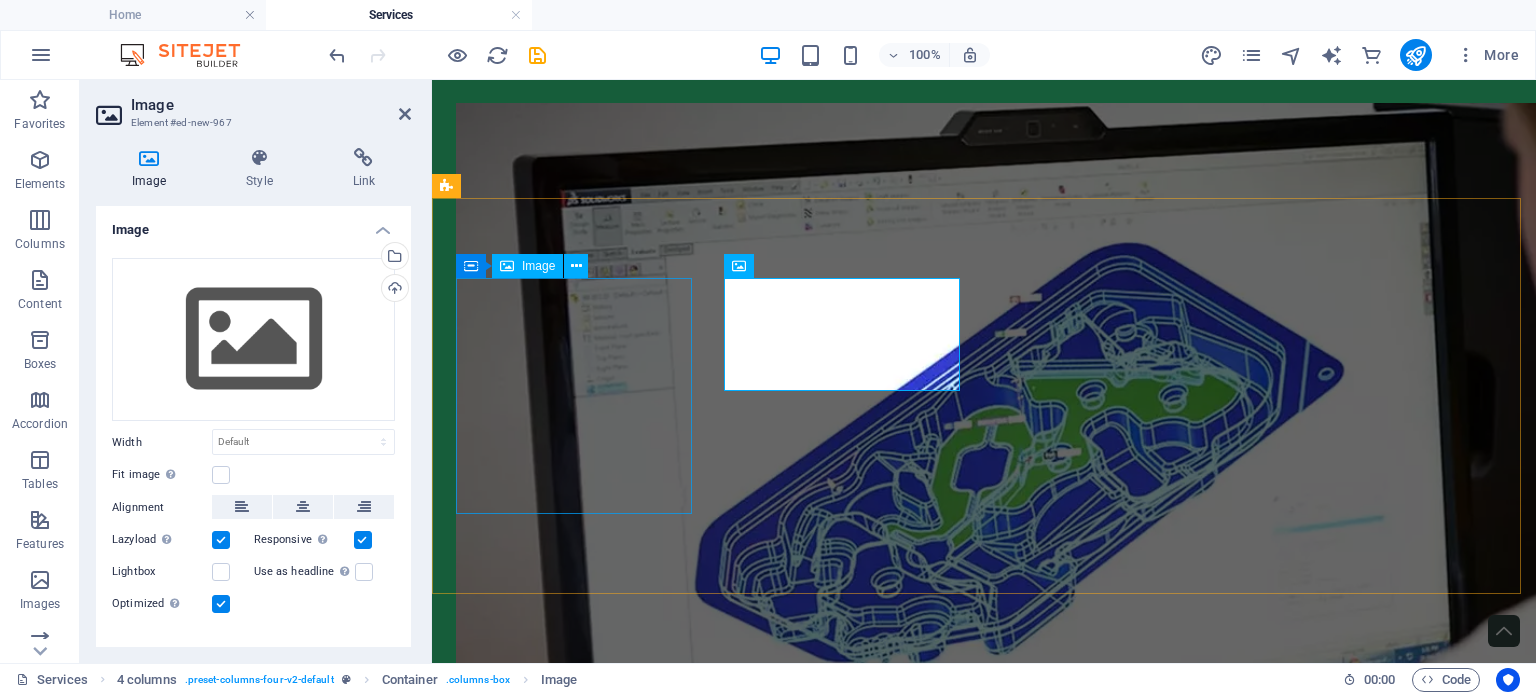 scroll, scrollTop: 740, scrollLeft: 0, axis: vertical 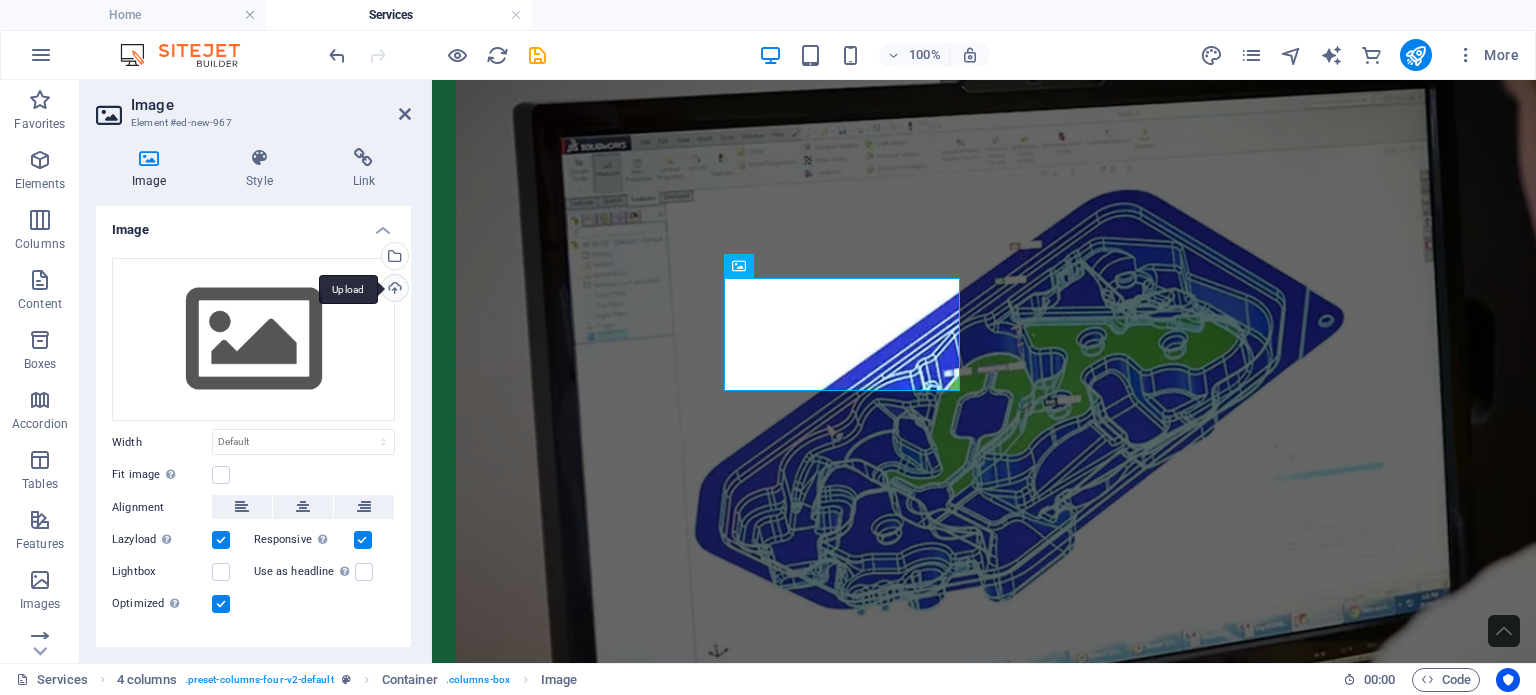 click on "Upload" at bounding box center [393, 290] 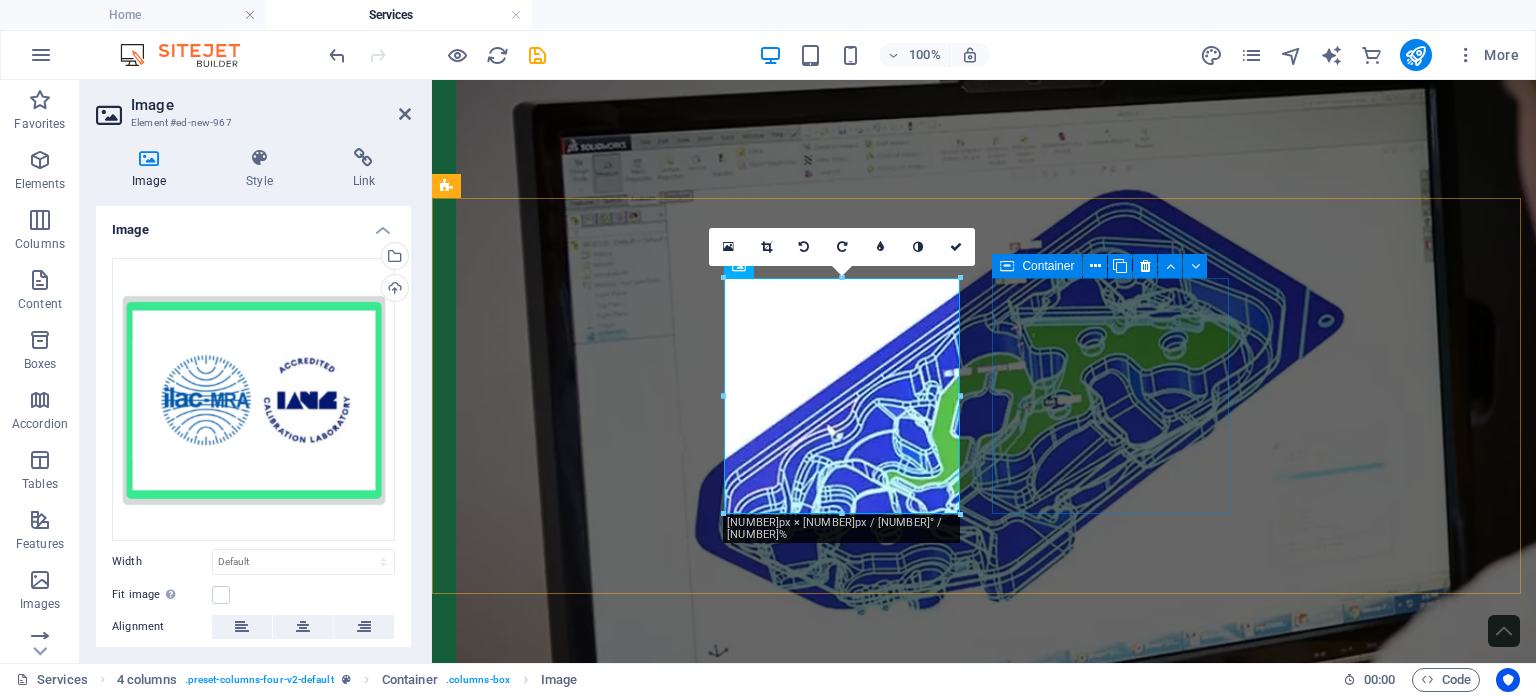 click on "Paste clipboard" at bounding box center [576, 2193] 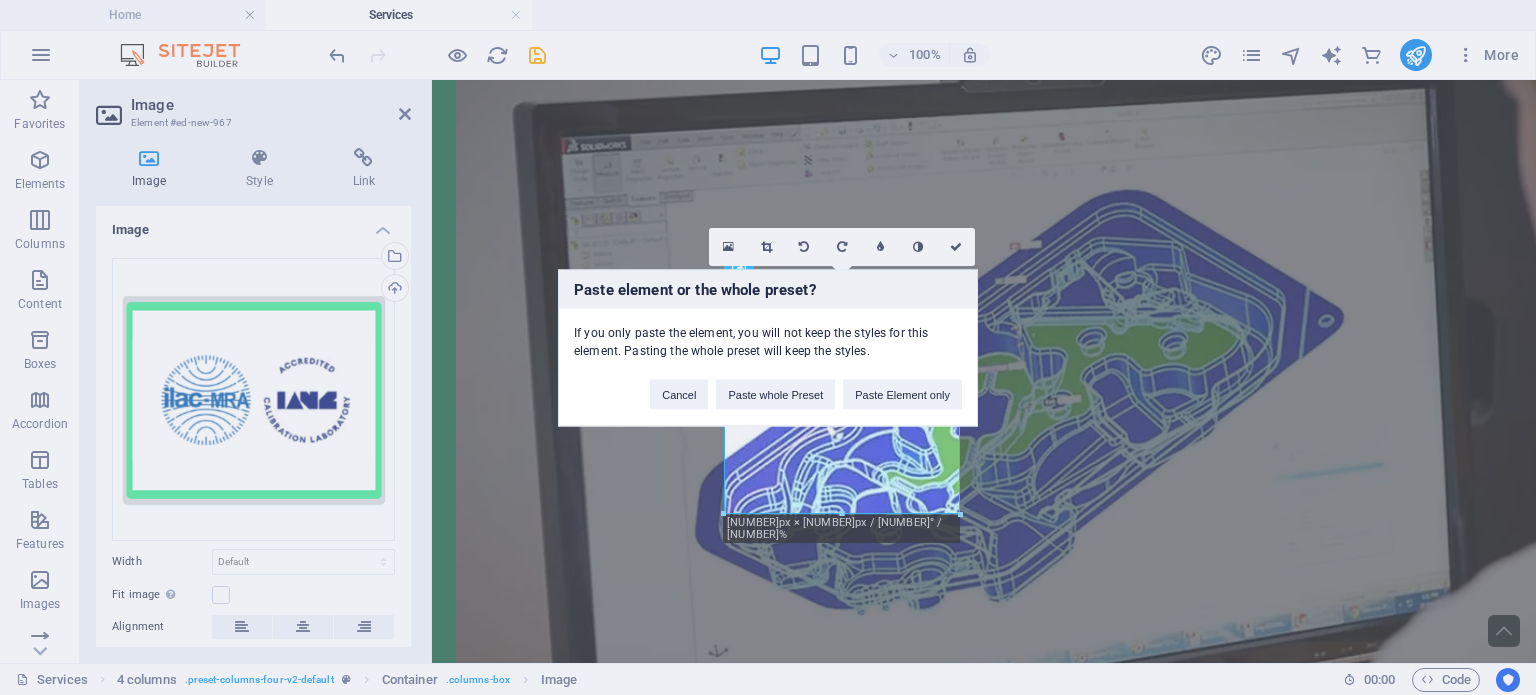 click on "Paste element or the whole preset? If you only paste the element, you will not keep the styles for this element. Pasting the whole preset will keep the styles. Cancel Paste whole Preset Paste Element only" at bounding box center [768, 347] 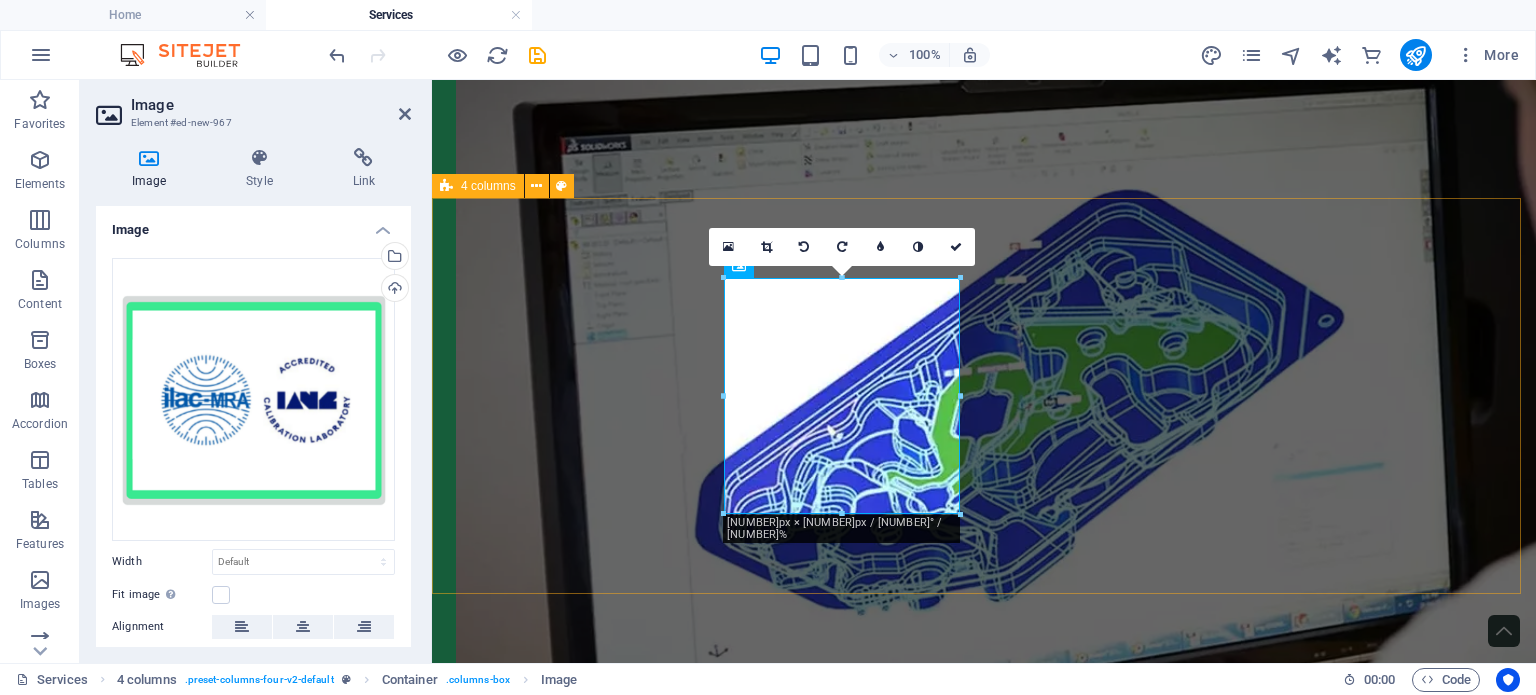 click on "Drop content here or  Add elements  Paste clipboard Drop content here or  Add elements  Paste clipboard" at bounding box center (984, 1726) 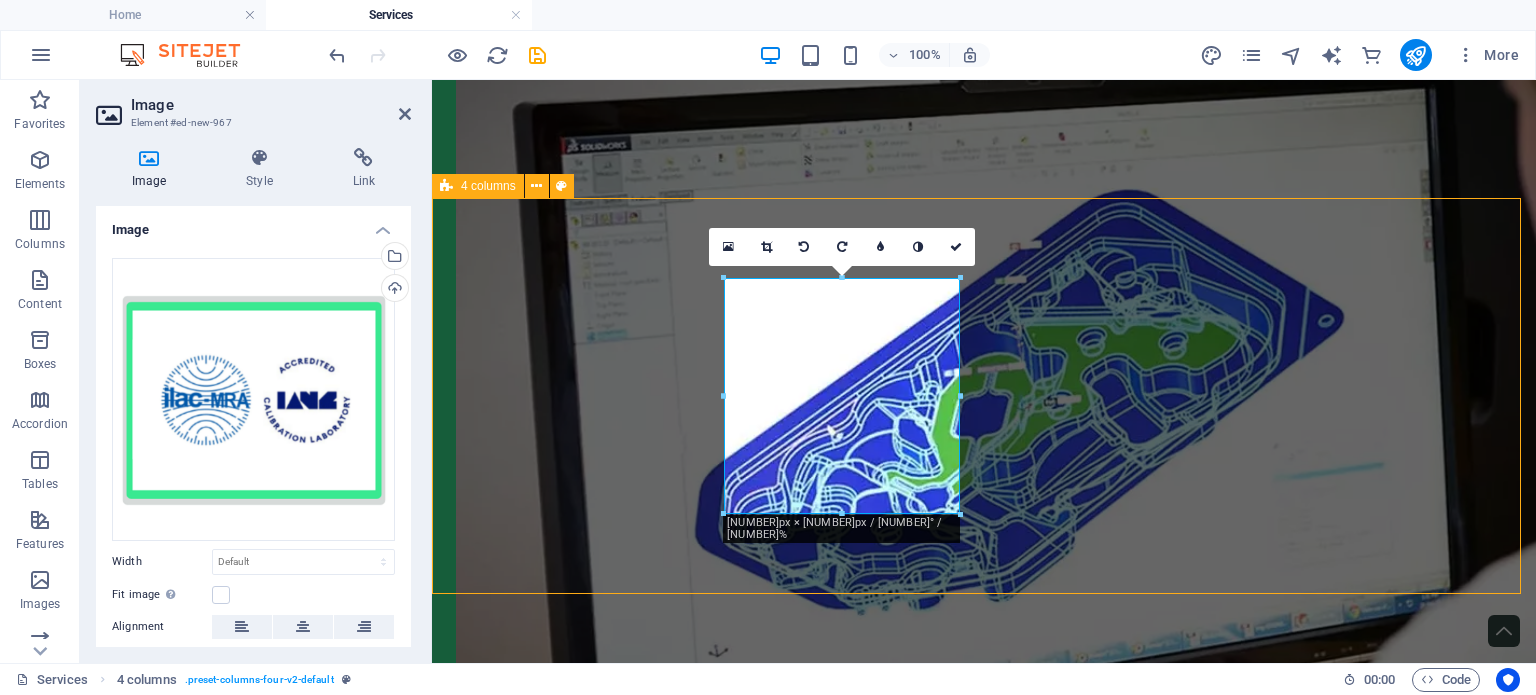 scroll, scrollTop: 687, scrollLeft: 0, axis: vertical 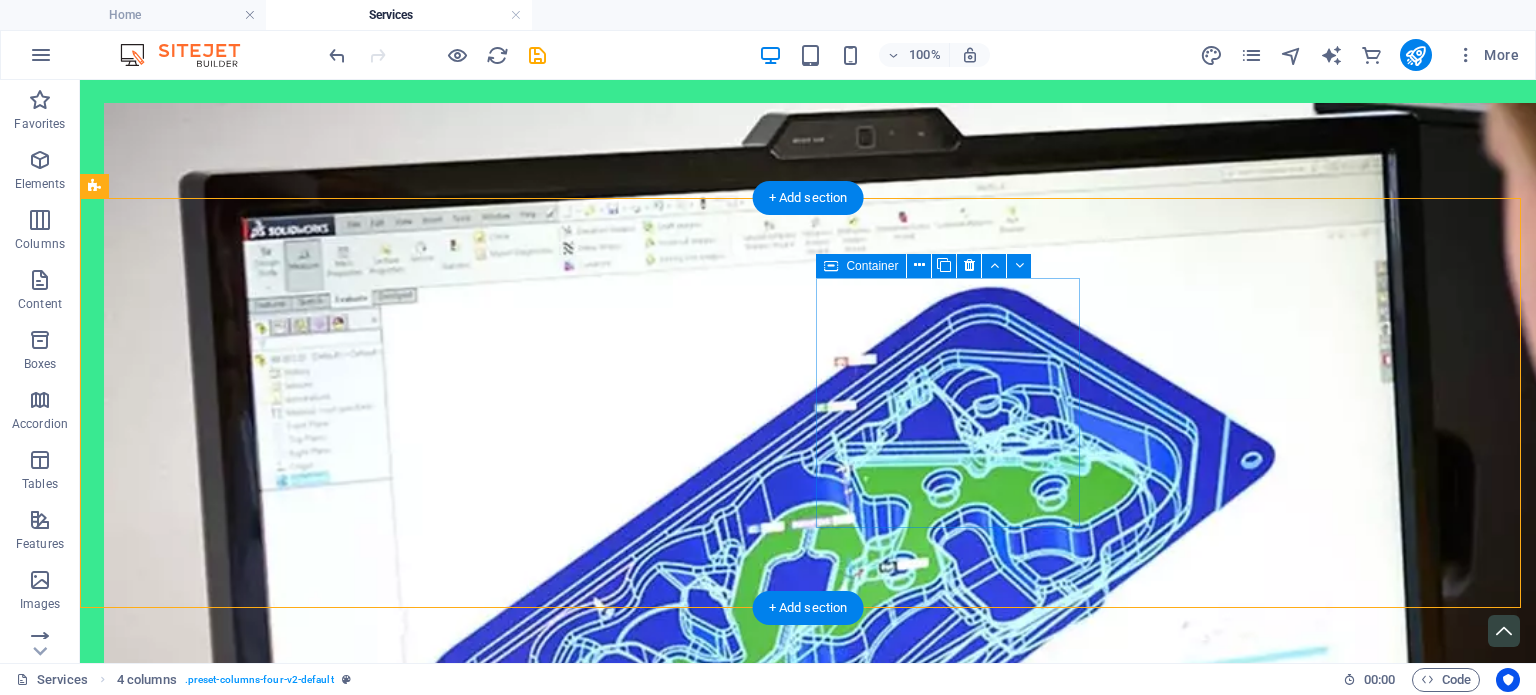 click on "Add elements" at bounding box center [235, 2469] 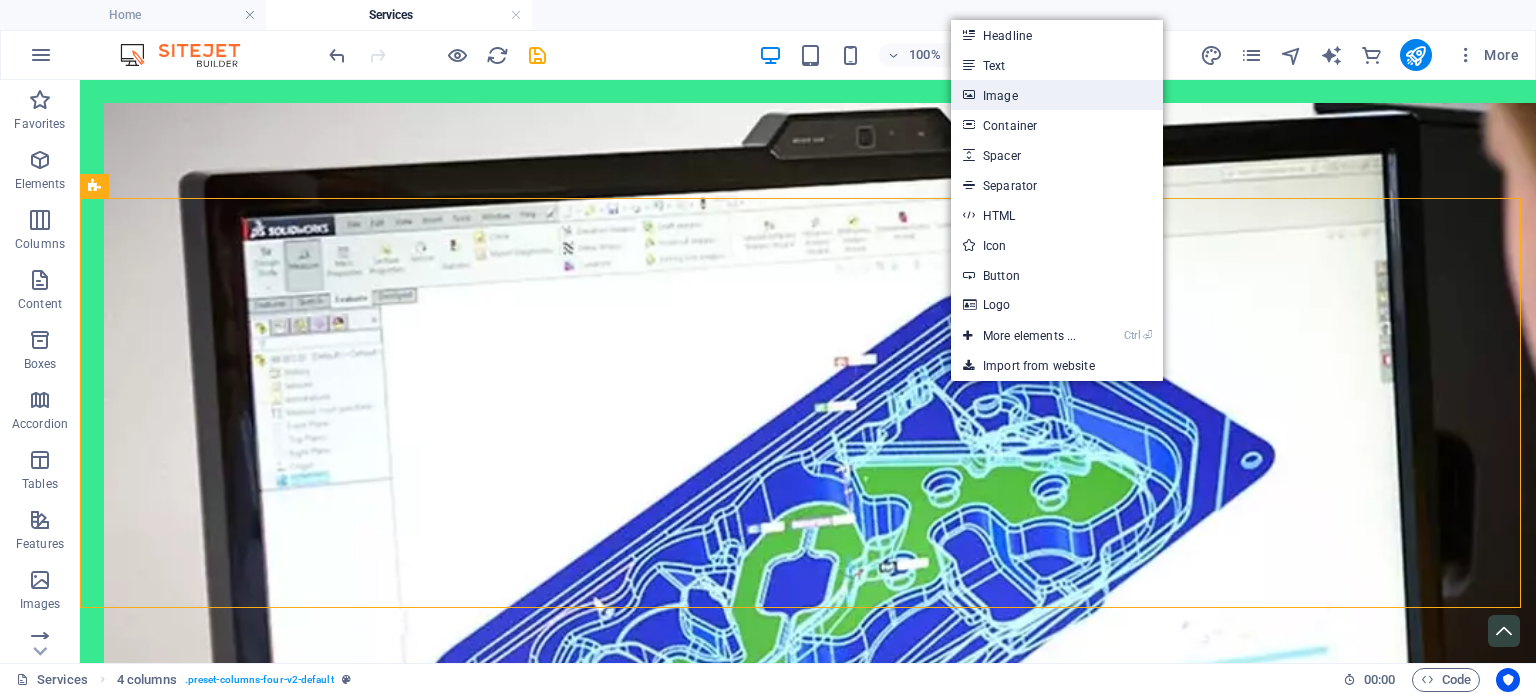 click on "Image" at bounding box center (1057, 95) 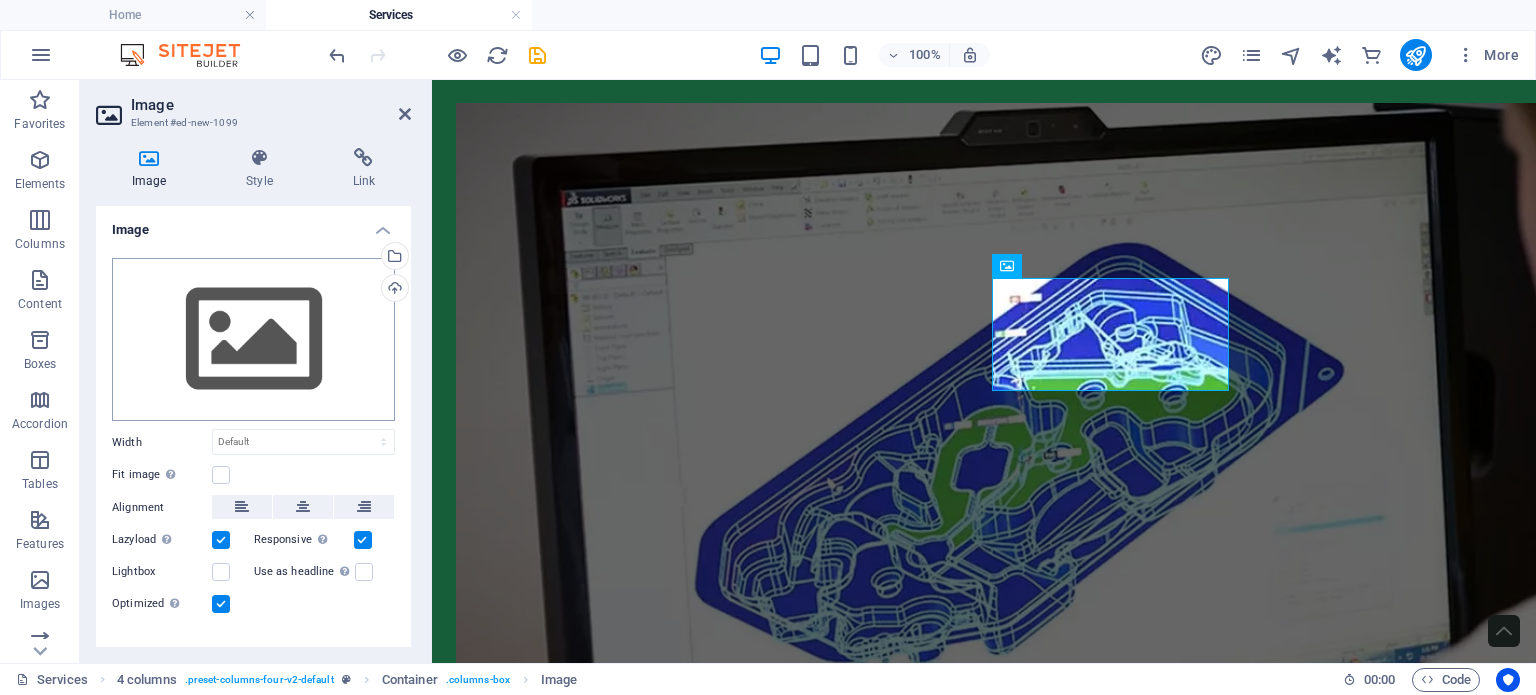 scroll, scrollTop: 740, scrollLeft: 0, axis: vertical 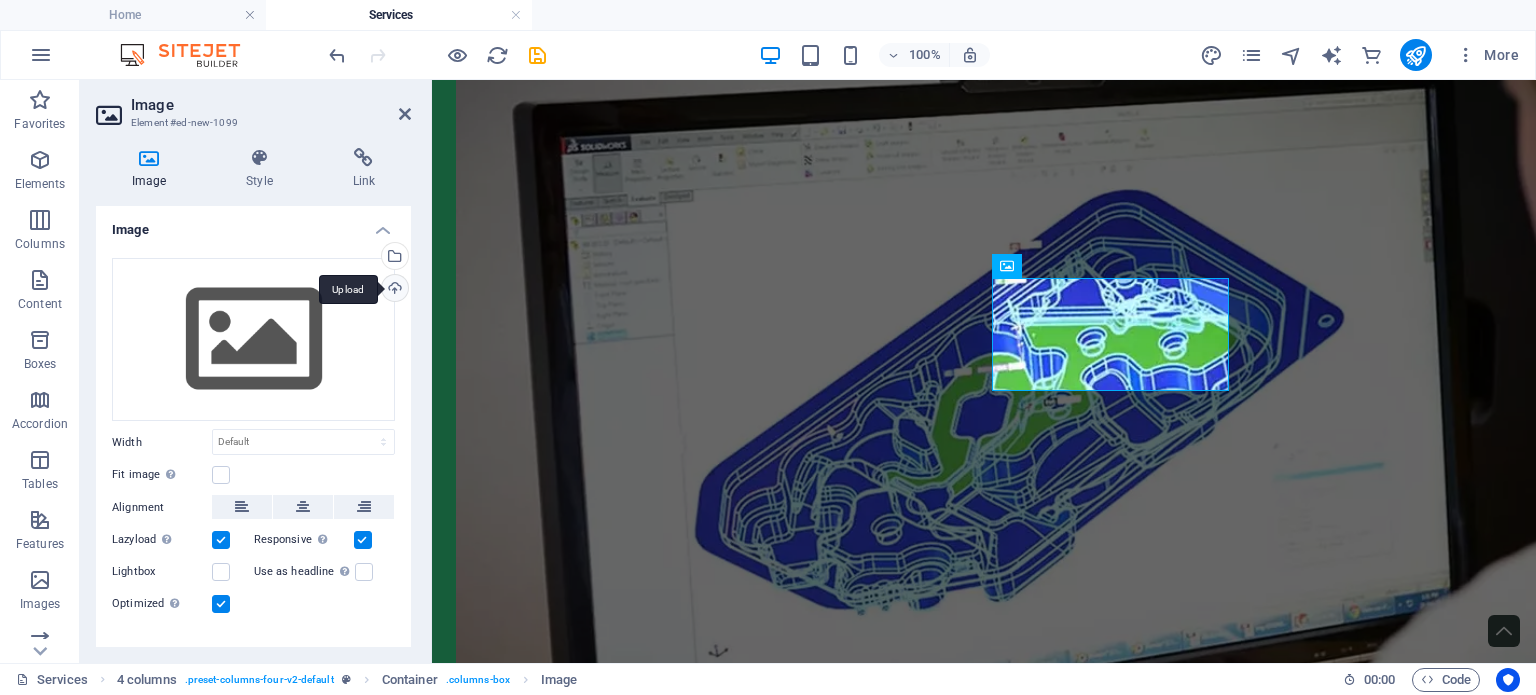 click on "Upload" at bounding box center (393, 290) 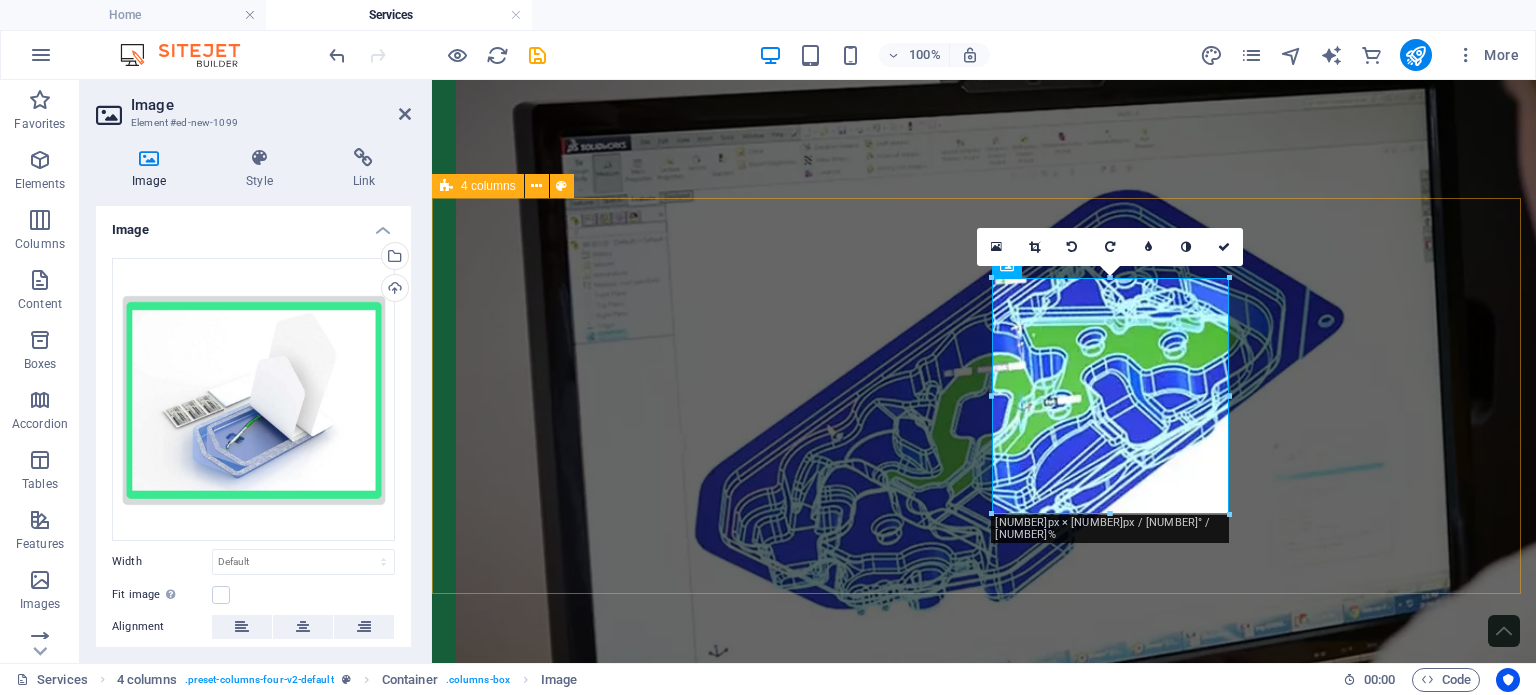 click on "Drop content here or  Add elements  Paste clipboard" at bounding box center [984, 1887] 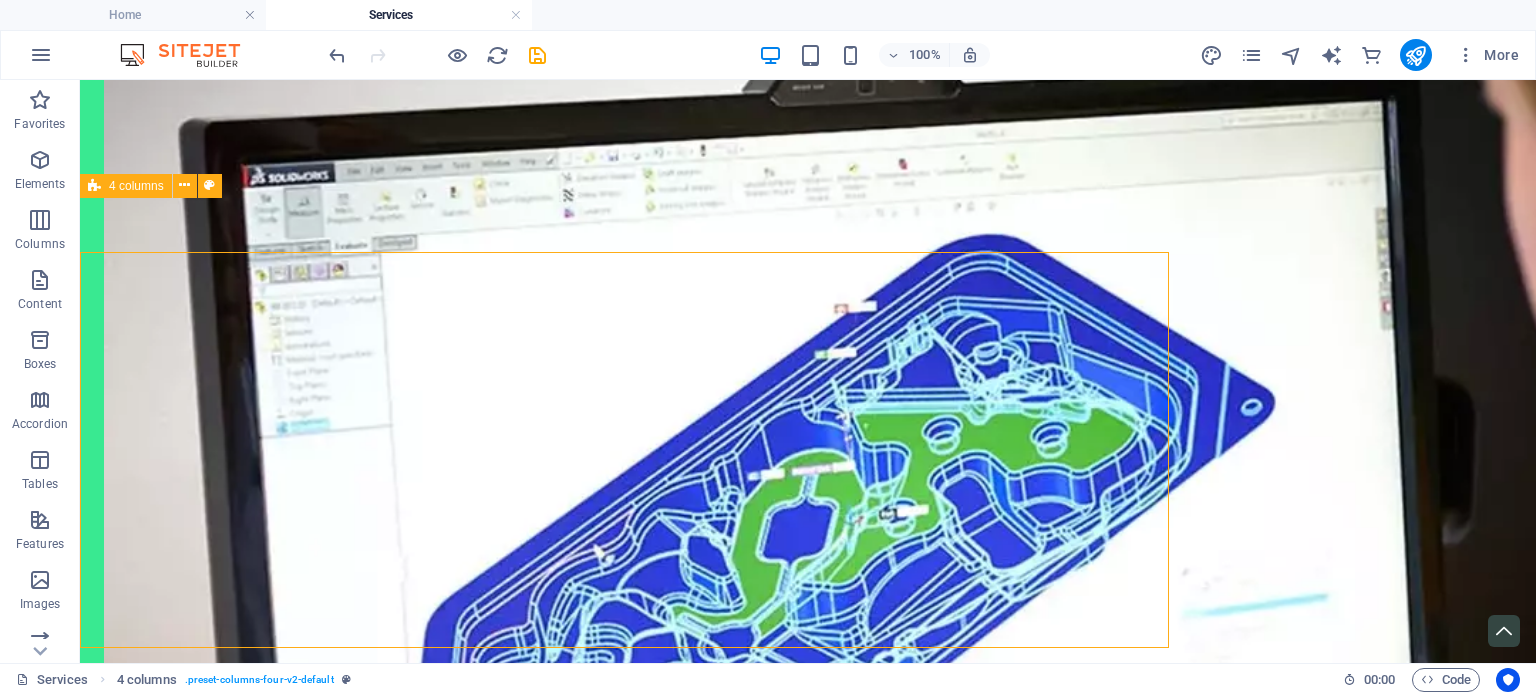 scroll, scrollTop: 687, scrollLeft: 0, axis: vertical 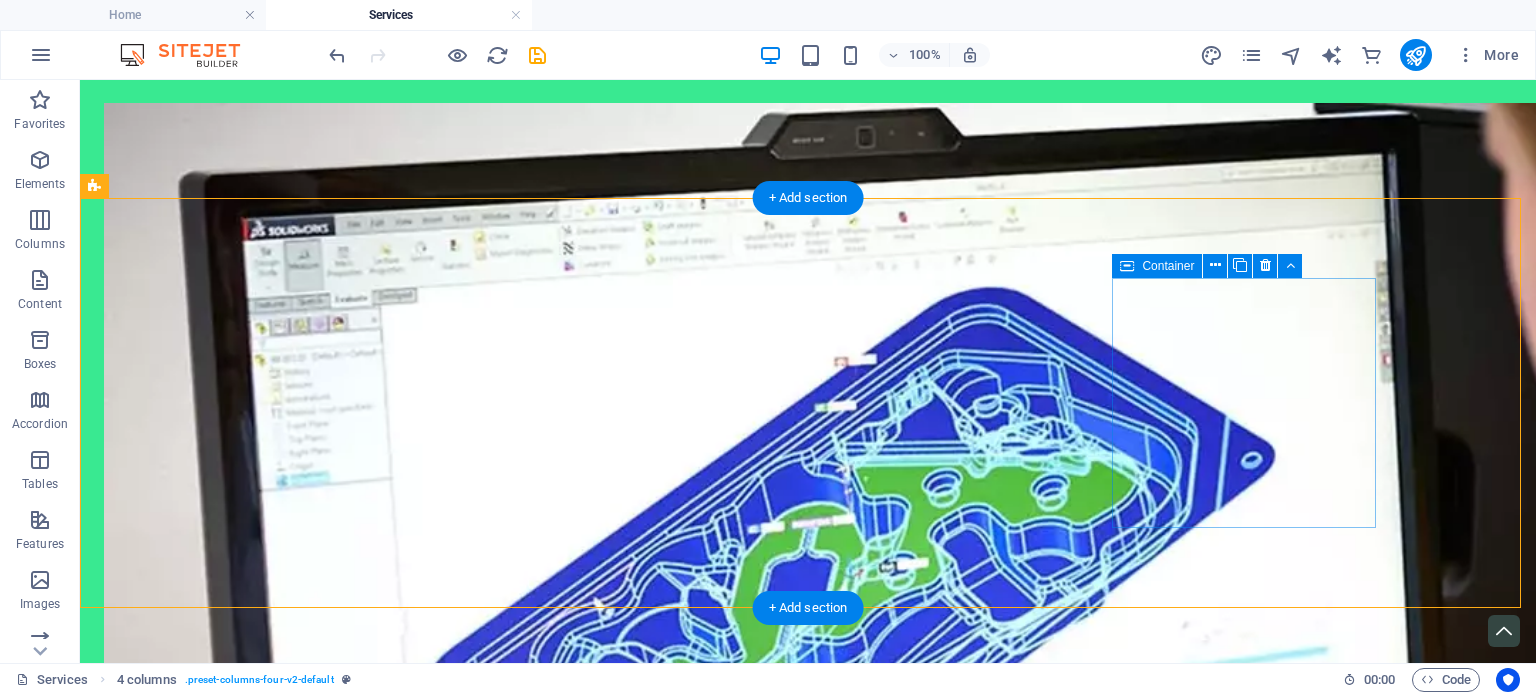 click on "Add elements" at bounding box center [235, 2985] 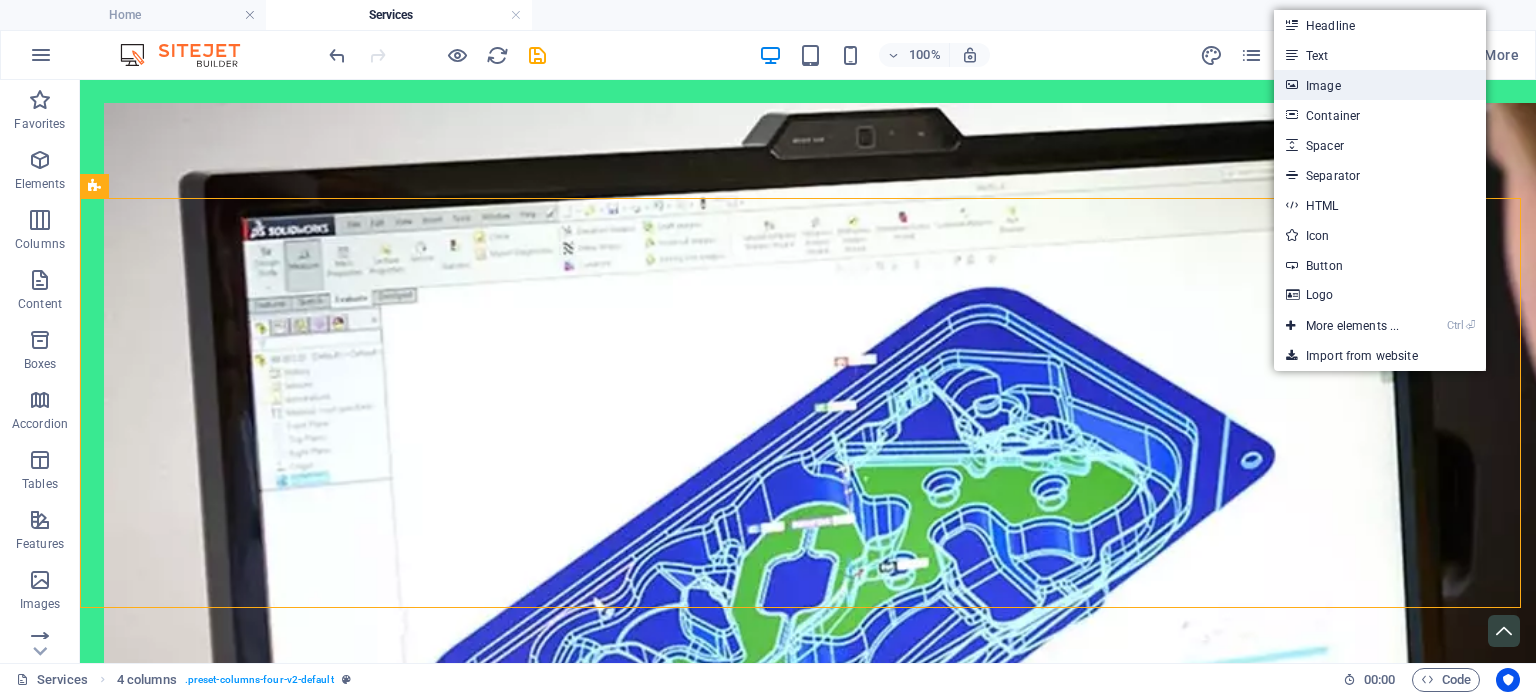 click on "Image" at bounding box center [1380, 85] 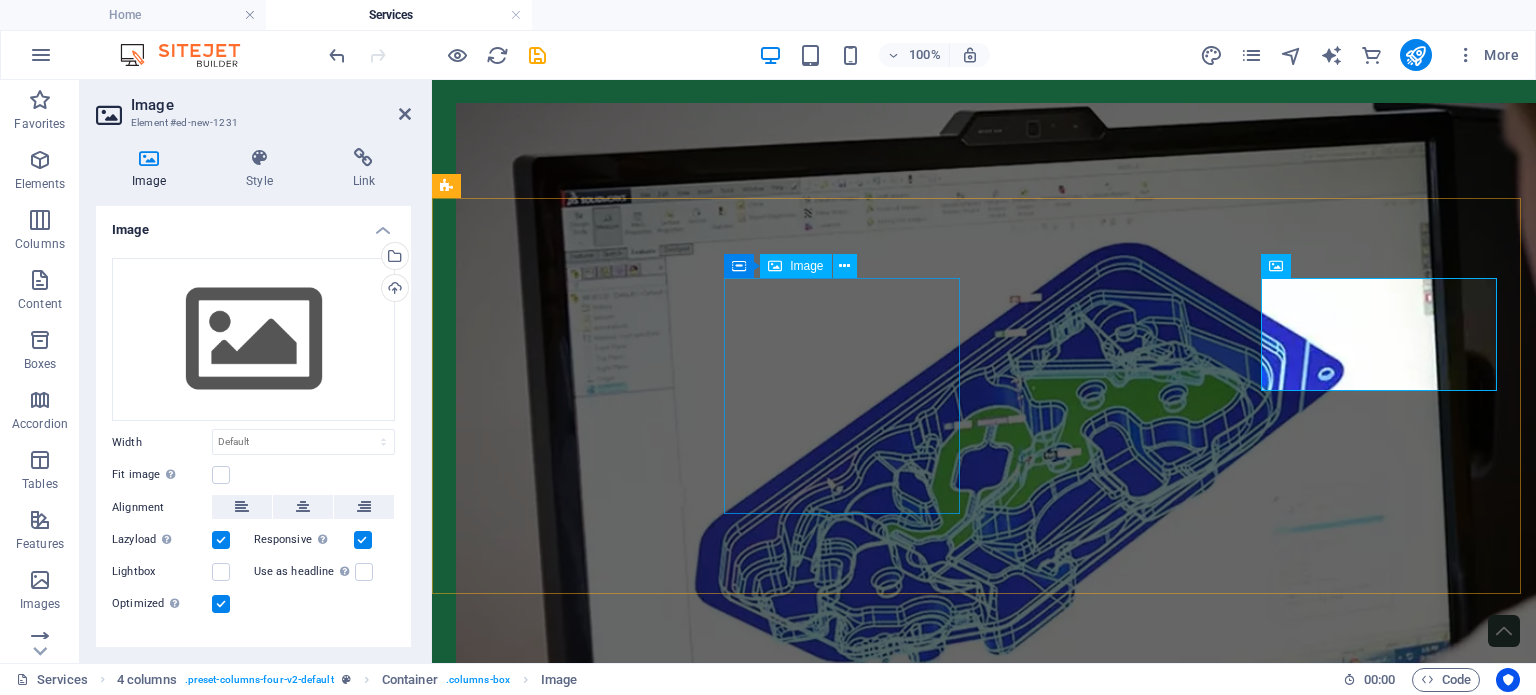 scroll, scrollTop: 740, scrollLeft: 0, axis: vertical 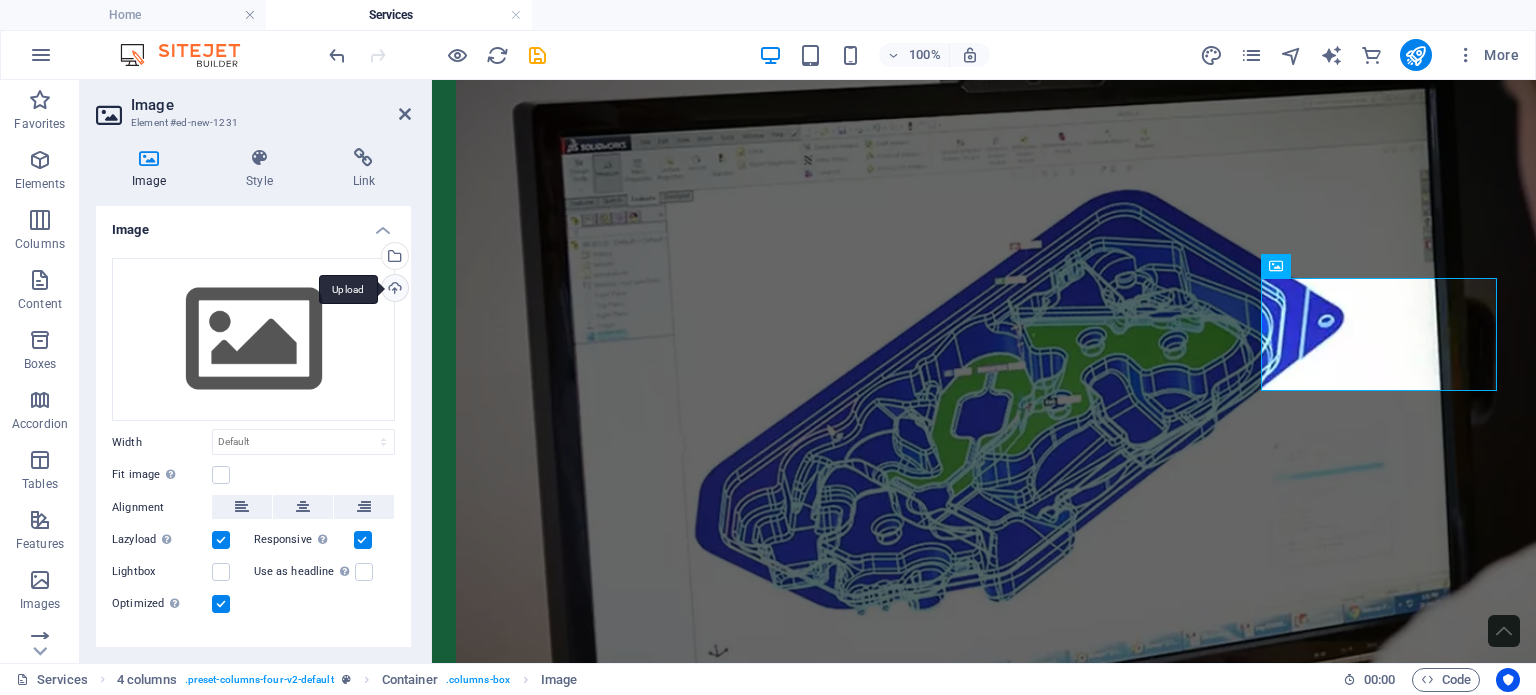 click on "Upload" at bounding box center [393, 290] 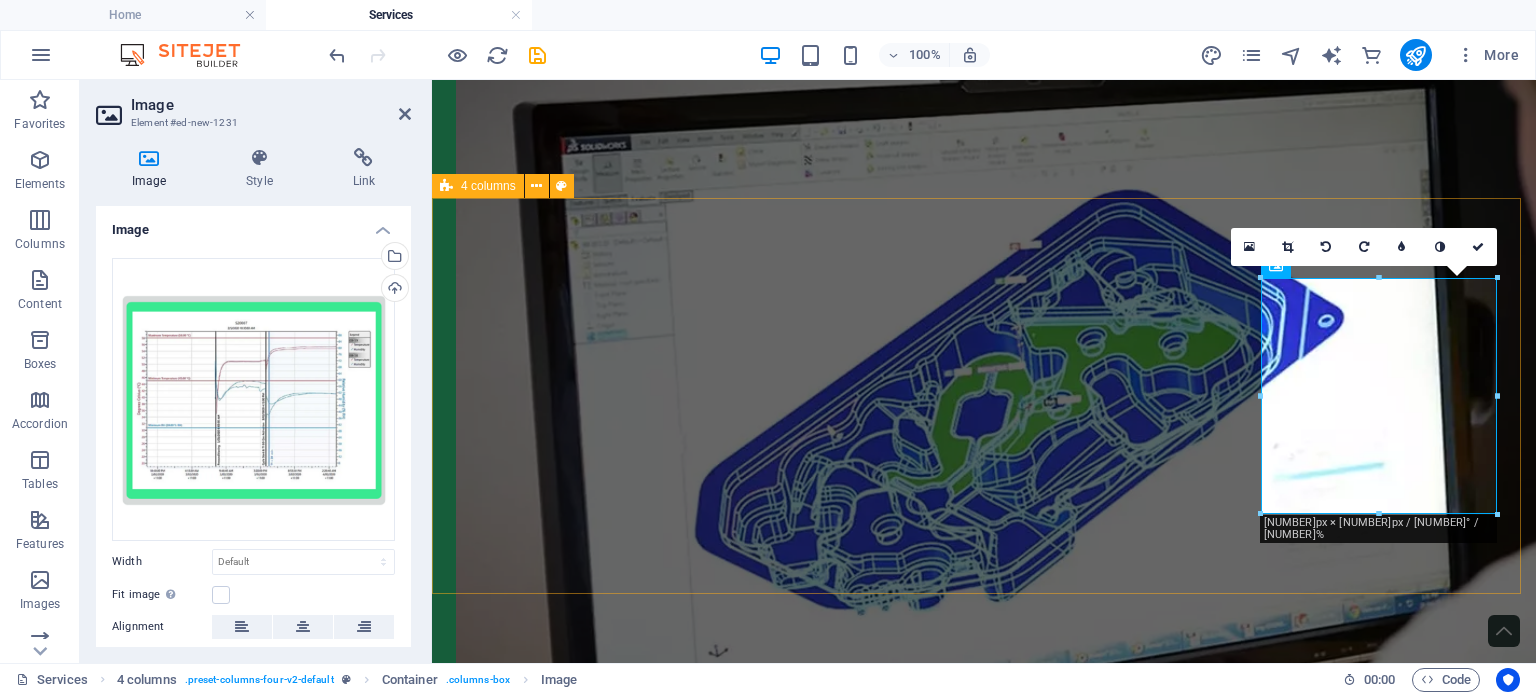 click at bounding box center [984, 2048] 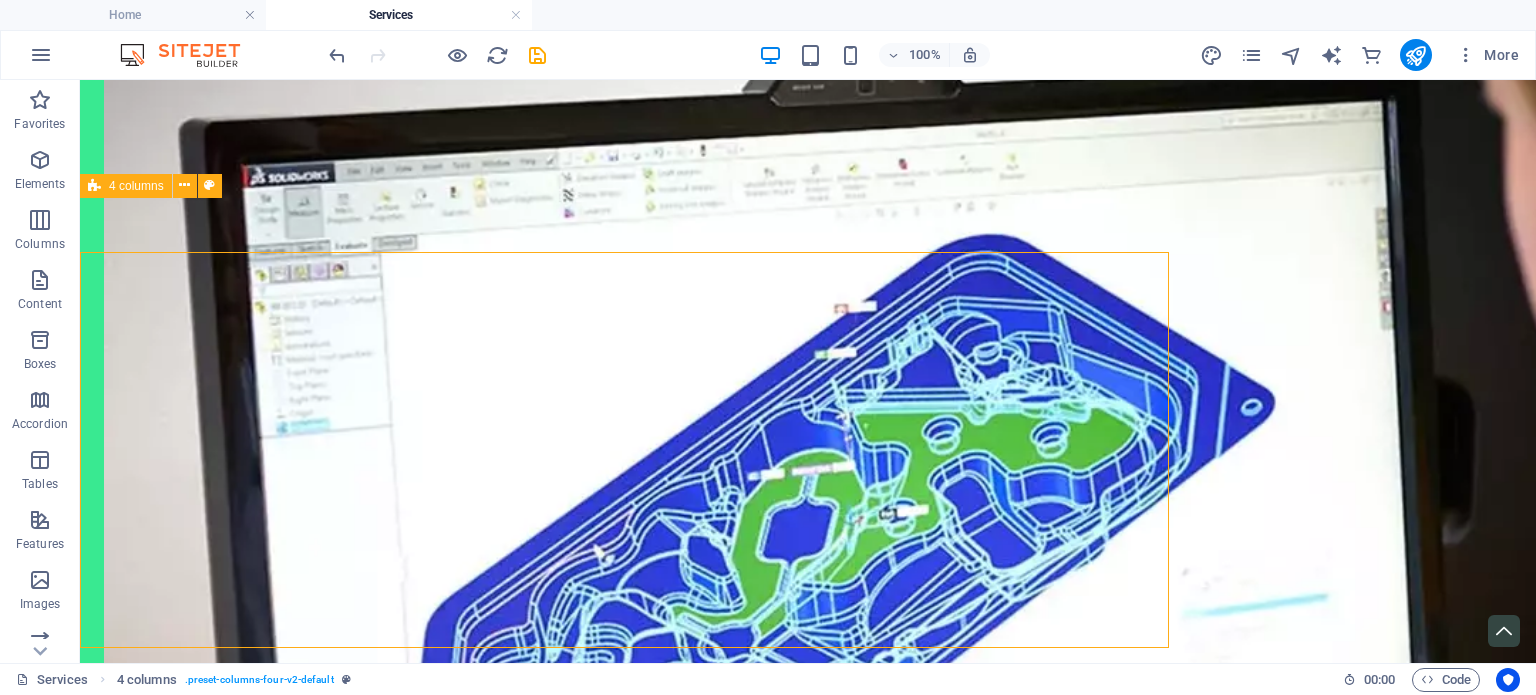 scroll, scrollTop: 687, scrollLeft: 0, axis: vertical 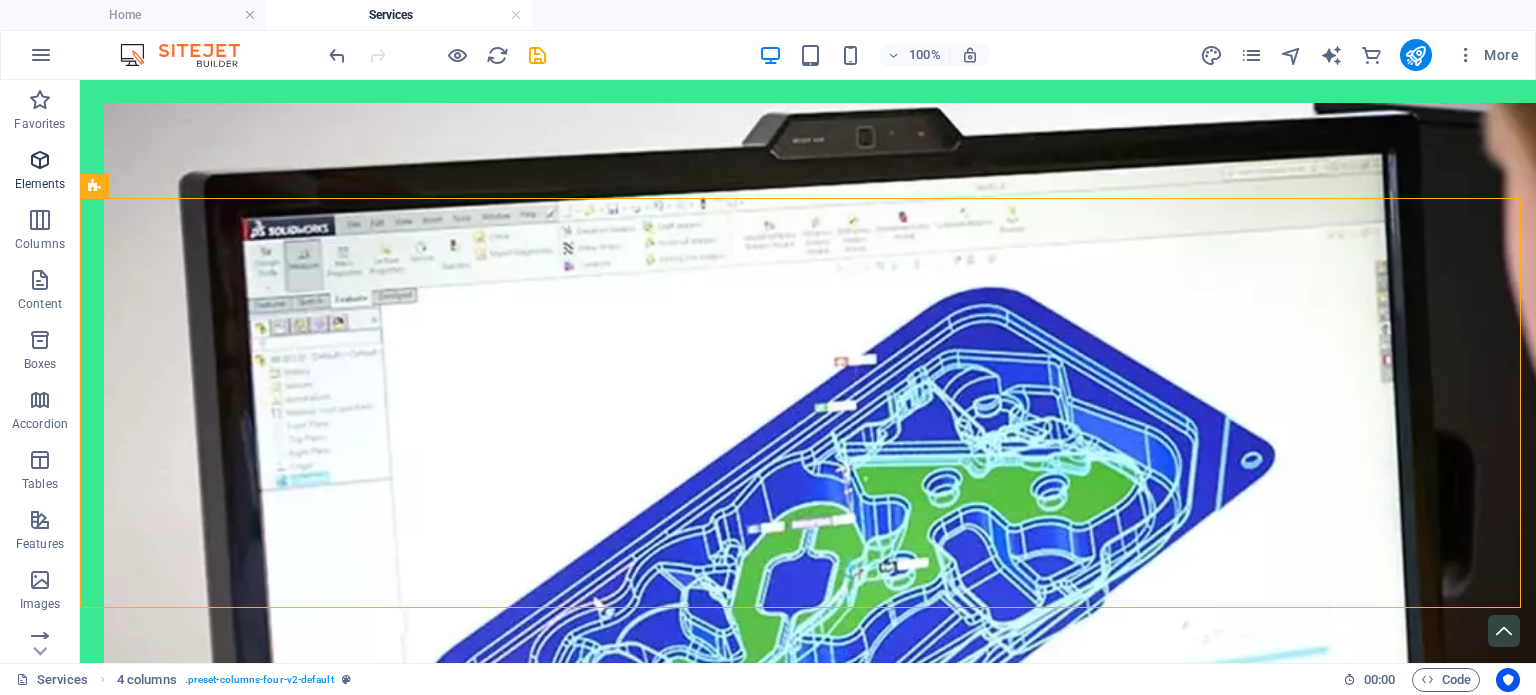 click at bounding box center (40, 160) 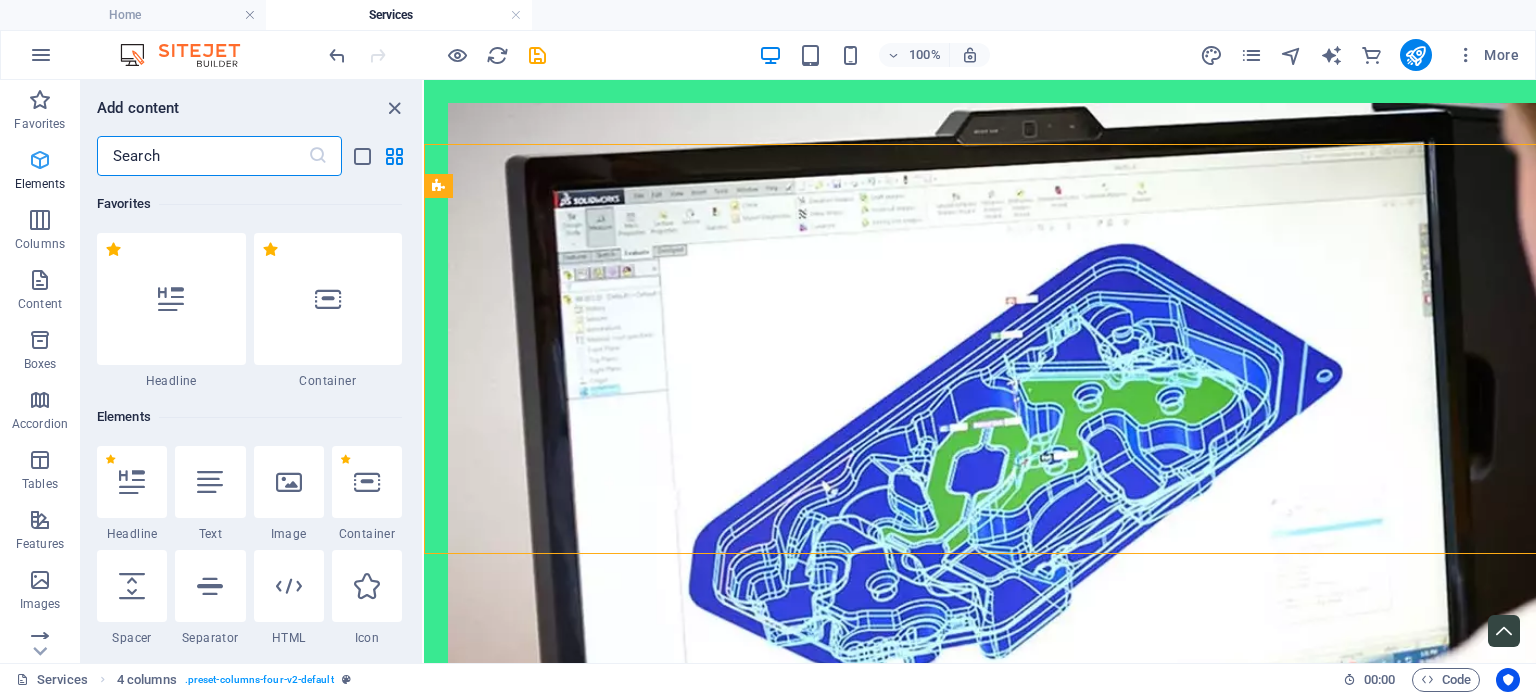 scroll, scrollTop: 740, scrollLeft: 0, axis: vertical 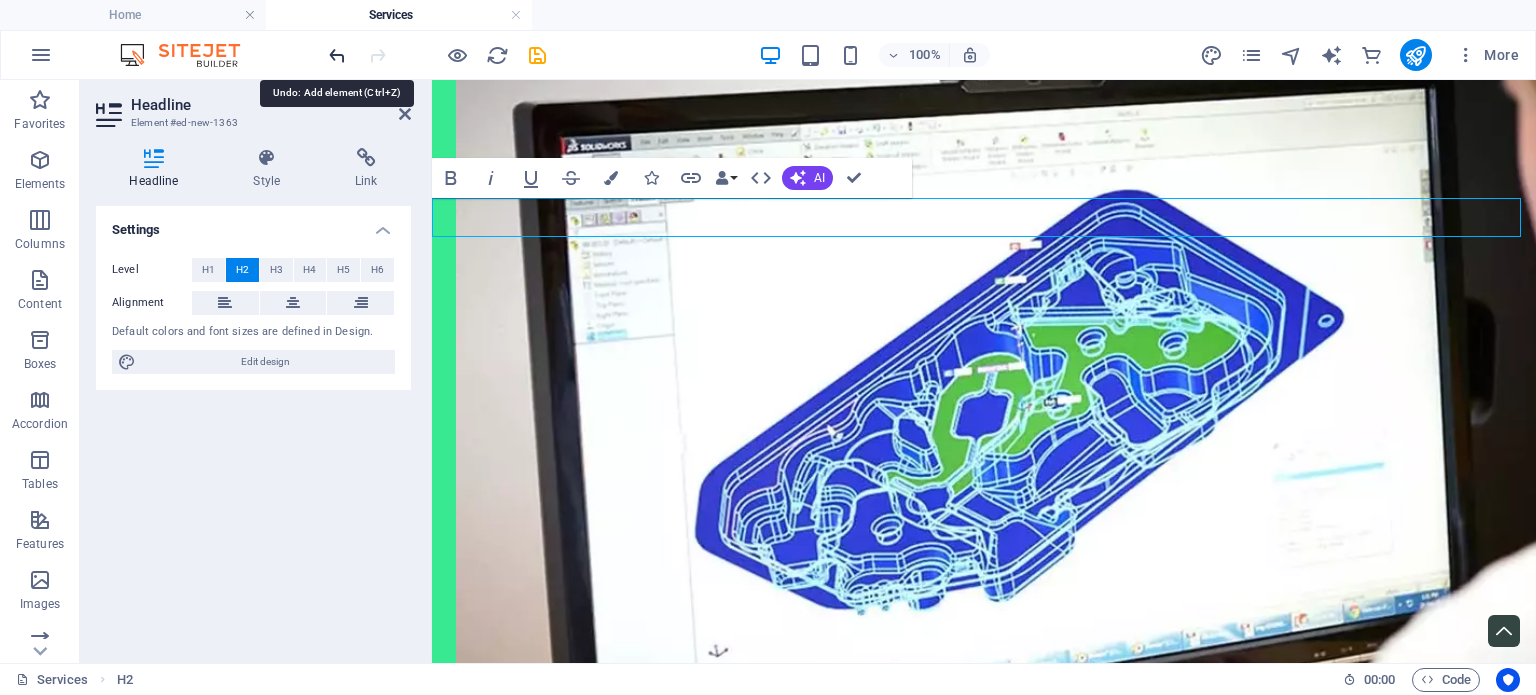 click at bounding box center (337, 55) 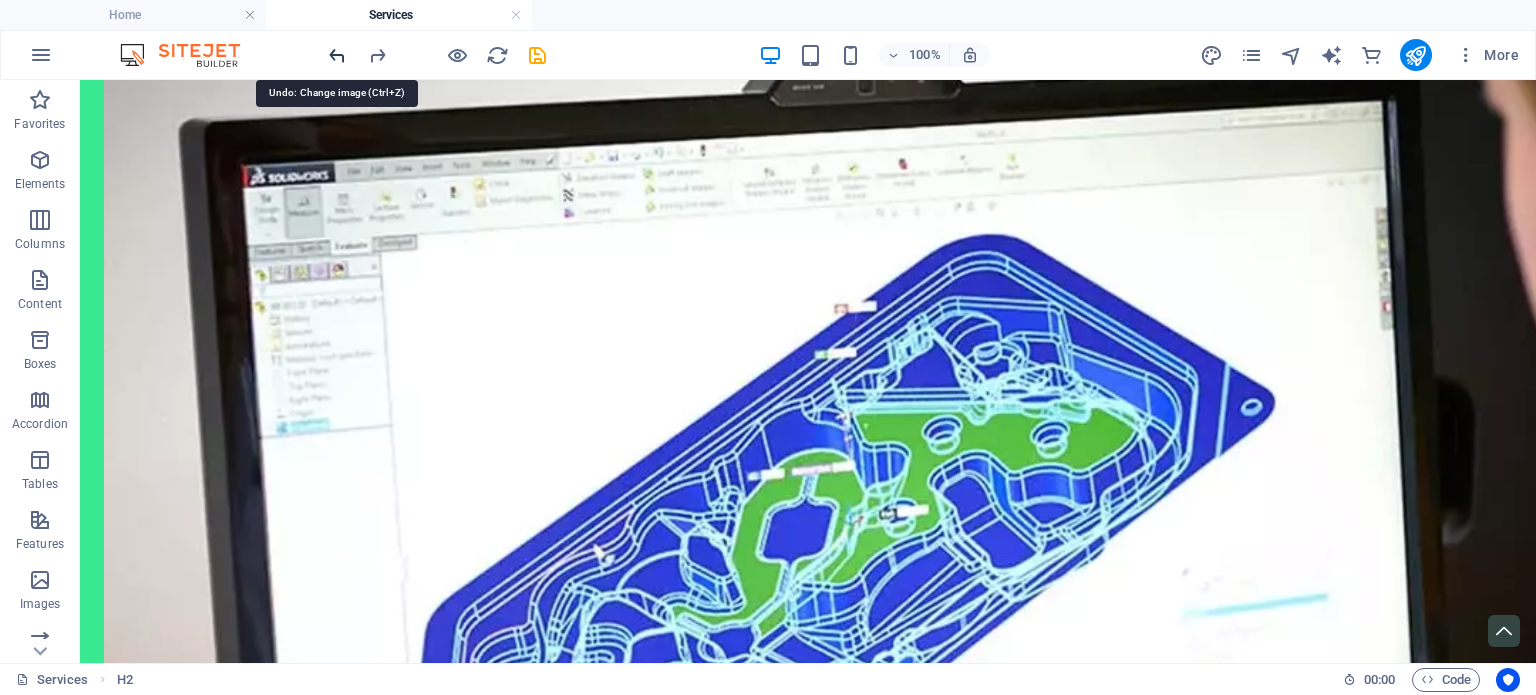 scroll, scrollTop: 687, scrollLeft: 0, axis: vertical 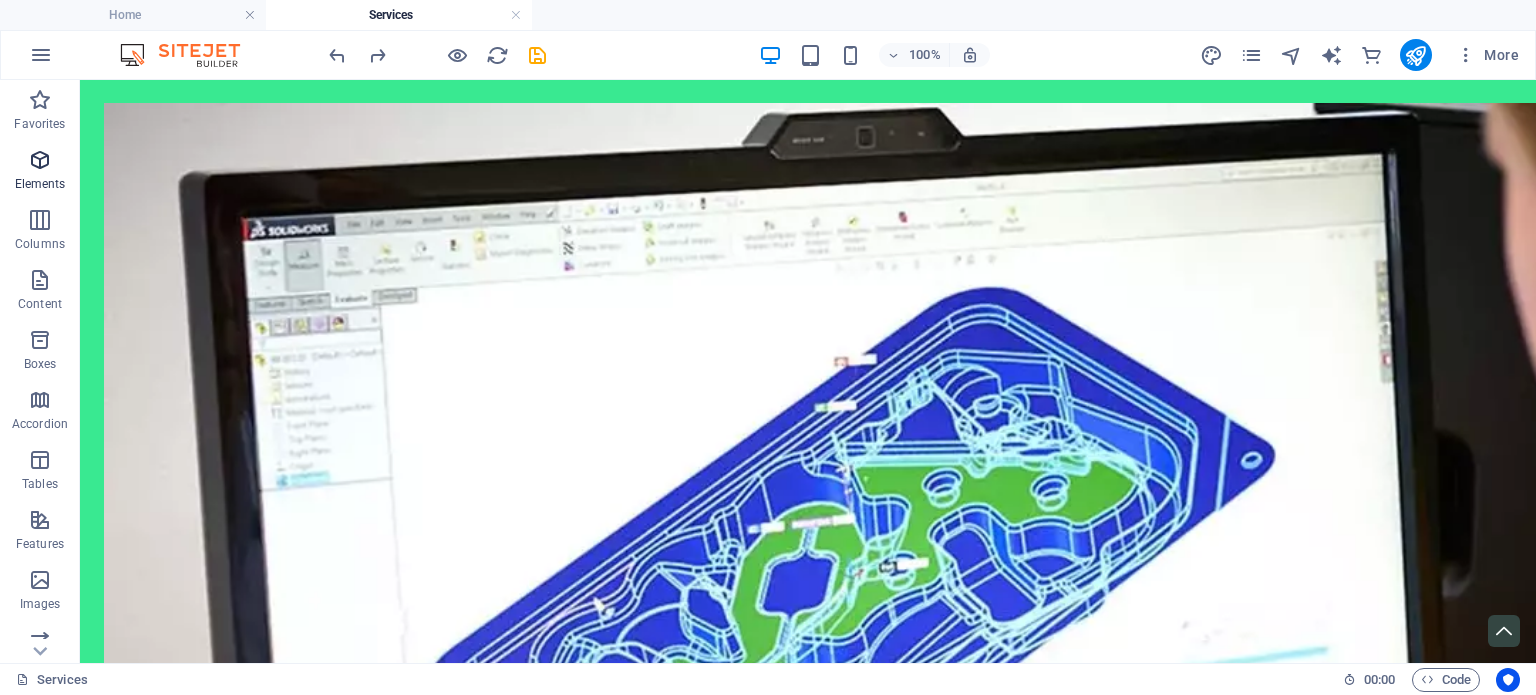 click on "Elements" at bounding box center [40, 184] 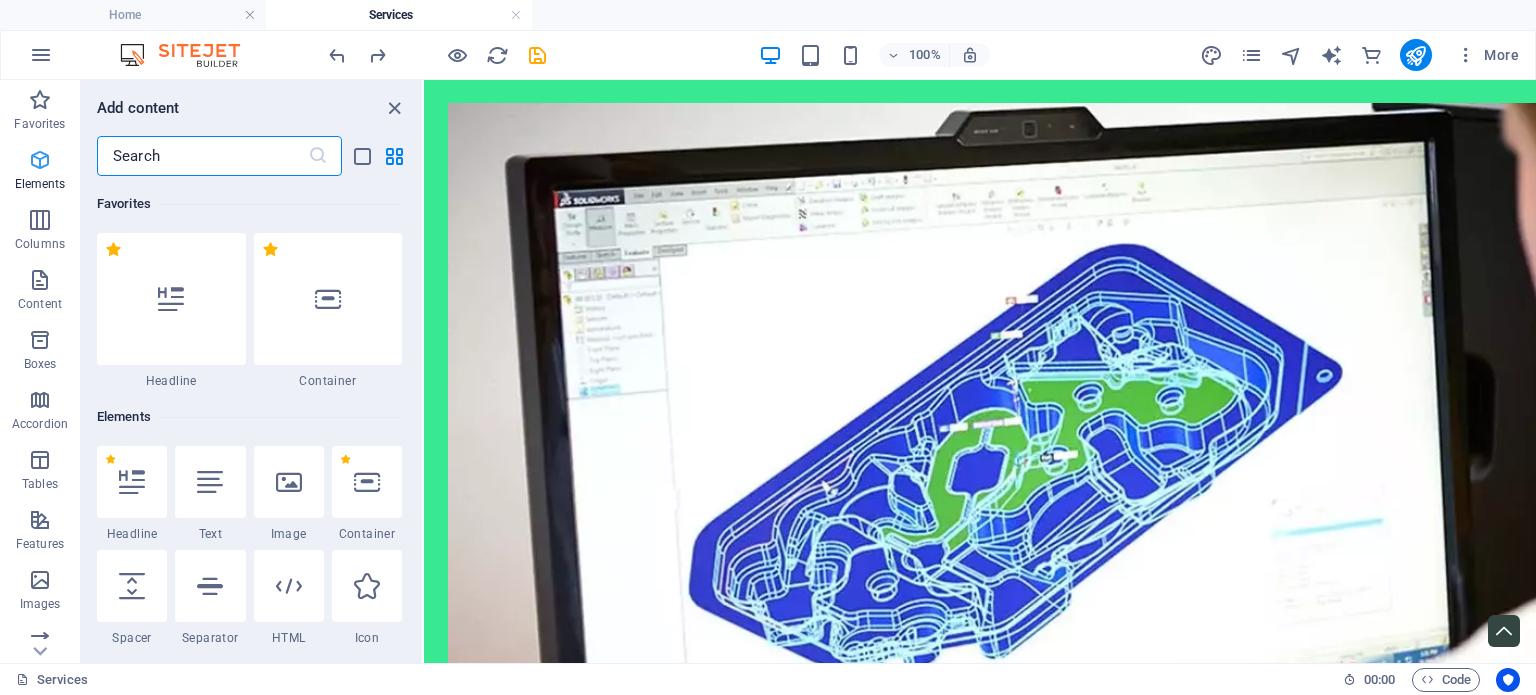 scroll, scrollTop: 740, scrollLeft: 0, axis: vertical 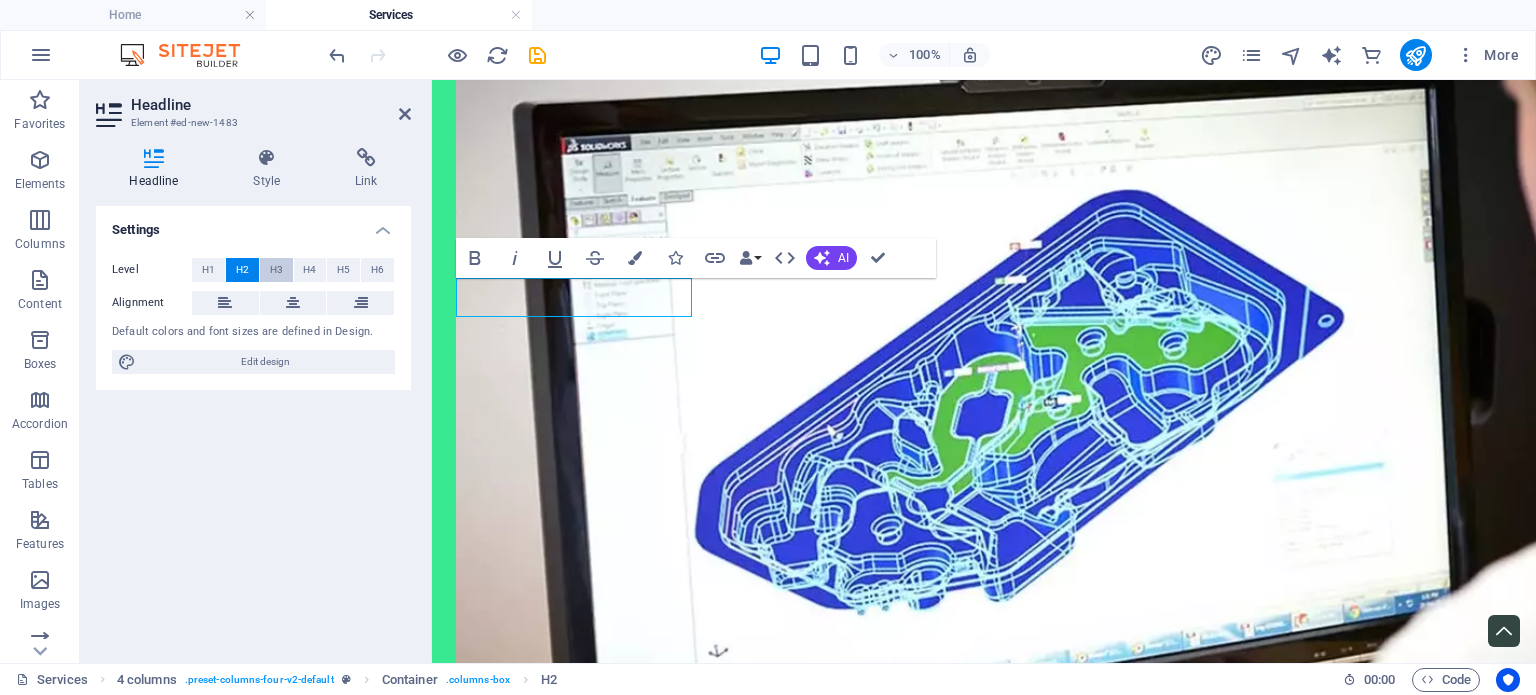 click on "H3" at bounding box center [276, 270] 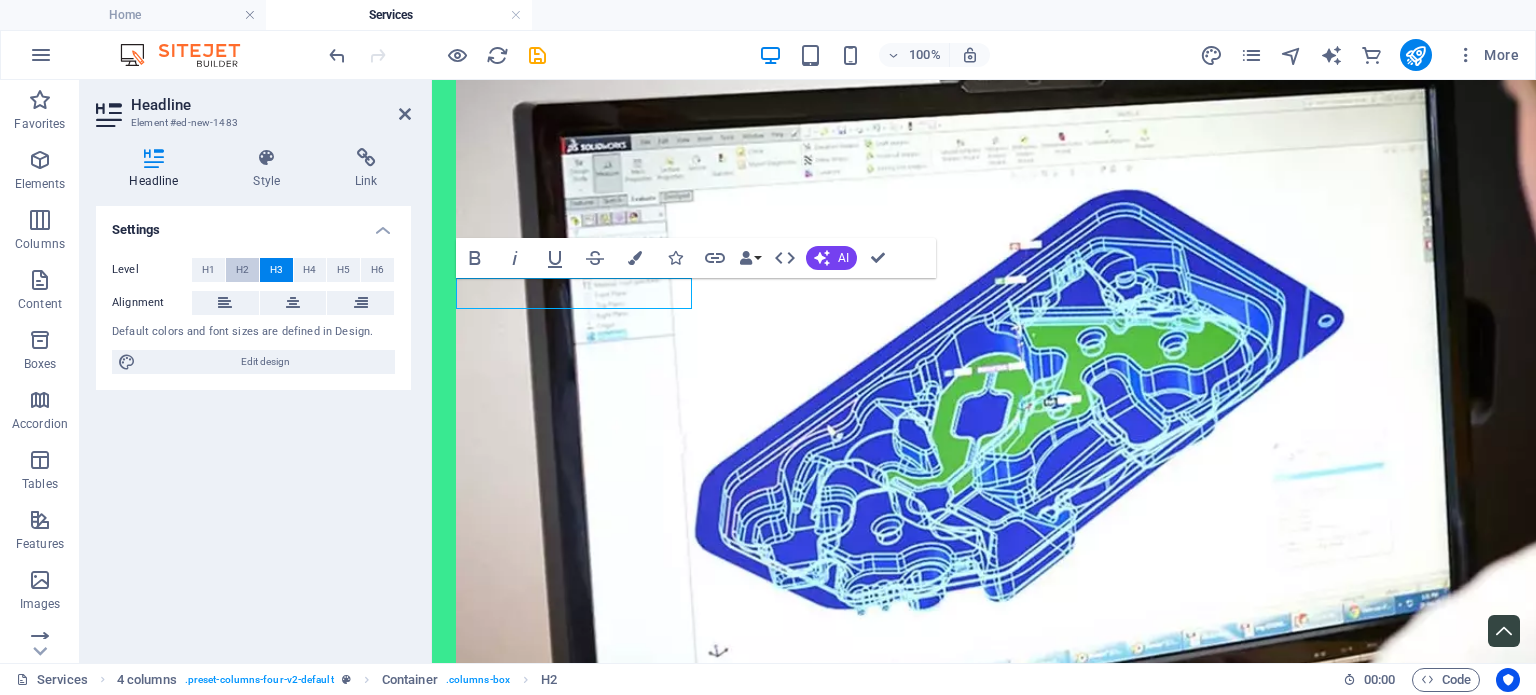 click on "H2" at bounding box center (242, 270) 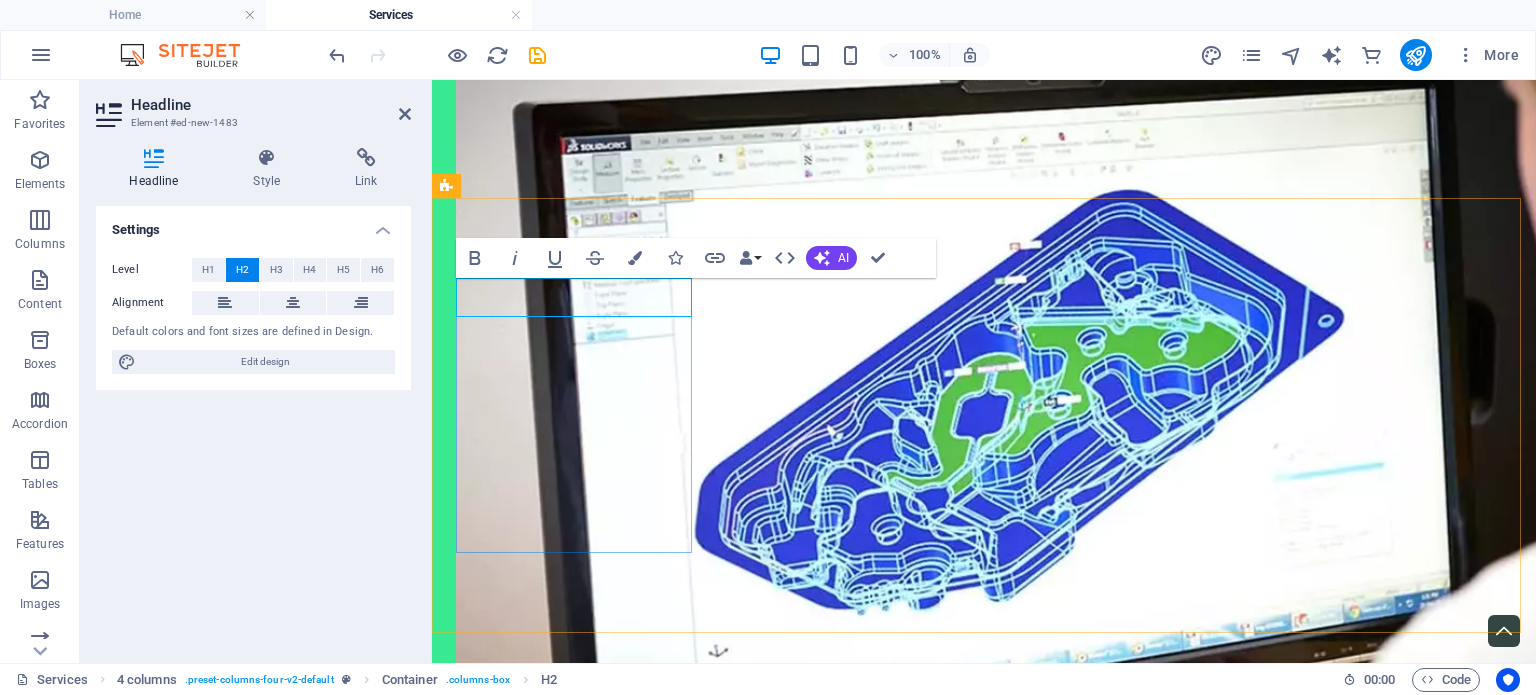 click on "New headline" at bounding box center [576, 1043] 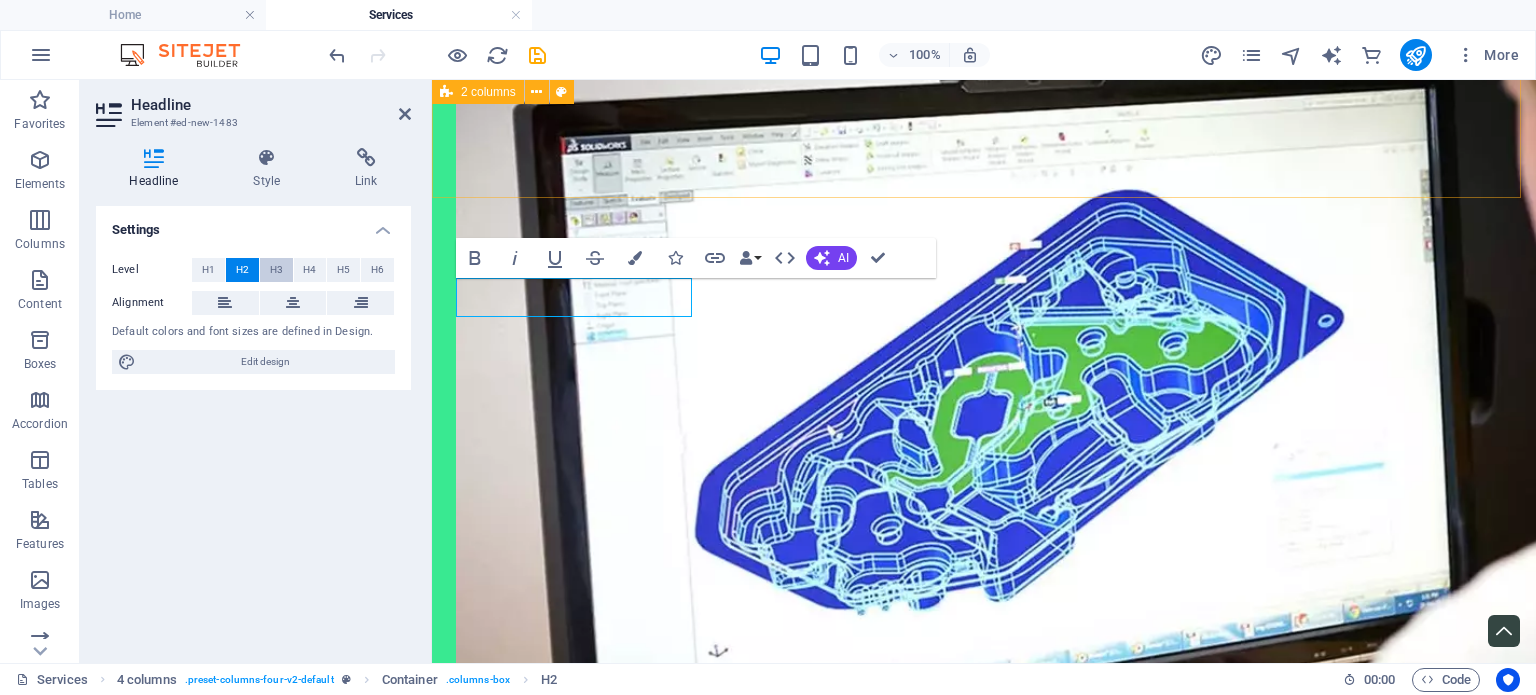 click on "H3" at bounding box center (276, 270) 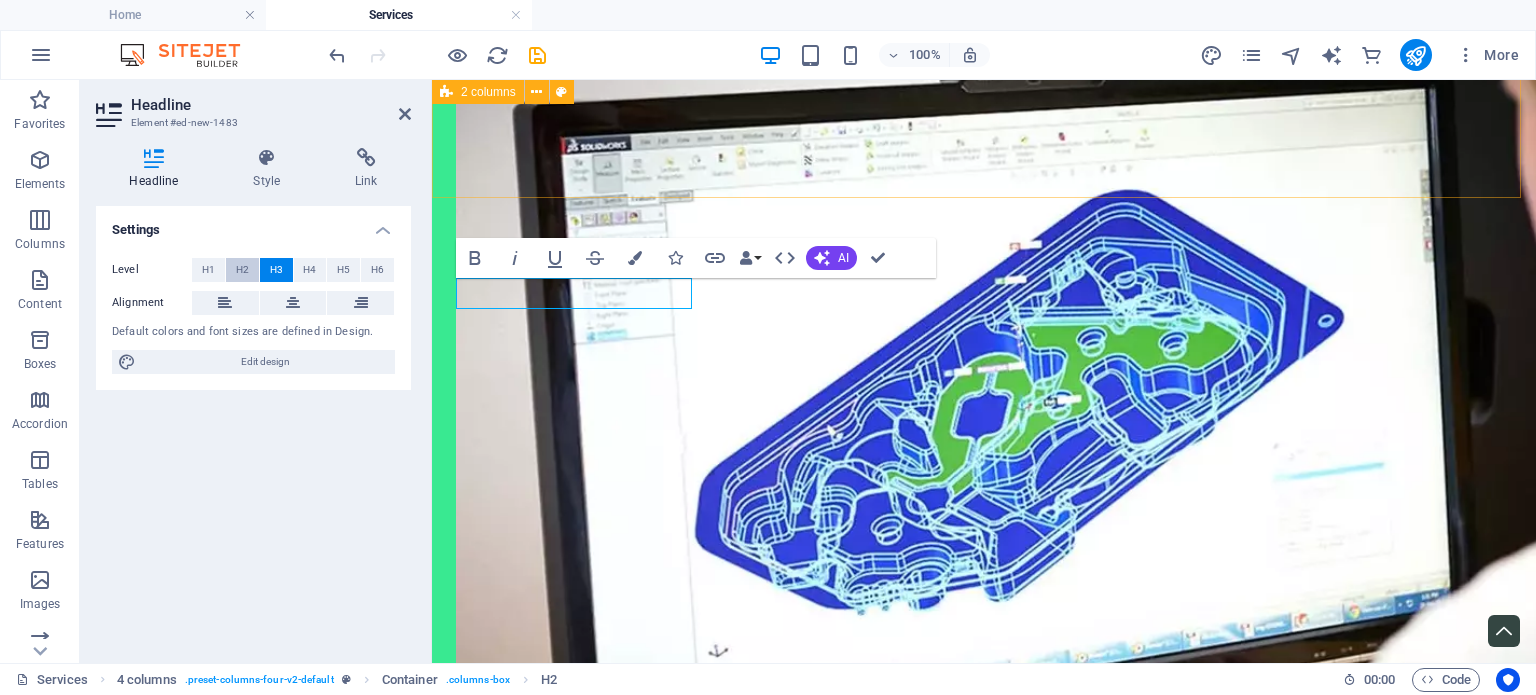click on "H2" at bounding box center [242, 270] 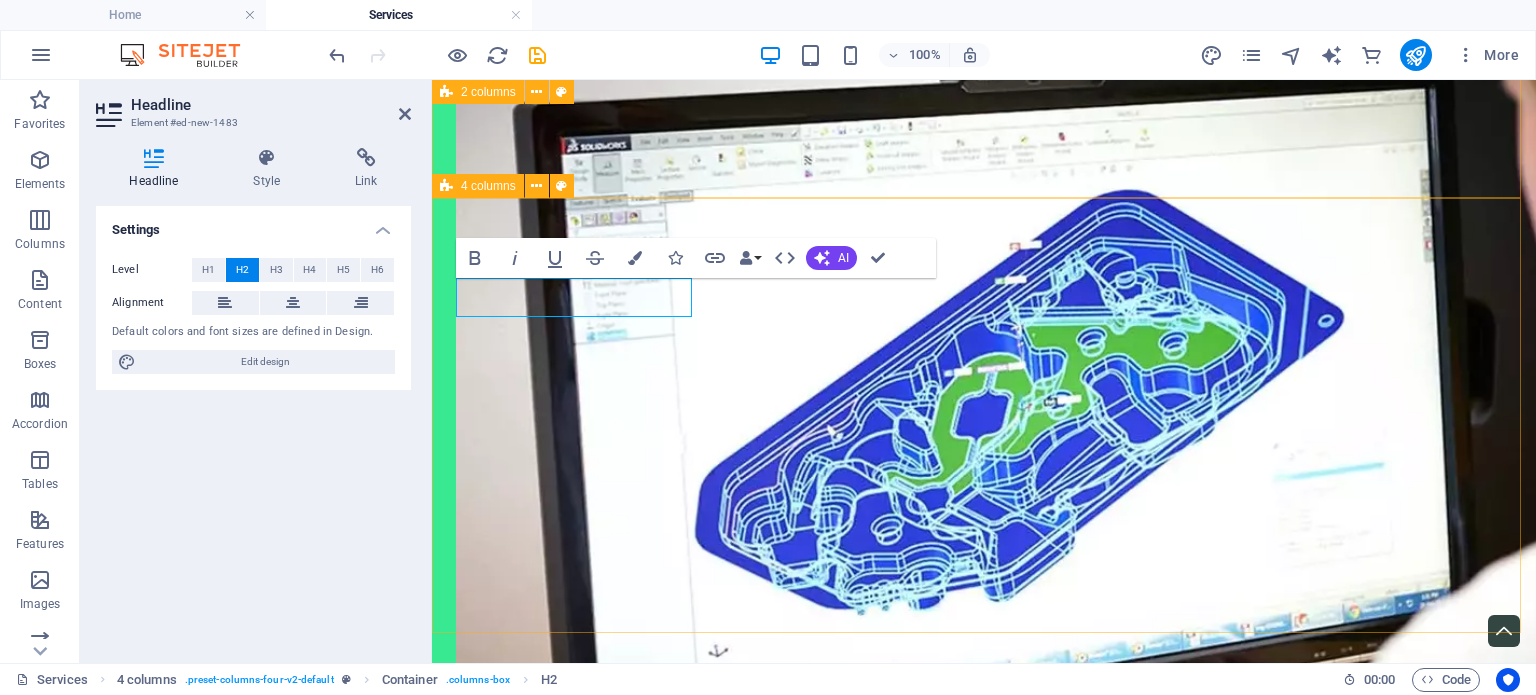 click on "New headline" at bounding box center (984, 2067) 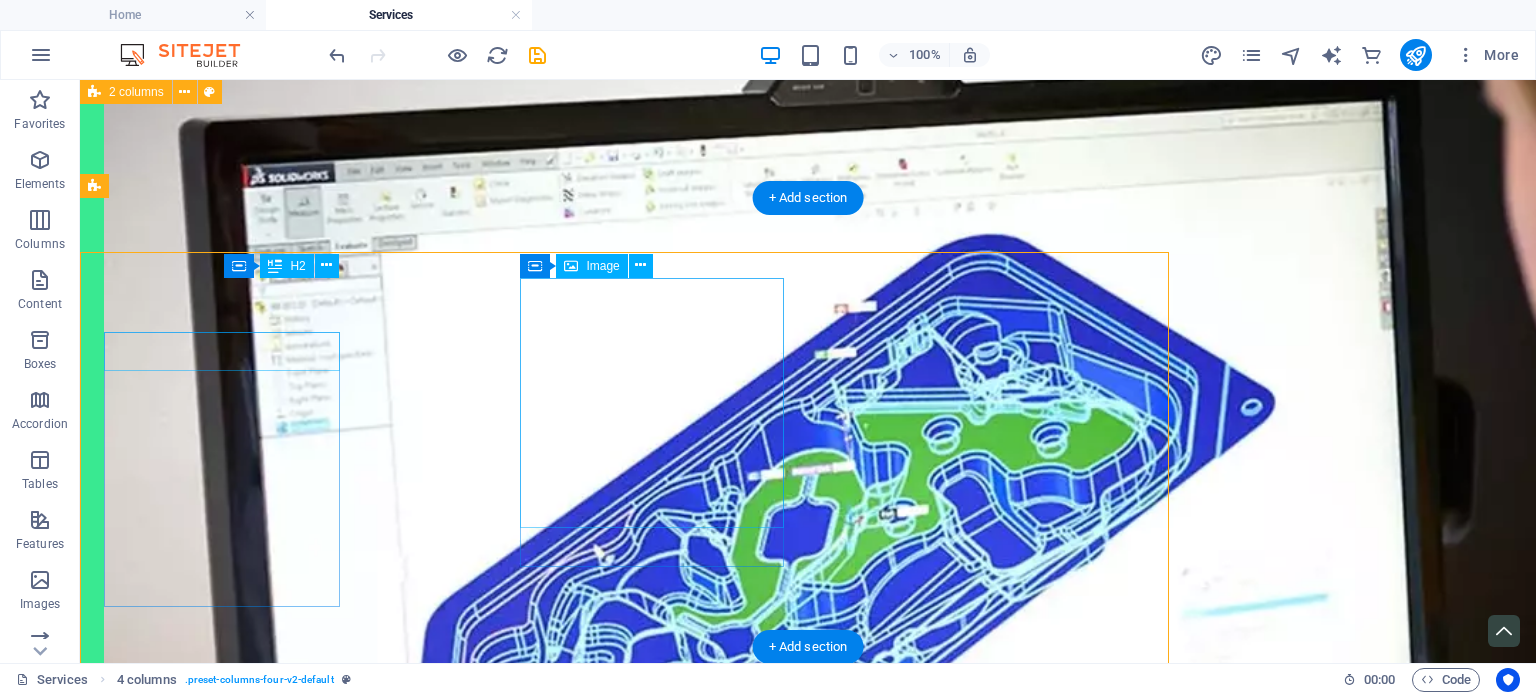 scroll, scrollTop: 687, scrollLeft: 0, axis: vertical 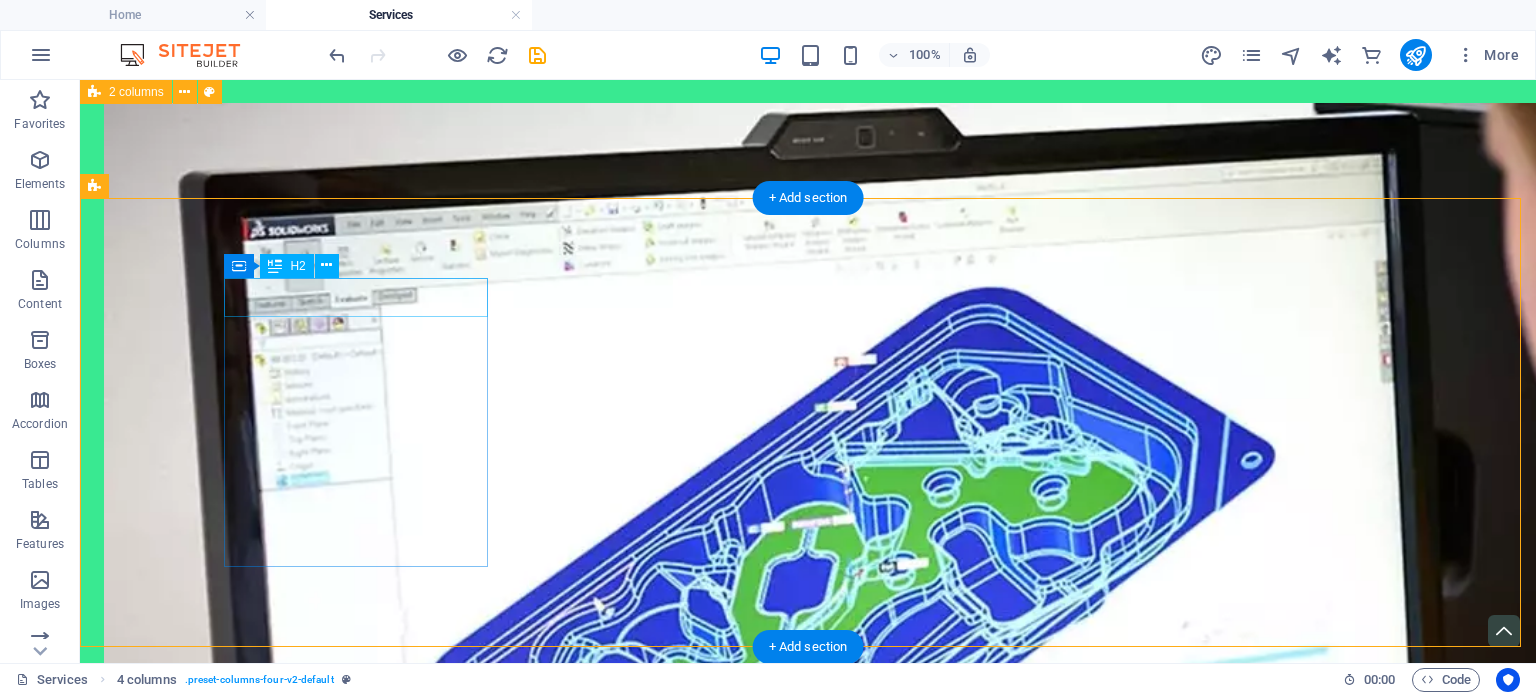 click on "New headline" at bounding box center (236, 1355) 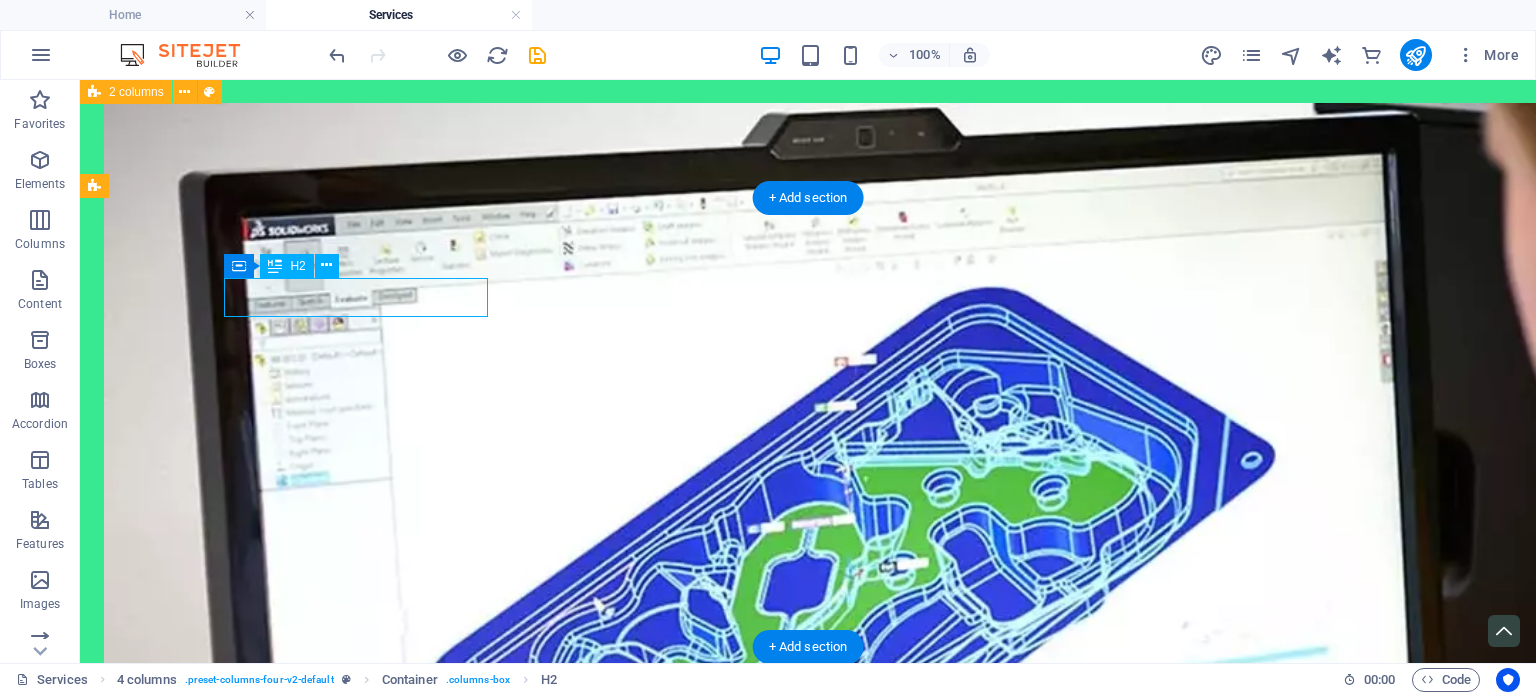 click on "New headline" at bounding box center [236, 1355] 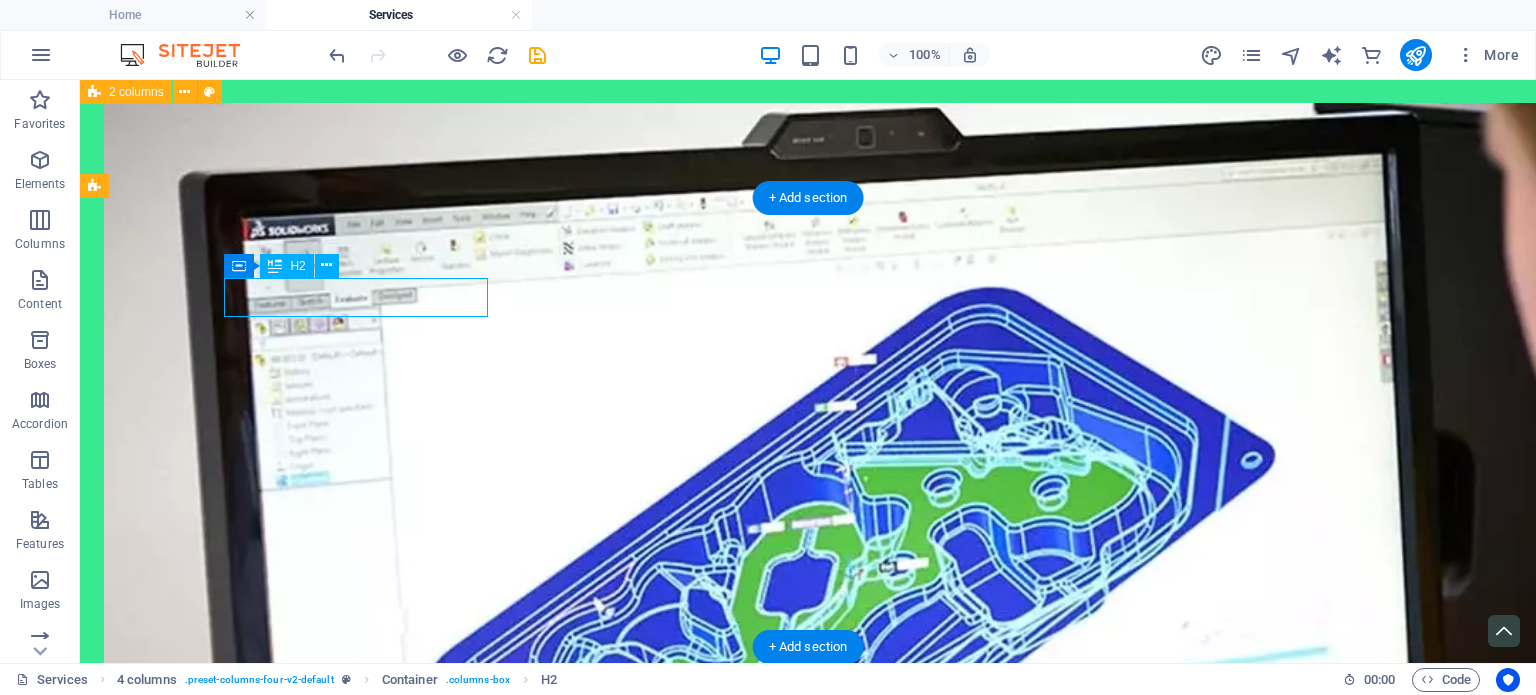 click on "New headline" at bounding box center (236, 1355) 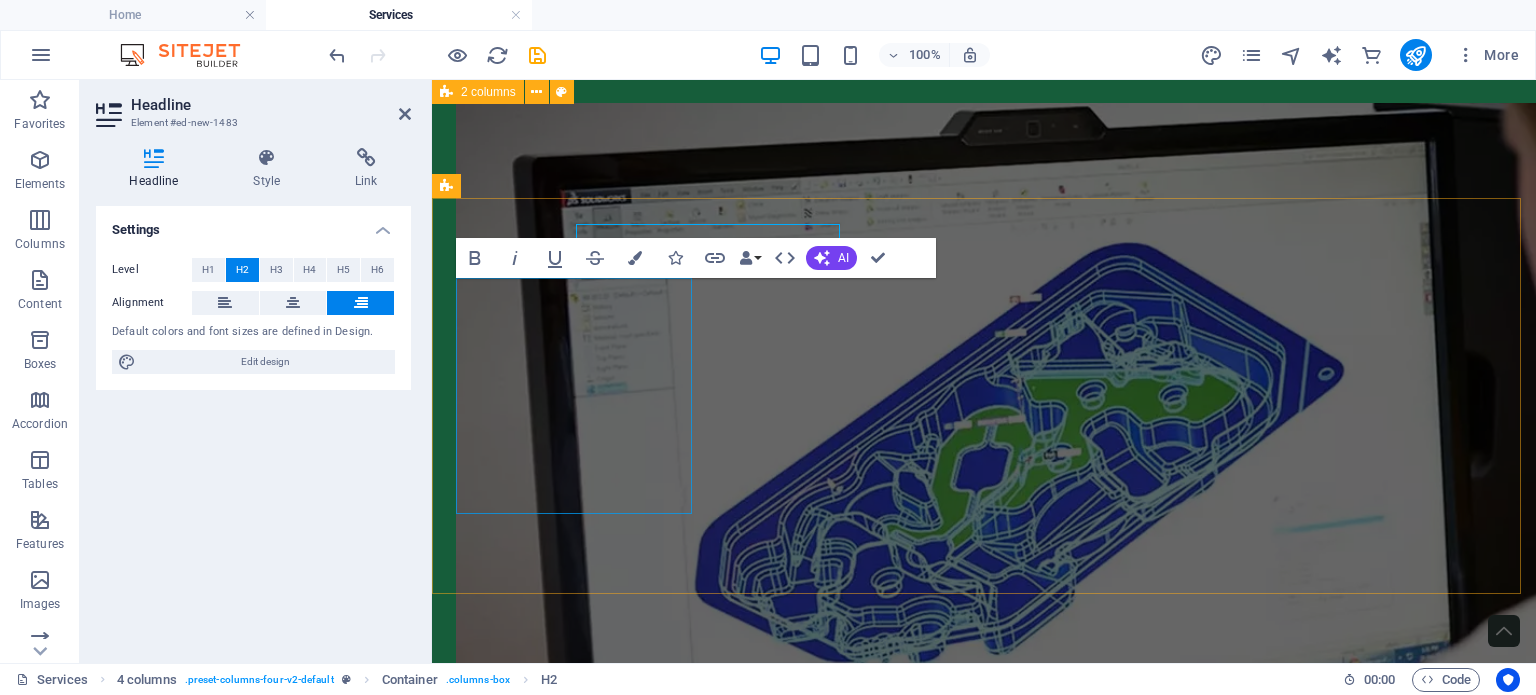 scroll, scrollTop: 740, scrollLeft: 0, axis: vertical 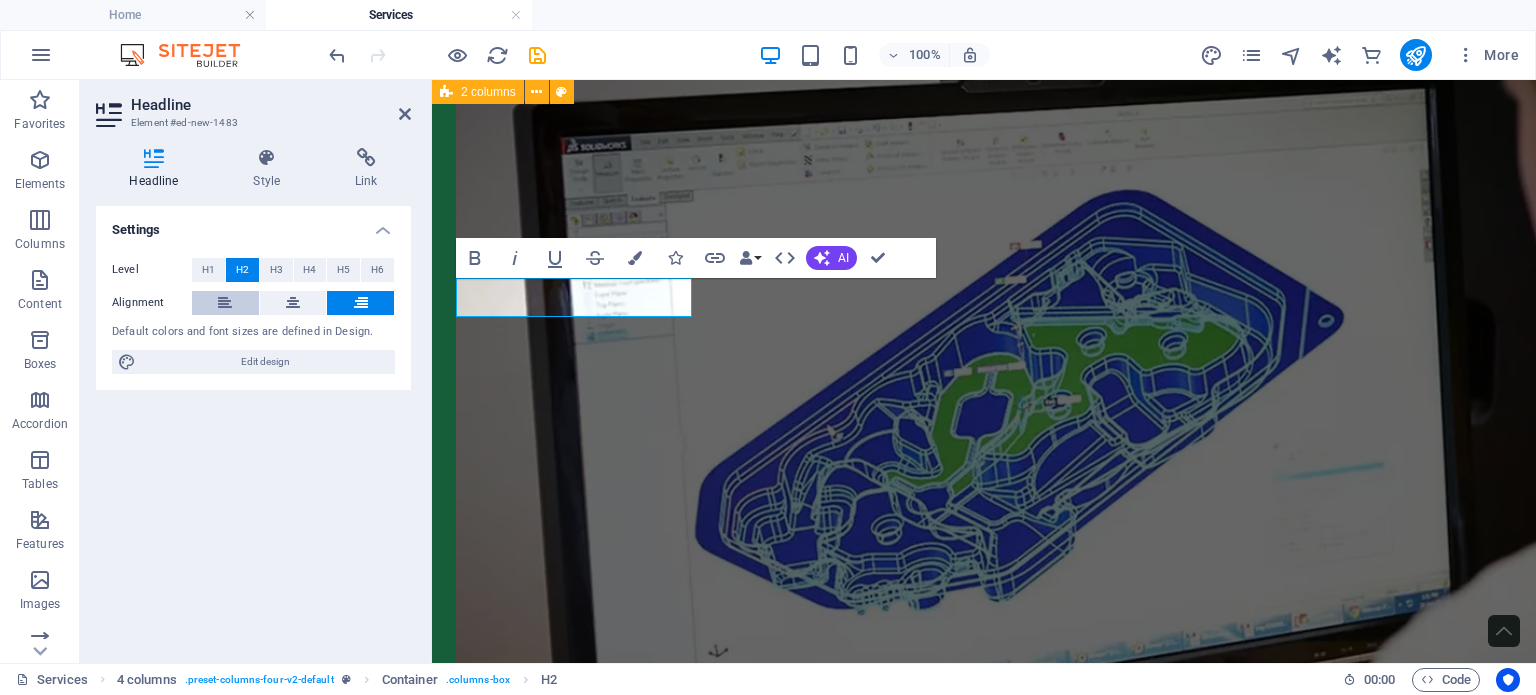 click at bounding box center (225, 303) 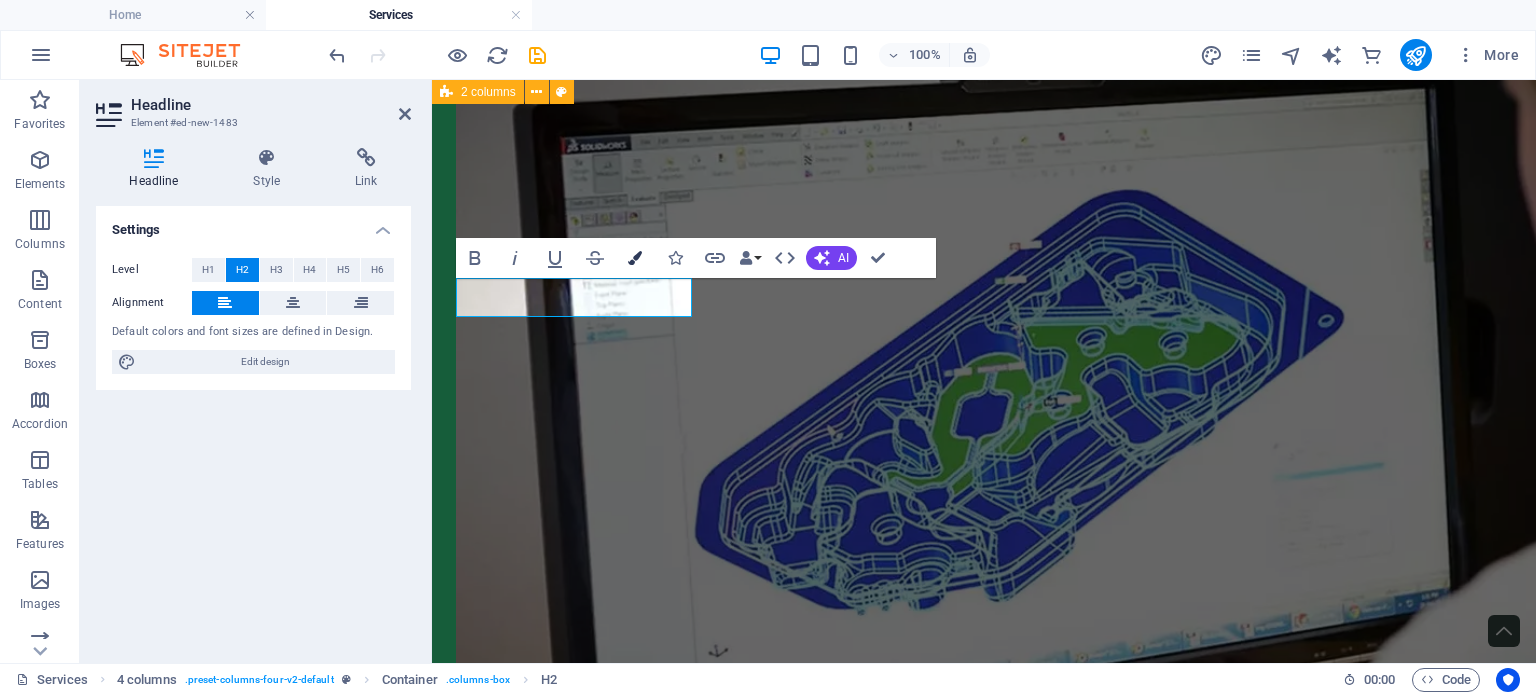click at bounding box center [635, 258] 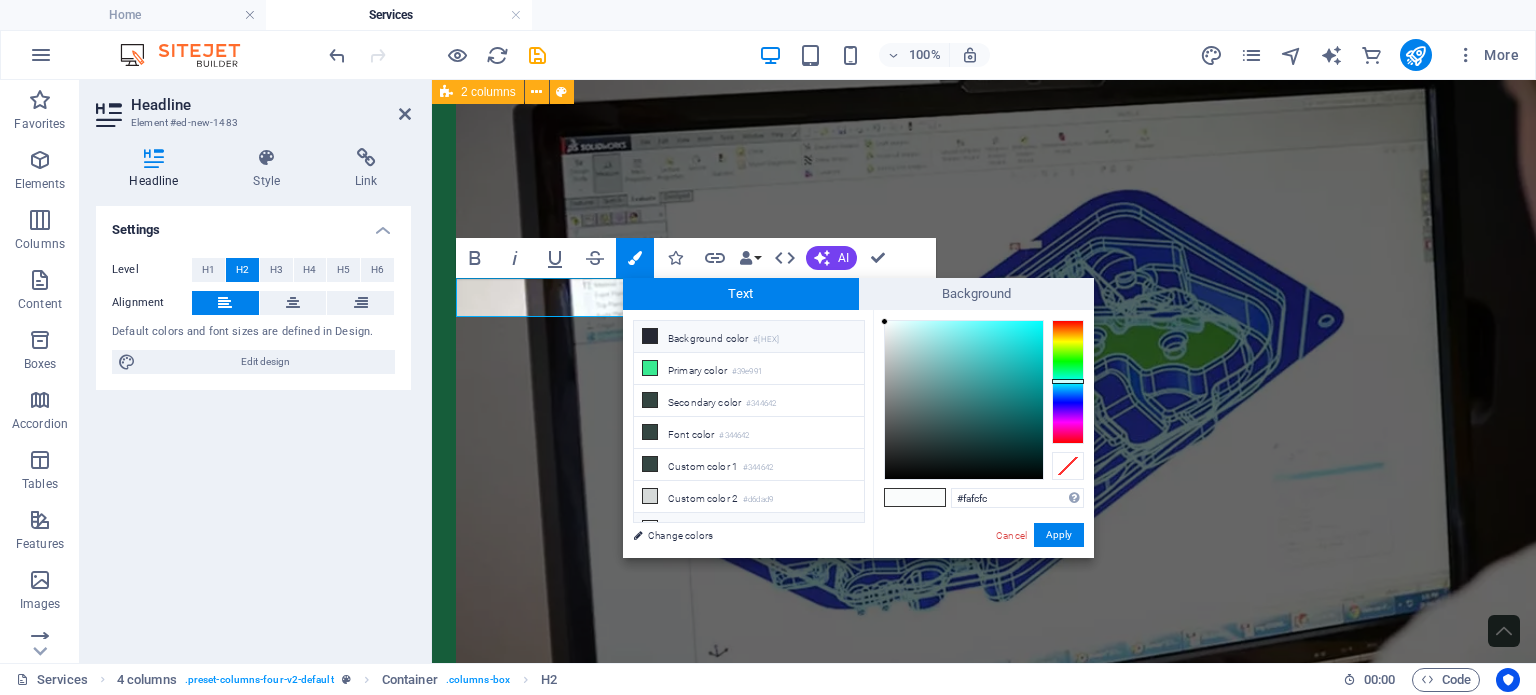 click on "Background color #[HEX]" at bounding box center (749, 337) 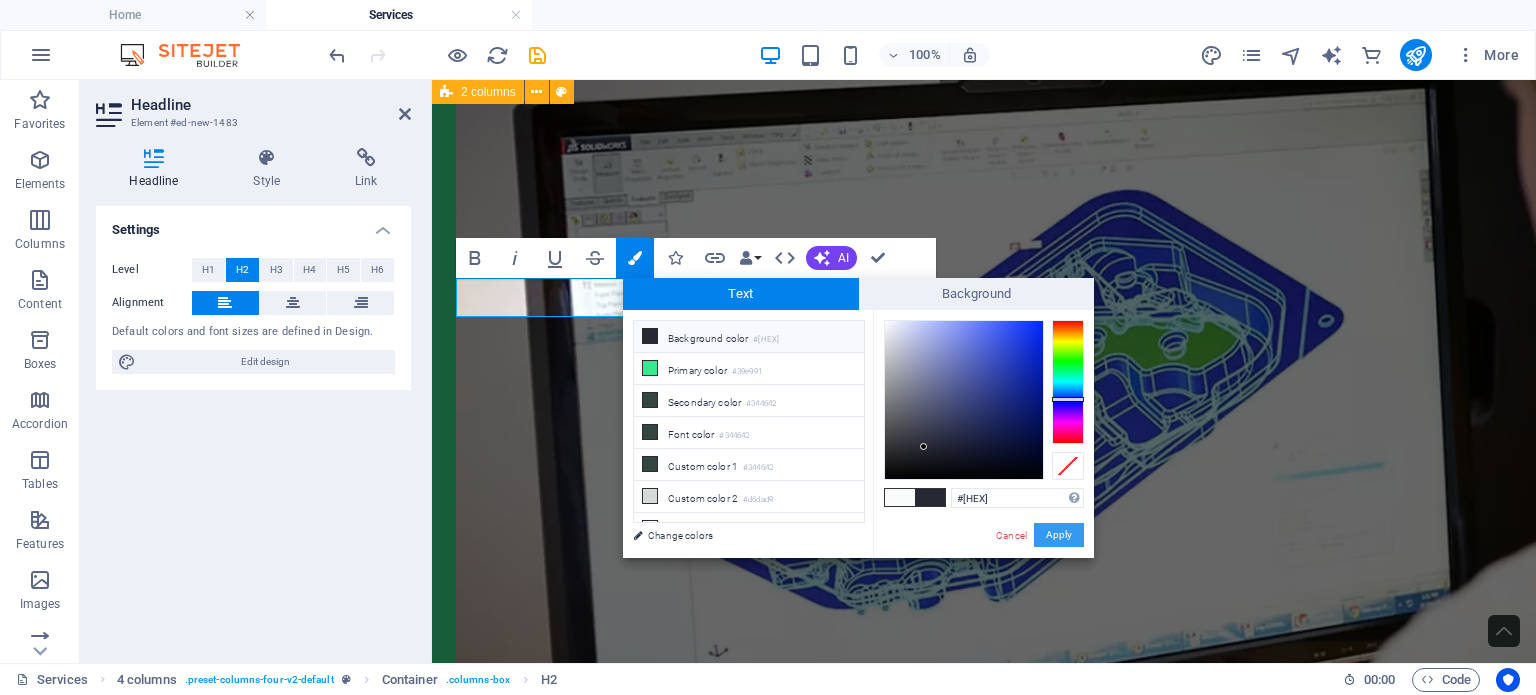 click on "Apply" at bounding box center [1059, 535] 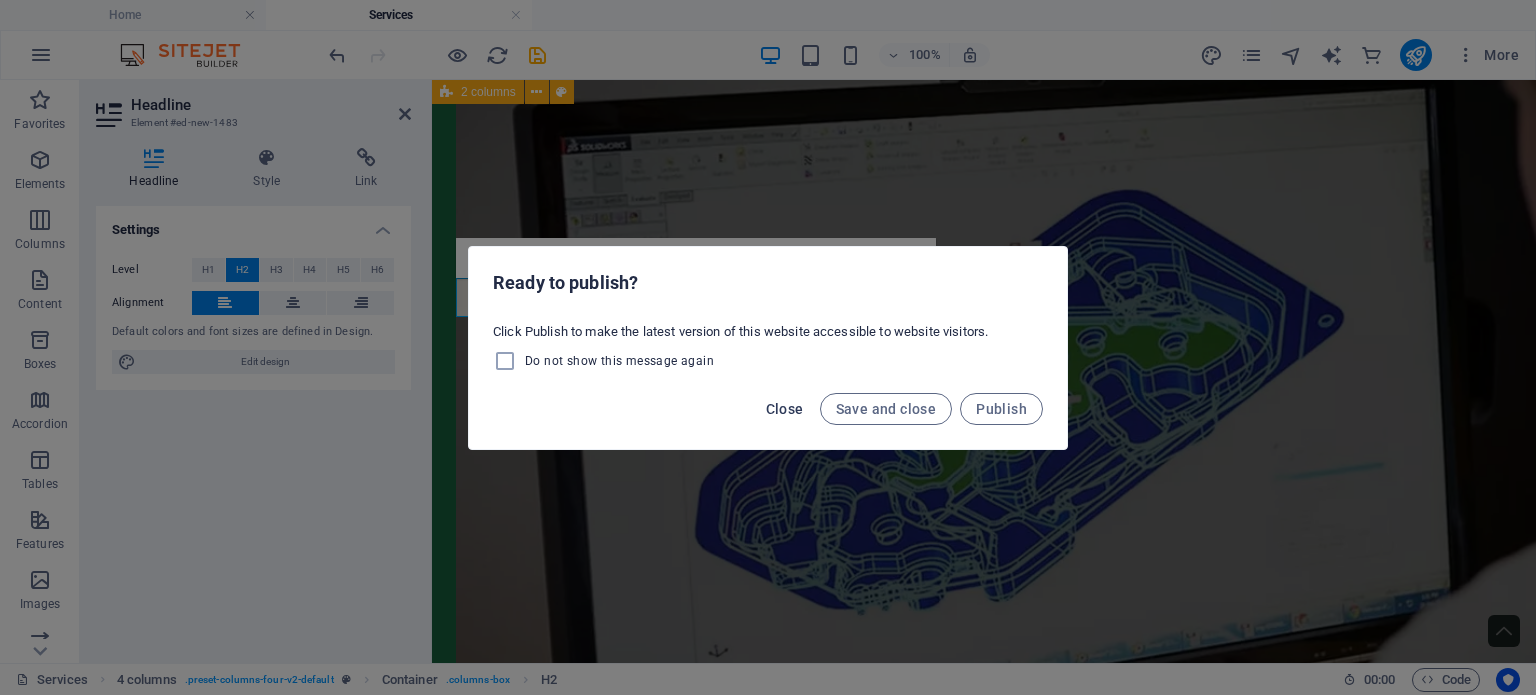 click on "Close" at bounding box center (785, 409) 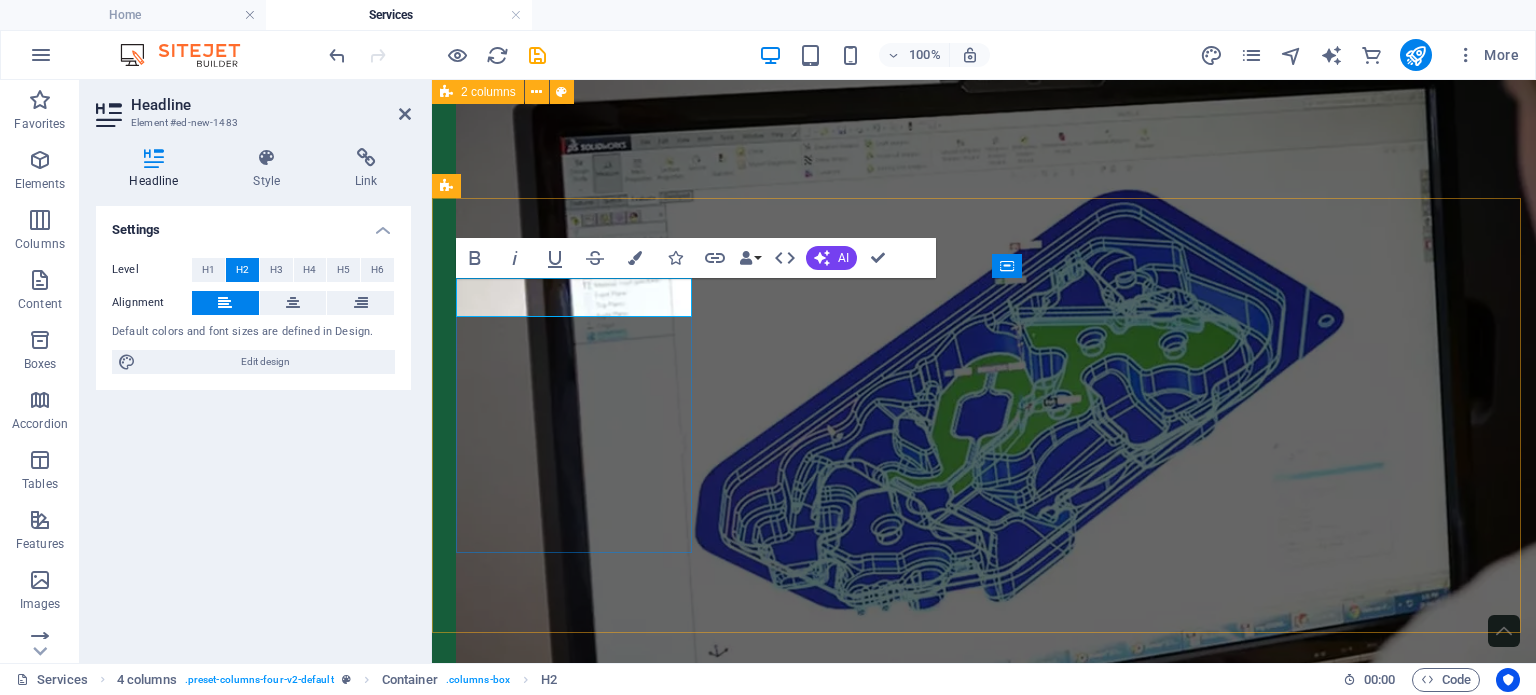 click on "New headline" at bounding box center [576, 1043] 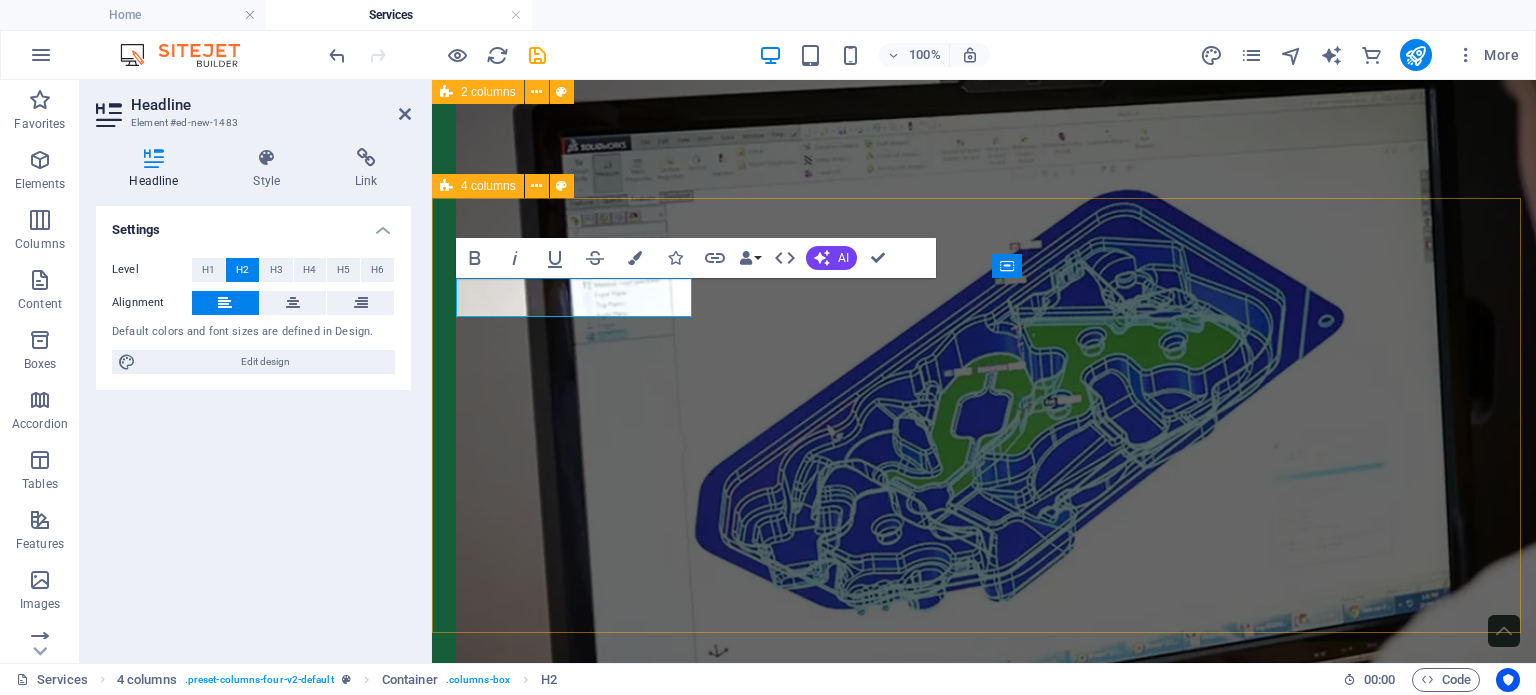 click on "Consulting" at bounding box center [984, 2067] 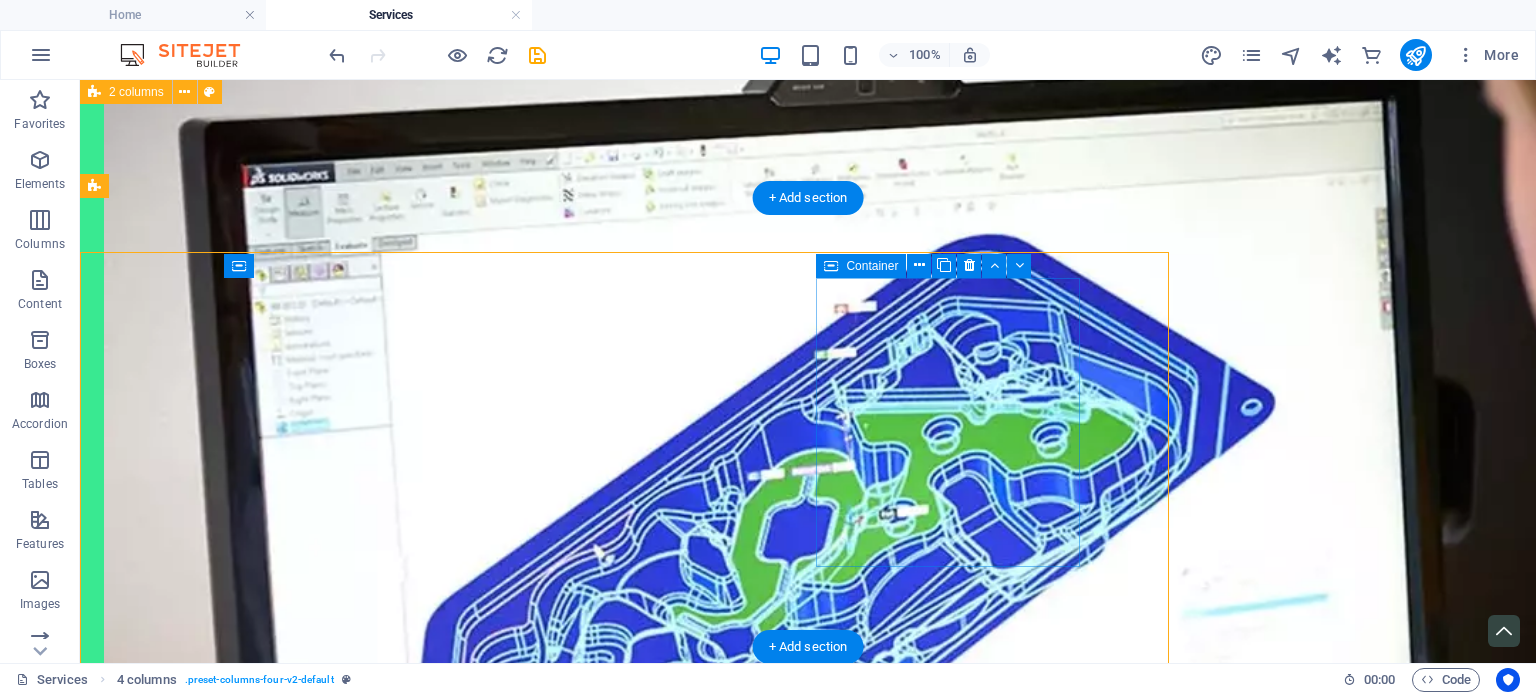 scroll, scrollTop: 687, scrollLeft: 0, axis: vertical 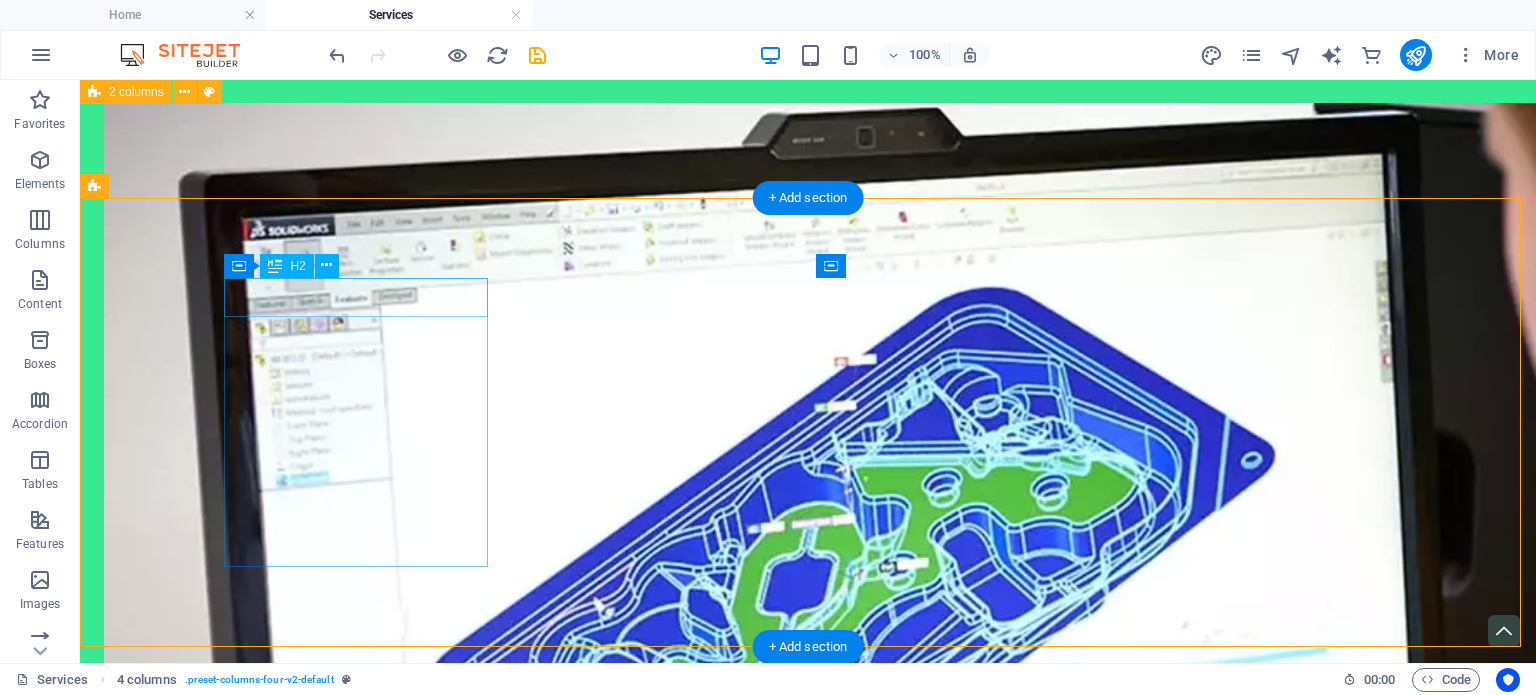 click on "Consulting" at bounding box center (236, 1355) 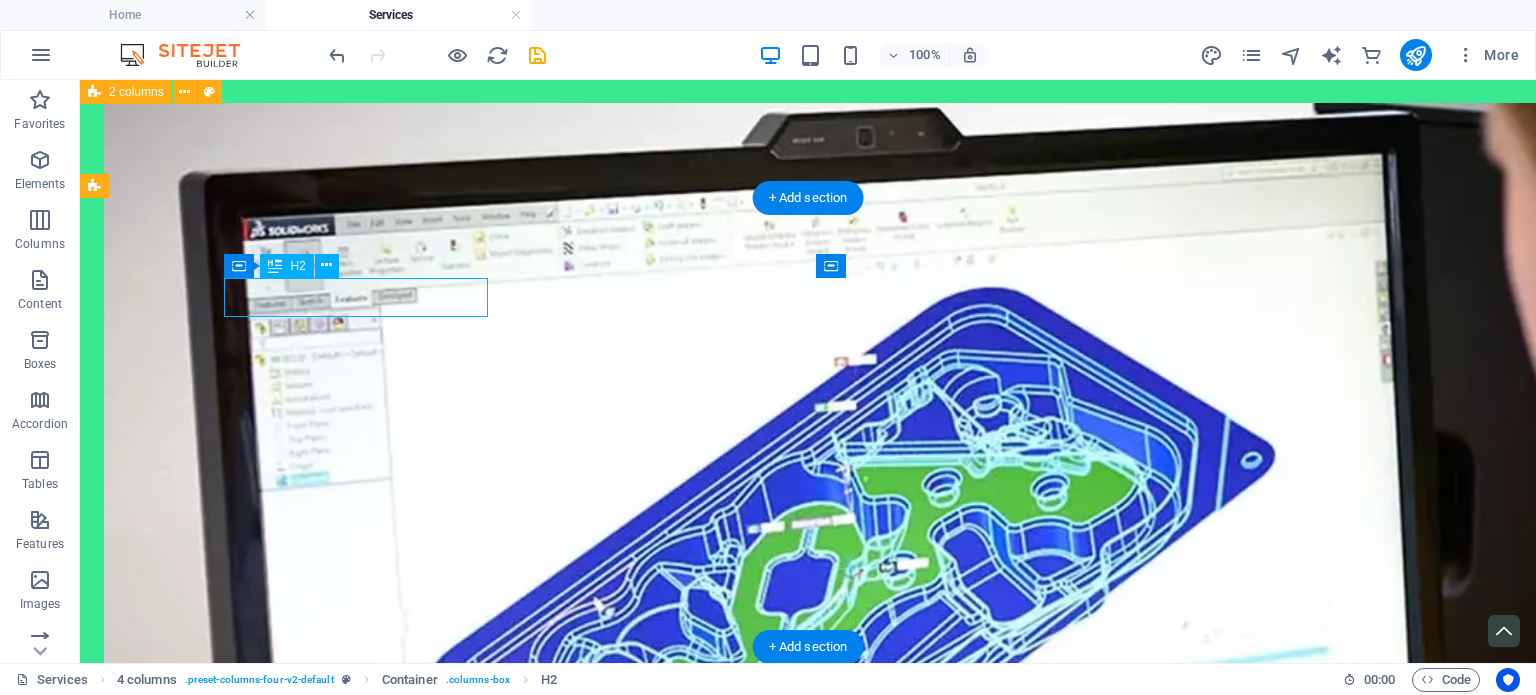 click on "Consulting" at bounding box center (236, 1355) 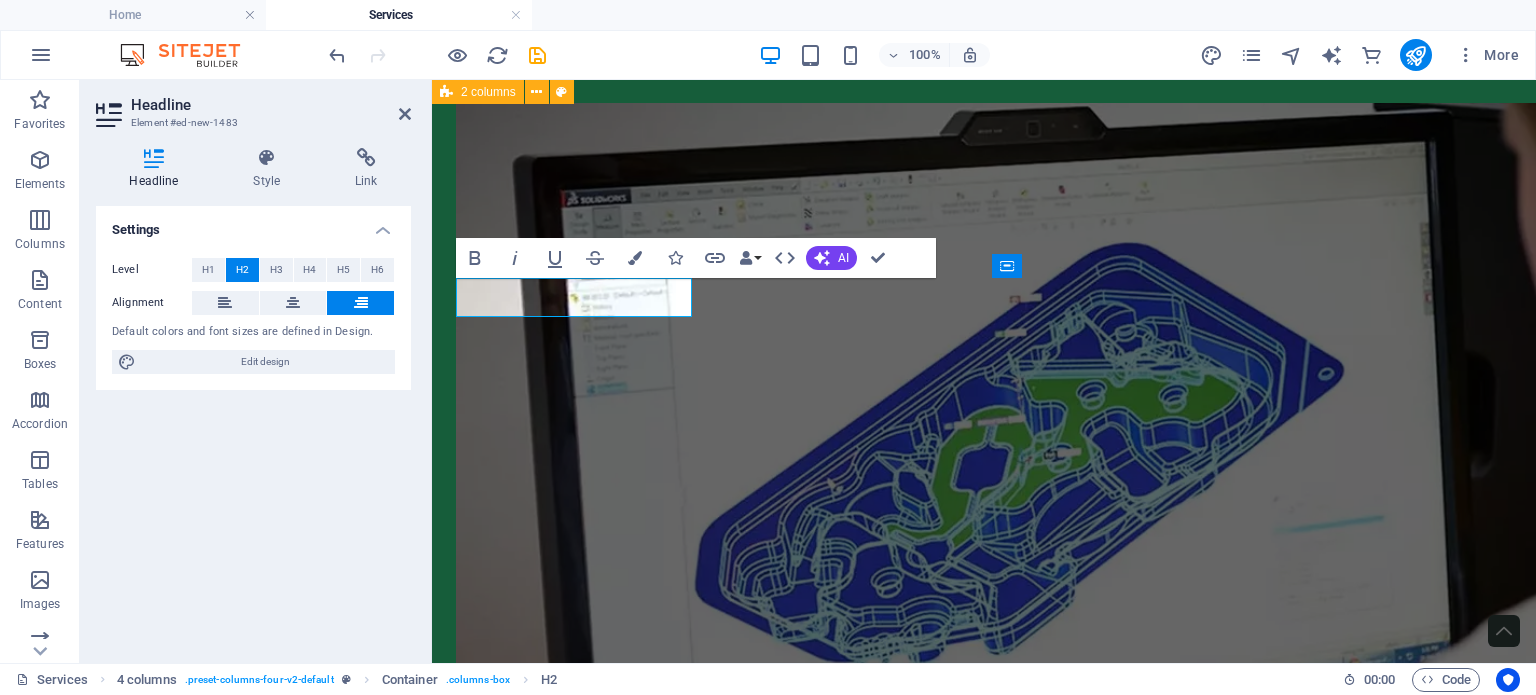 scroll, scrollTop: 740, scrollLeft: 0, axis: vertical 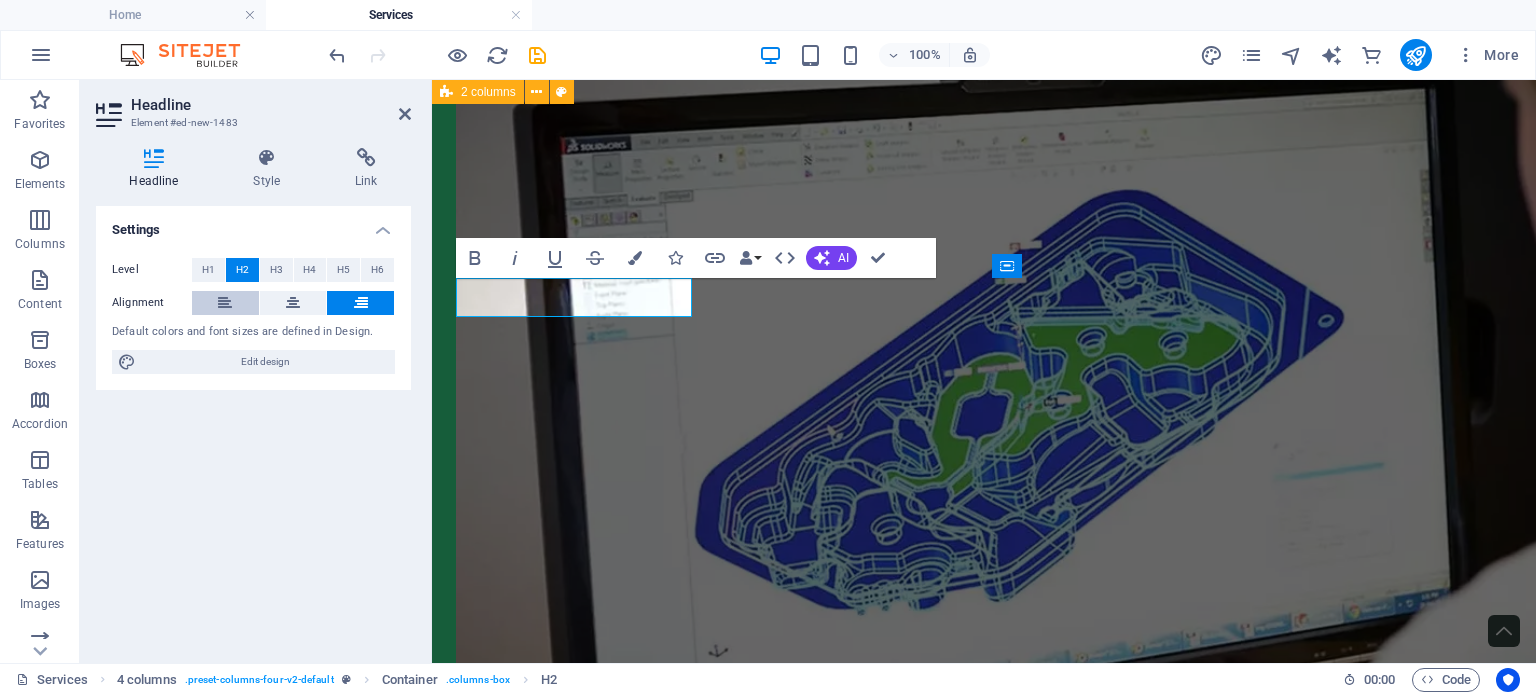 click at bounding box center (225, 303) 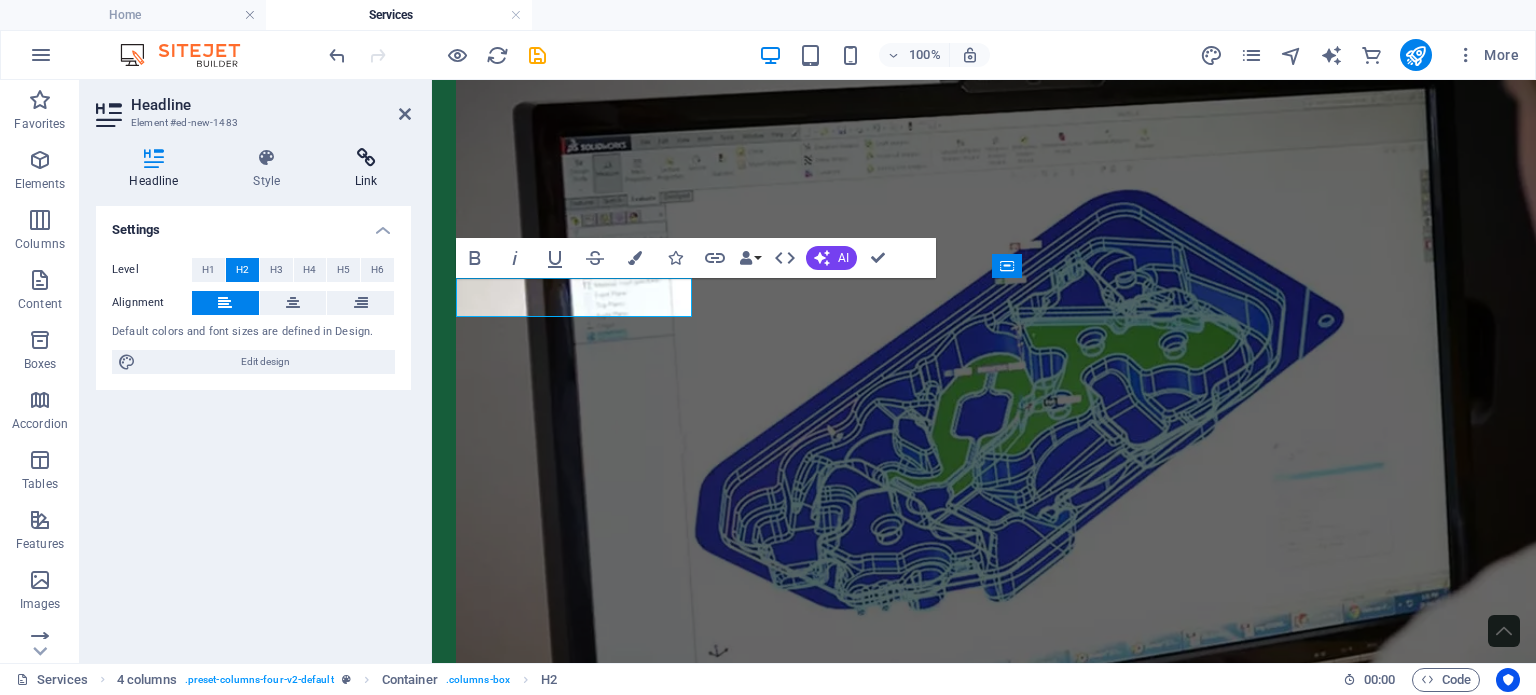 click on "Link" at bounding box center (366, 169) 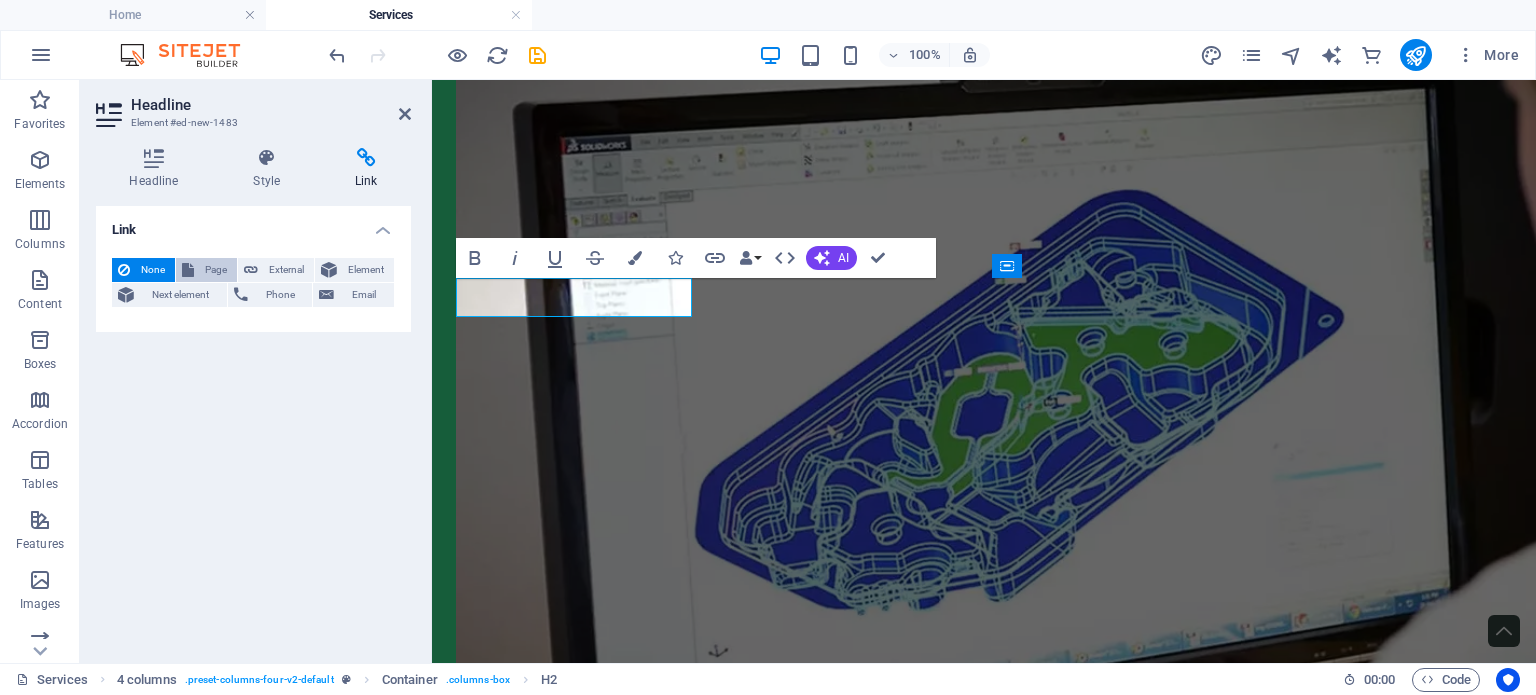 click on "Page" at bounding box center [215, 270] 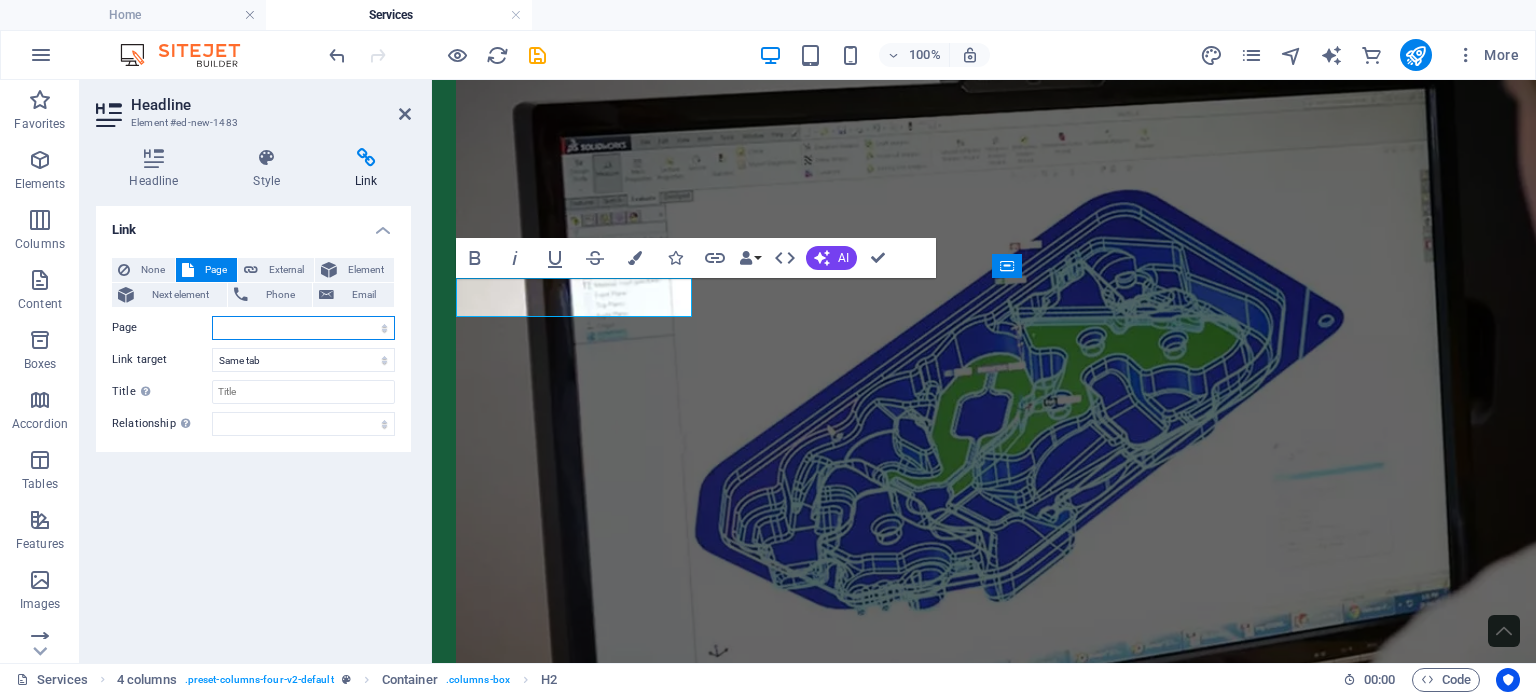 click on "Home About Us Products -- Cleanroom Supplies -- Packaging -- Machinery Services -- Medical Device Consulting -- Calibrations -- Custom Packaging -- Aging and Sterilisation Partnerships Contact Us Website Terms of Use Privacy Policy Coverall Quiz" at bounding box center [303, 328] 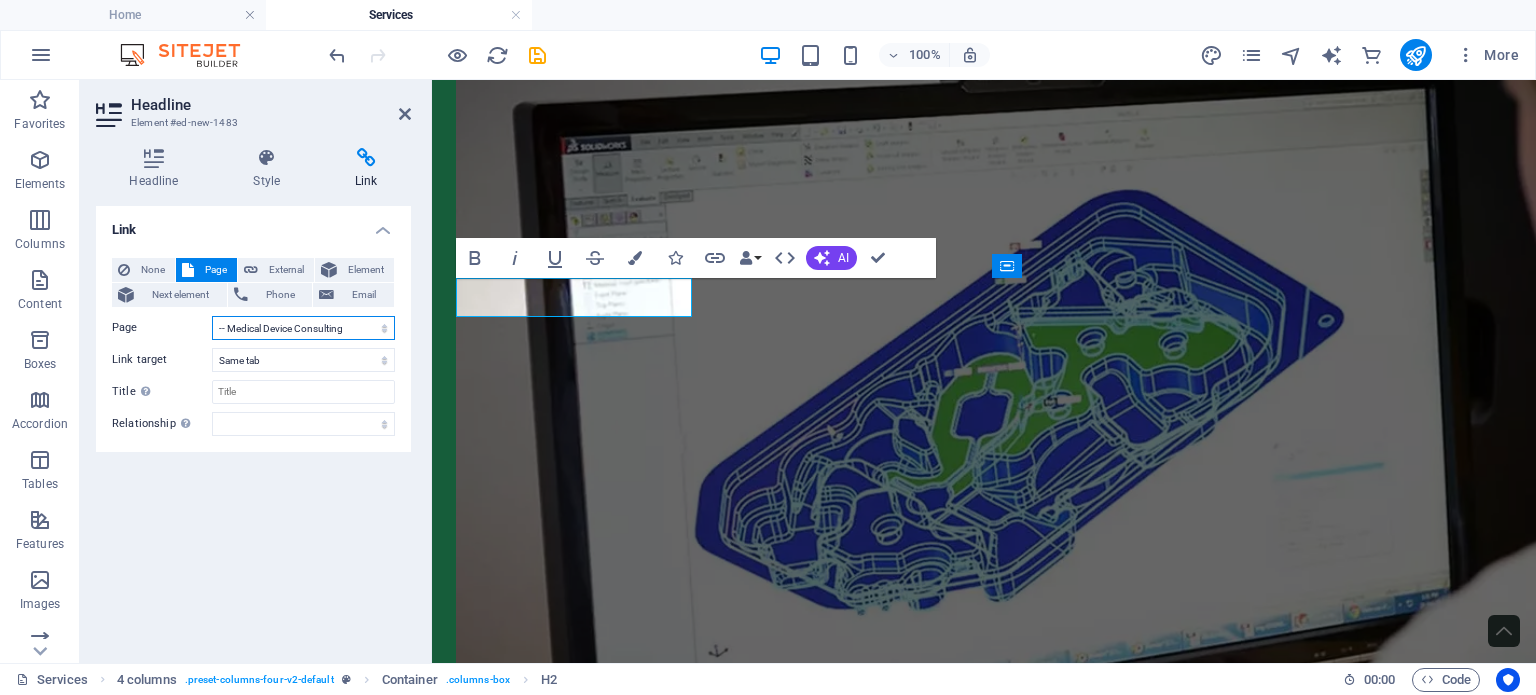 click on "Home About Us Products -- Cleanroom Supplies -- Packaging -- Machinery Services -- Medical Device Consulting -- Calibrations -- Custom Packaging -- Aging and Sterilisation Partnerships Contact Us Website Terms of Use Privacy Policy Coverall Quiz" at bounding box center [303, 328] 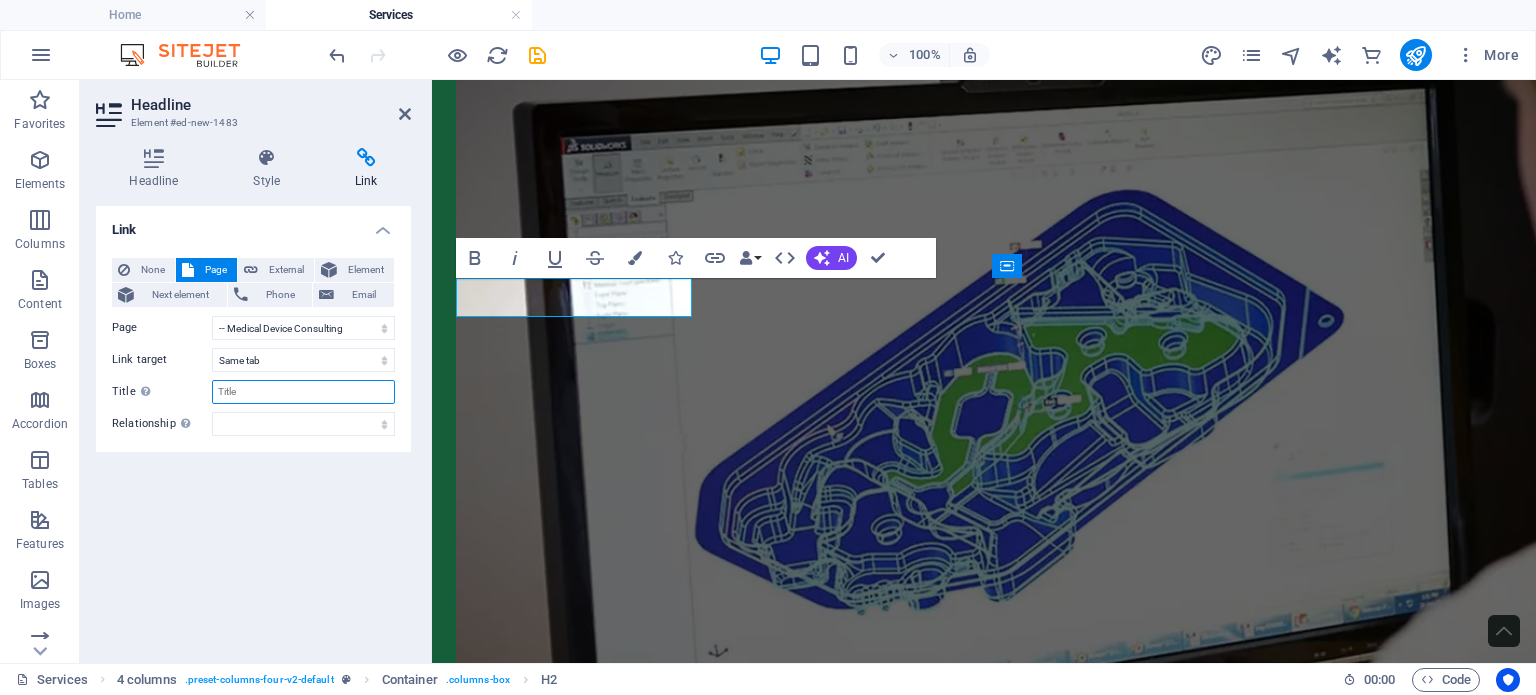 click on "Title Additional link description, should not be the same as the link text. The title is most often shown as a tooltip text when the mouse moves over the element. Leave empty if uncertain." at bounding box center [303, 392] 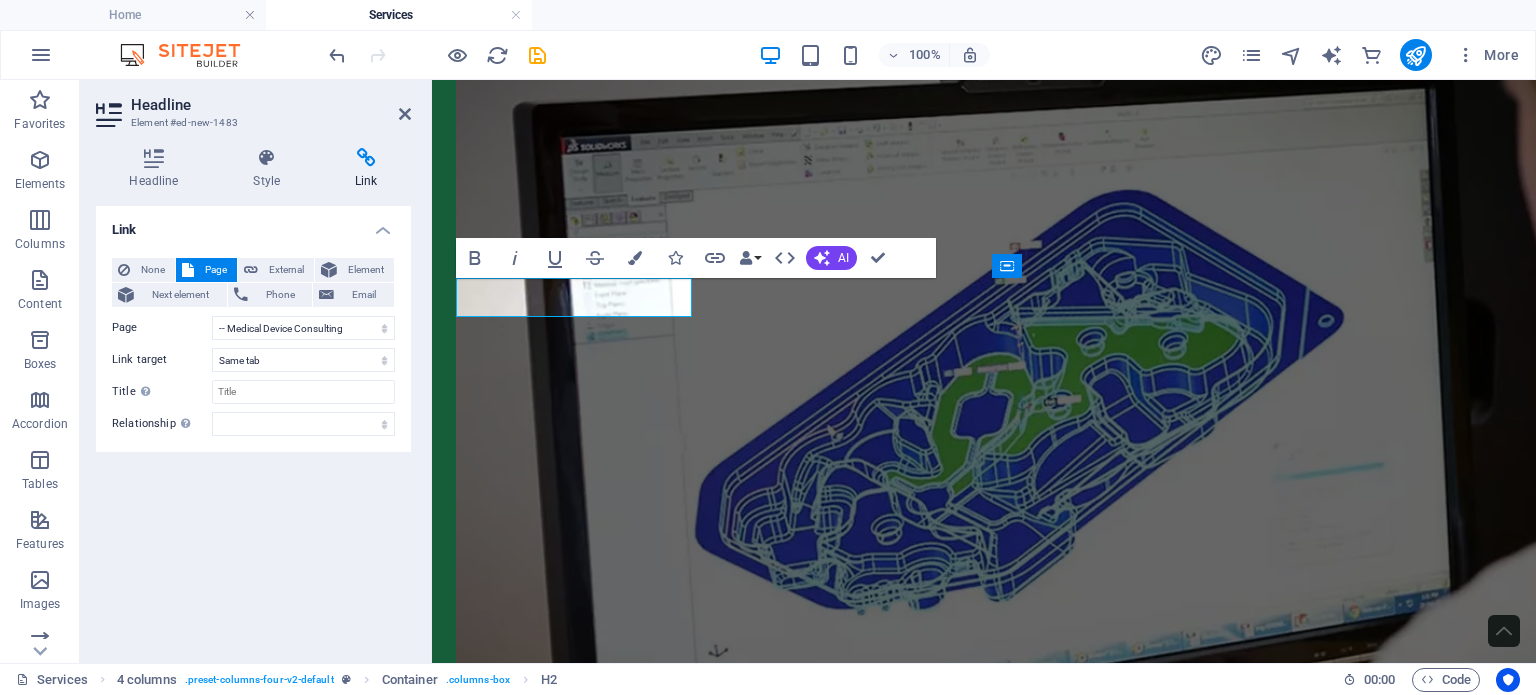 click on "Link None Page External Element Next element Phone Email Page Home About Us Products -- Cleanroom Supplies -- Packaging -- Machinery Services -- Medical Device Consulting -- Calibrations -- Custom Packaging -- Aging and Sterilisation Partnerships Contact Us Website Terms of Use Privacy Policy Coverall Quiz Element
URL Phone Email Link target New tab Same tab Overlay Title Additional link description, should not be the same as the link text. The title is most often shown as a tooltip text when the mouse moves over the element. Leave empty if uncertain. Relationship Sets the  relationship of this link to the link target . For example, the value "nofollow" instructs search engines not to follow the link. Can be left empty. alternate author bookmark external help license next nofollow noreferrer noopener prev search tag" at bounding box center [253, 426] 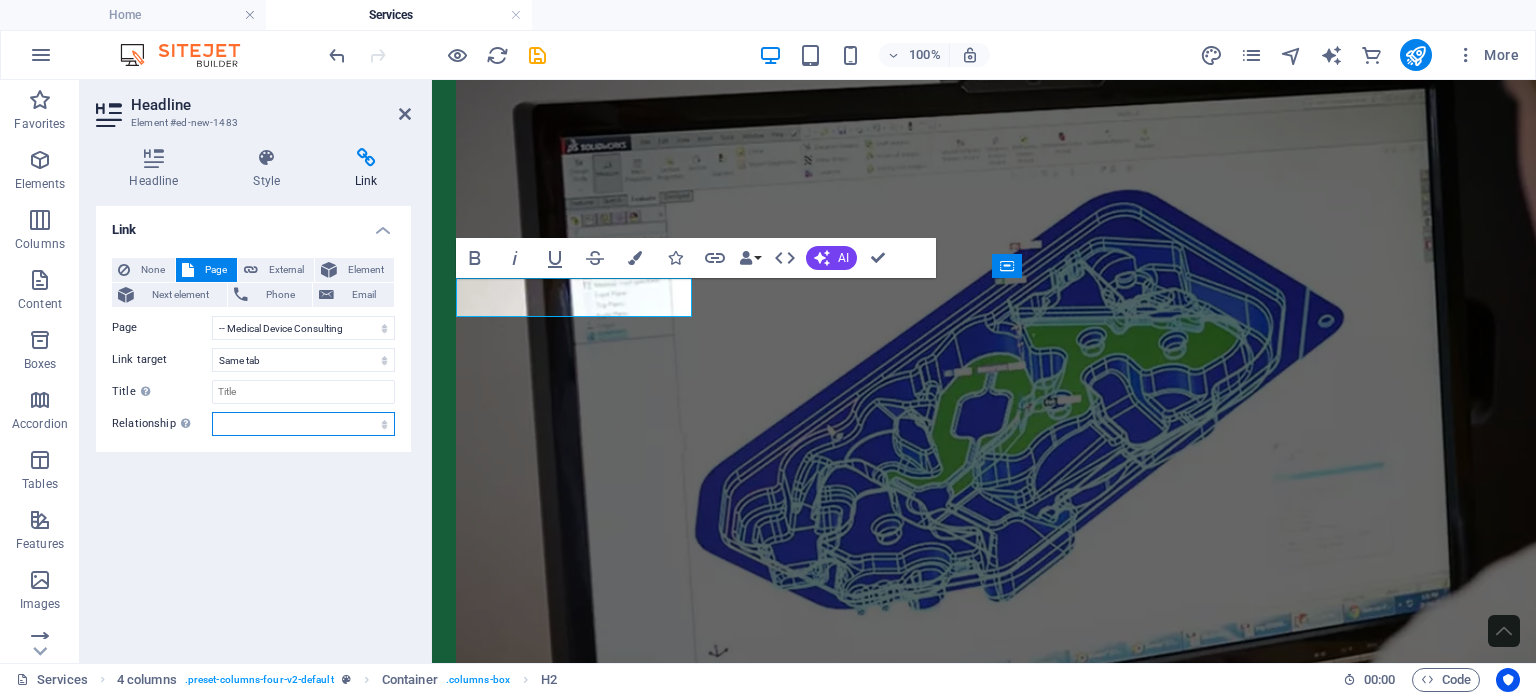 click on "alternate author bookmark external help license next nofollow noreferrer noopener prev search tag" at bounding box center (303, 424) 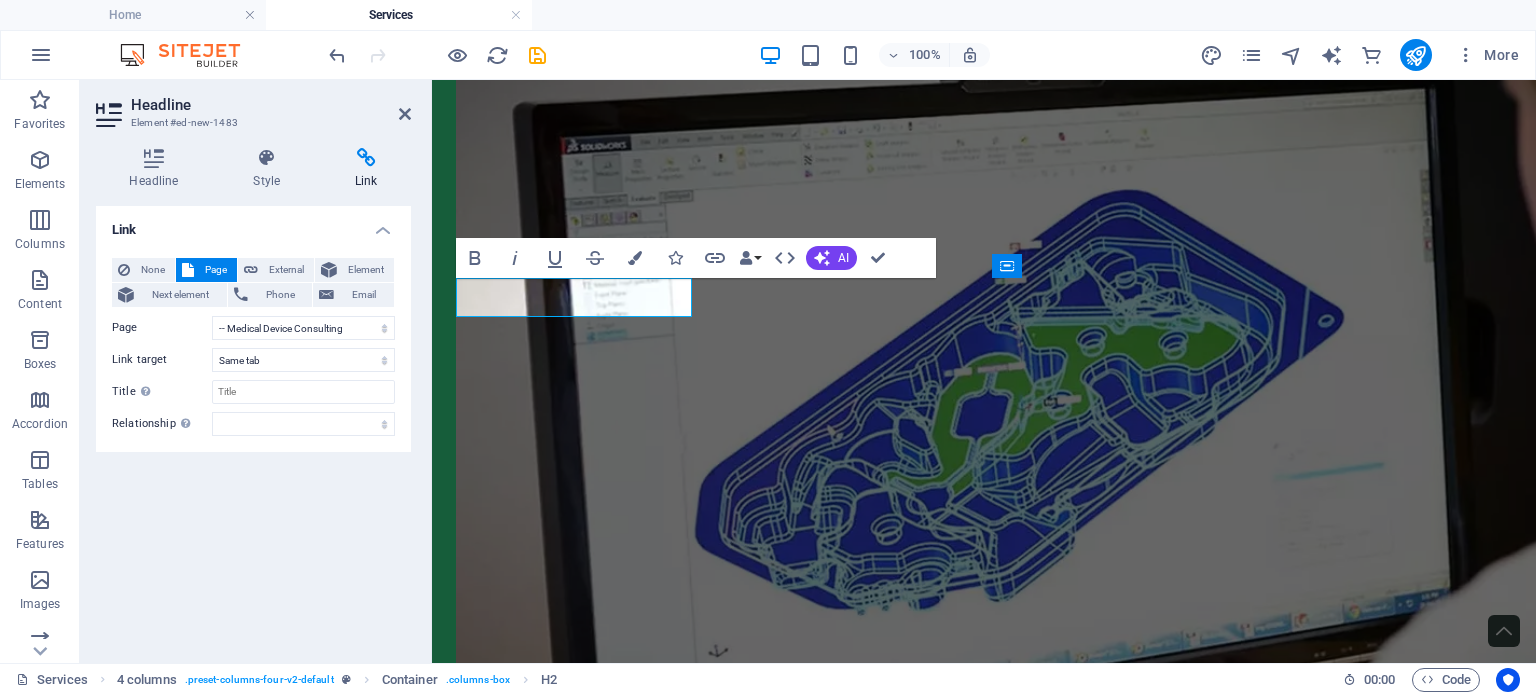 click on "Link None Page External Element Next element Phone Email Page Home About Us Products -- Cleanroom Supplies -- Packaging -- Machinery Services -- Medical Device Consulting -- Calibrations -- Custom Packaging -- Aging and Sterilisation Partnerships Contact Us Website Terms of Use Privacy Policy Coverall Quiz Element
URL Phone Email Link target New tab Same tab Overlay Title Additional link description, should not be the same as the link text. The title is most often shown as a tooltip text when the mouse moves over the element. Leave empty if uncertain. Relationship Sets the  relationship of this link to the link target . For example, the value "nofollow" instructs search engines not to follow the link. Can be left empty. alternate author bookmark external help license next nofollow noreferrer noopener prev search tag" at bounding box center (253, 426) 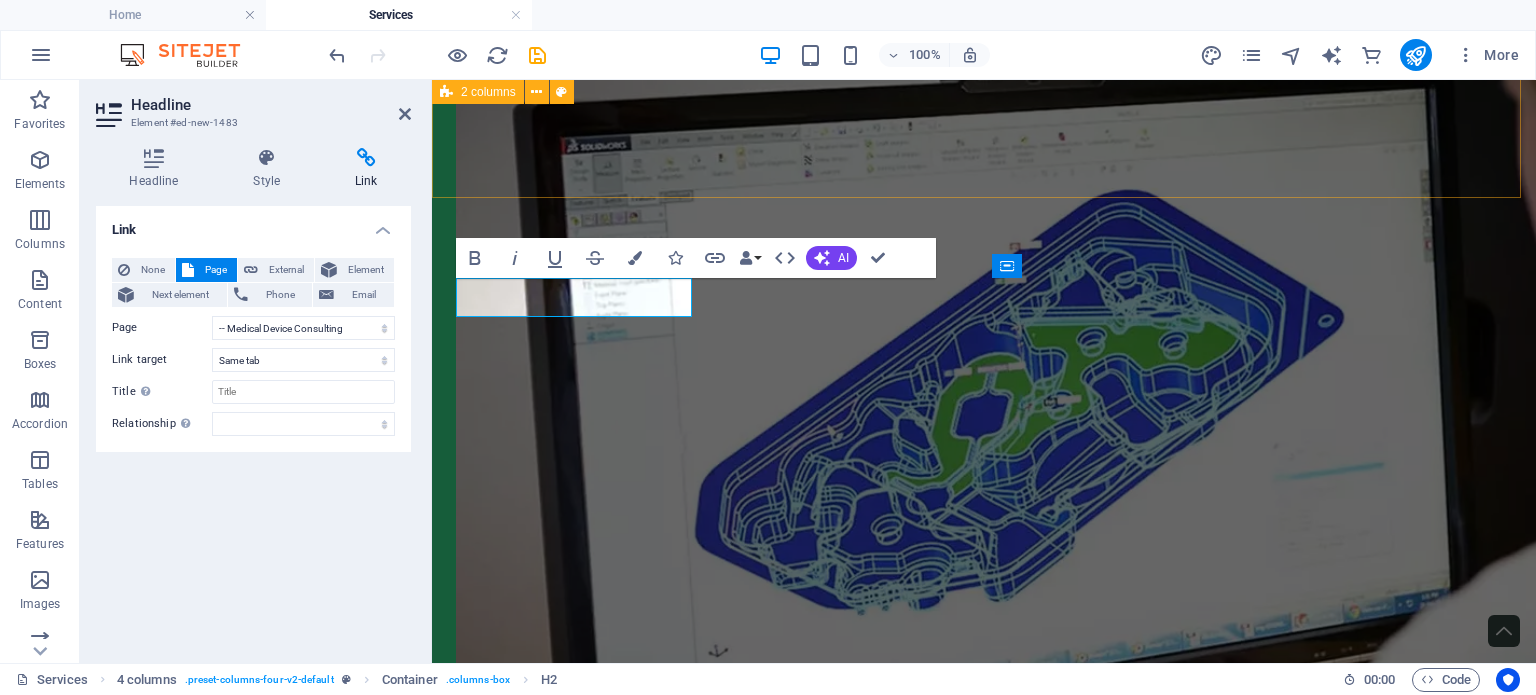 click on "Our team has a wide range of engineering and operational experience, with backgrounds in academia, quality systems, engineering, development and operations we've got you covered. We specialise in early-stage and startup businesses, to help get you hit the ground running - we have a wide knowledge base covering everything you need to get you to market faster. Our experience with ISO 13485 and FDA 21 CFR Our specialties: Medical device packaging design and production. Product aging, sterility study design and execution. Process design and engineering for medical devices. Organisational structure - getting the most from your team. Quality systems - keeping you compliant. If you'd like to know more please get in touch." at bounding box center [984, 224] 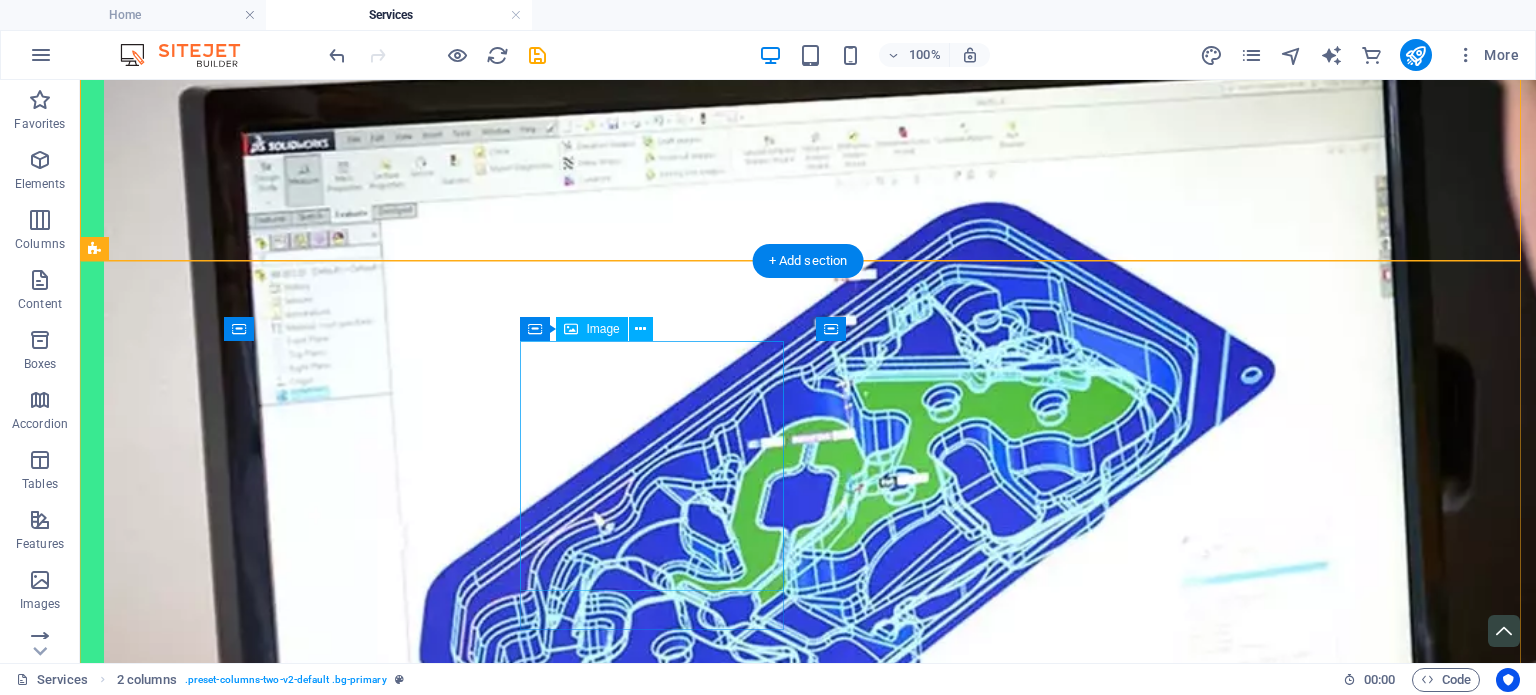 scroll, scrollTop: 776, scrollLeft: 0, axis: vertical 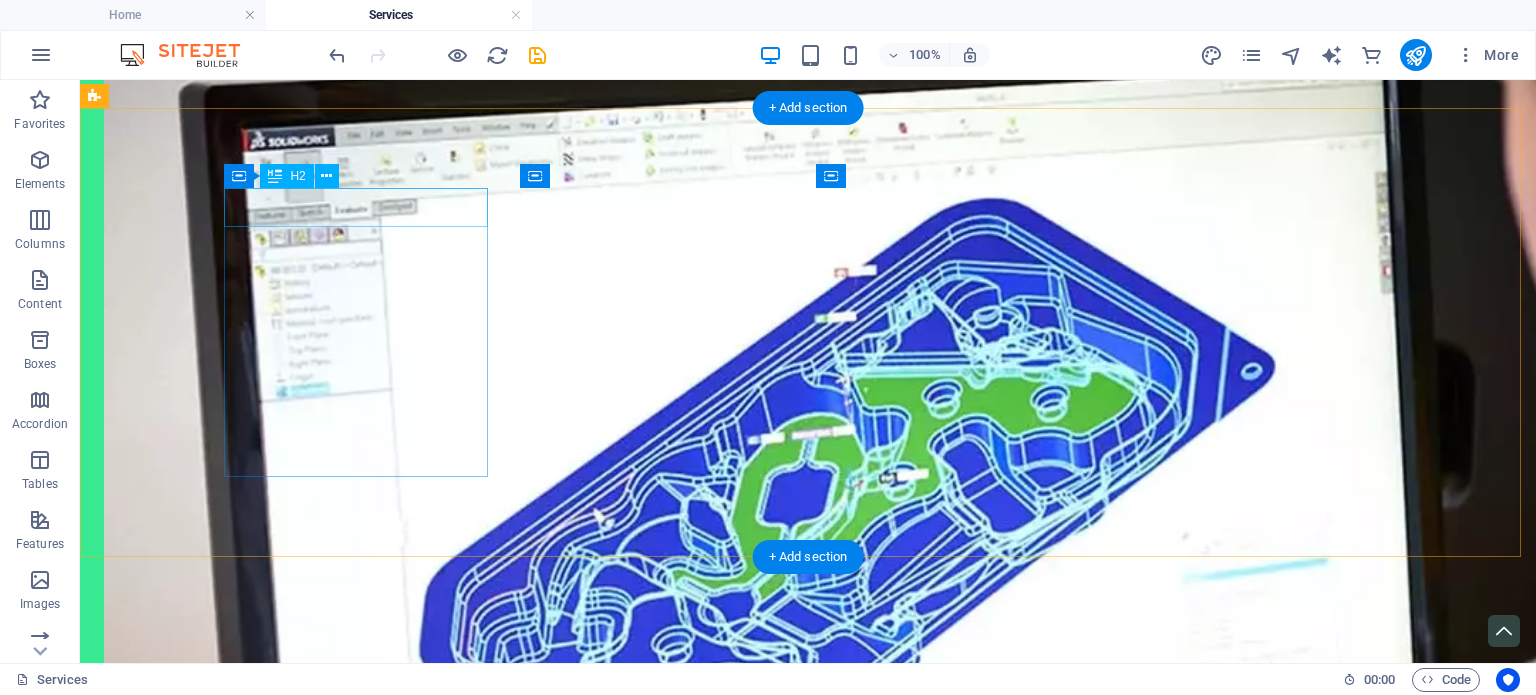 click on "Consulting" at bounding box center [236, 1266] 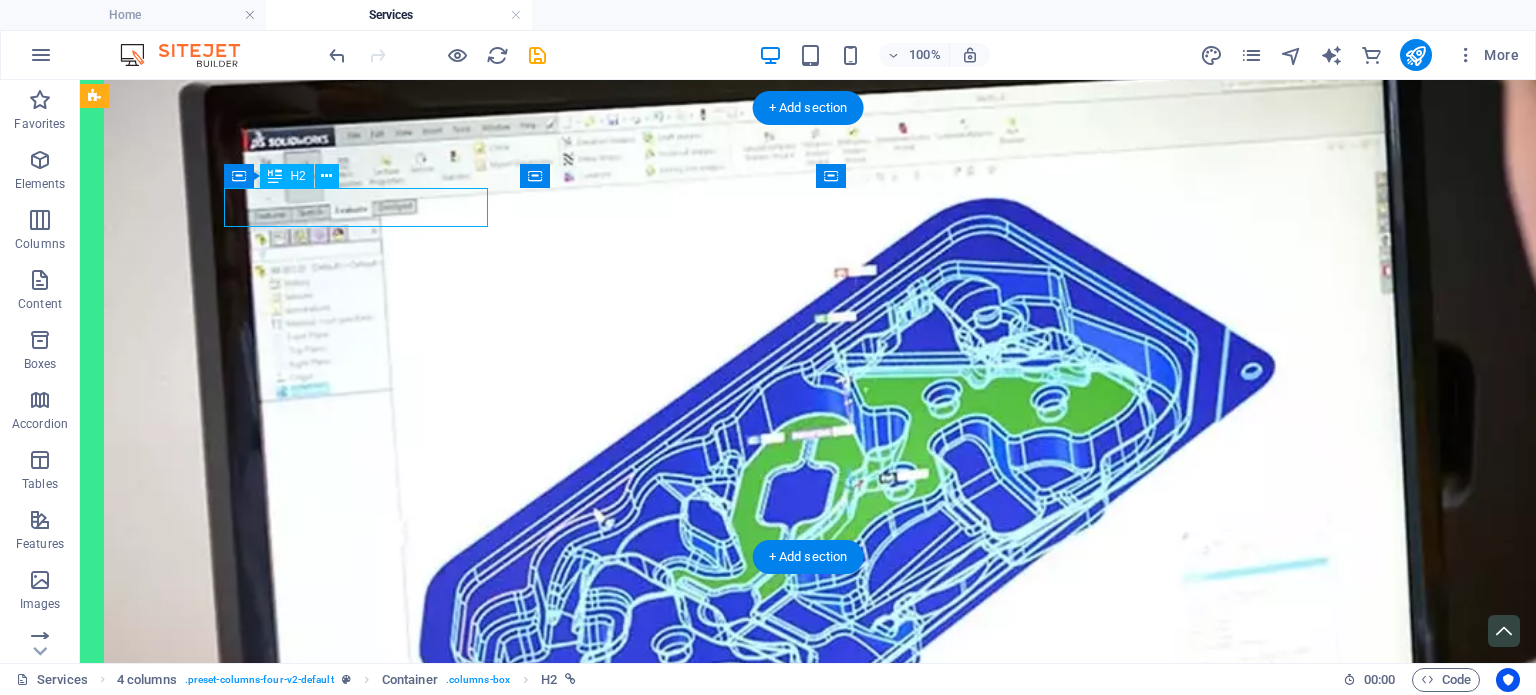 click on "Consulting" at bounding box center [236, 1266] 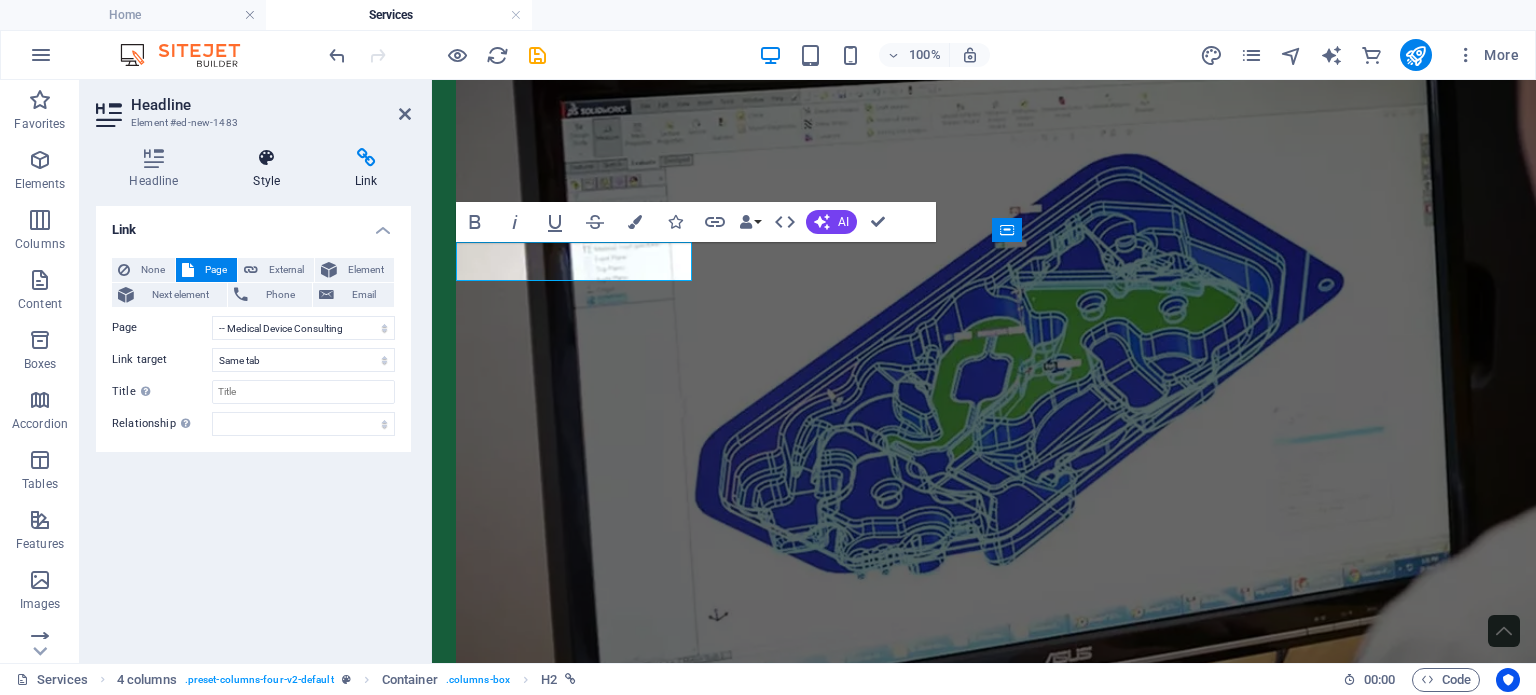 click at bounding box center (267, 158) 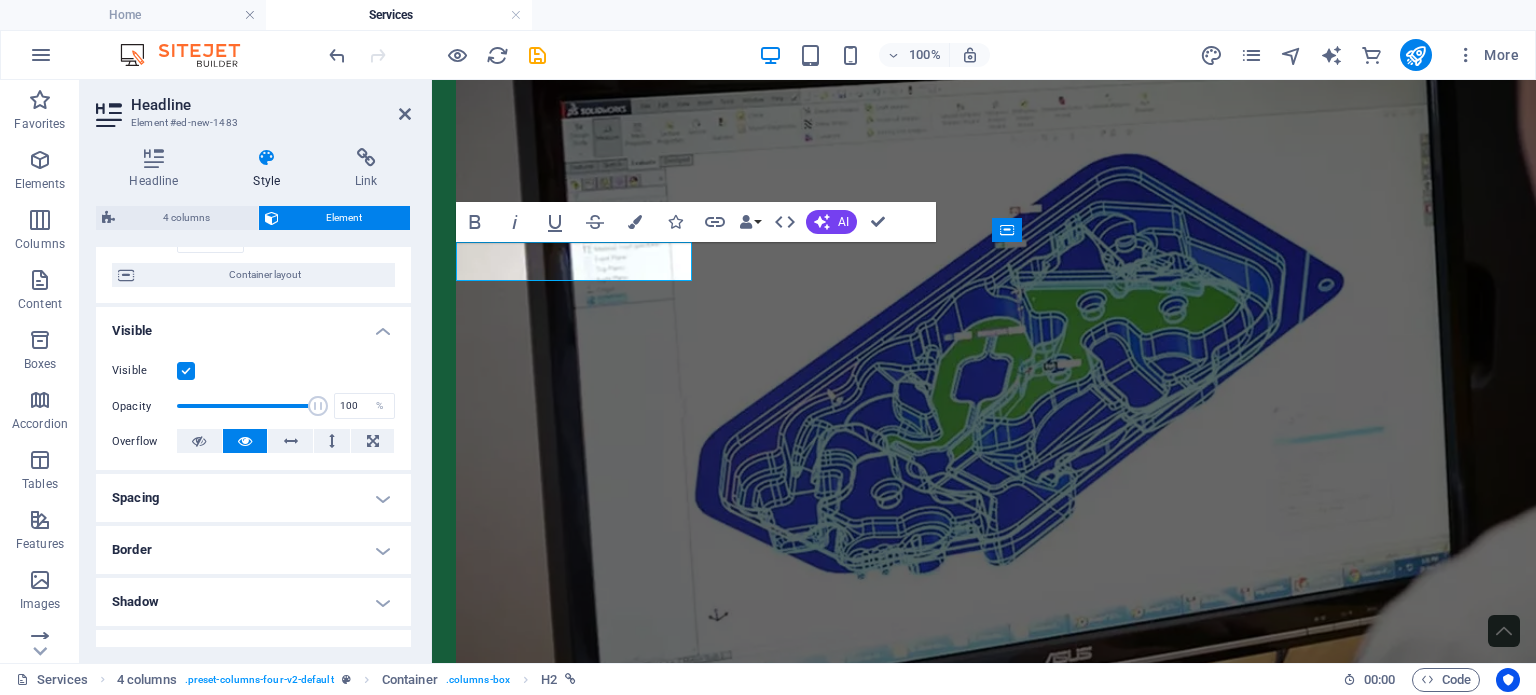 scroll, scrollTop: 0, scrollLeft: 0, axis: both 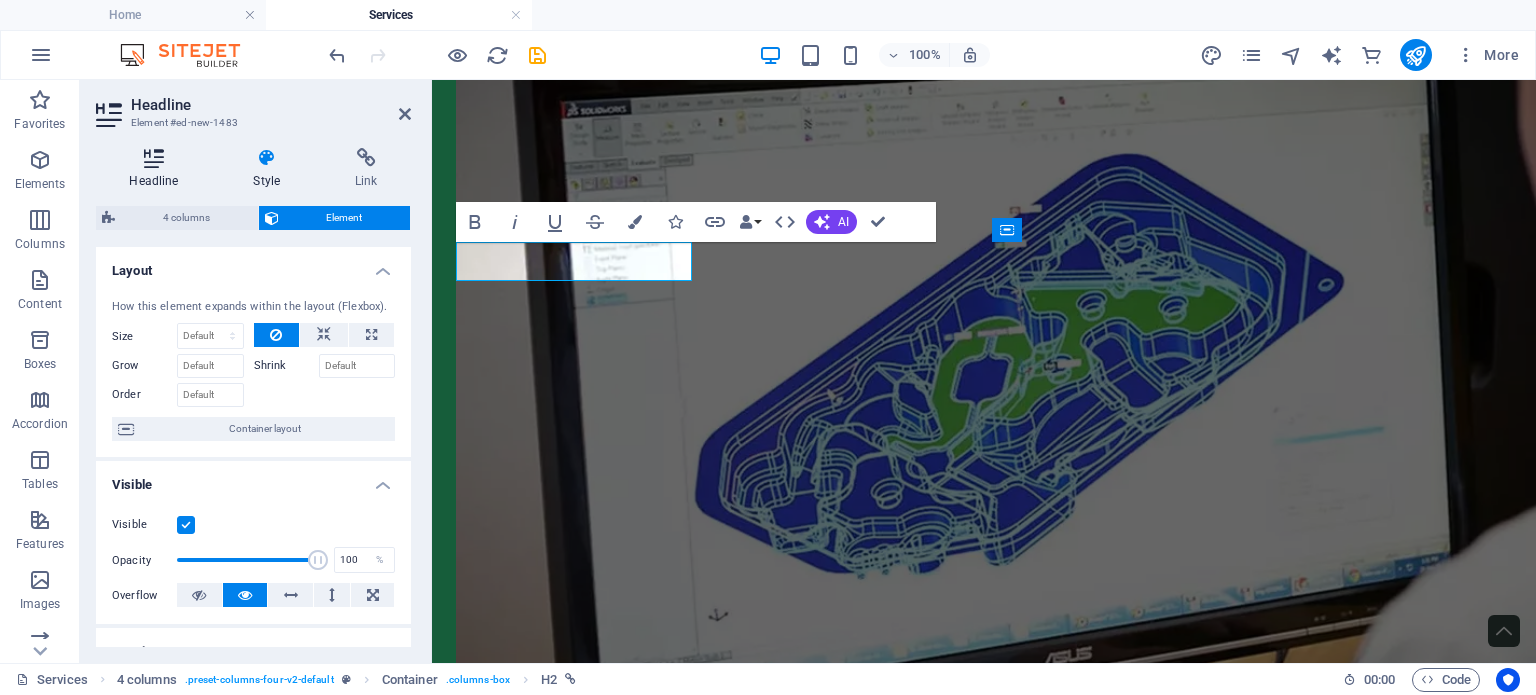 click on "Headline" at bounding box center (158, 169) 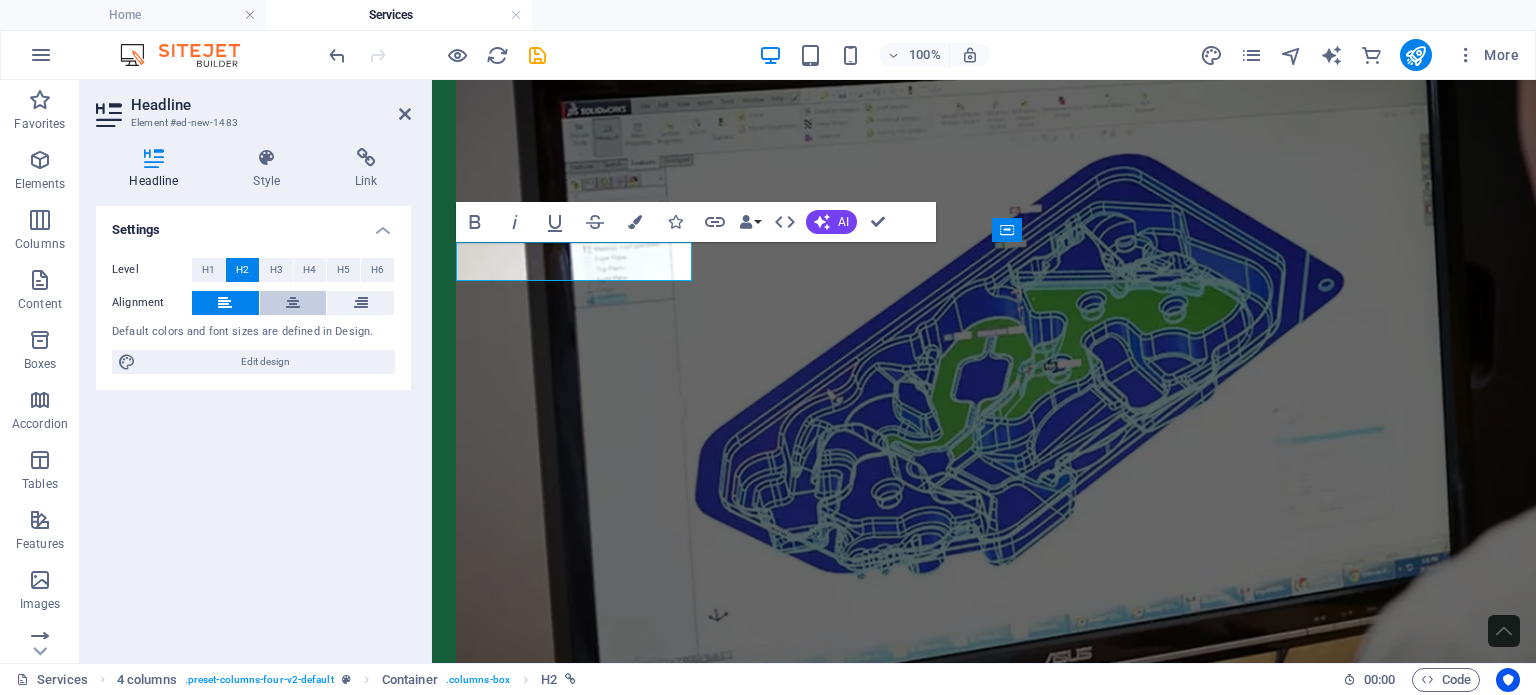click at bounding box center (293, 303) 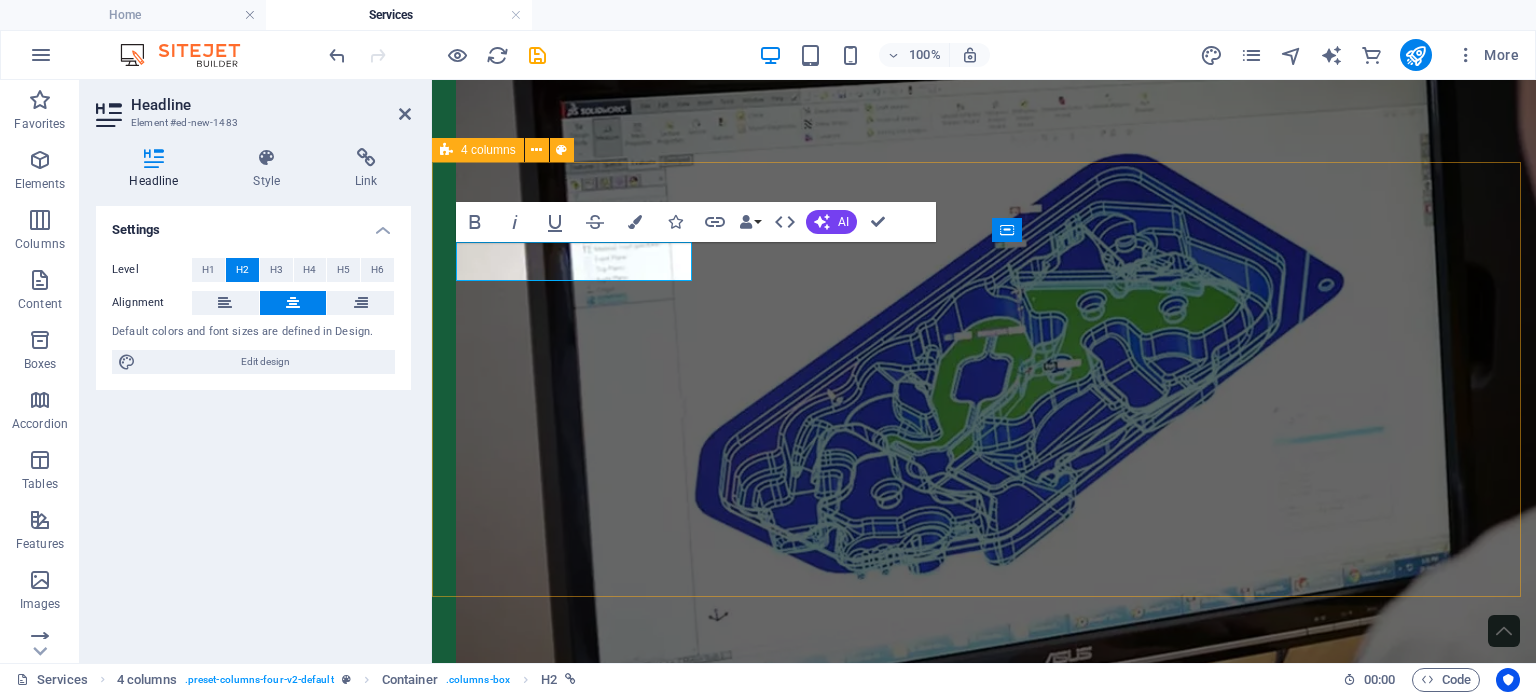click on "Consulting" at bounding box center (984, 2031) 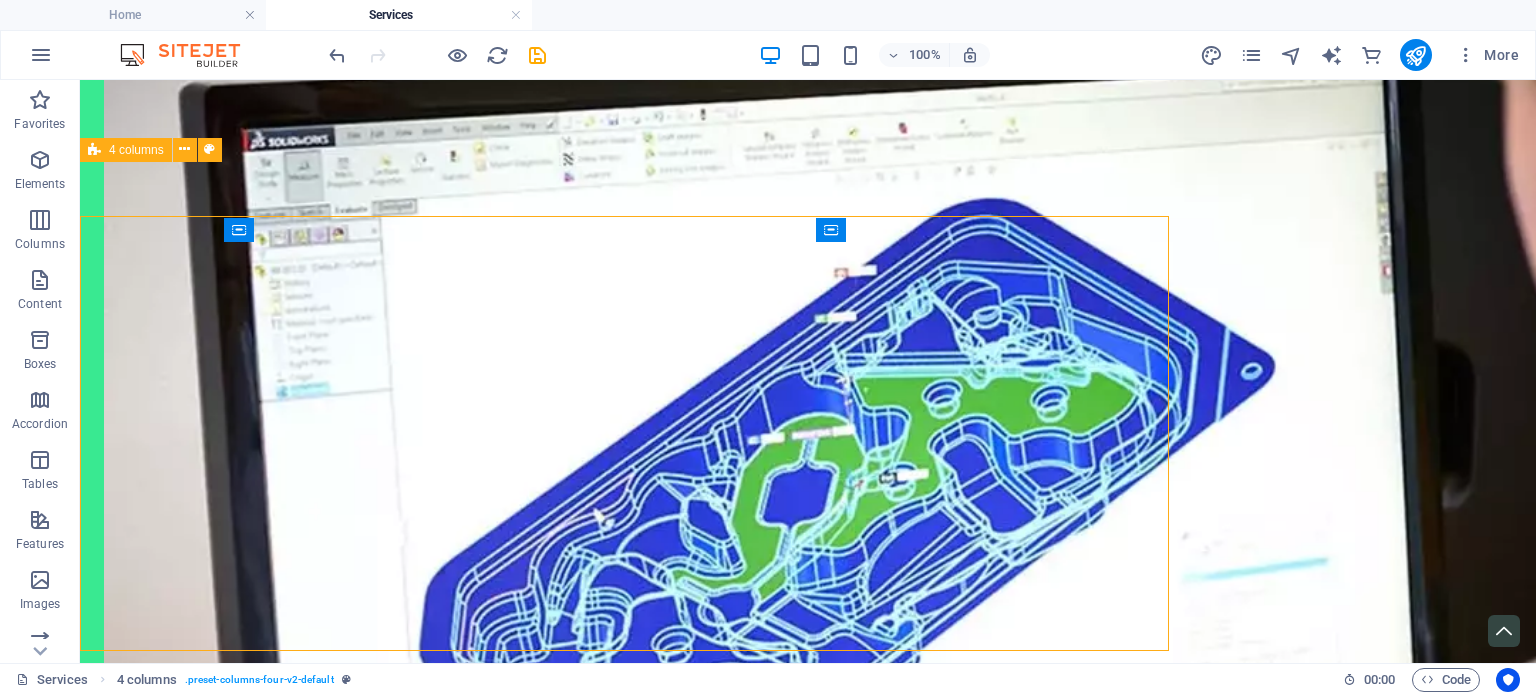 scroll, scrollTop: 723, scrollLeft: 0, axis: vertical 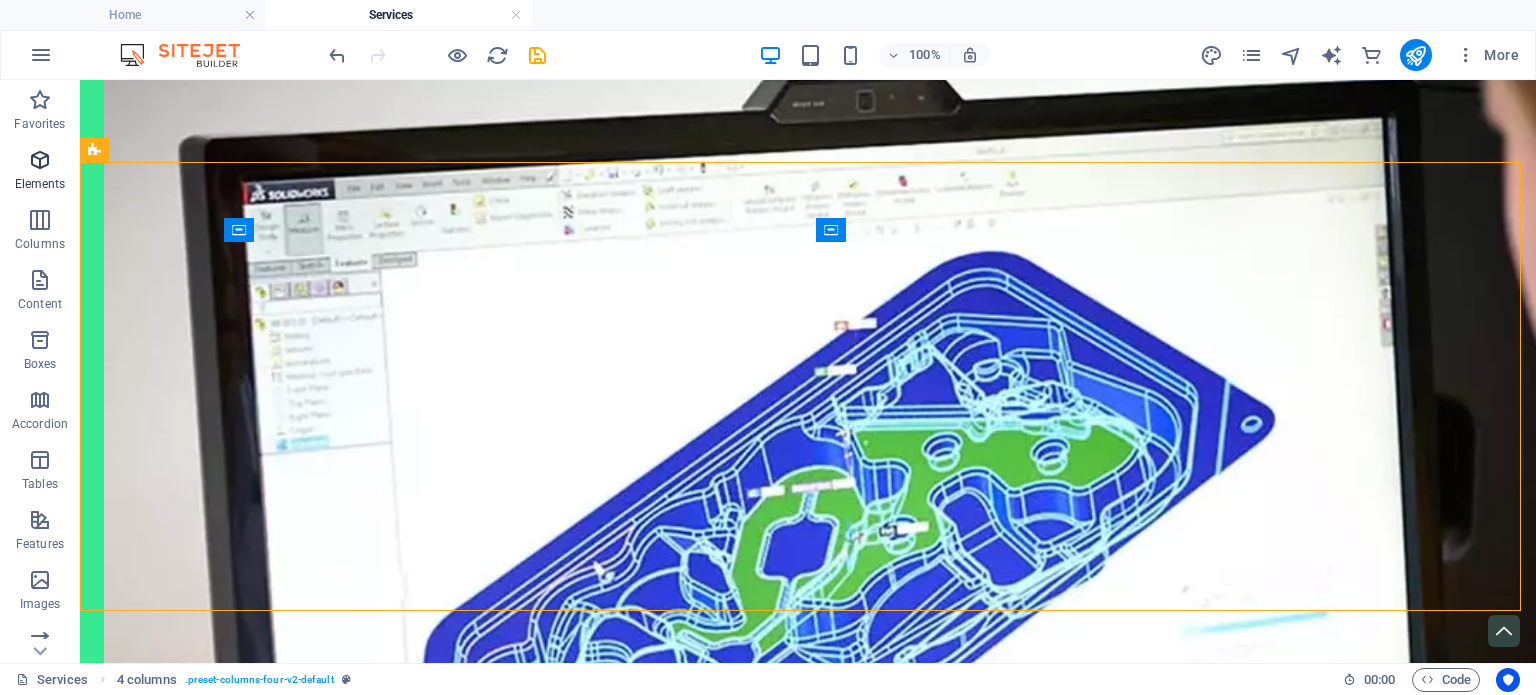 click at bounding box center [40, 160] 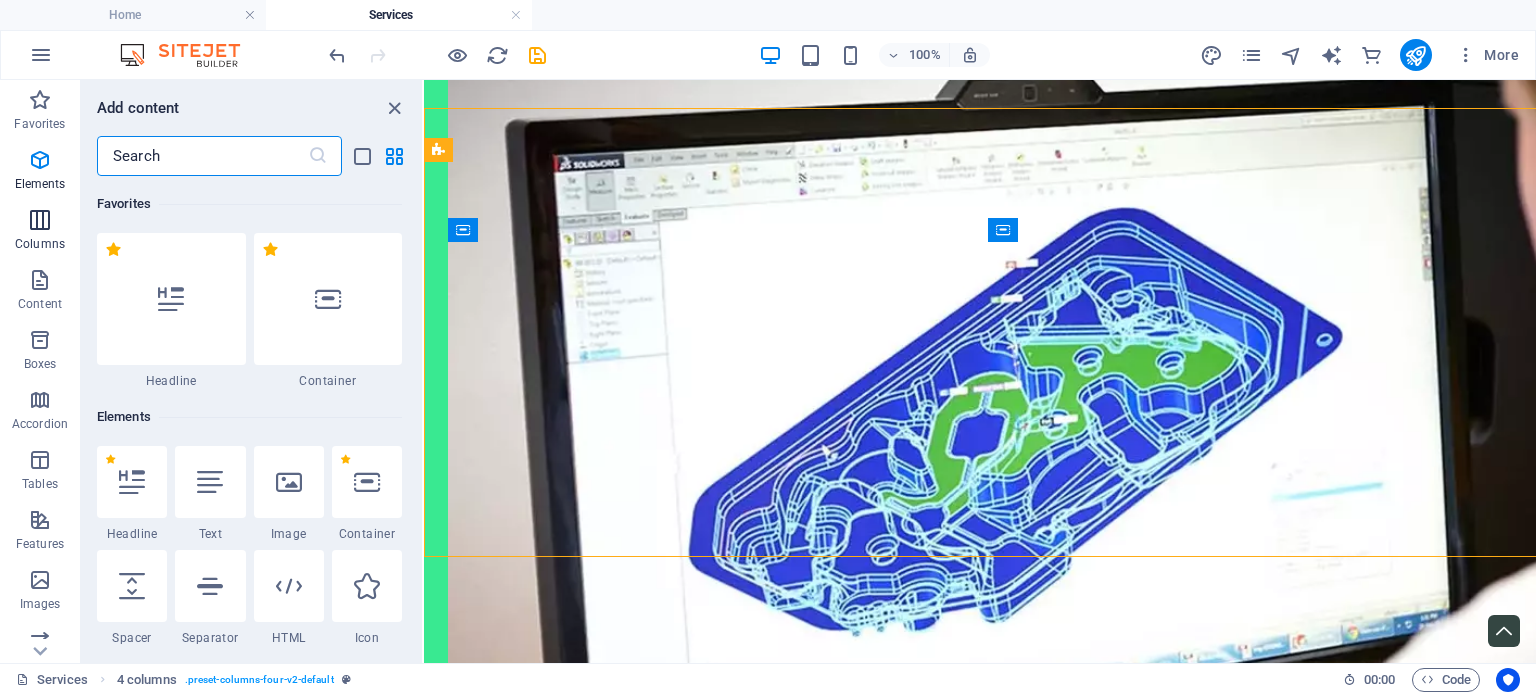scroll, scrollTop: 776, scrollLeft: 0, axis: vertical 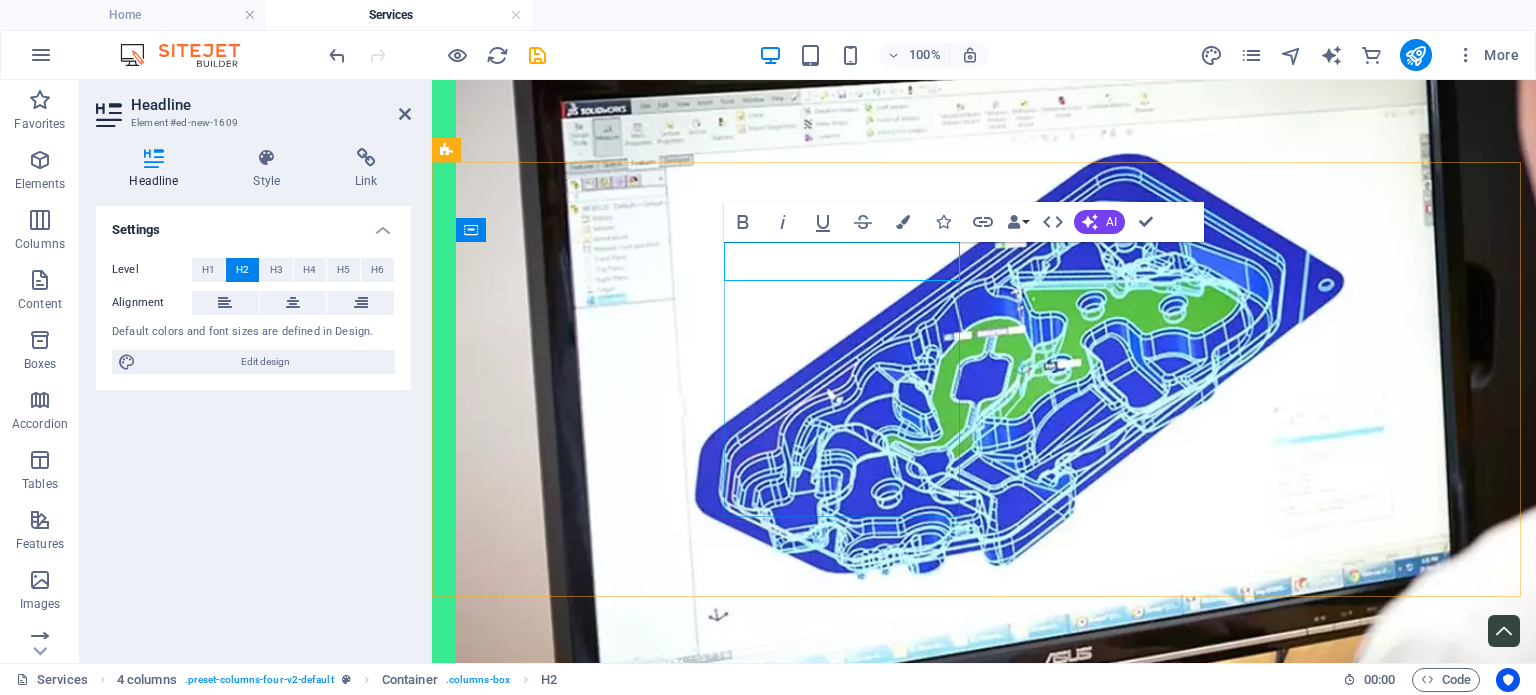 click on "New headline" at bounding box center (576, 1562) 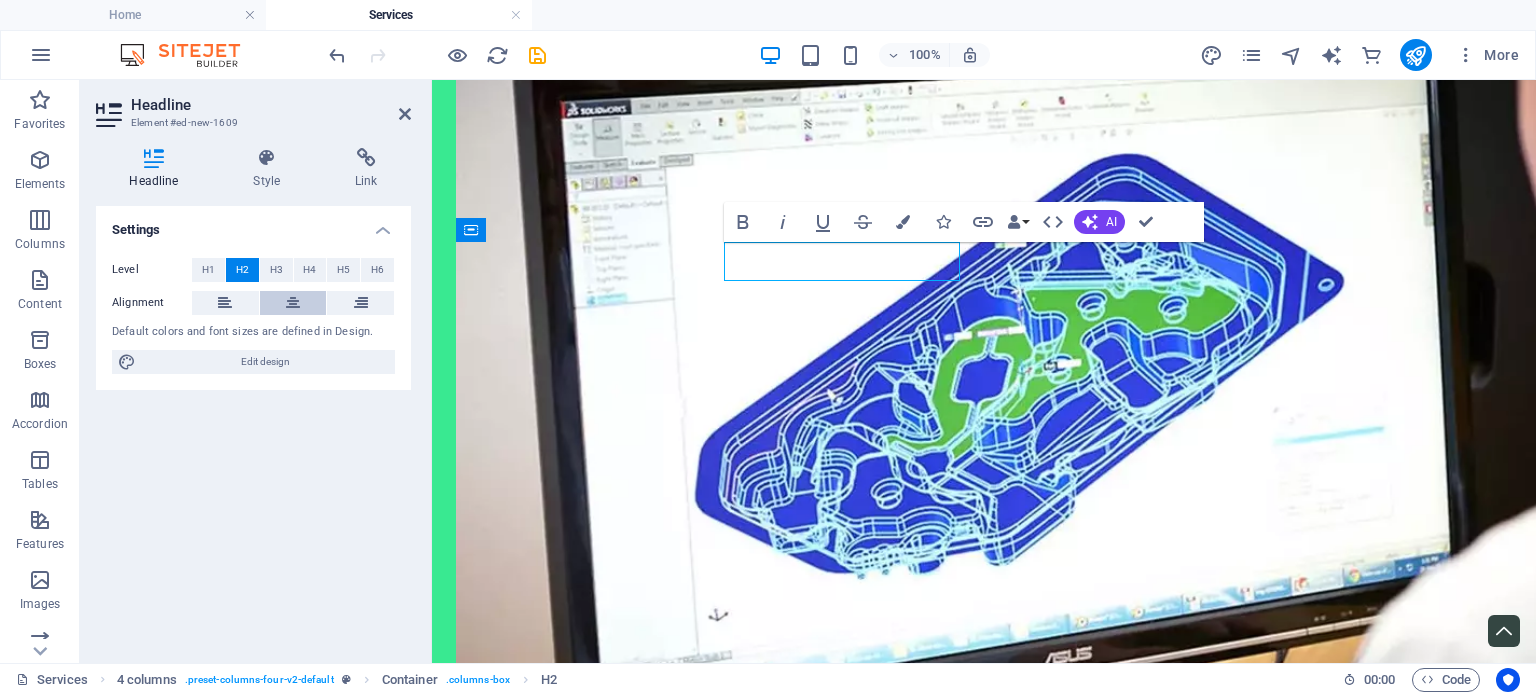 click at bounding box center (293, 303) 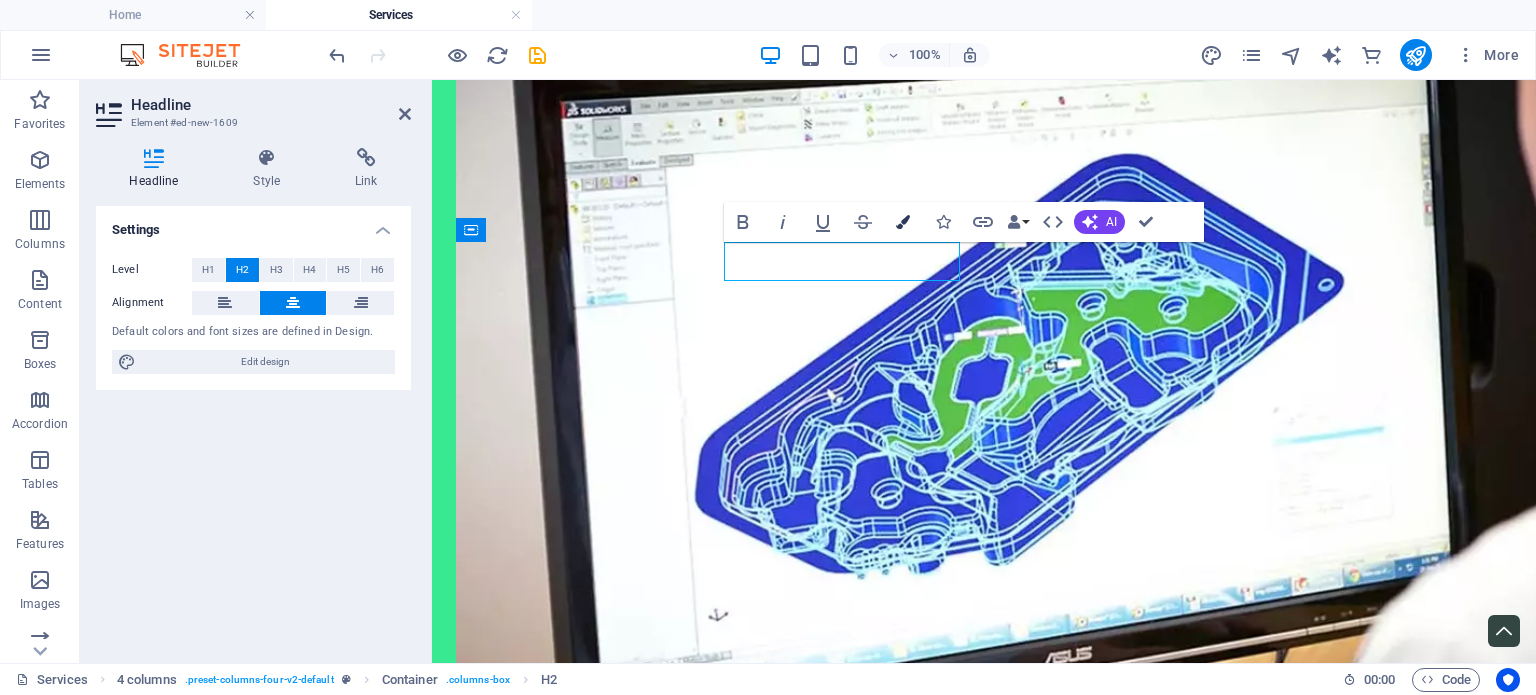 click at bounding box center (903, 222) 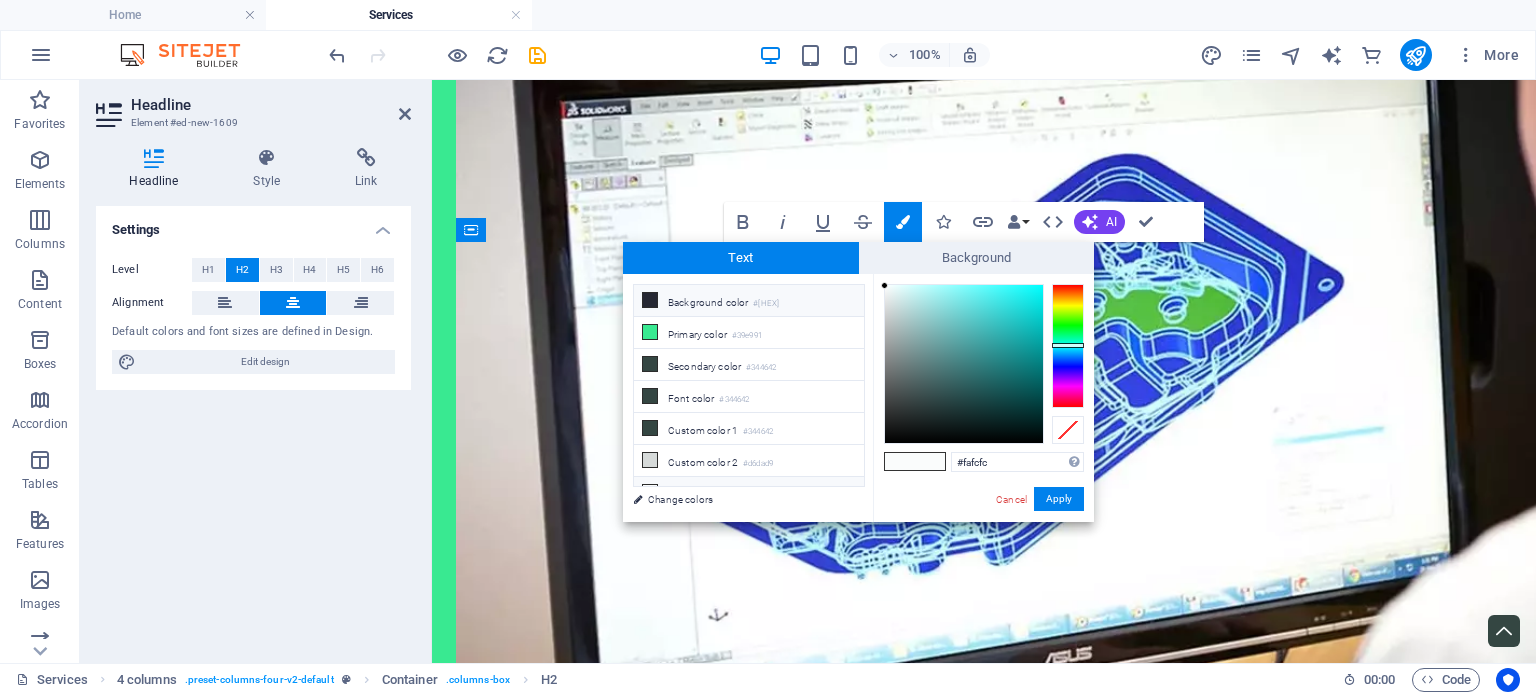 click on "#[HEX]" at bounding box center (766, 304) 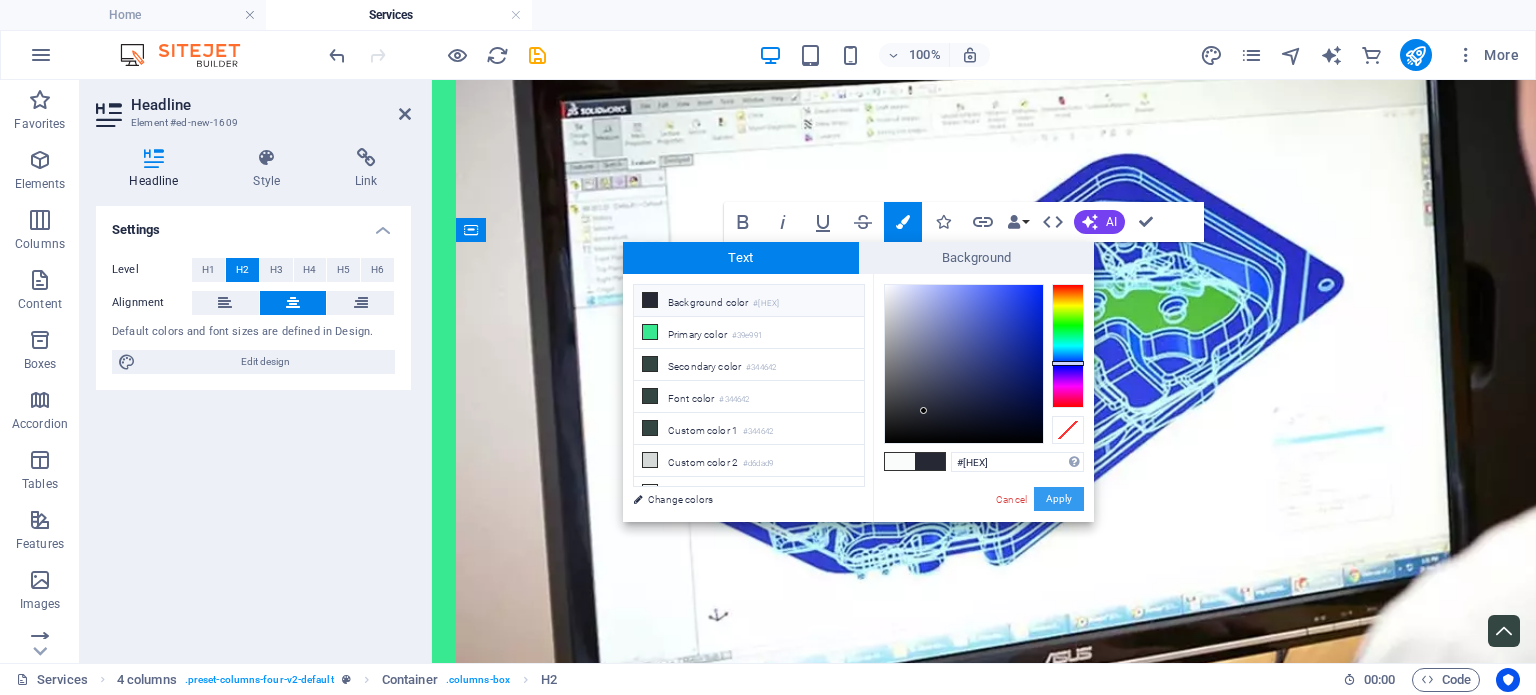 click on "Apply" at bounding box center (1059, 499) 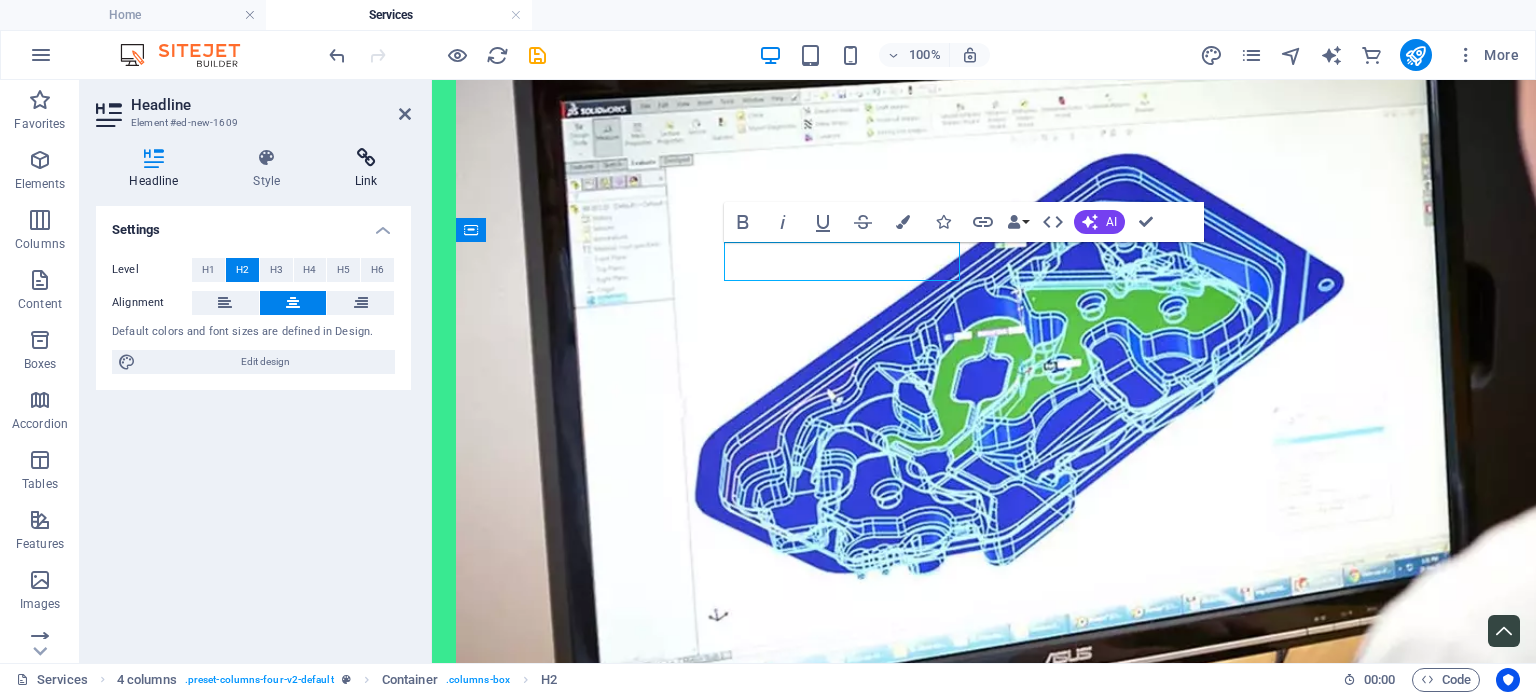 click on "Link" at bounding box center [366, 169] 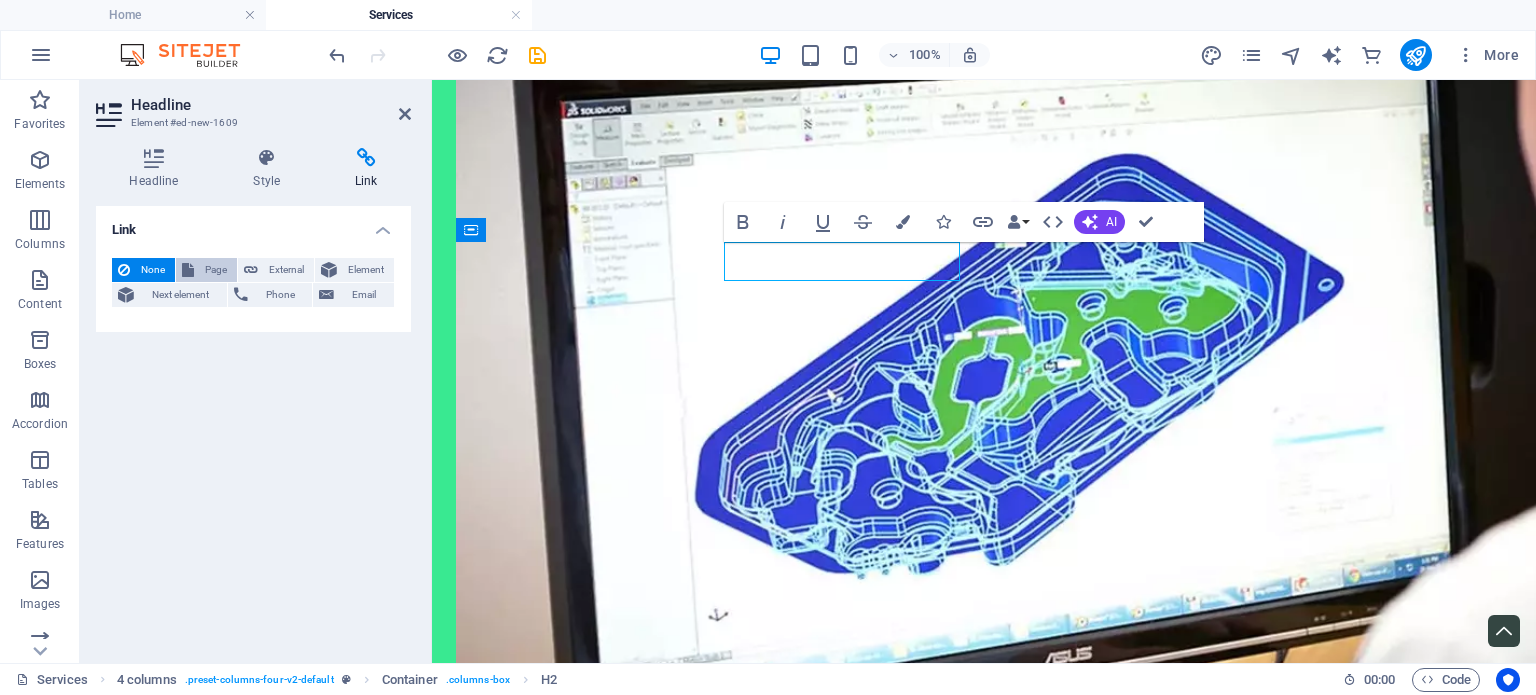 click on "Page" at bounding box center [215, 270] 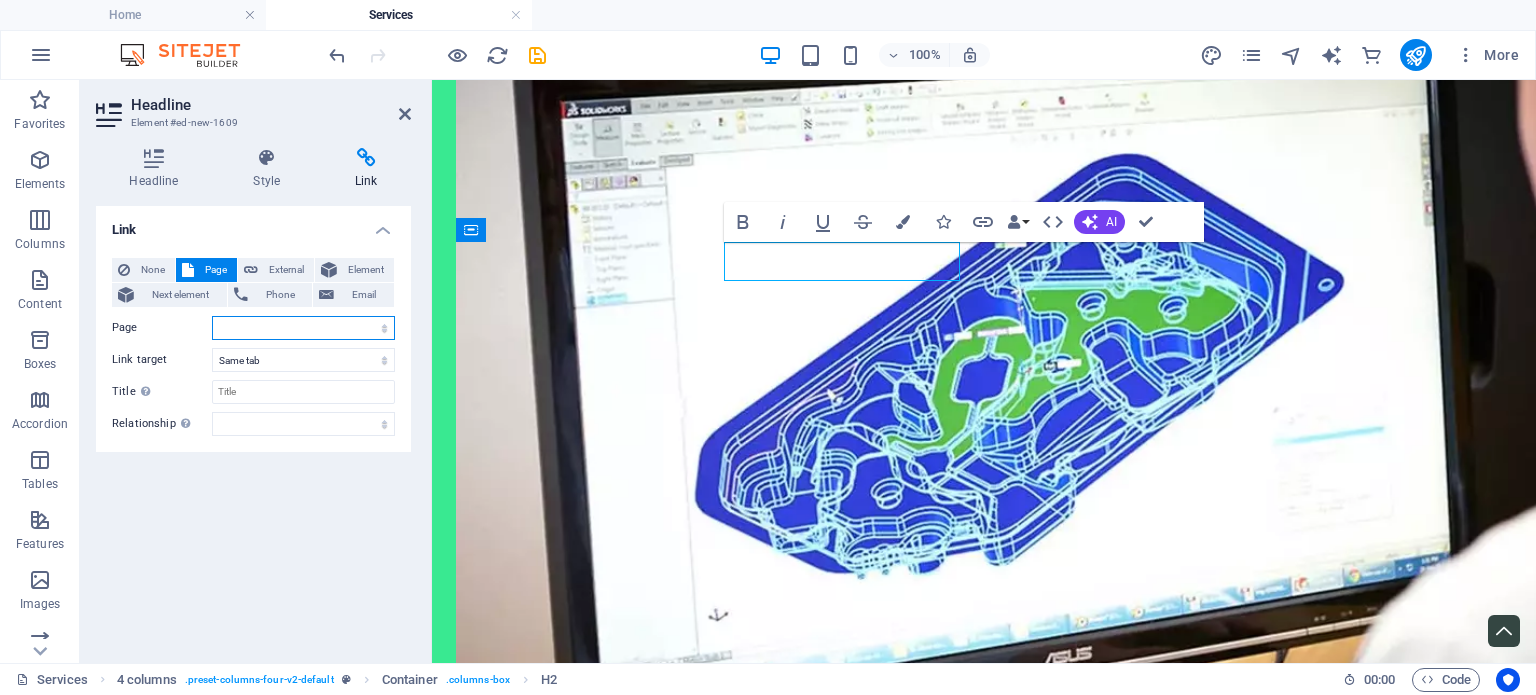 click on "Home About Us Products -- Cleanroom Supplies -- Packaging -- Machinery Services -- Medical Device Consulting -- Calibrations -- Custom Packaging -- Aging and Sterilisation Partnerships Contact Us Website Terms of Use Privacy Policy Coverall Quiz" at bounding box center (303, 328) 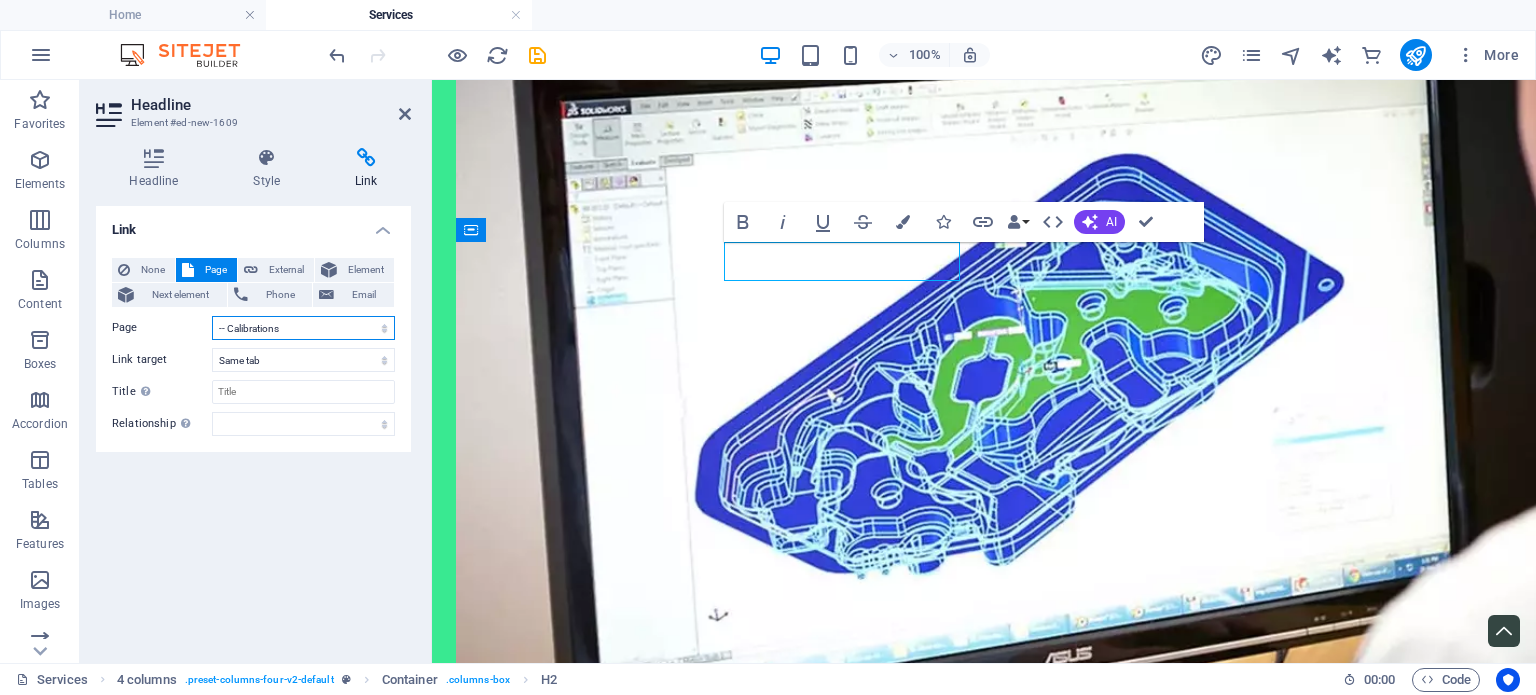 click on "Home About Us Products -- Cleanroom Supplies -- Packaging -- Machinery Services -- Medical Device Consulting -- Calibrations -- Custom Packaging -- Aging and Sterilisation Partnerships Contact Us Website Terms of Use Privacy Policy Coverall Quiz" at bounding box center (303, 328) 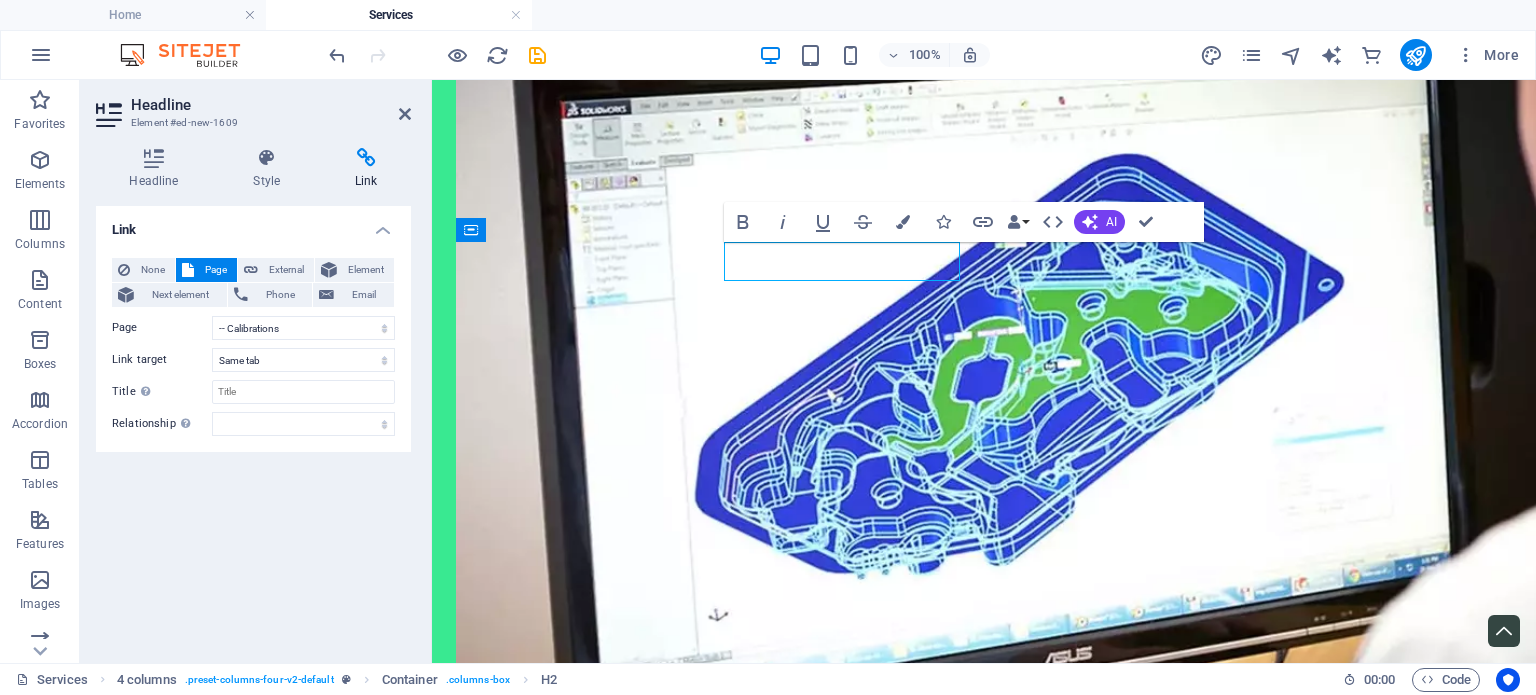 click on "Link None Page External Element Next element Phone Email Page Home About Us Products -- Cleanroom Supplies -- Packaging -- Machinery Services -- Medical Device Consulting -- Calibrations -- Custom Packaging -- Aging and Sterilisation Partnerships Contact Us Website Terms of Use Privacy Policy Coverall Quiz Element
URL Phone Email Link target New tab Same tab Overlay Title Additional link description, should not be the same as the link text. The title is most often shown as a tooltip text when the mouse moves over the element. Leave empty if uncertain. Relationship Sets the  relationship of this link to the link target . For example, the value "nofollow" instructs search engines not to follow the link. Can be left empty. alternate author bookmark external help license next nofollow noreferrer noopener prev search tag" at bounding box center [253, 426] 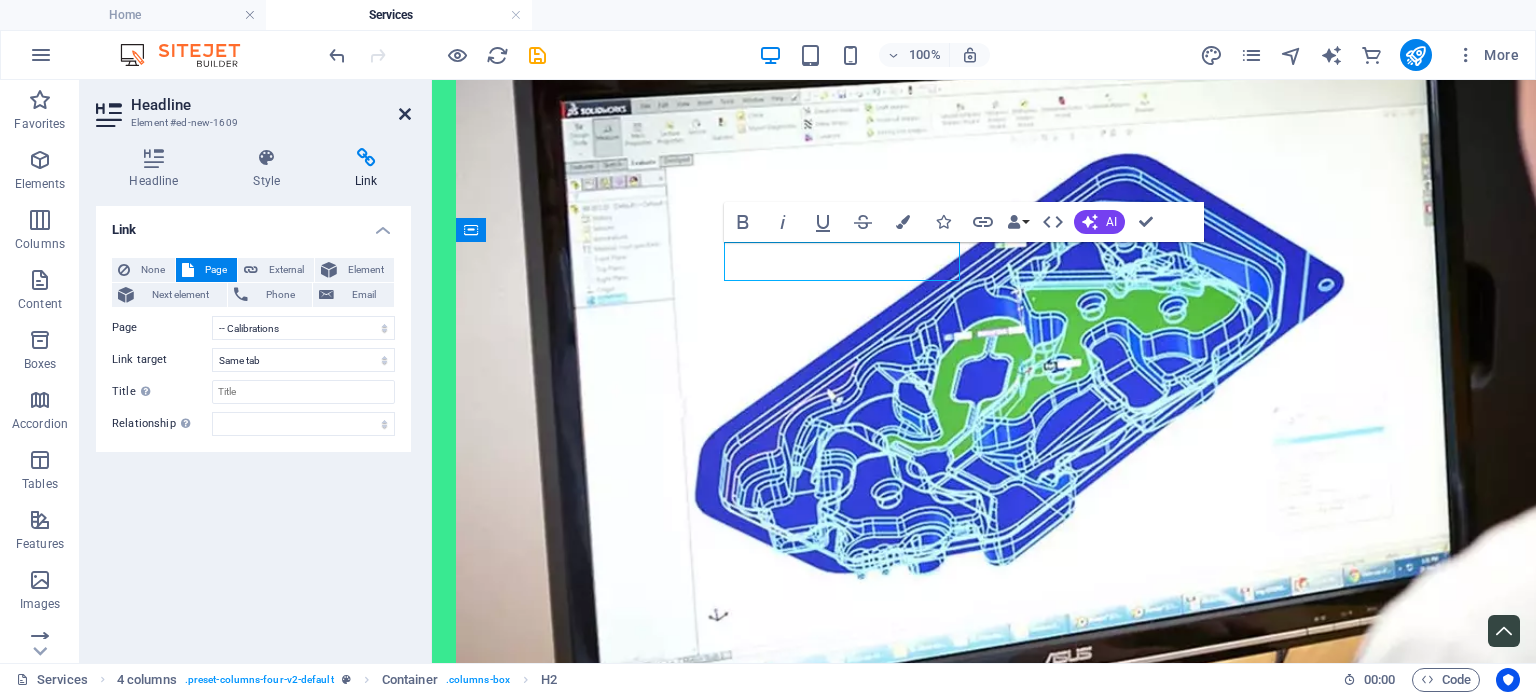 click at bounding box center [405, 114] 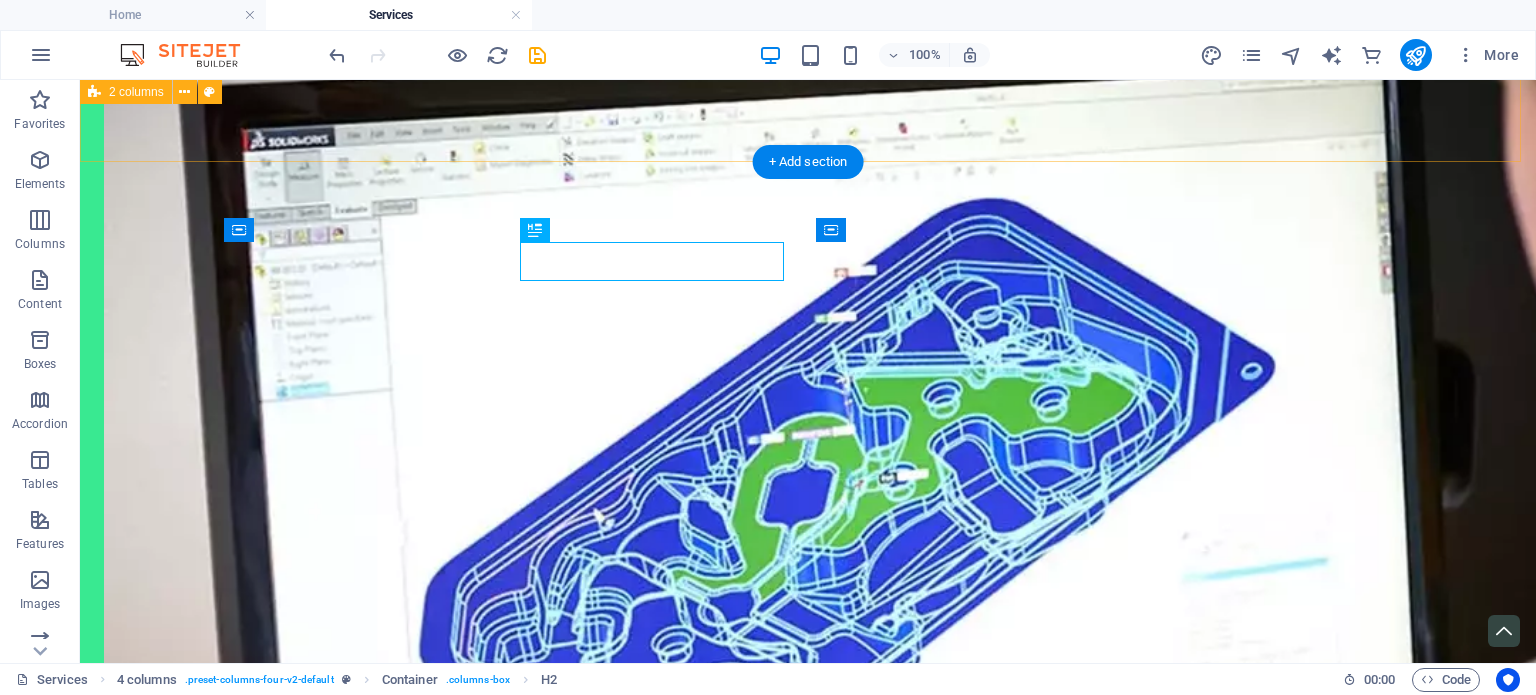 scroll, scrollTop: 723, scrollLeft: 0, axis: vertical 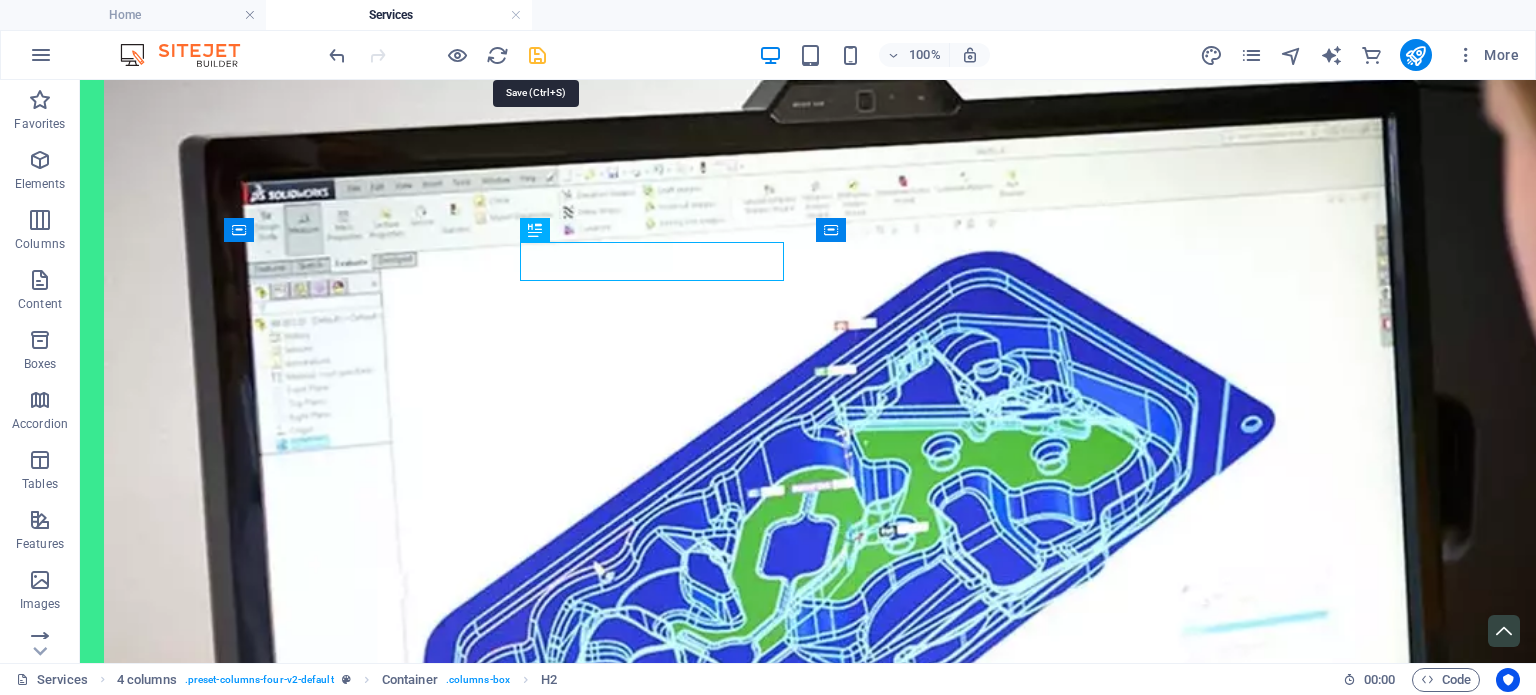 click at bounding box center [537, 55] 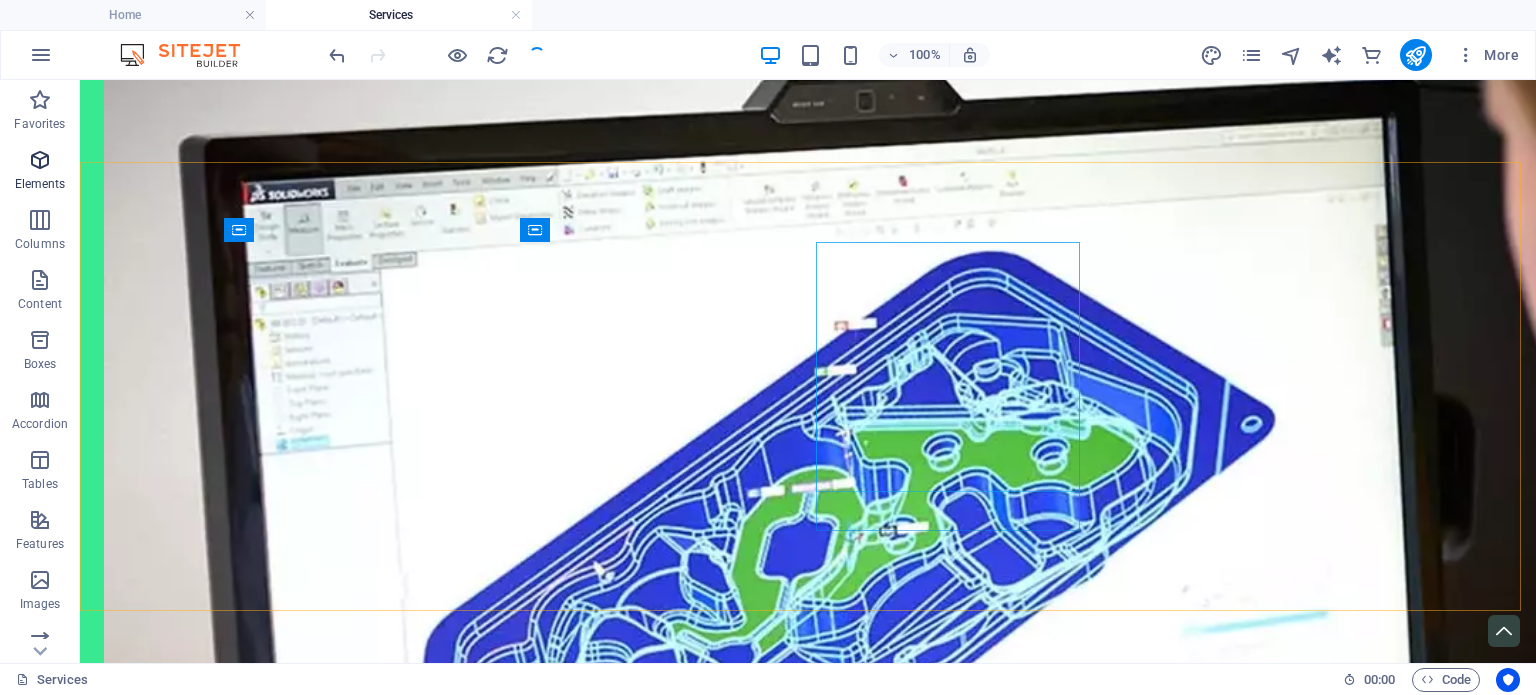 click at bounding box center (40, 160) 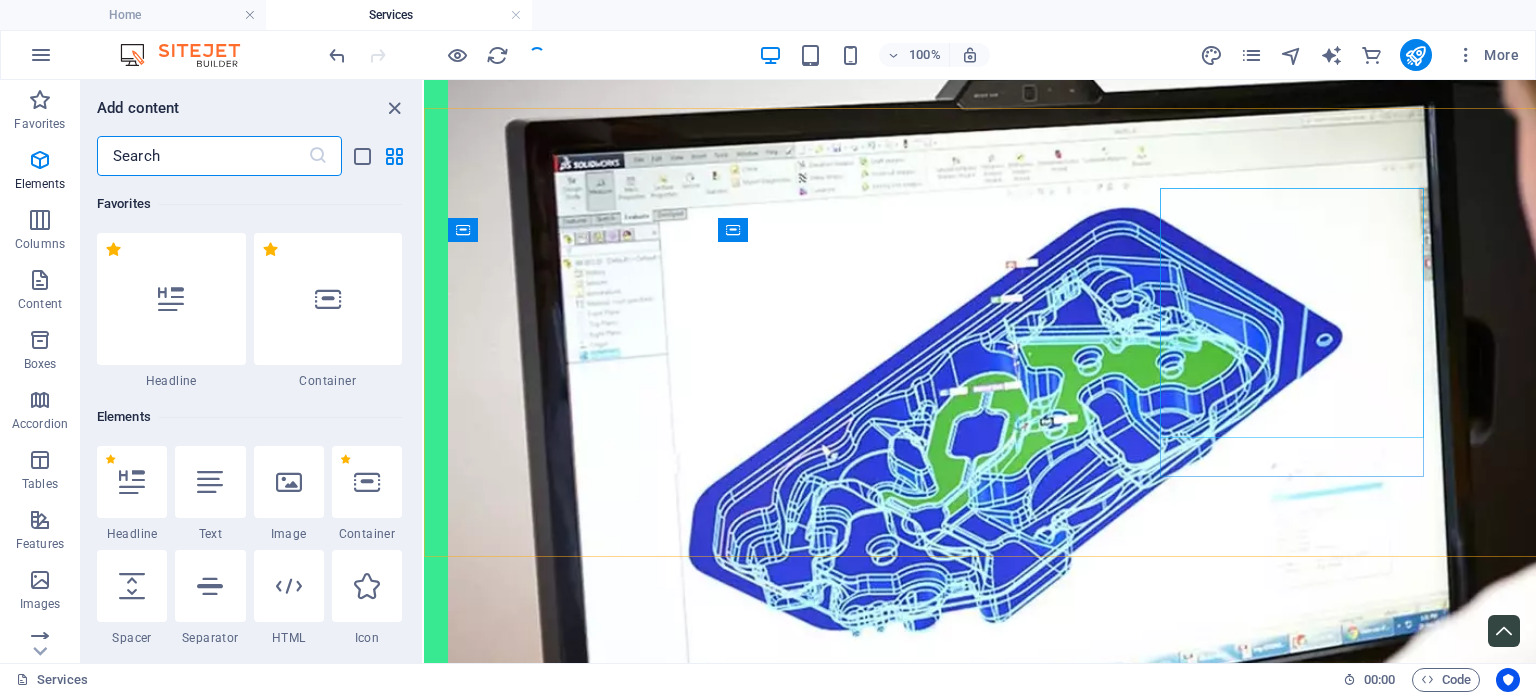 scroll, scrollTop: 776, scrollLeft: 0, axis: vertical 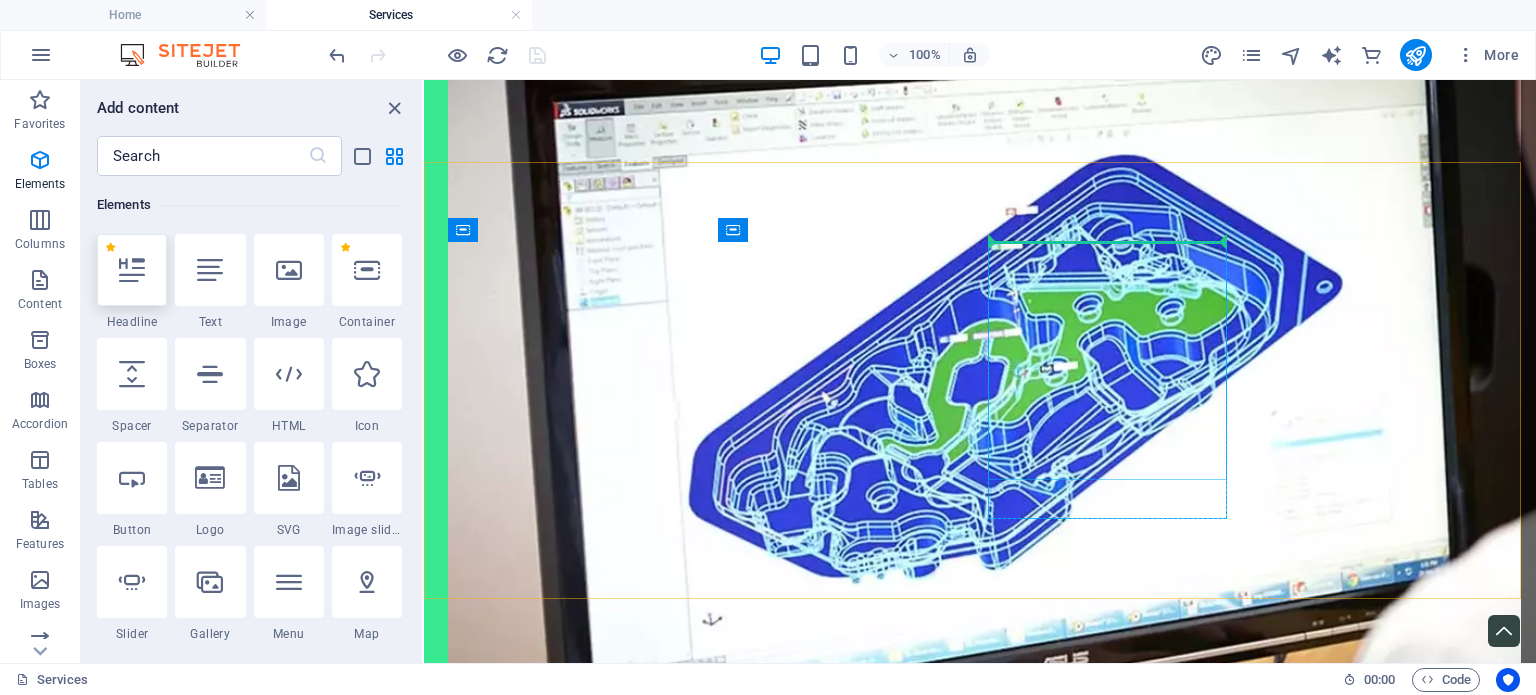 drag, startPoint x: 545, startPoint y: 352, endPoint x: 558, endPoint y: 348, distance: 13.601471 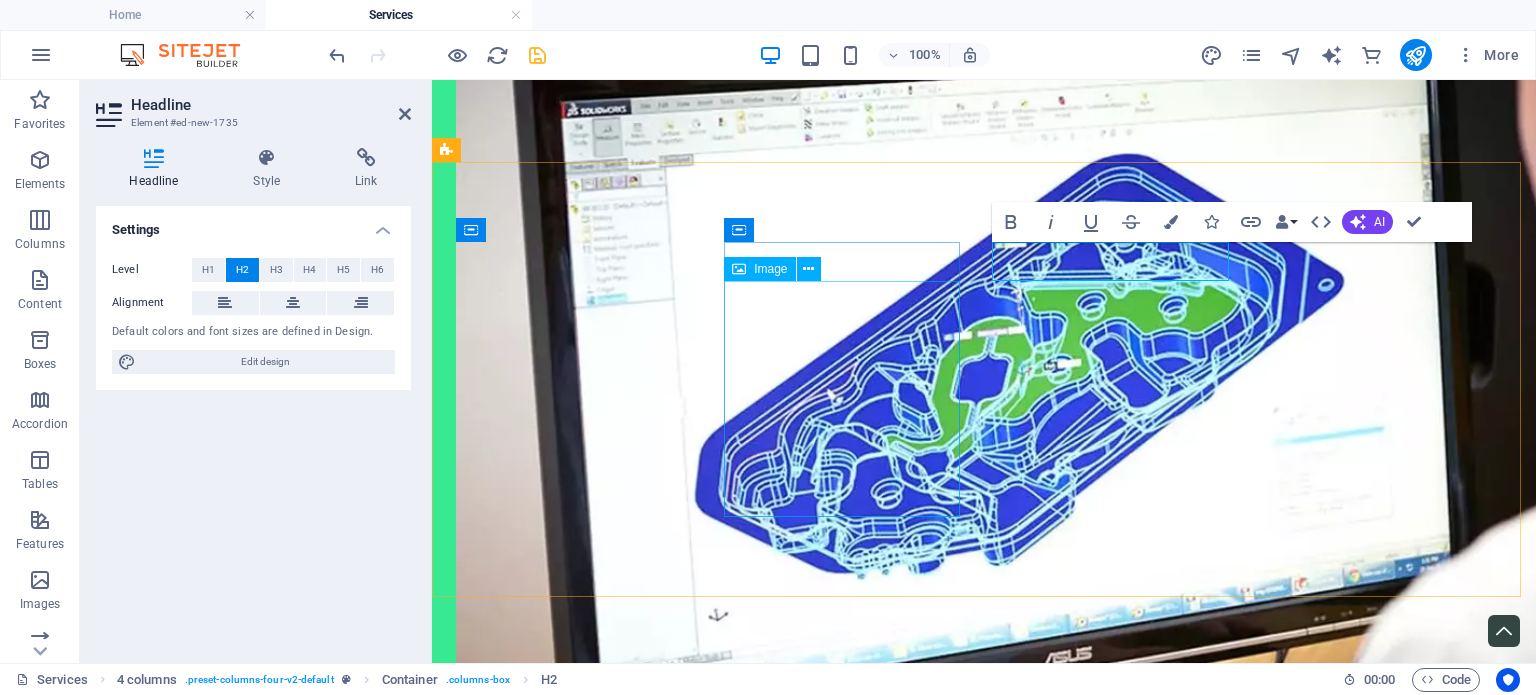 type 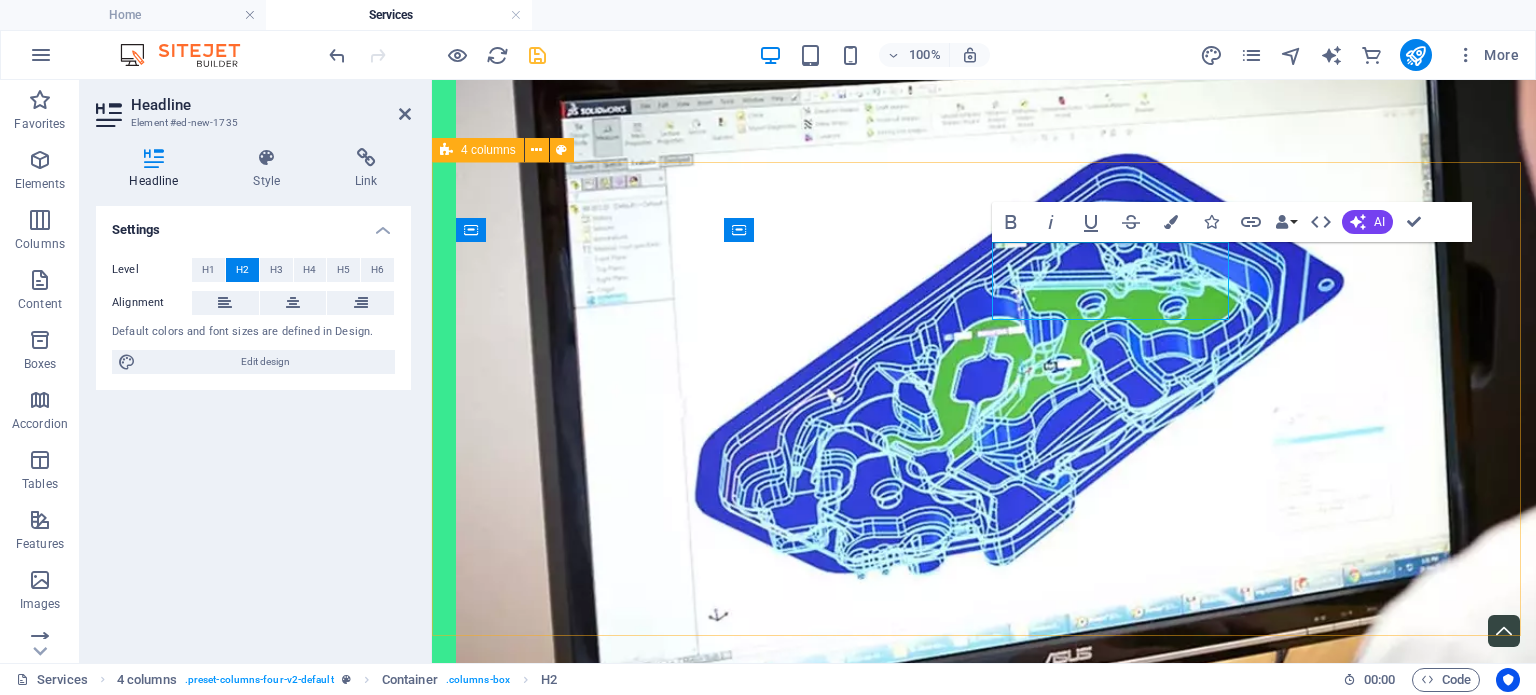 drag, startPoint x: 1153, startPoint y: 298, endPoint x: 984, endPoint y: 254, distance: 174.6339 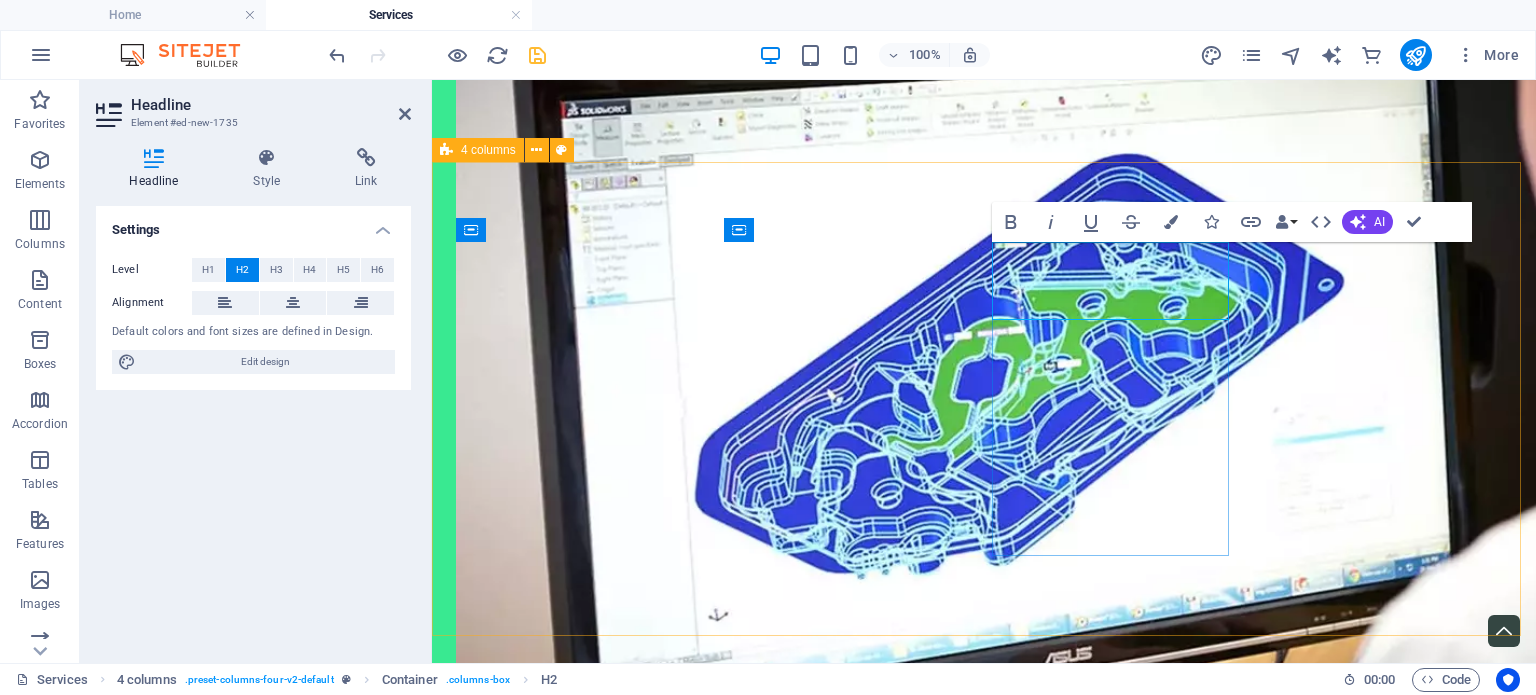 click on "Custom Packaging" at bounding box center (576, 2137) 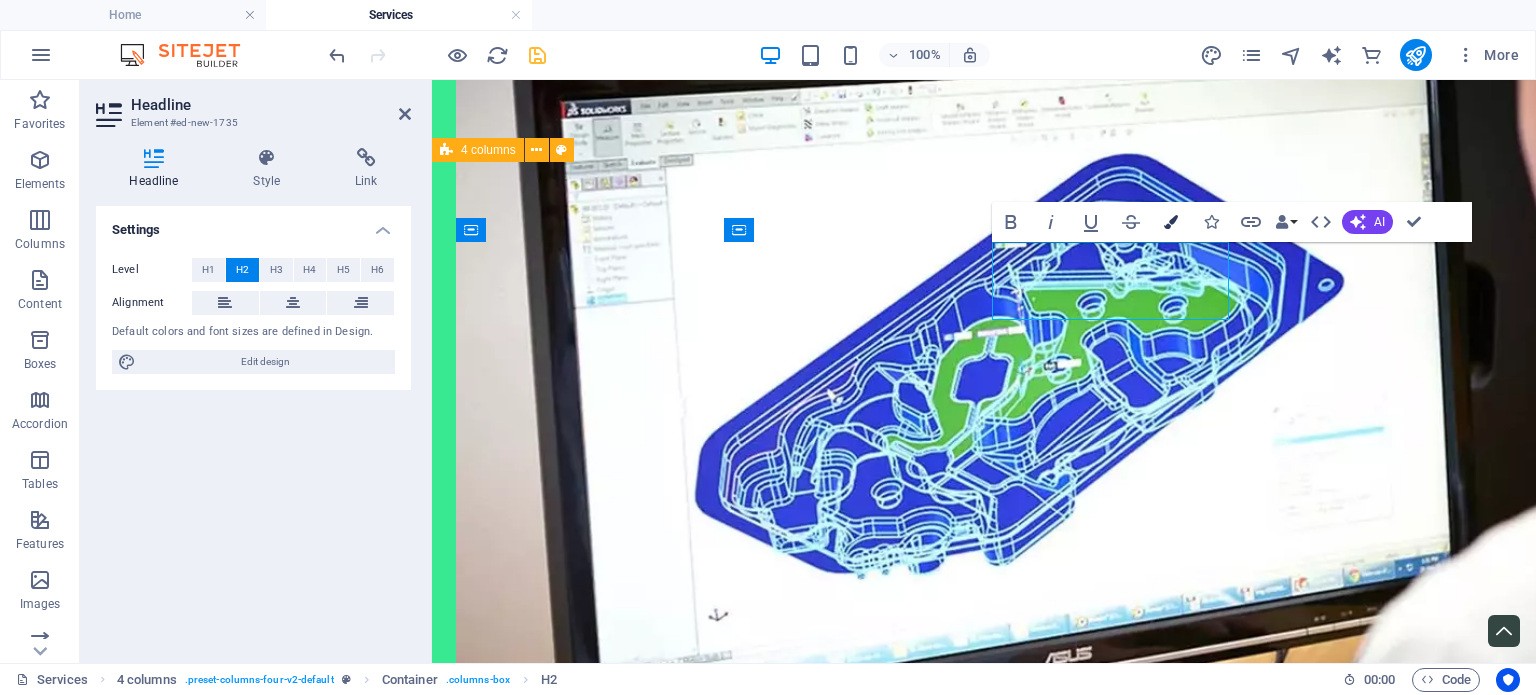 click at bounding box center [1171, 222] 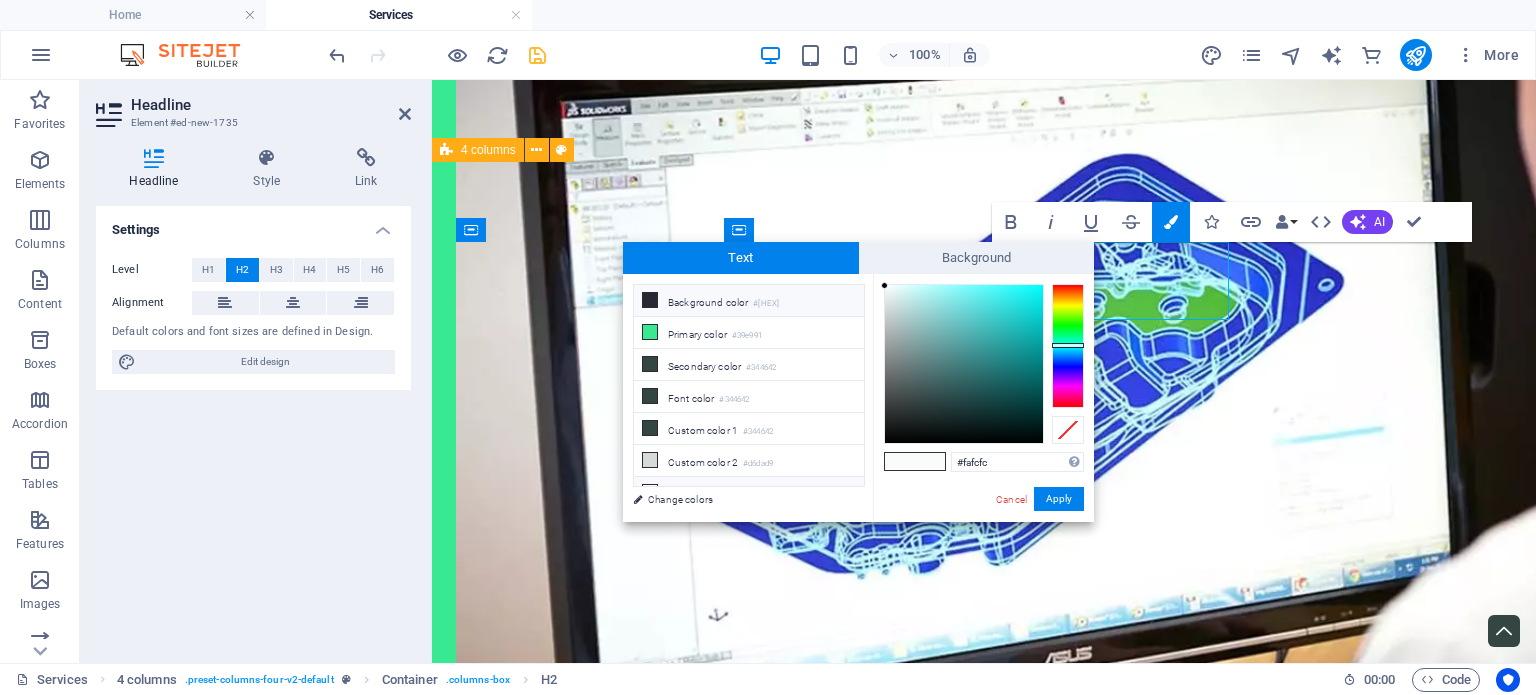 click on "Background color #[HEX]" at bounding box center (749, 301) 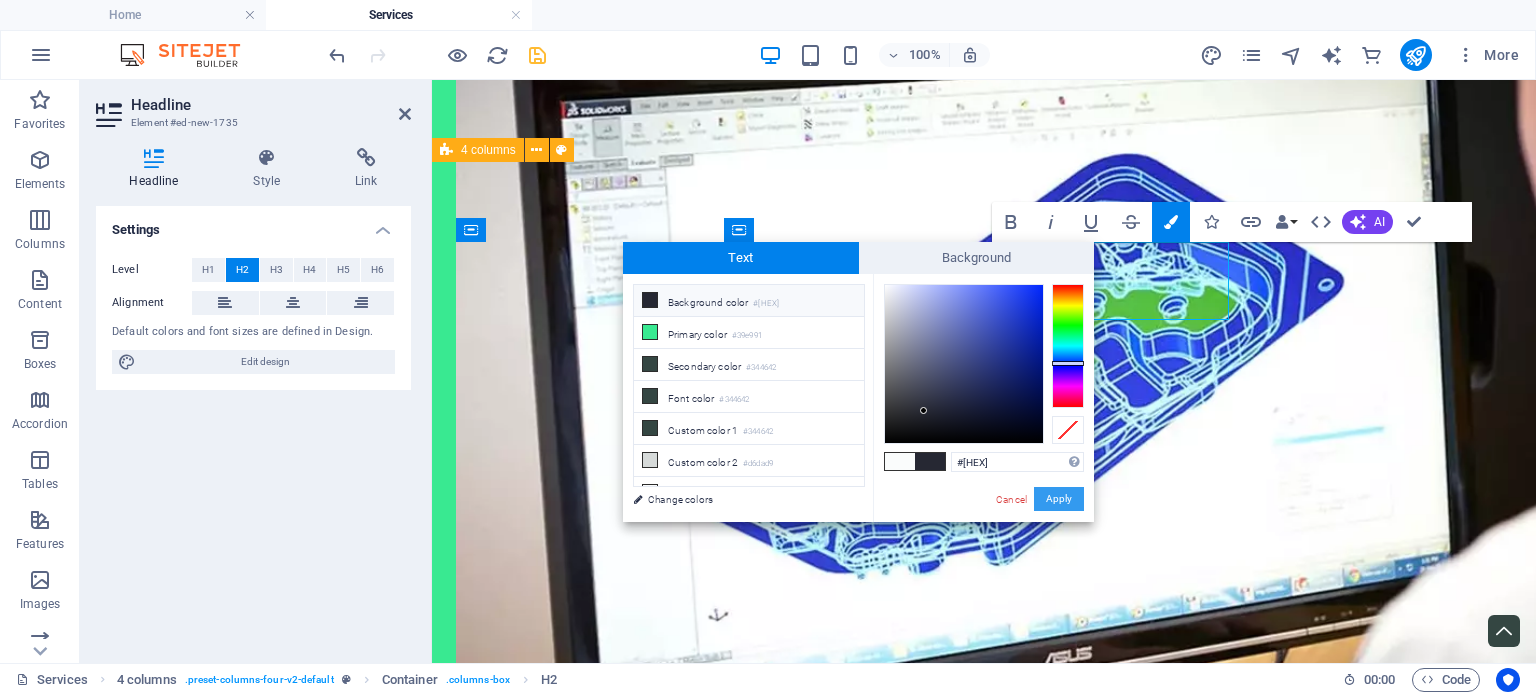 click on "Apply" at bounding box center [1059, 499] 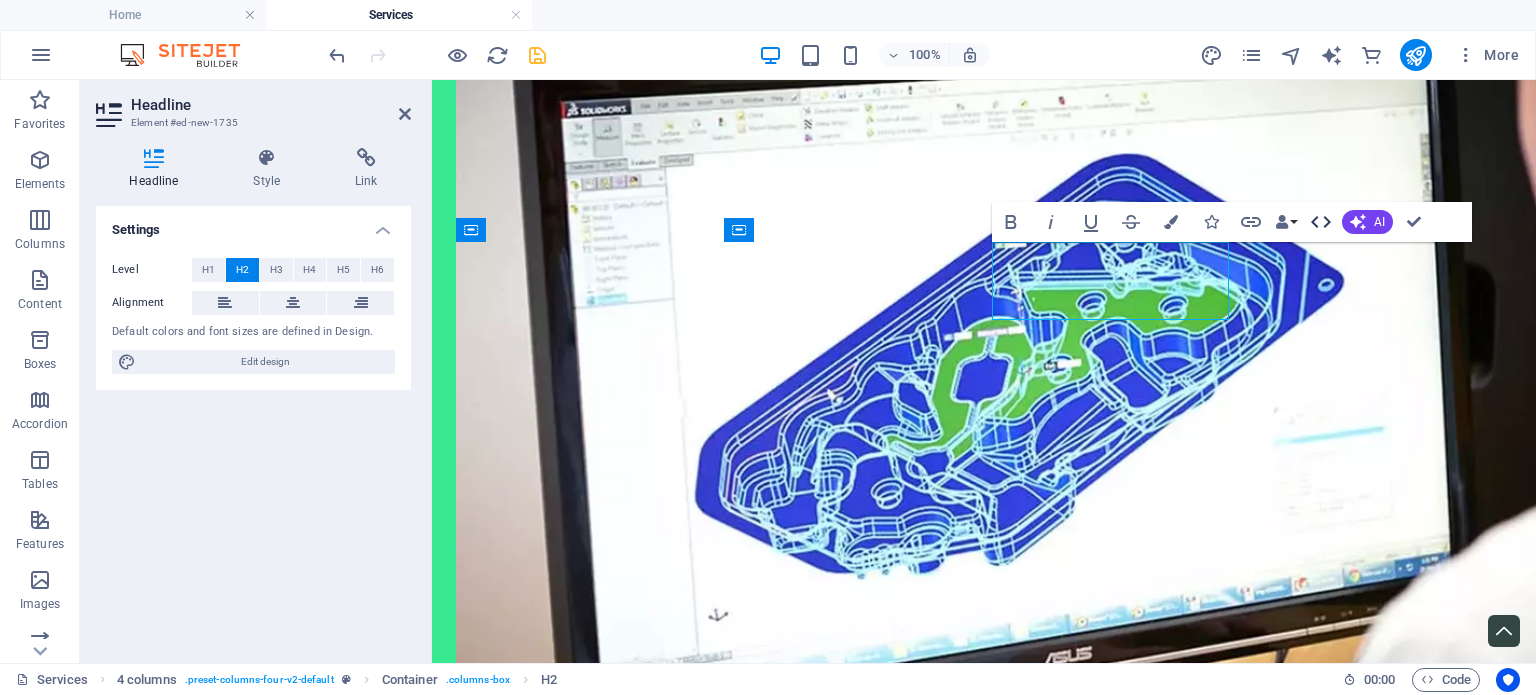click 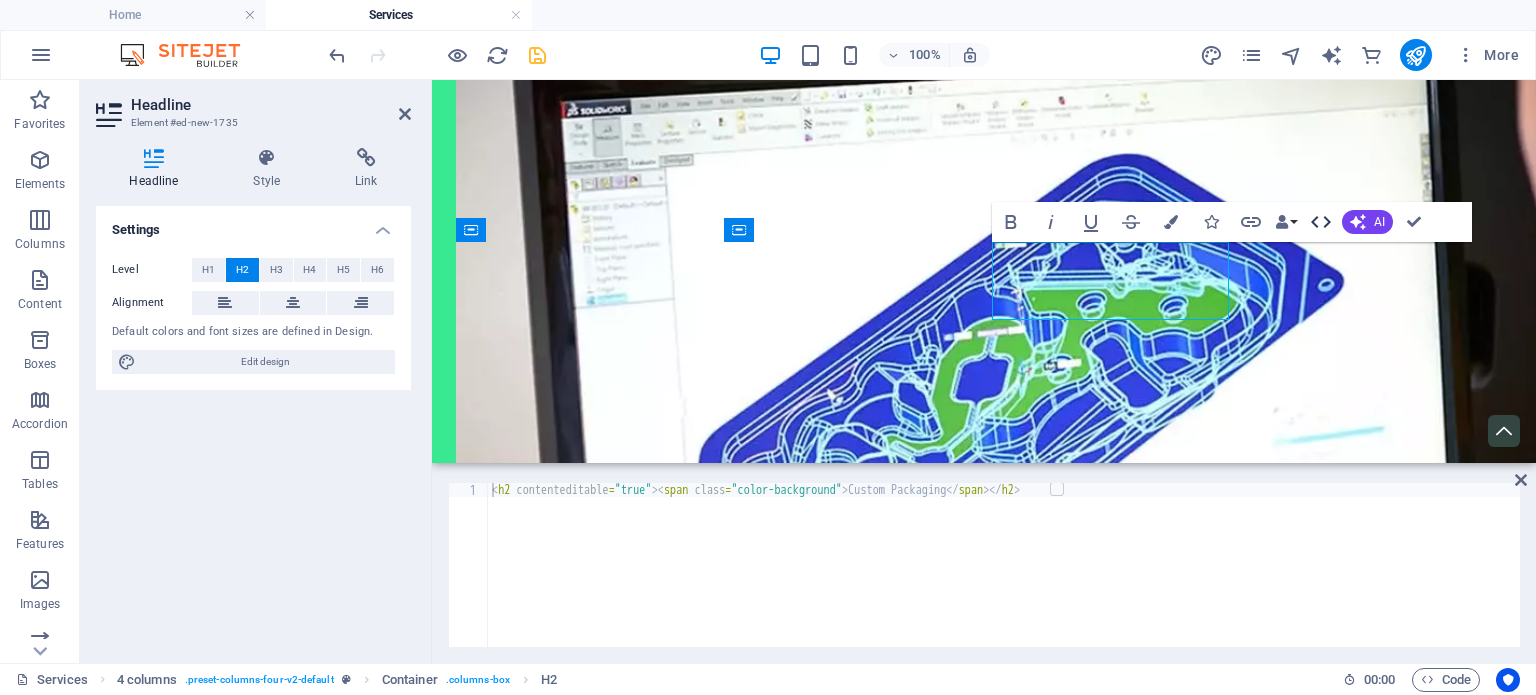click 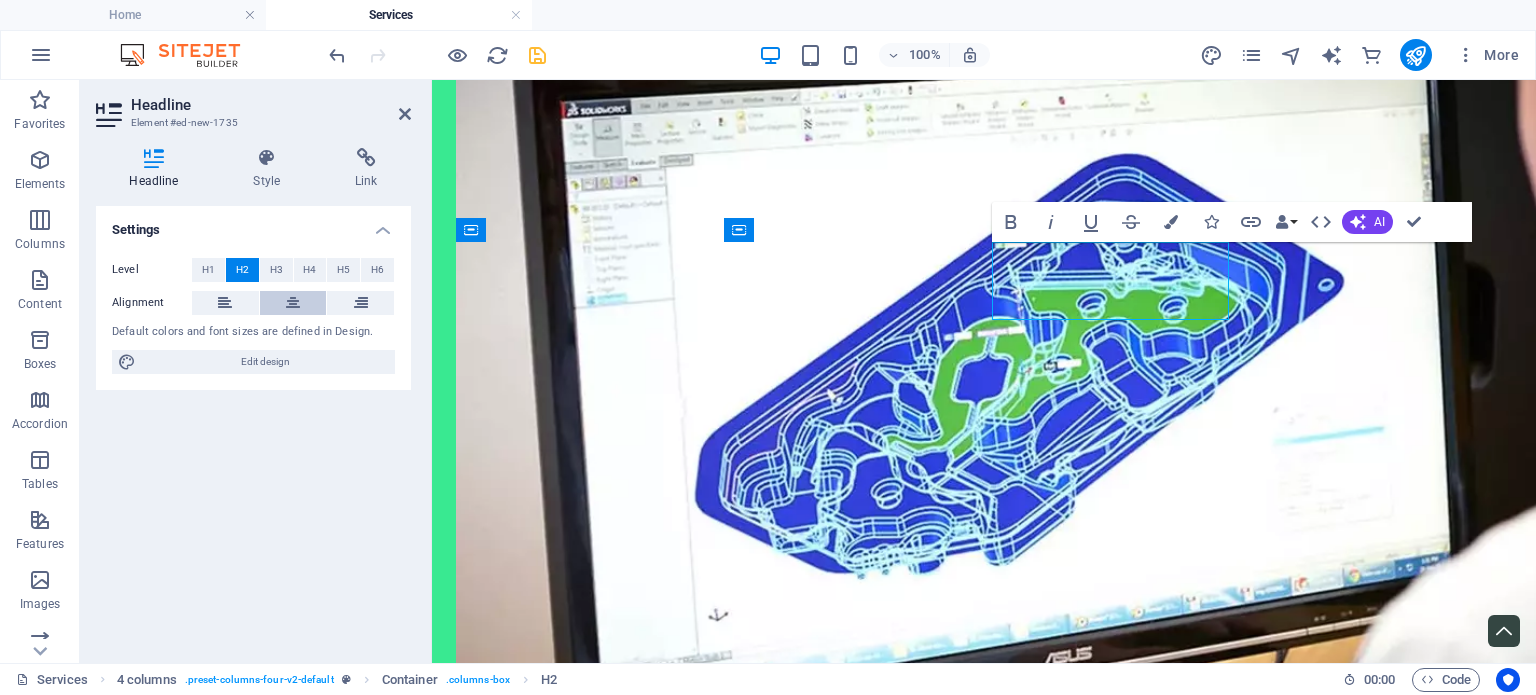 click at bounding box center [293, 303] 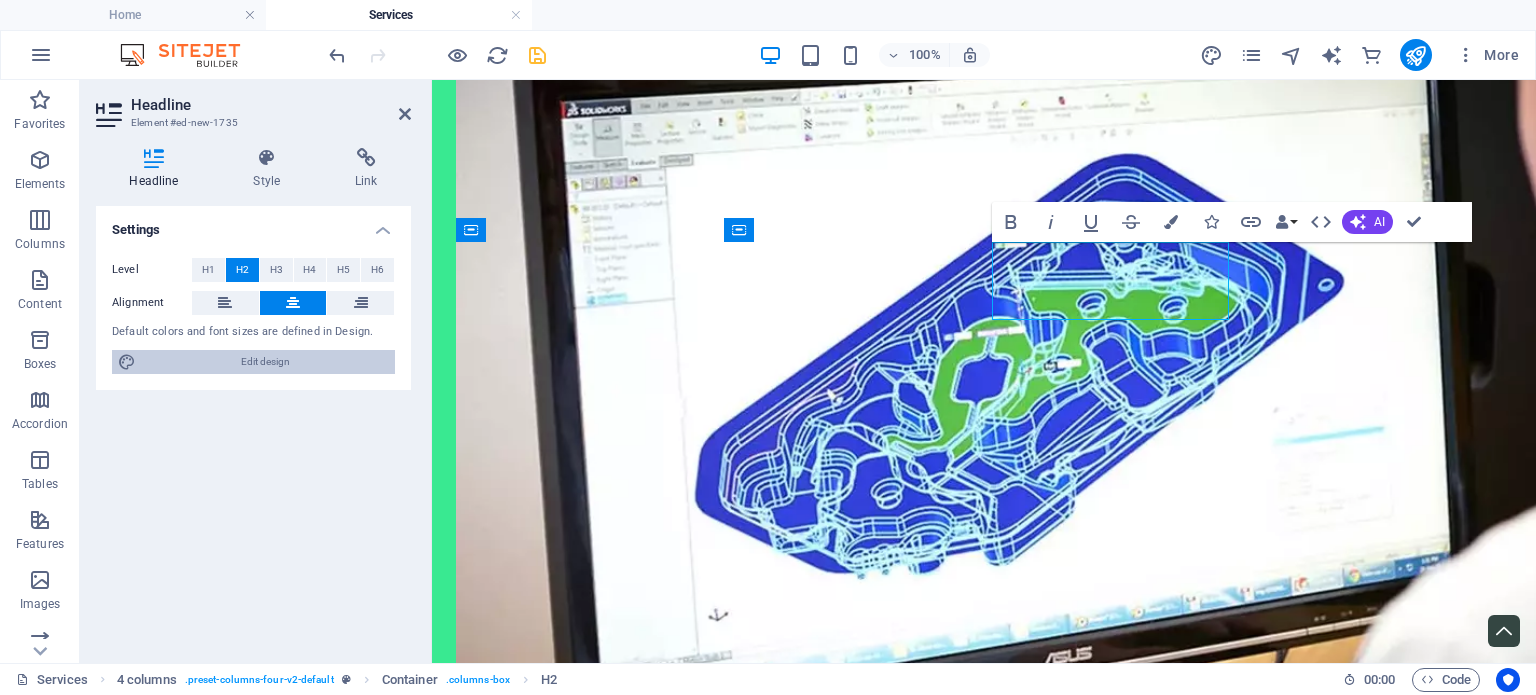 click on "Edit design" at bounding box center (265, 362) 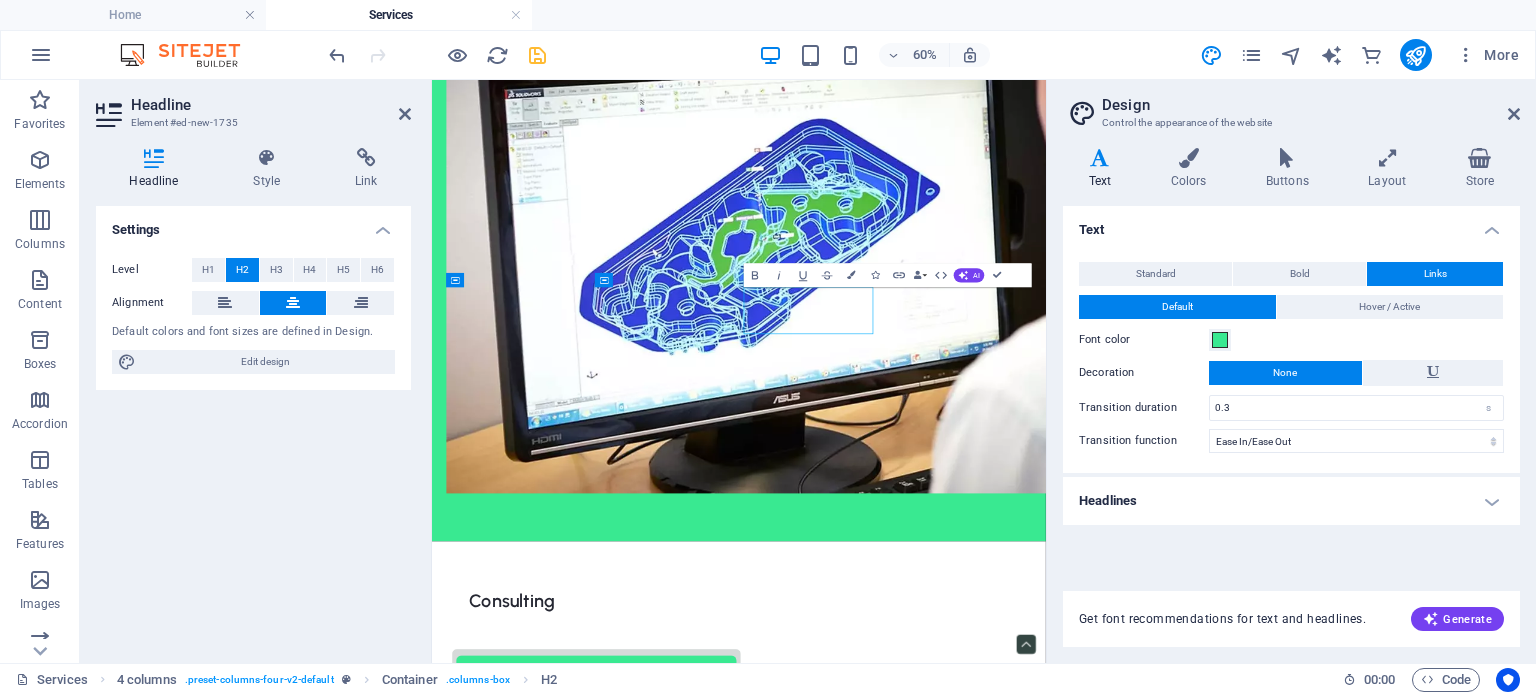 scroll, scrollTop: 666, scrollLeft: 0, axis: vertical 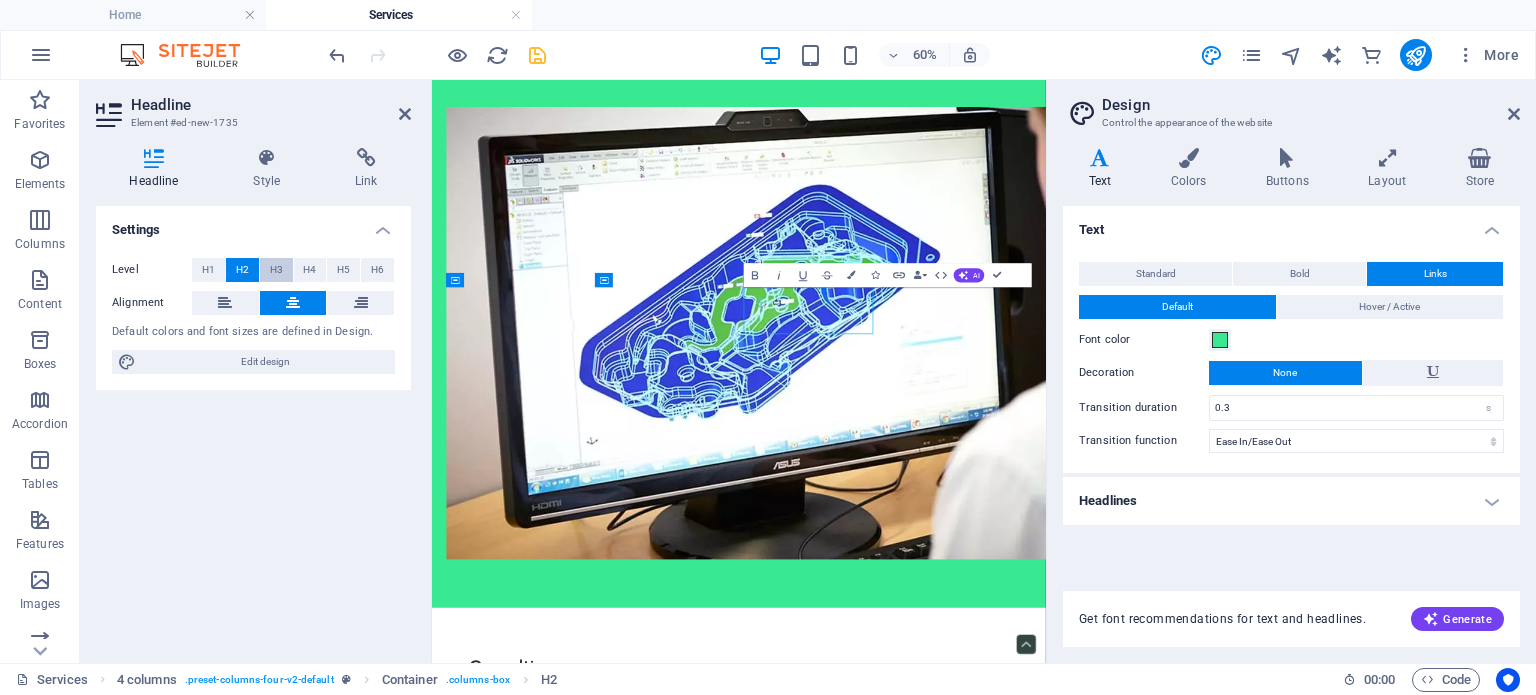 click on "H3" at bounding box center [276, 270] 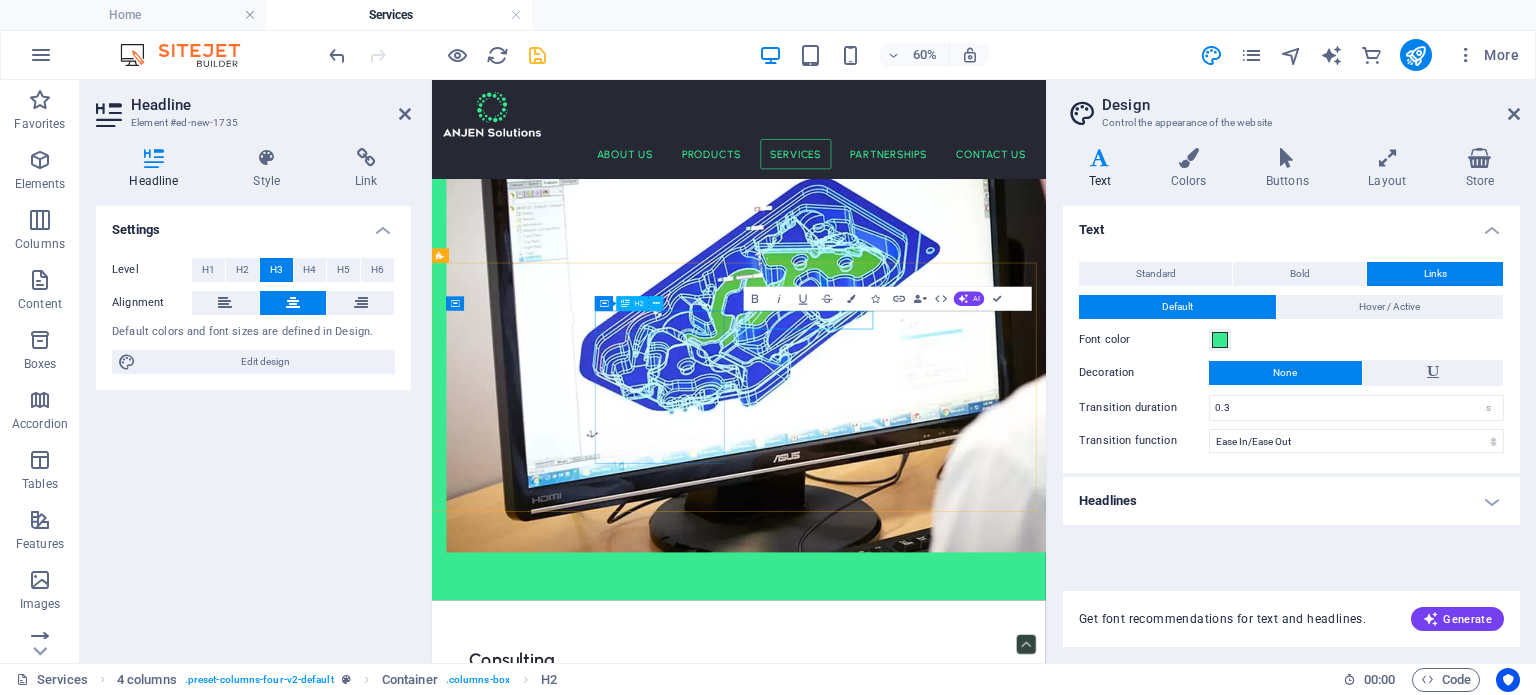 click on "Calibrations" at bounding box center [566, 1601] 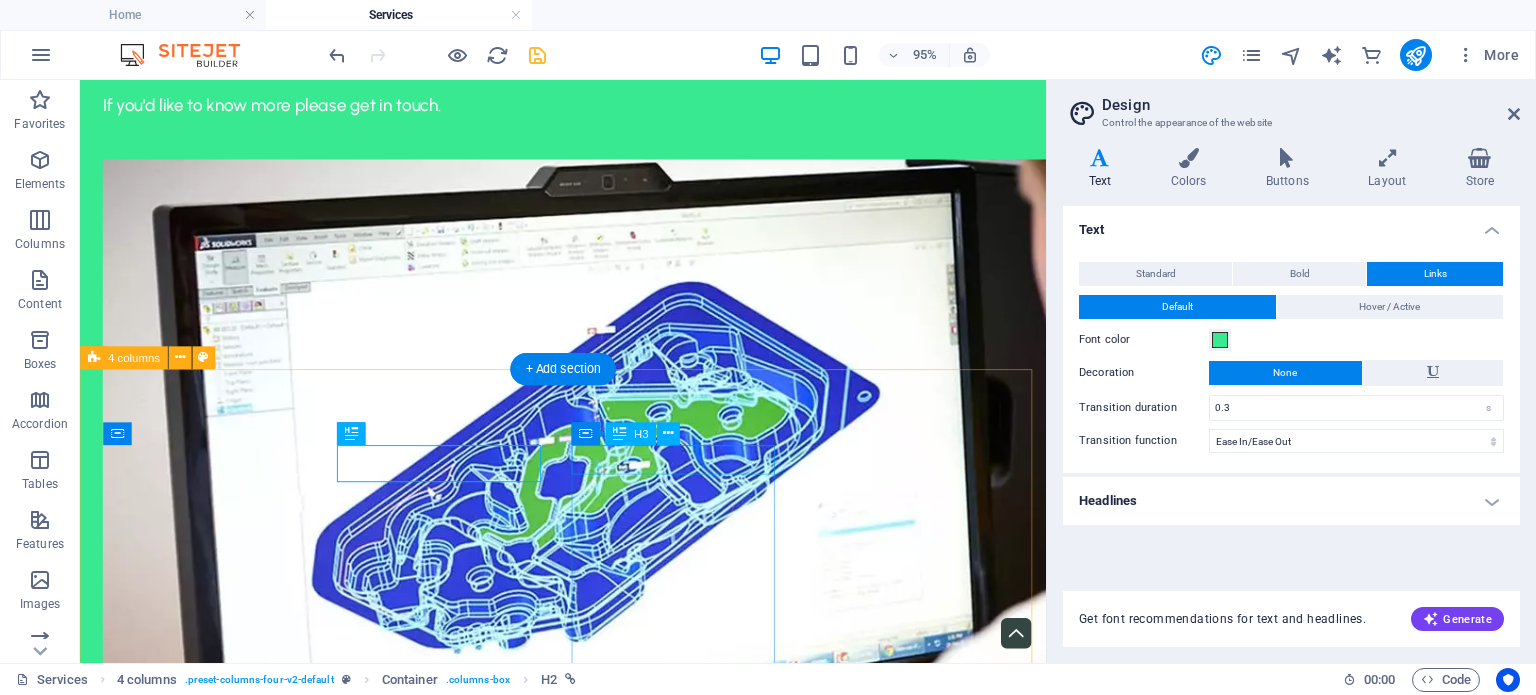 click on "Custom Packaging" at bounding box center (213, 2197) 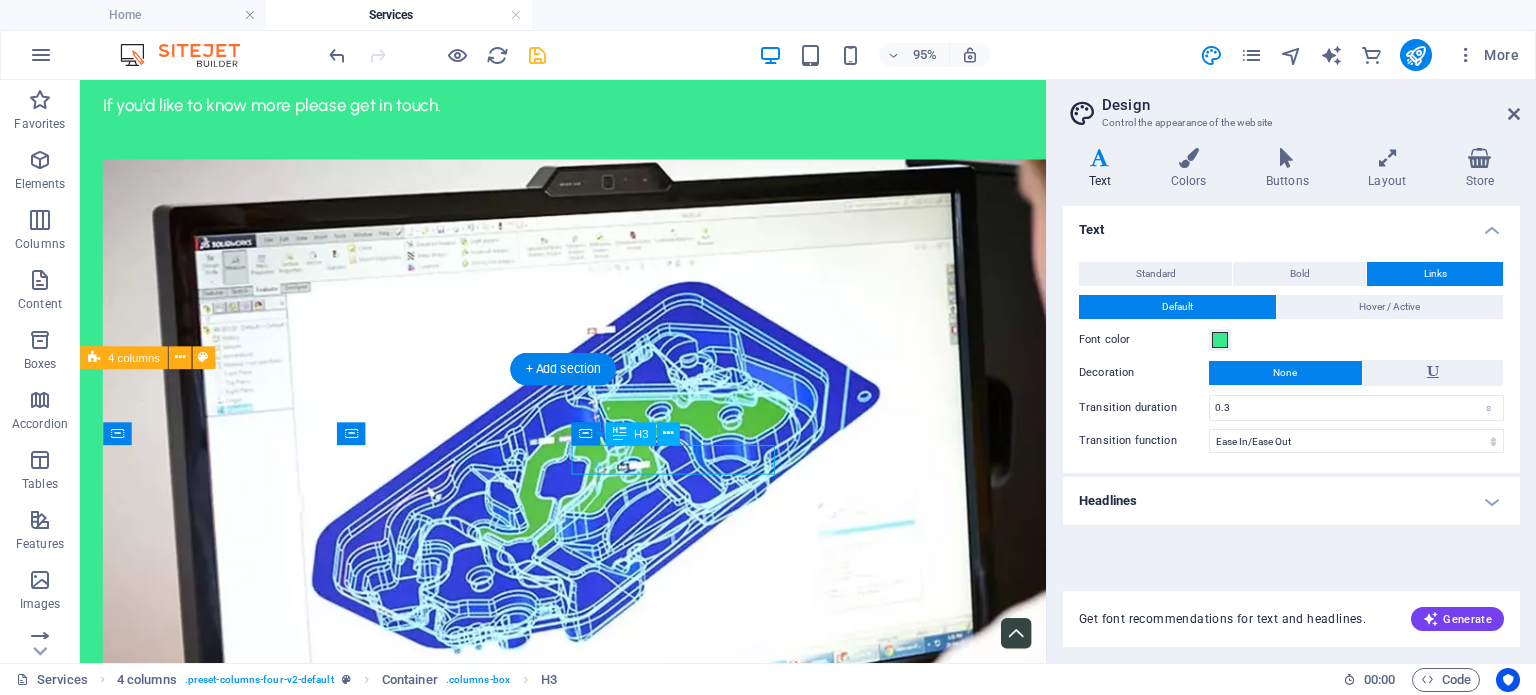 click on "Custom Packaging" at bounding box center (213, 2197) 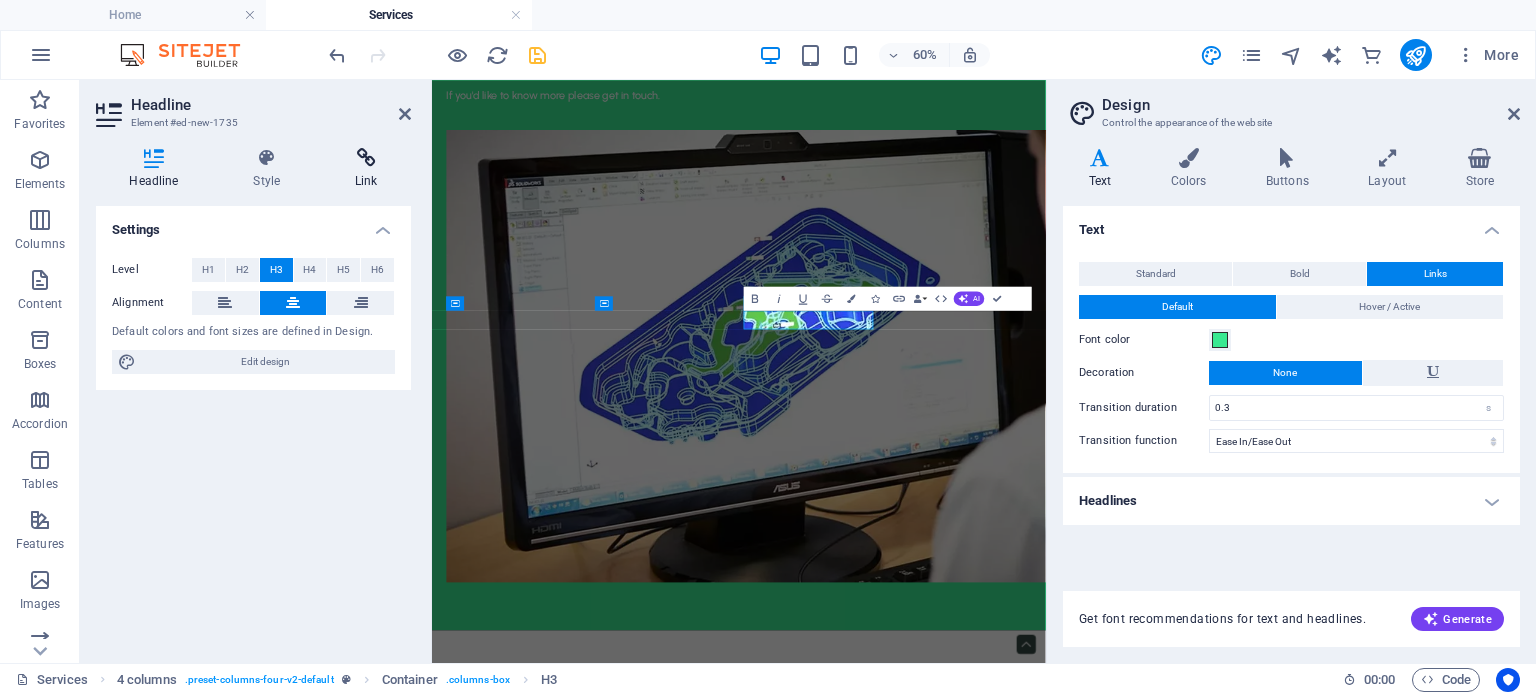 click on "Link" at bounding box center [366, 169] 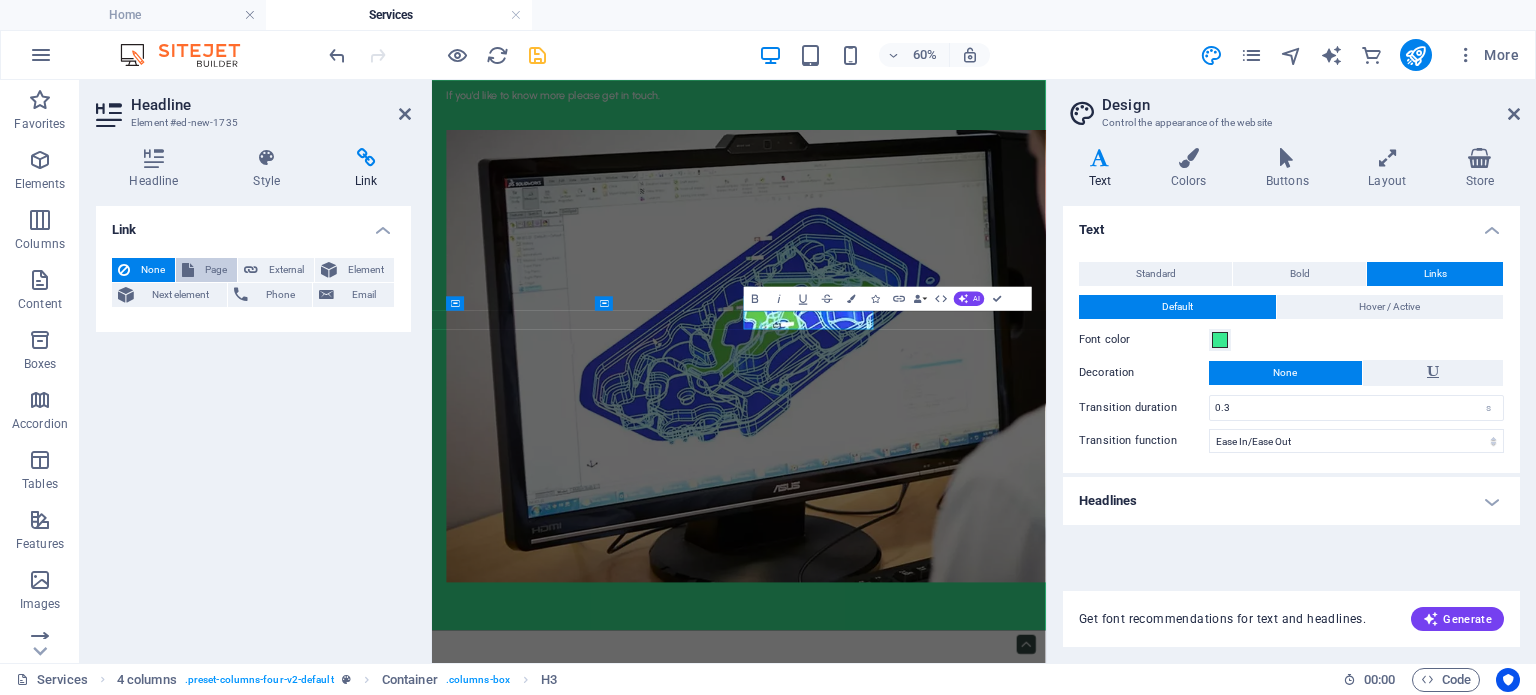 click on "Page" at bounding box center [215, 270] 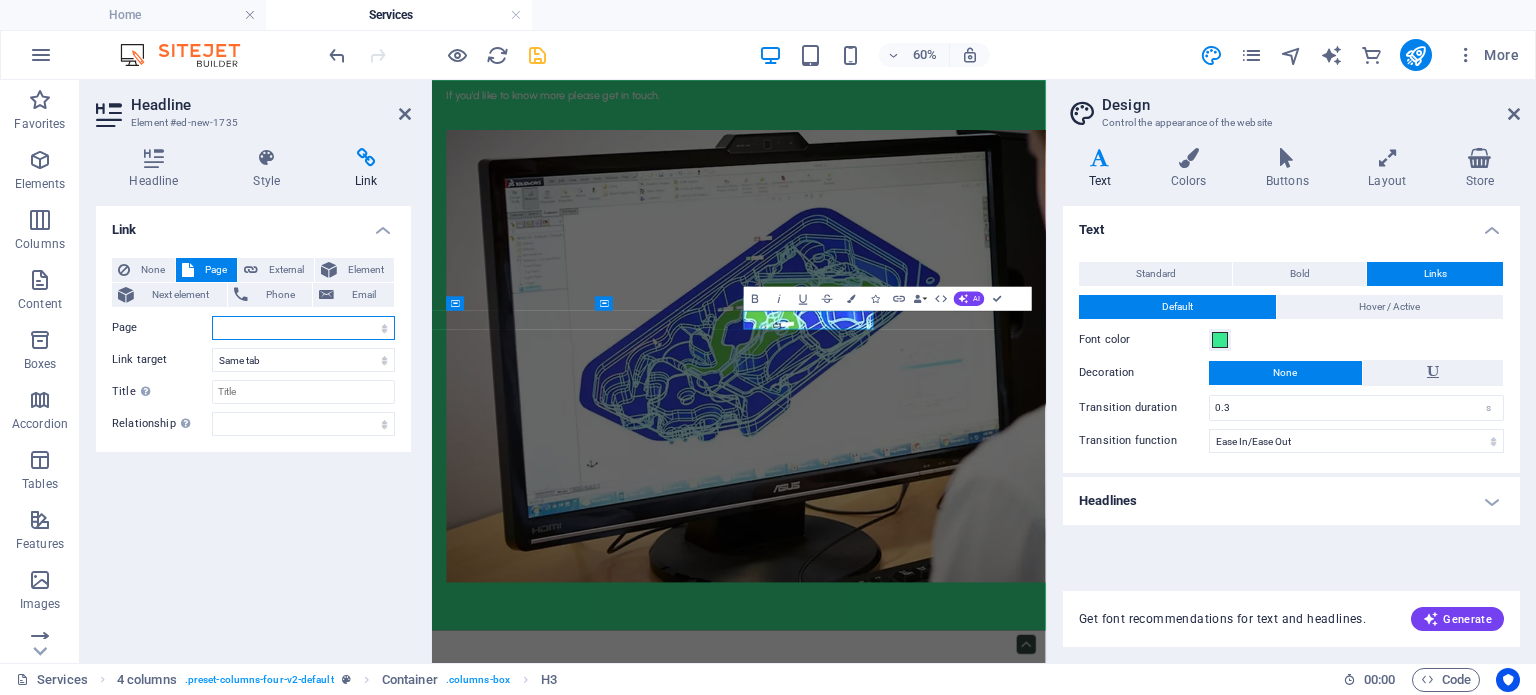 click on "Home About Us Products -- Cleanroom Supplies -- Packaging -- Machinery Services -- Medical Device Consulting -- Calibrations -- Custom Packaging -- Aging and Sterilisation Partnerships Contact Us Website Terms of Use Privacy Policy Coverall Quiz" at bounding box center (303, 328) 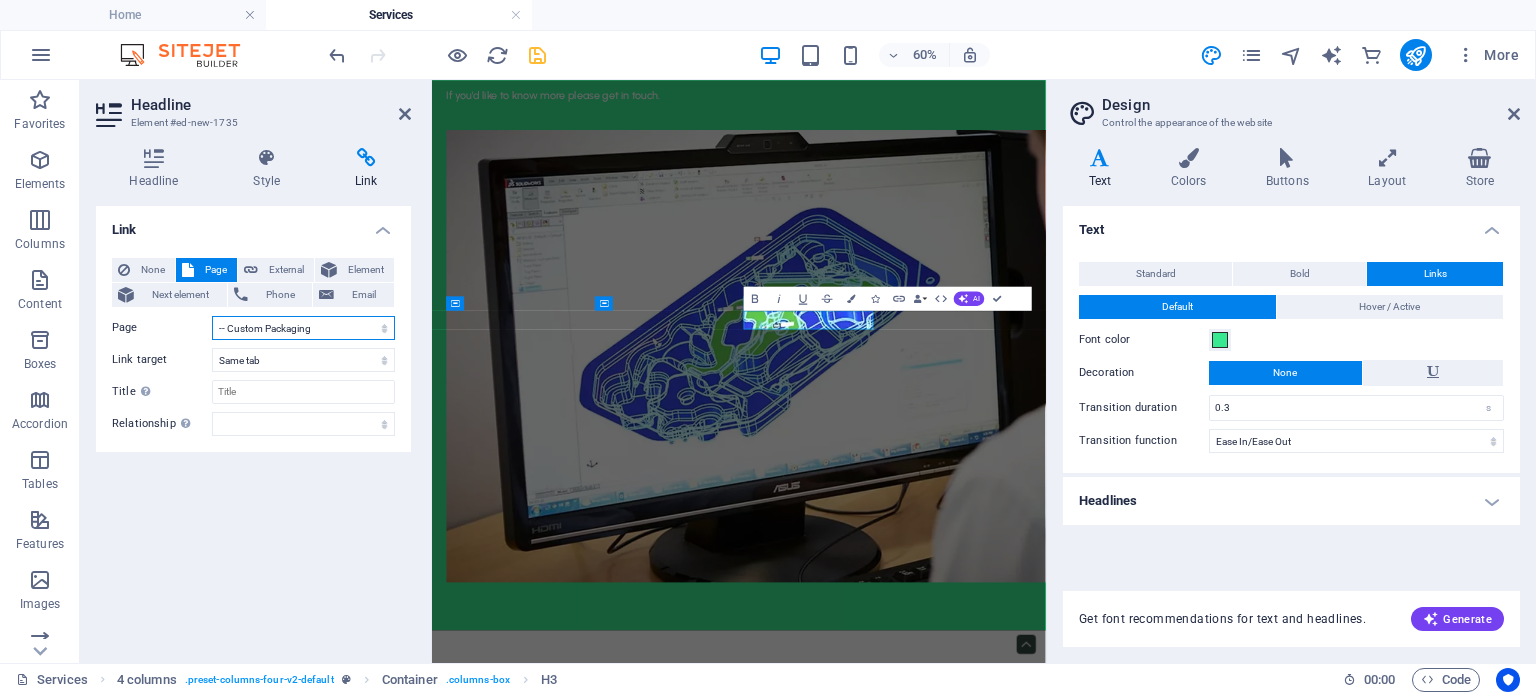 click on "Home About Us Products -- Cleanroom Supplies -- Packaging -- Machinery Services -- Medical Device Consulting -- Calibrations -- Custom Packaging -- Aging and Sterilisation Partnerships Contact Us Website Terms of Use Privacy Policy Coverall Quiz" at bounding box center (303, 328) 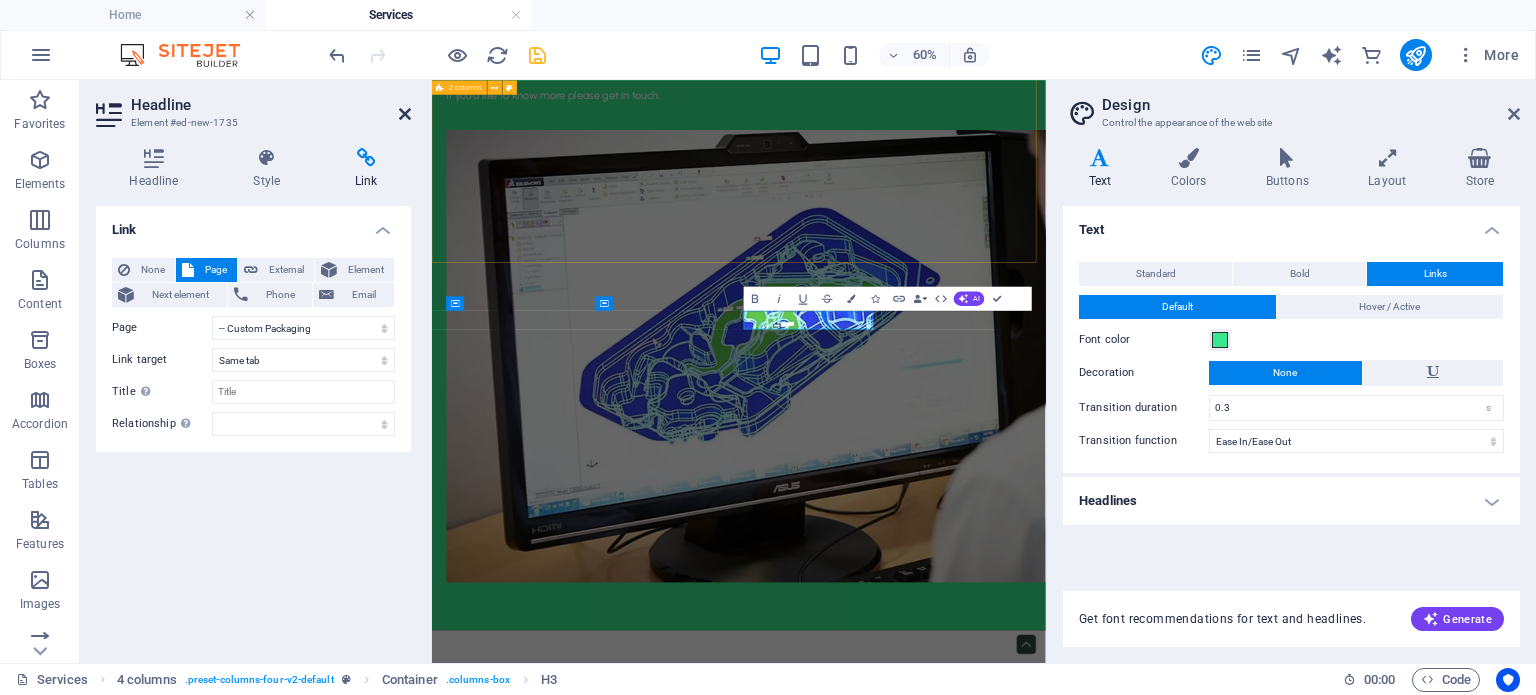 drag, startPoint x: 298, startPoint y: 536, endPoint x: 404, endPoint y: 114, distance: 435.1092 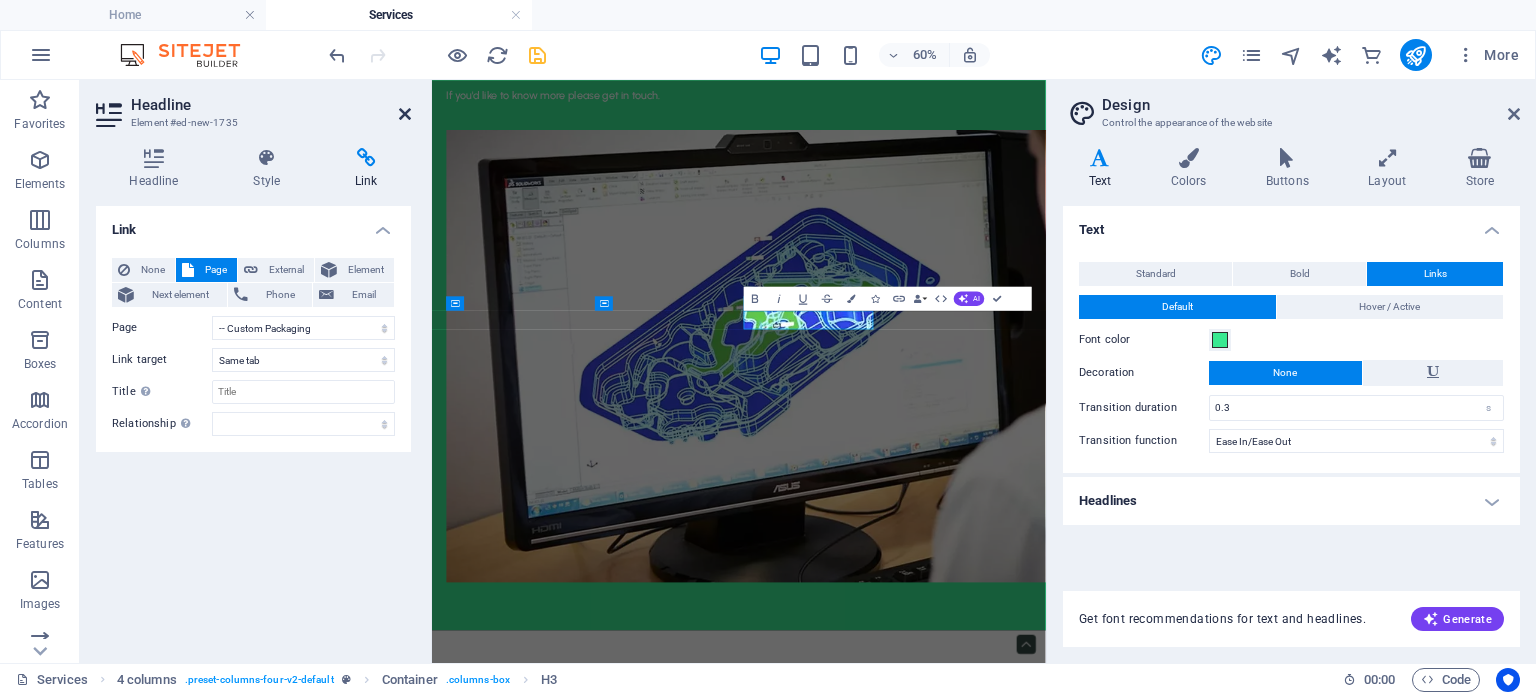 click at bounding box center [405, 114] 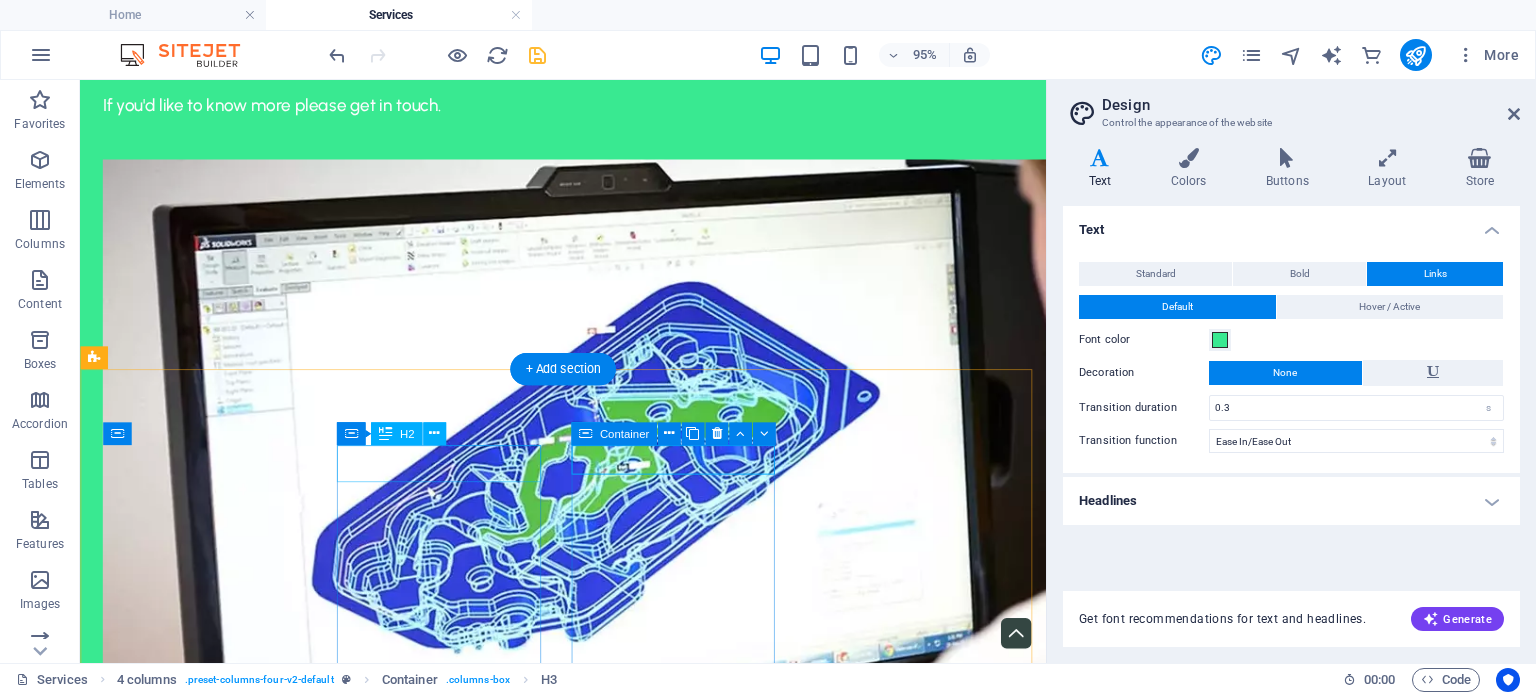 click on "Calibrations" at bounding box center [213, 1646] 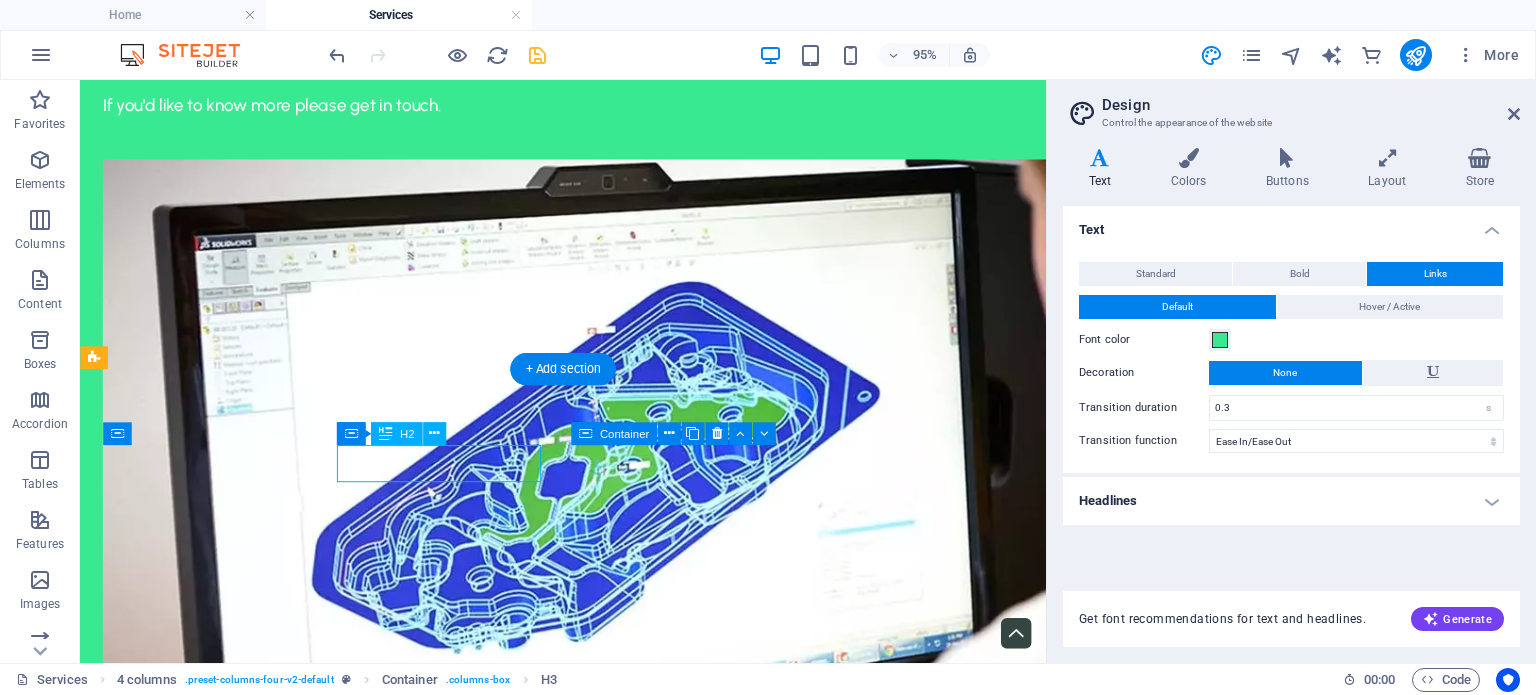 click on "Calibrations" at bounding box center (213, 1646) 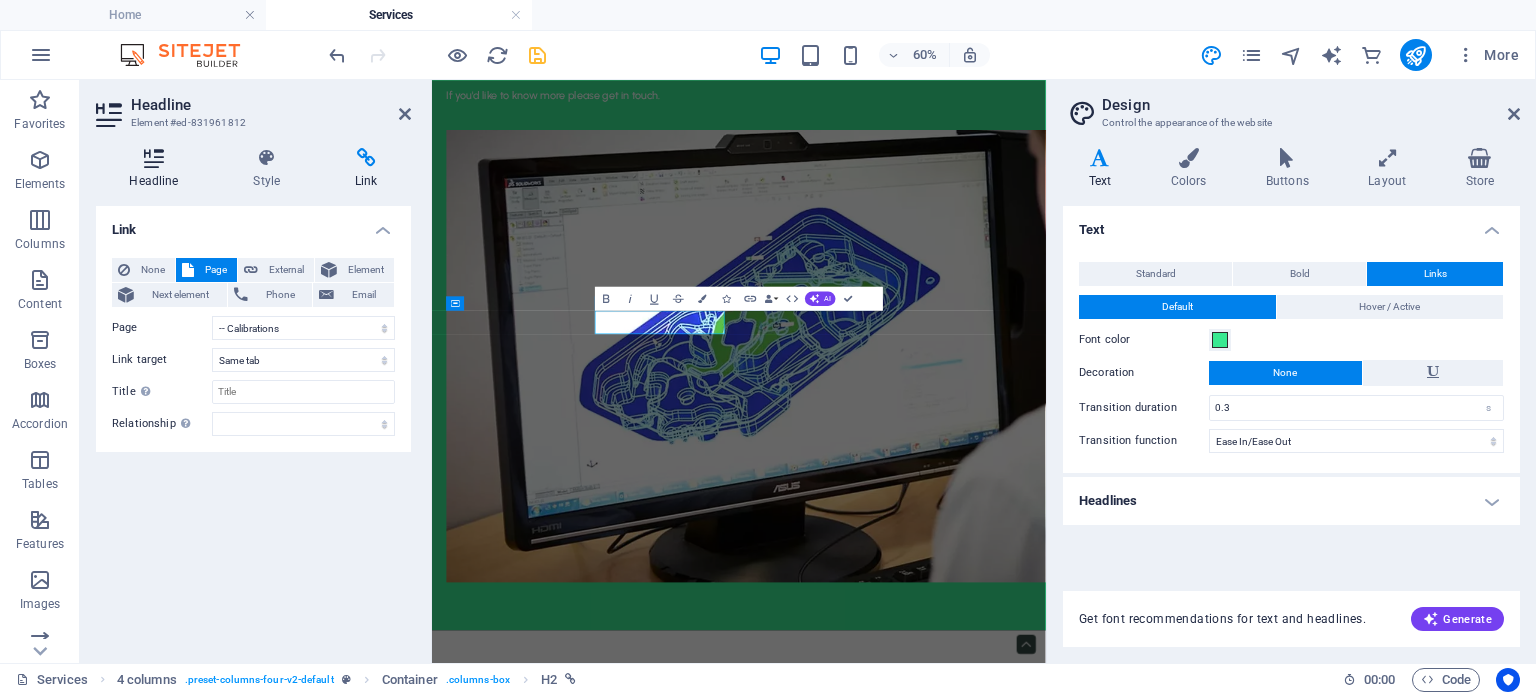 click on "Headline" at bounding box center [158, 169] 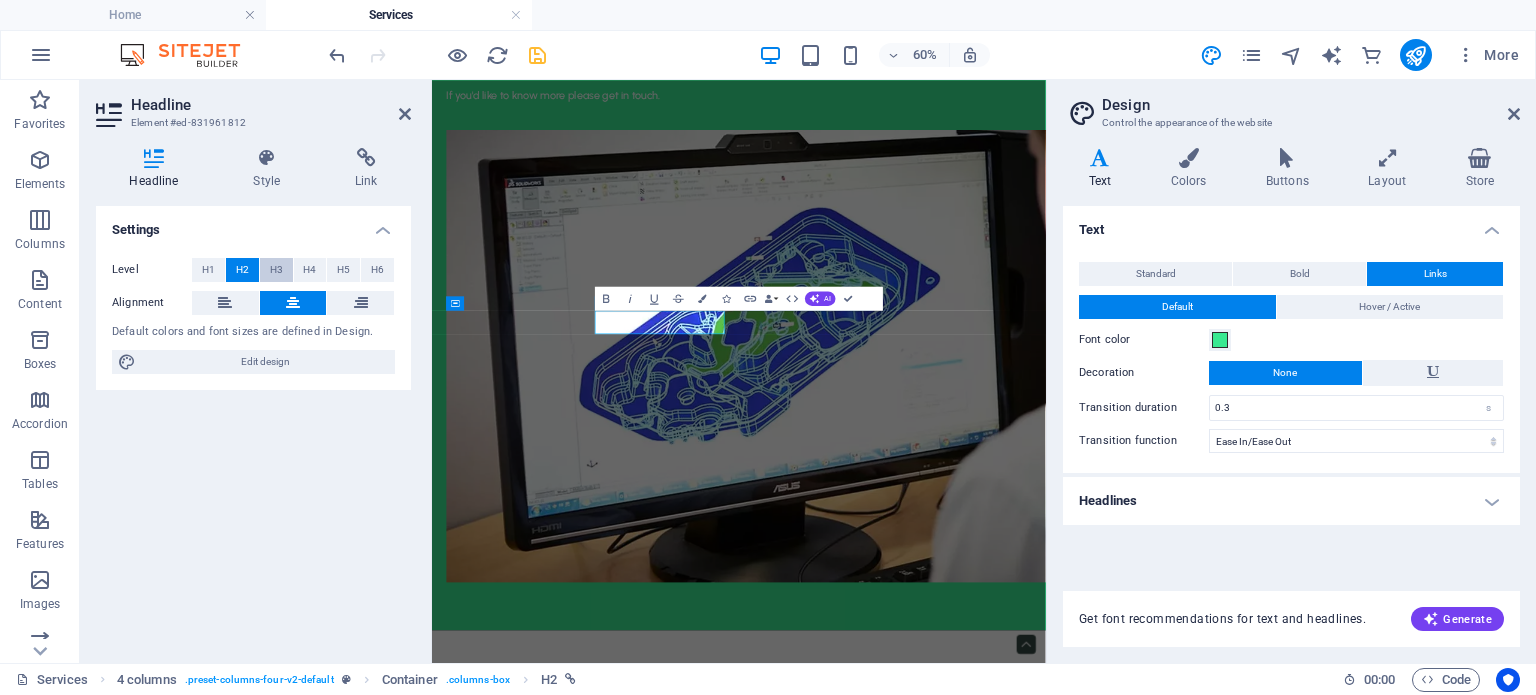 click on "H3" at bounding box center (276, 270) 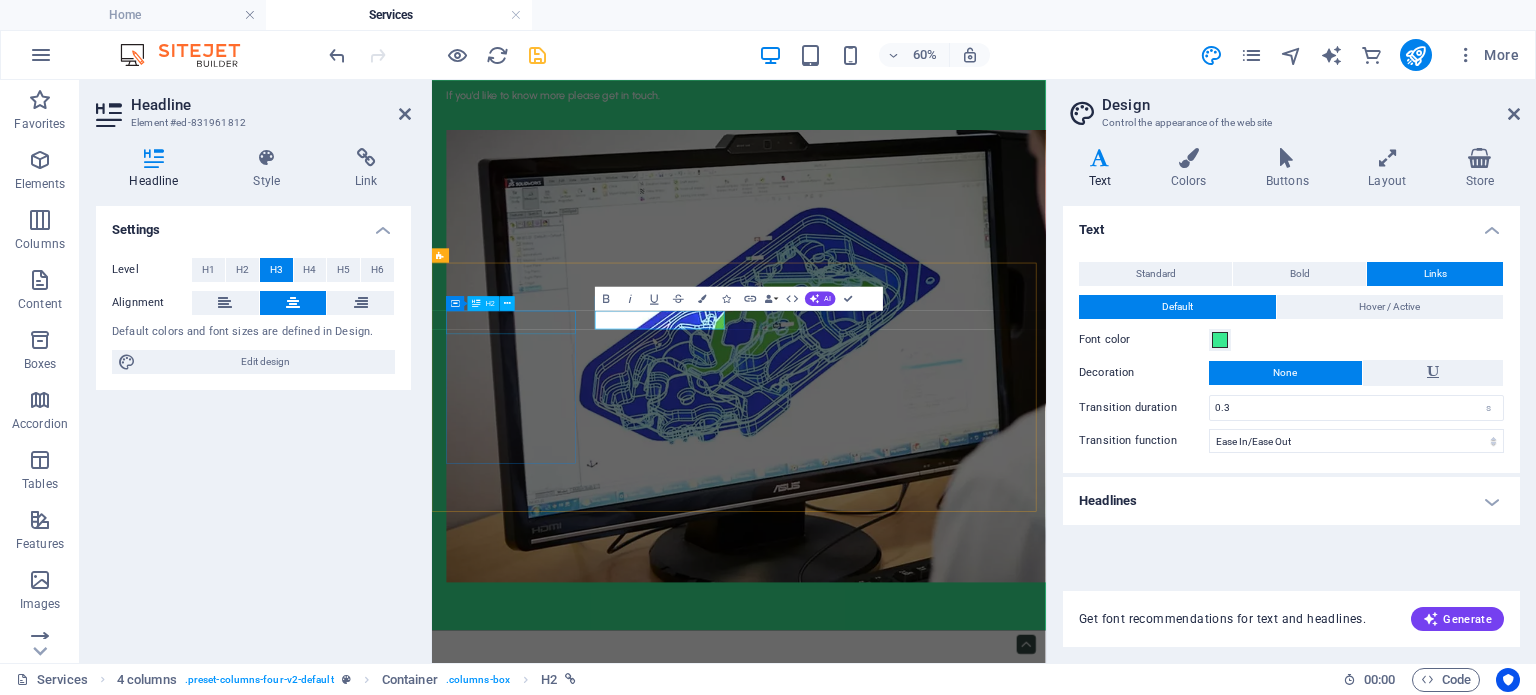 click on "Consulting" at bounding box center (566, 1096) 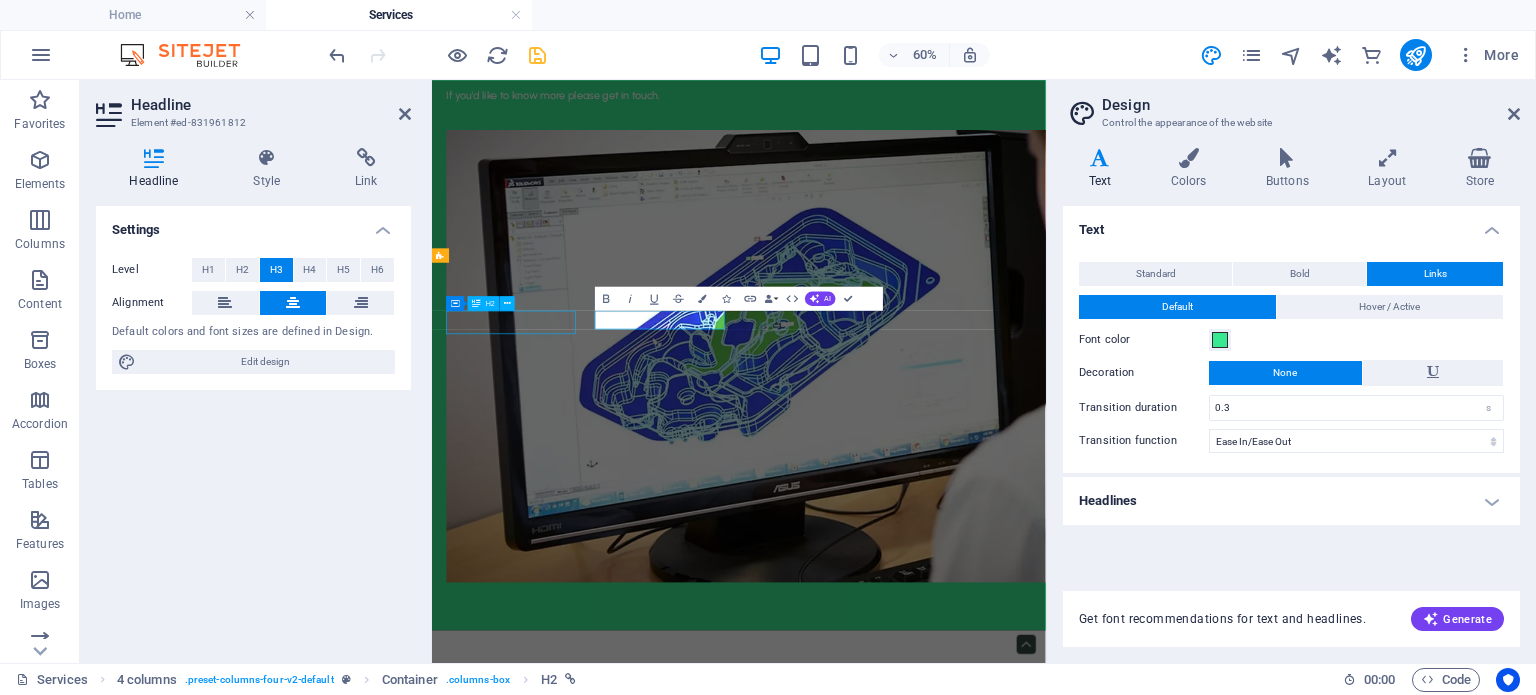 click on "Consulting" at bounding box center (566, 1096) 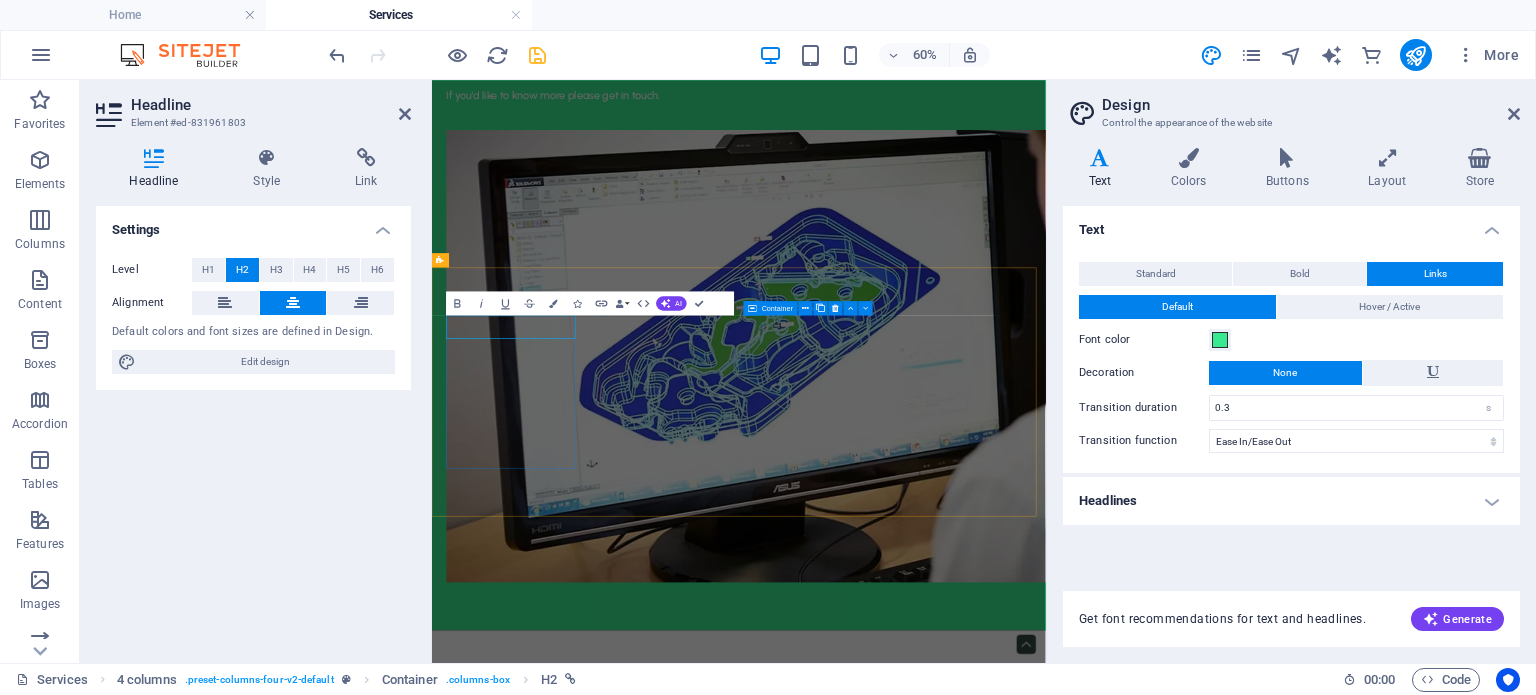scroll, scrollTop: 619, scrollLeft: 0, axis: vertical 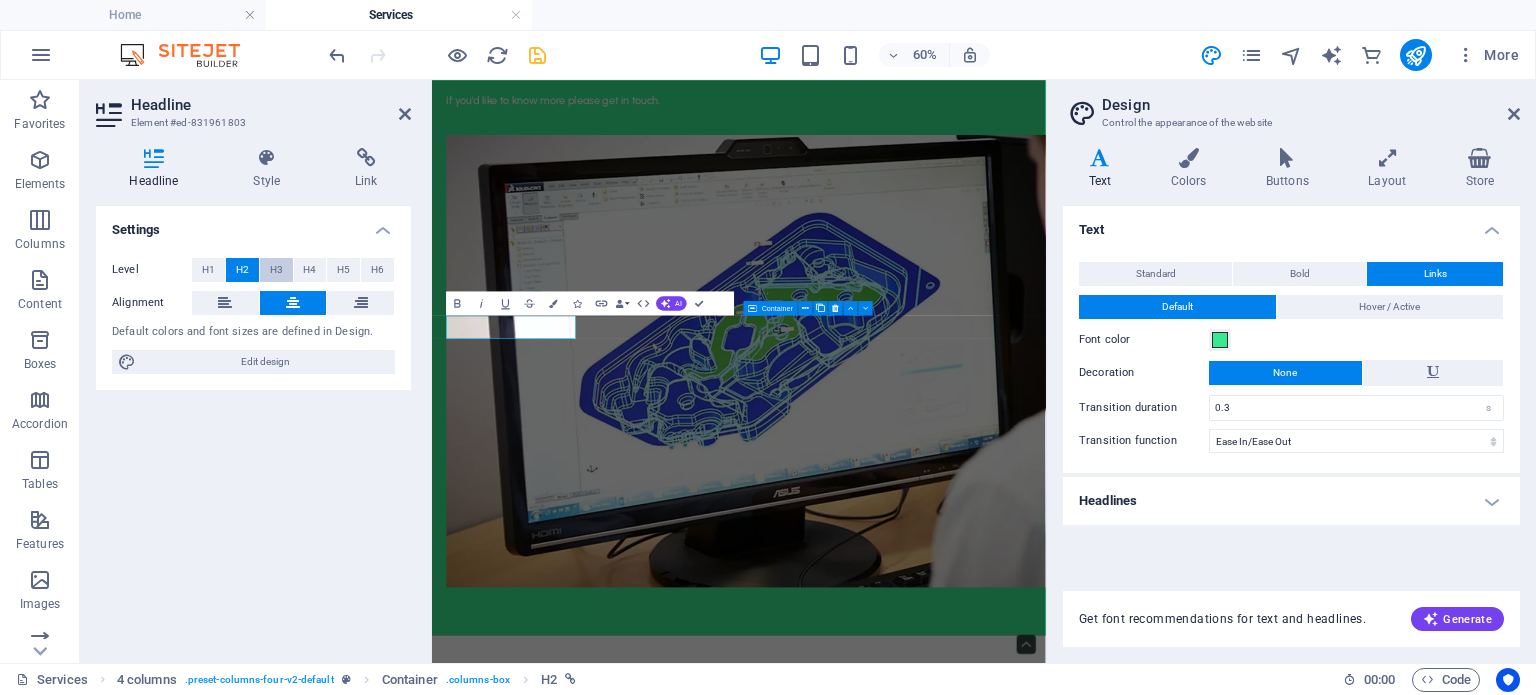 click on "H3" at bounding box center (276, 270) 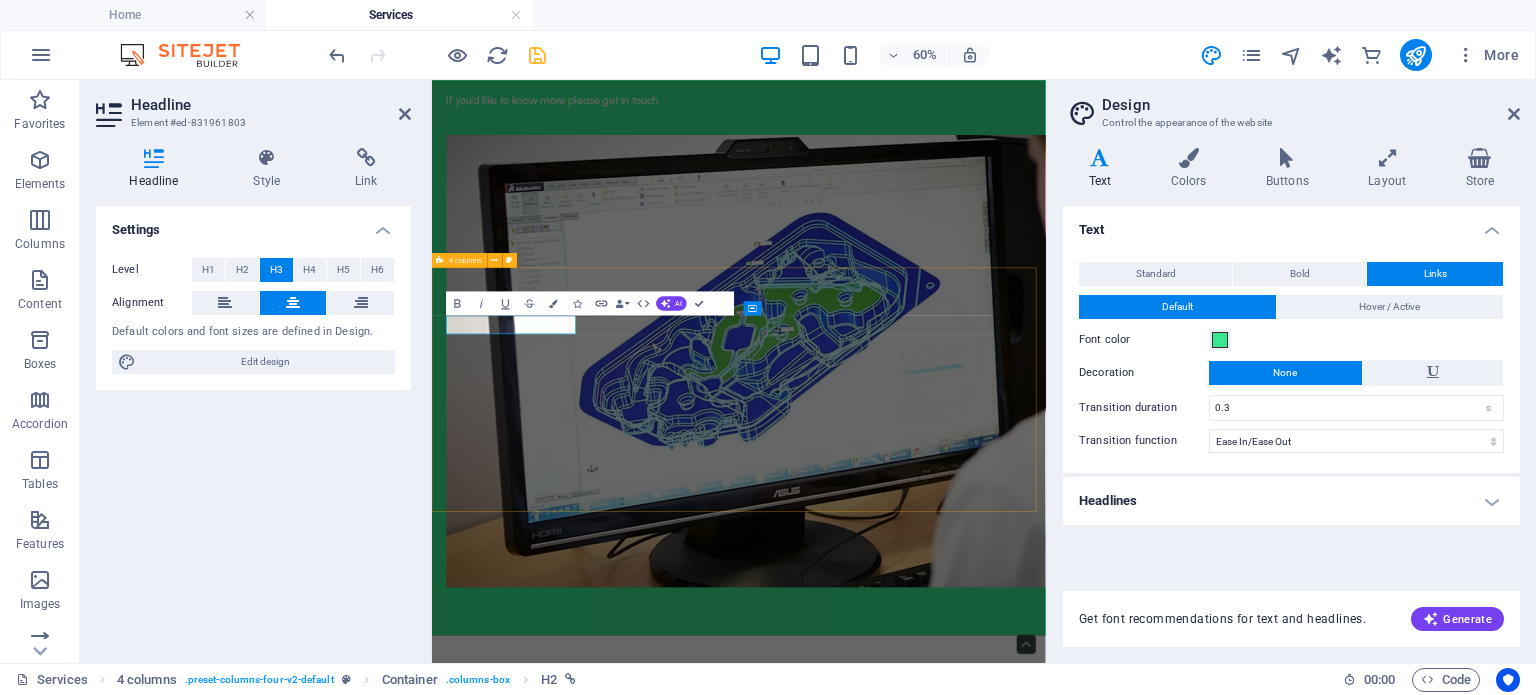 click on "Consulting Calibrations Custom Packaging" at bounding box center [943, 2156] 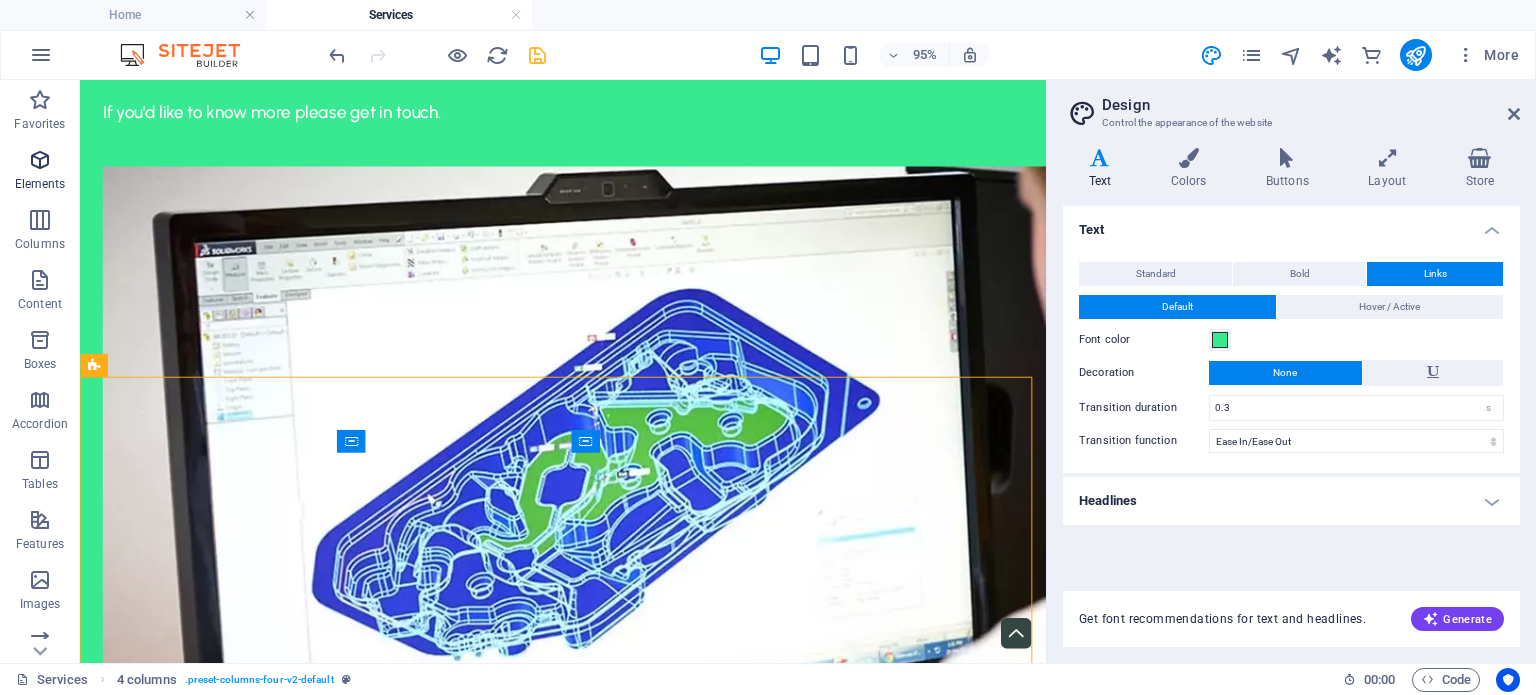 click on "Elements" at bounding box center [40, 184] 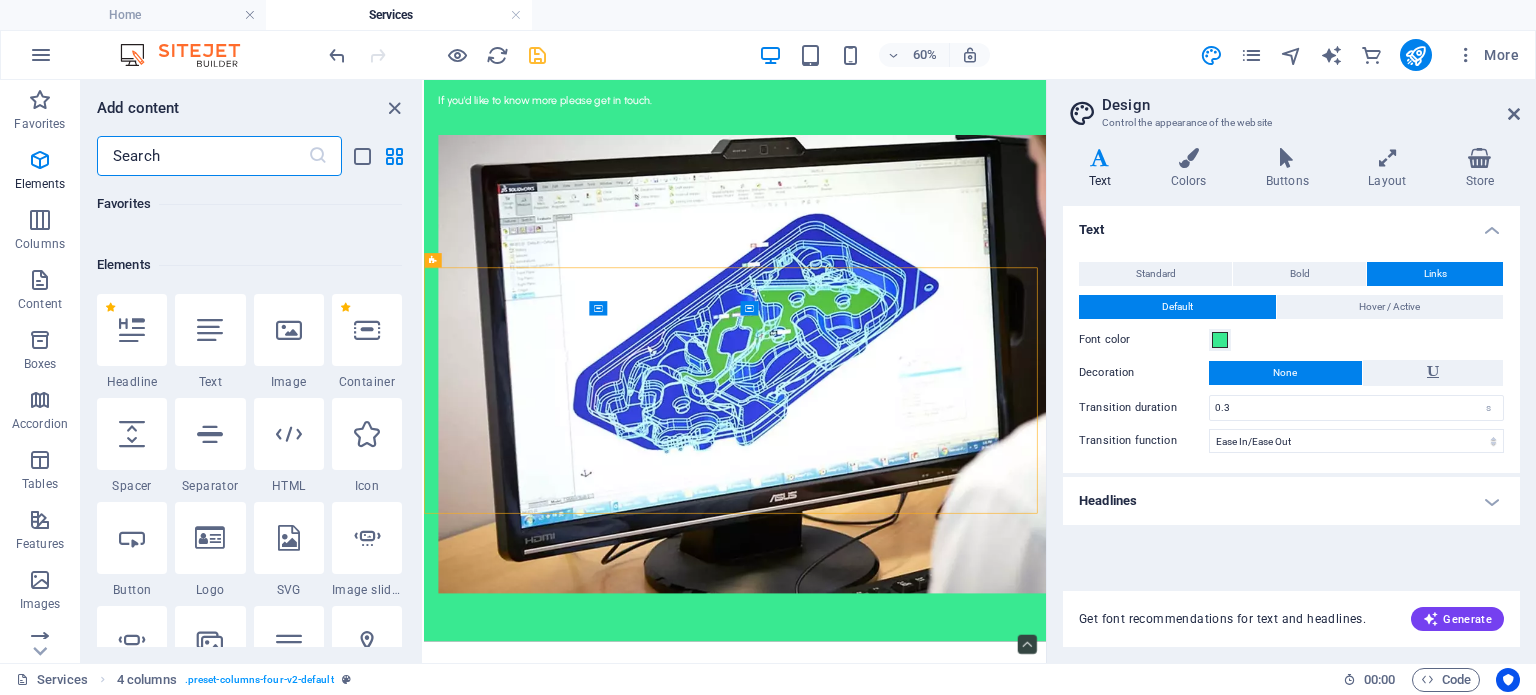 scroll, scrollTop: 212, scrollLeft: 0, axis: vertical 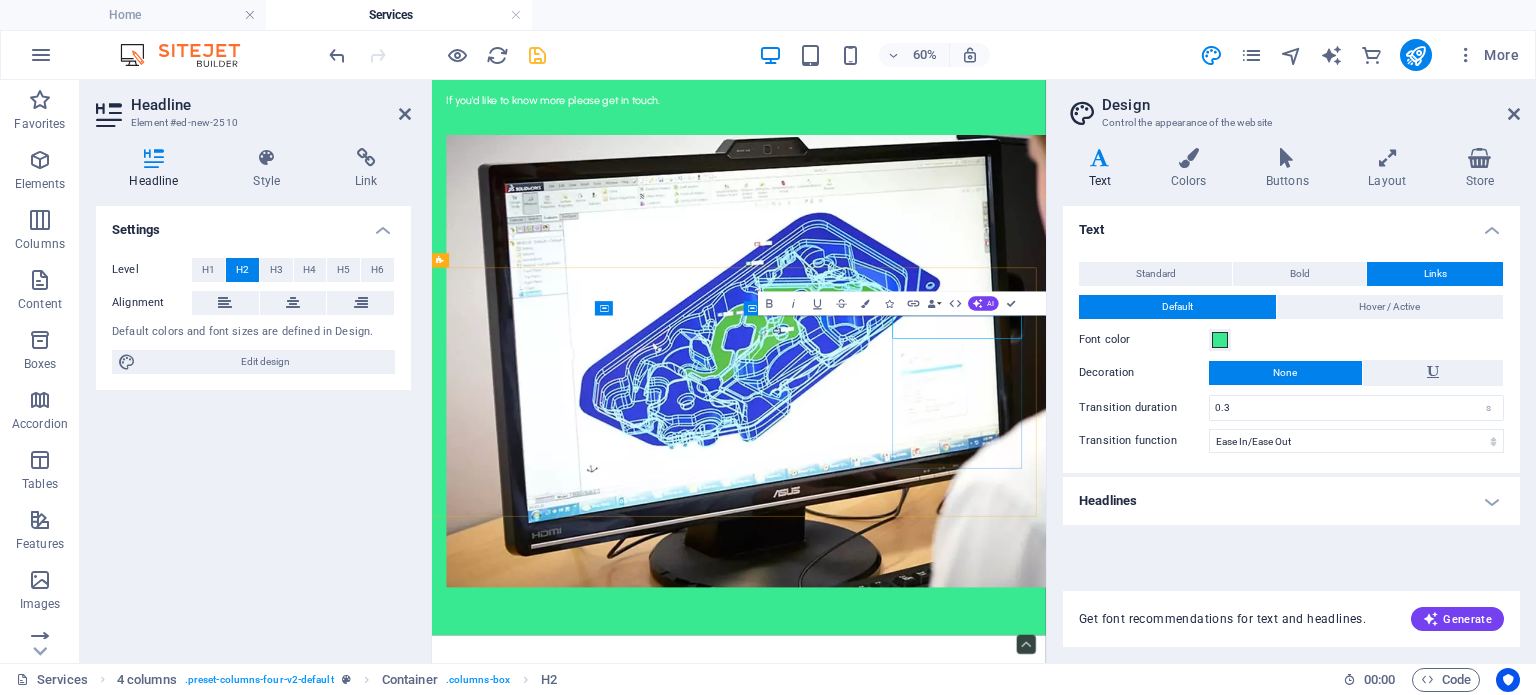 click on "New headline" at bounding box center [566, 2745] 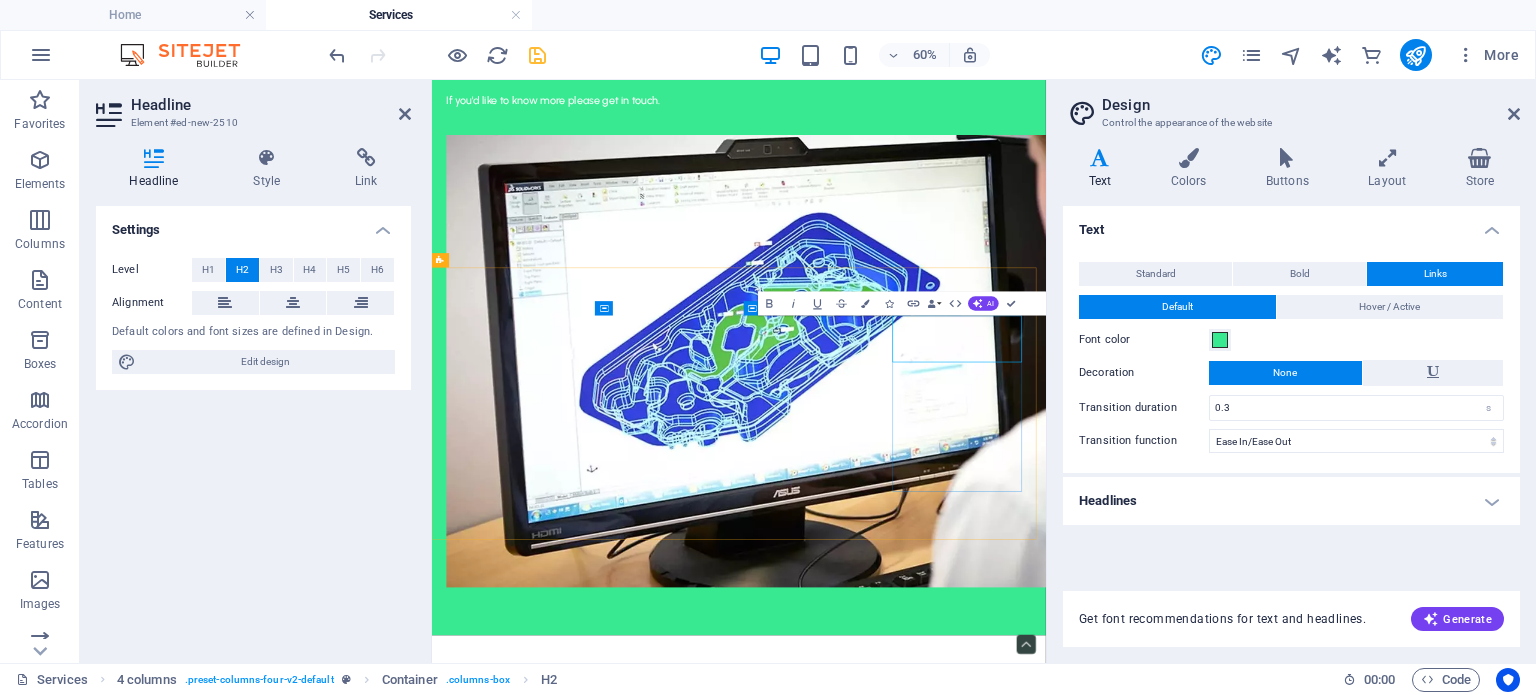 click on "Aging & Sterilsations" at bounding box center [566, 2765] 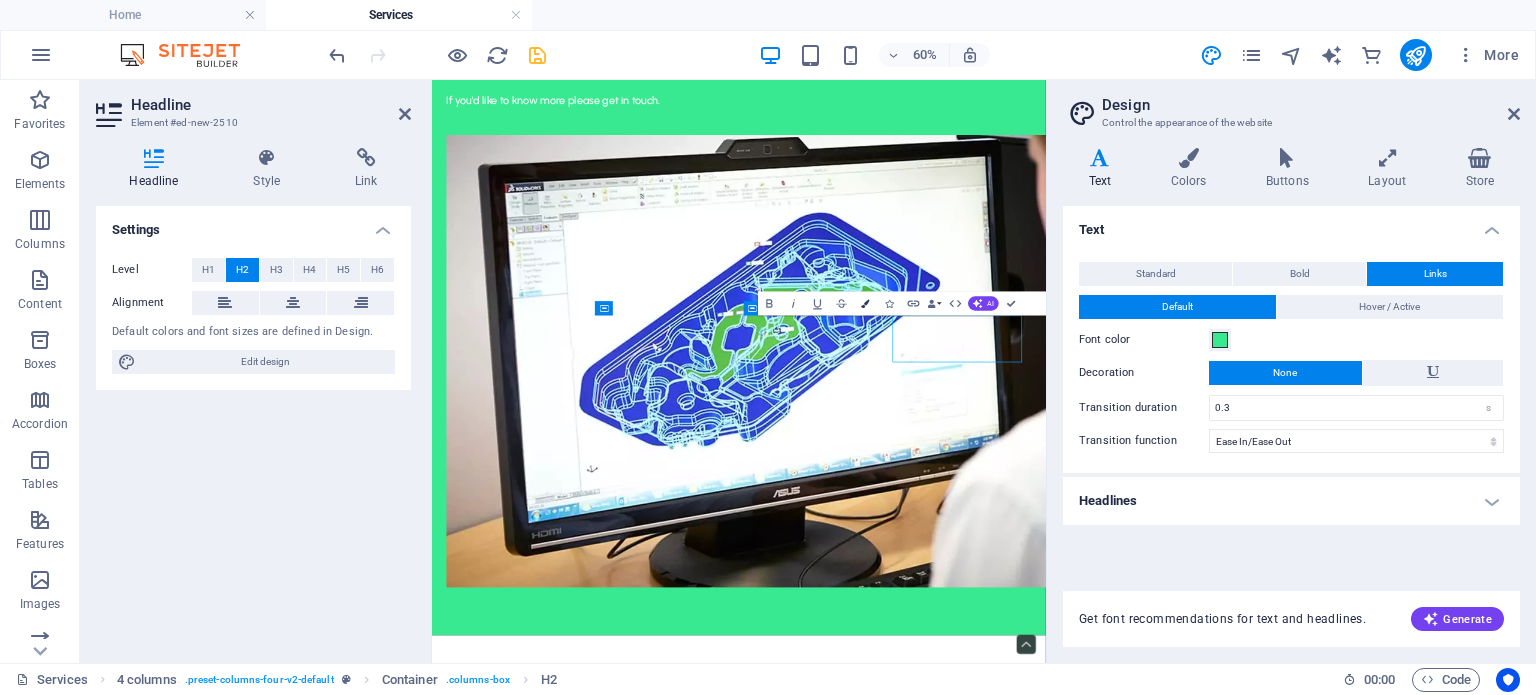 click at bounding box center (866, 303) 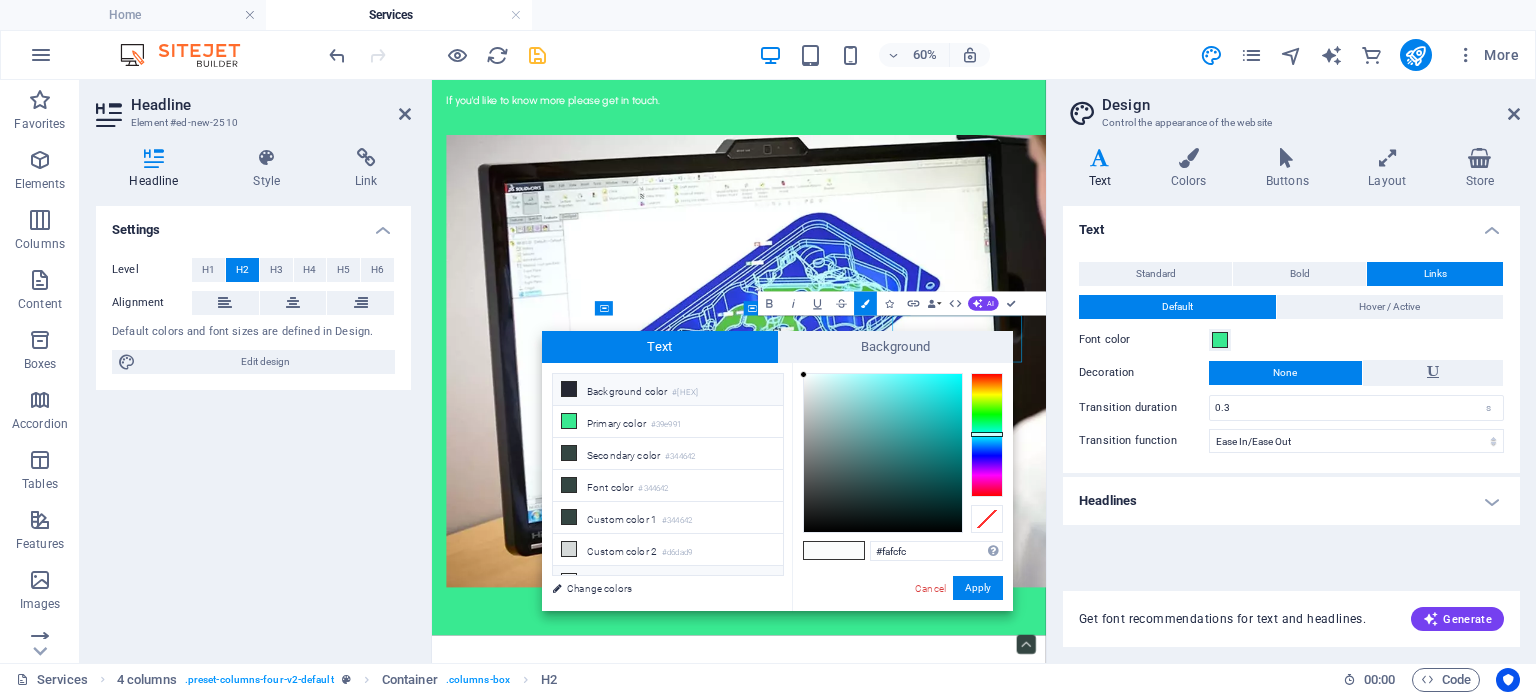 click on "Background color #[HEX]" at bounding box center [668, 390] 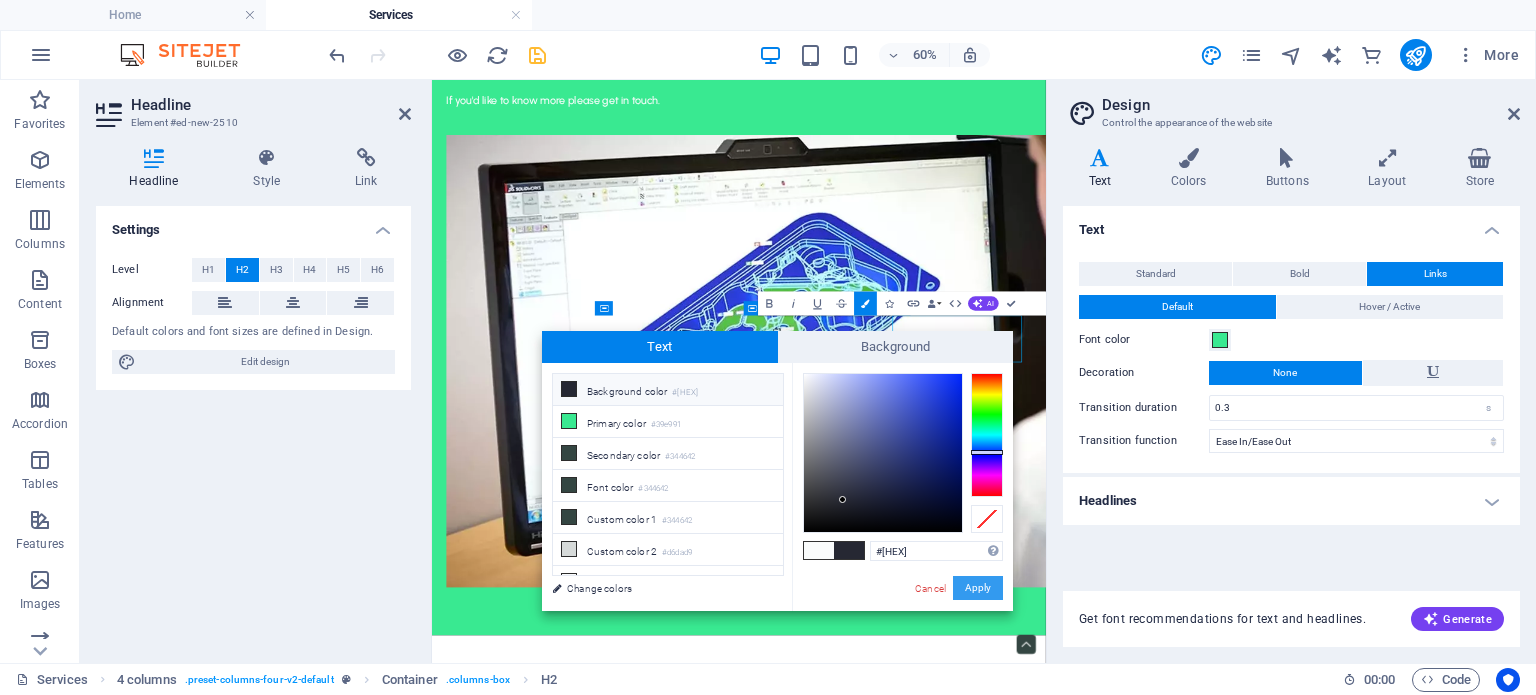 click on "Apply" at bounding box center (978, 588) 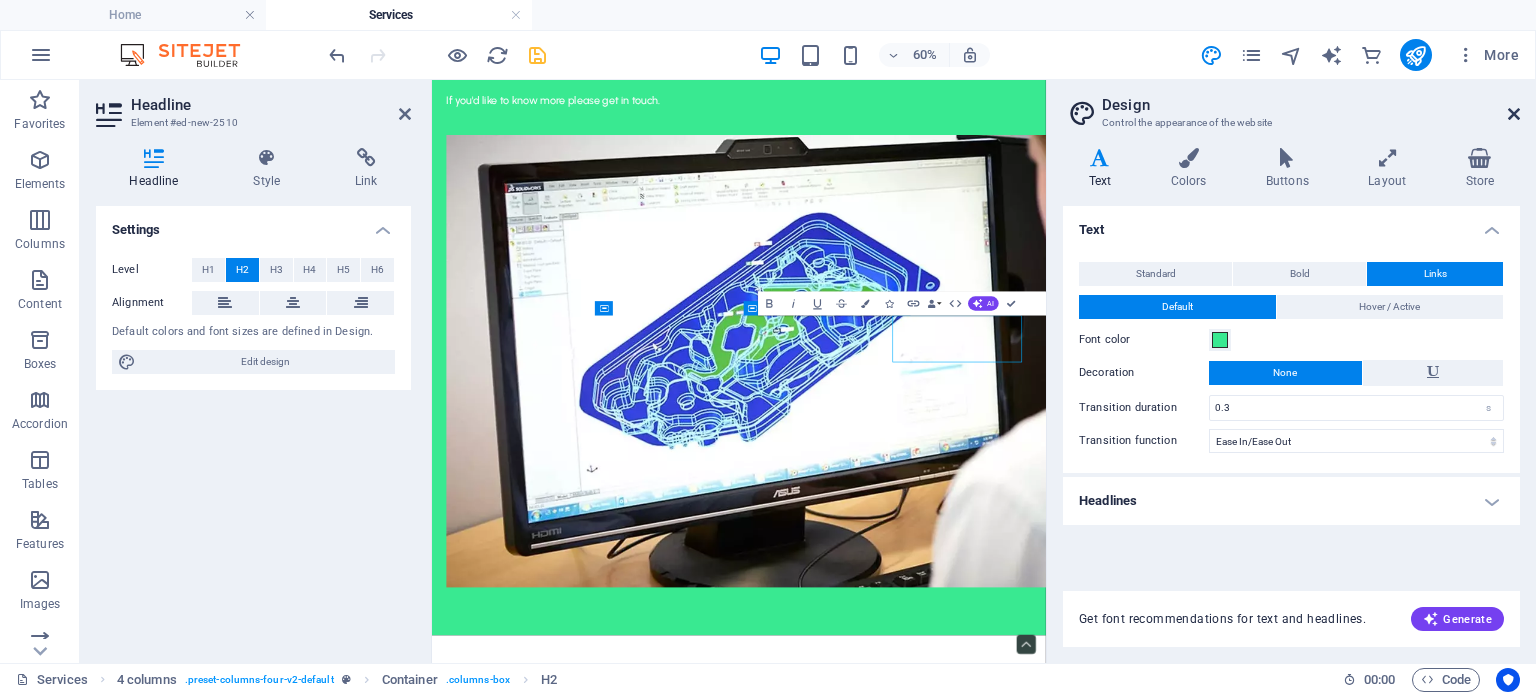 click at bounding box center [1514, 114] 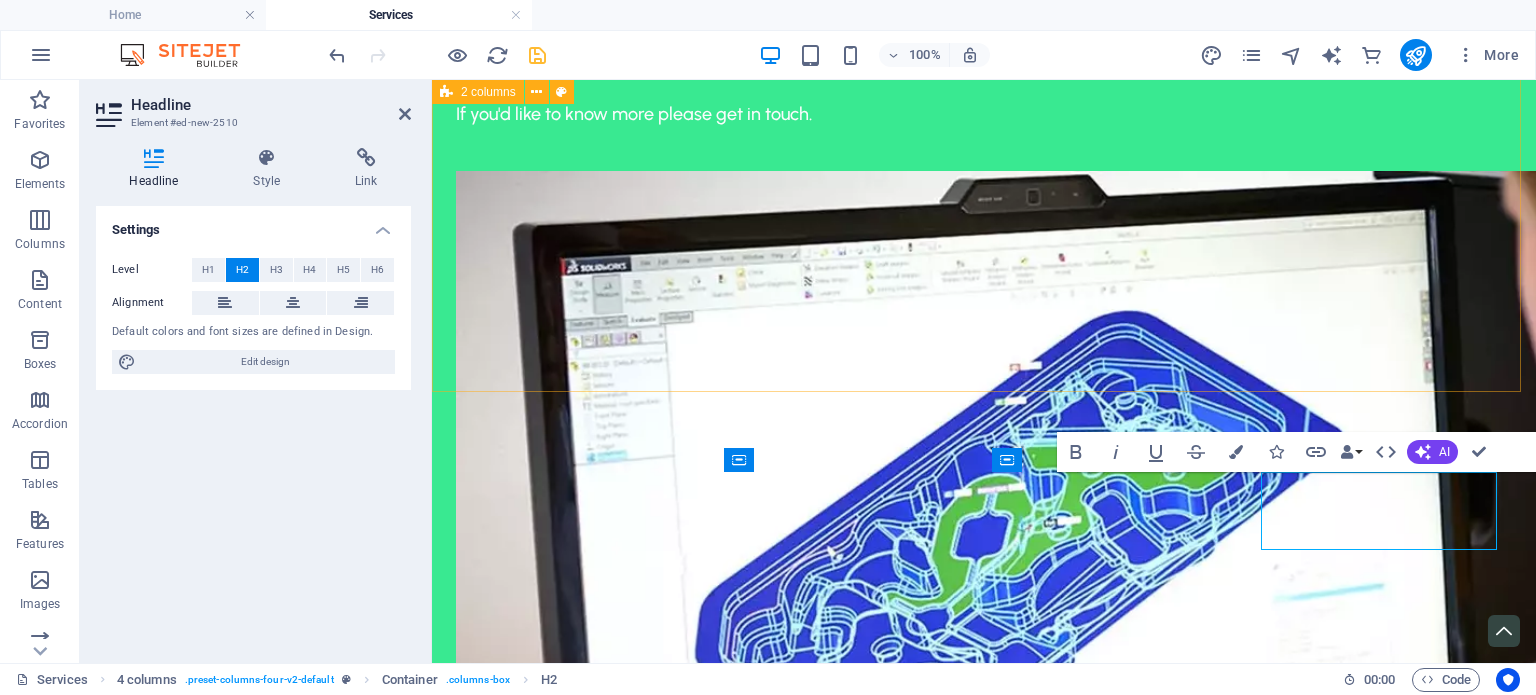 scroll, scrollTop: 547, scrollLeft: 0, axis: vertical 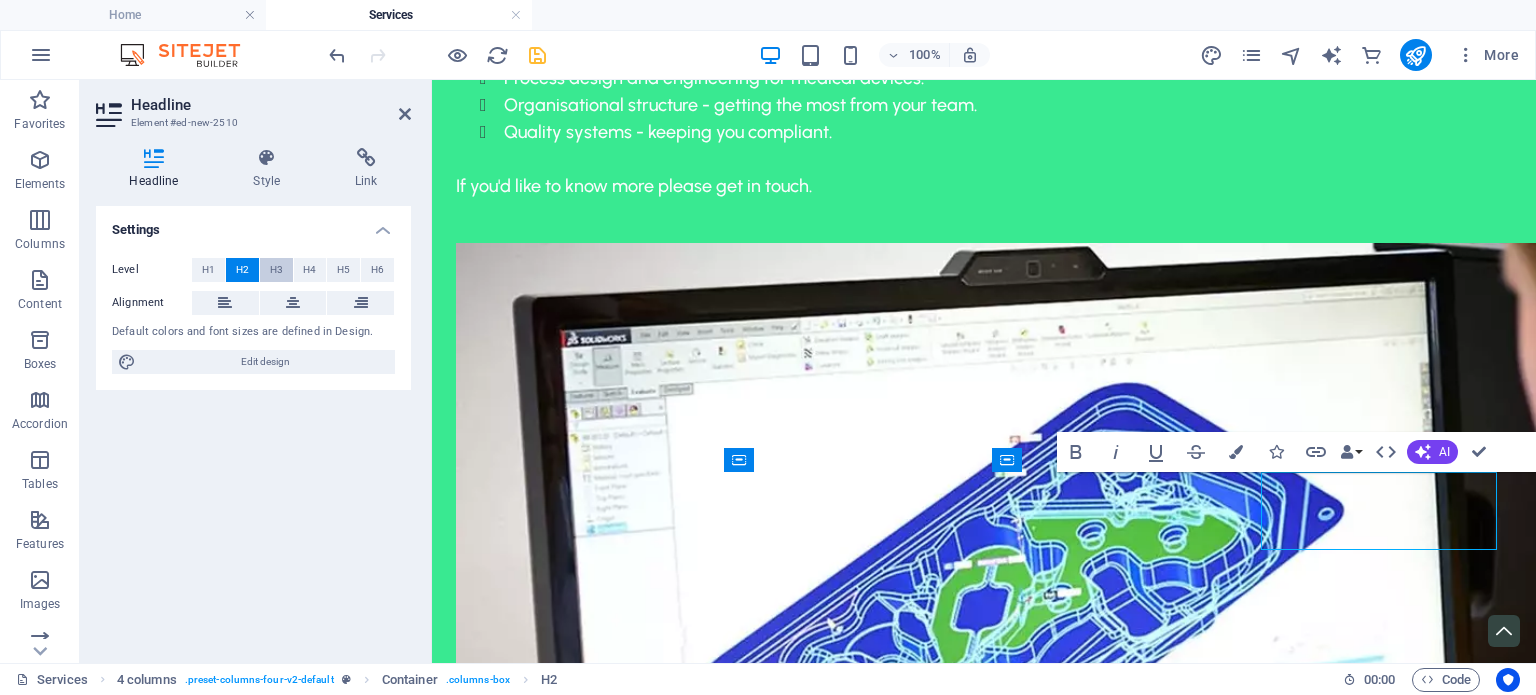 click on "H3" at bounding box center [276, 270] 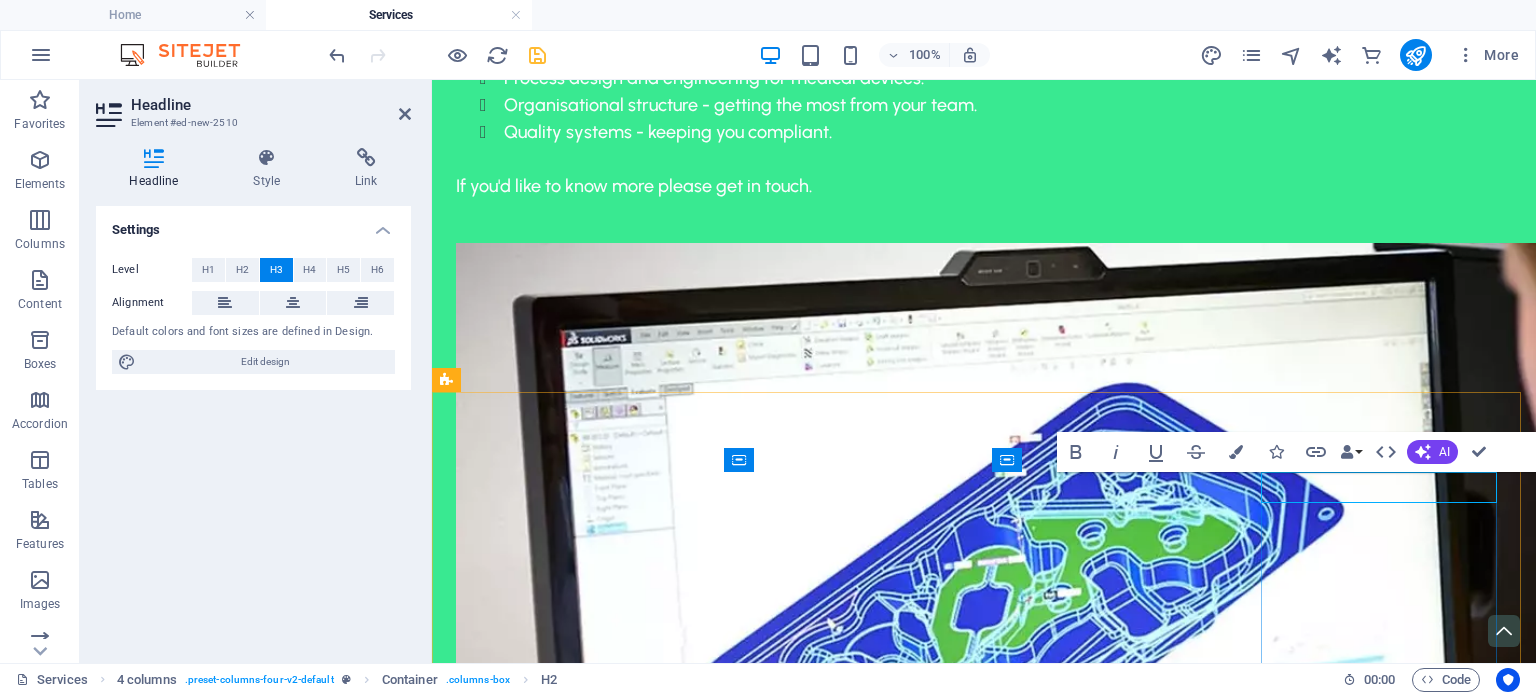 click on "Aging & Sterilsation" at bounding box center [561, 2873] 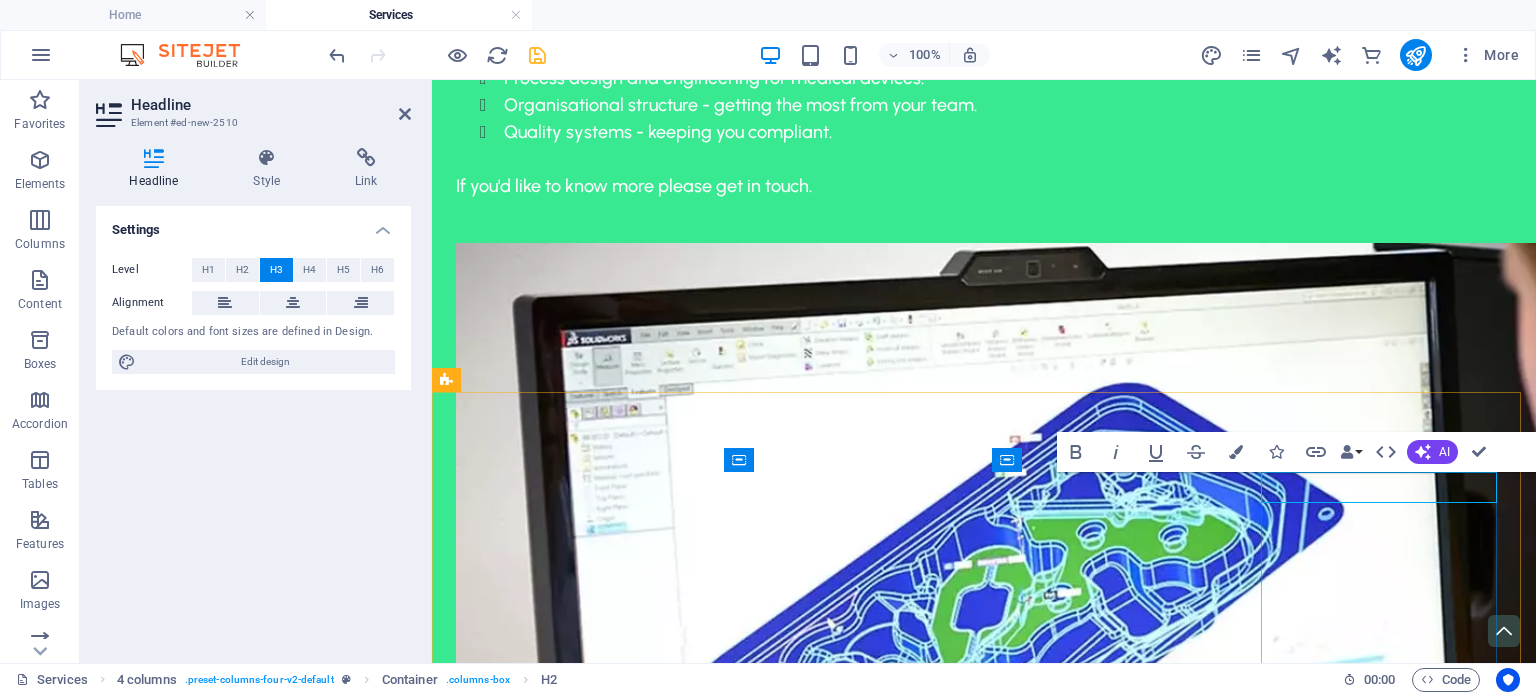 type 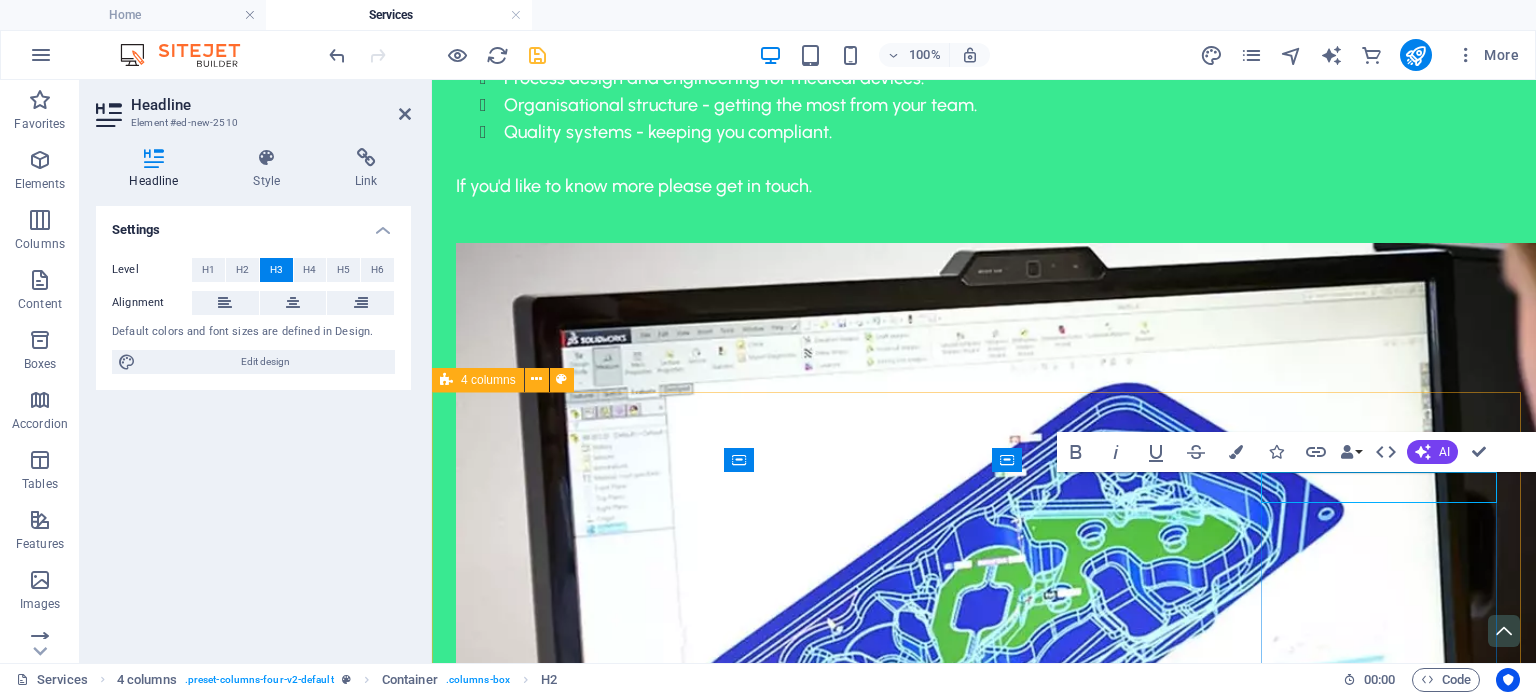 click on "Aging & Sterilsation" at bounding box center (561, 2873) 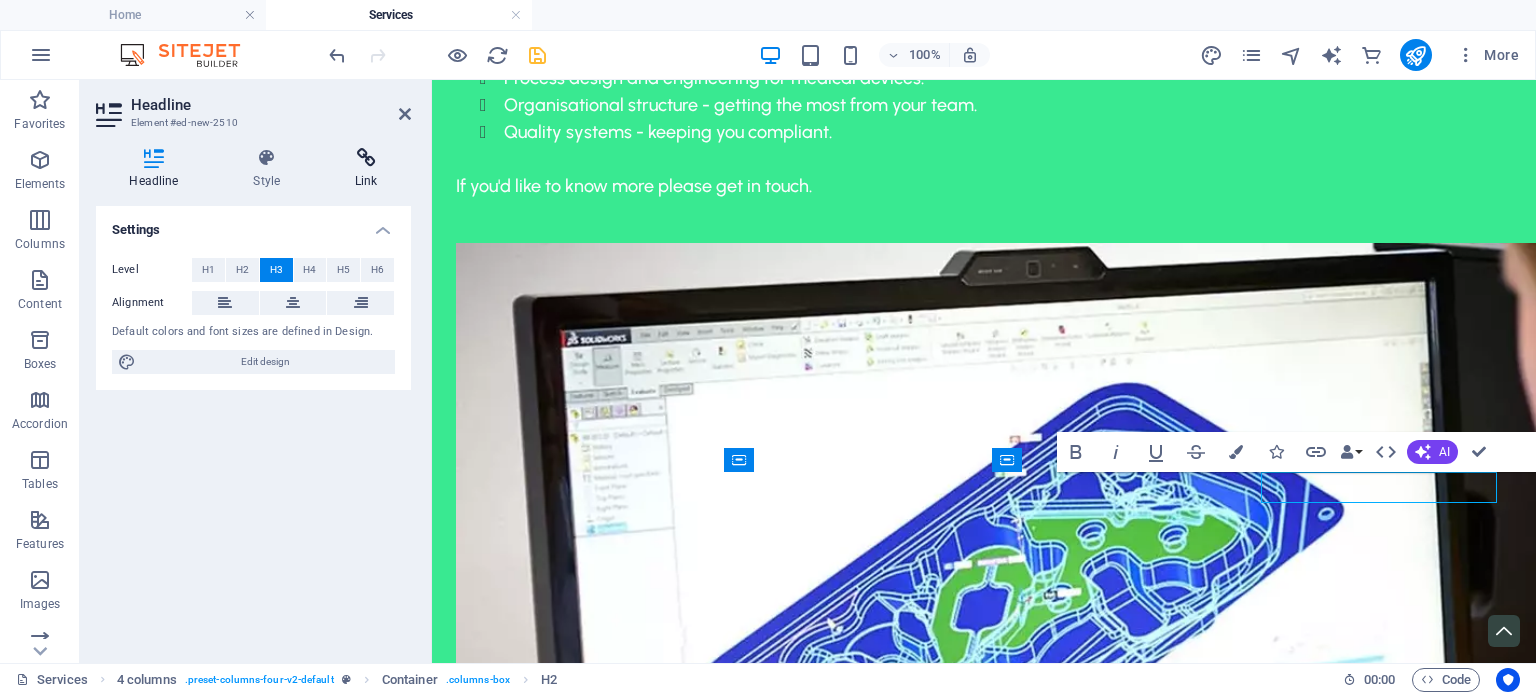 click at bounding box center [366, 158] 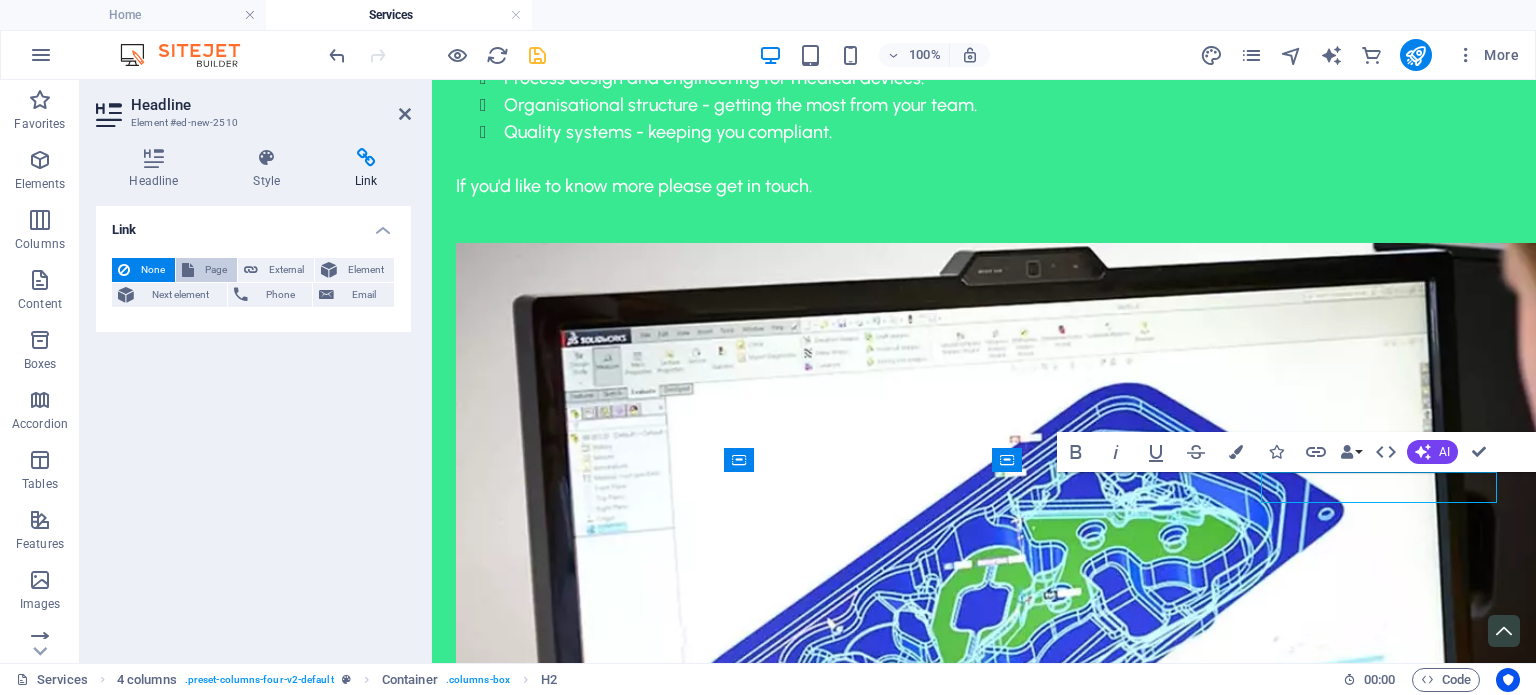 click on "Page" at bounding box center (215, 270) 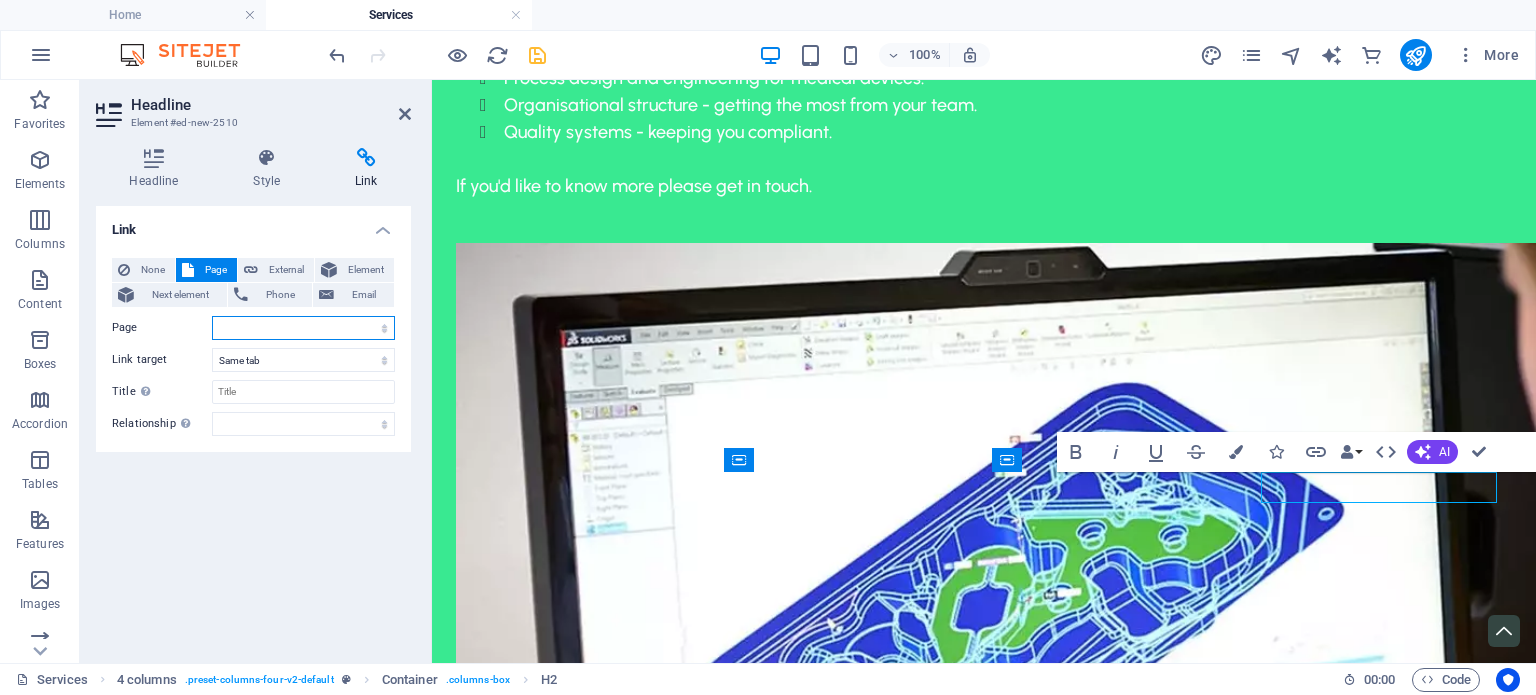 click on "Home About Us Products -- Cleanroom Supplies -- Packaging -- Machinery Services -- Medical Device Consulting -- Calibrations -- Custom Packaging -- Aging and Sterilisation Partnerships Contact Us Website Terms of Use Privacy Policy Coverall Quiz" at bounding box center (303, 328) 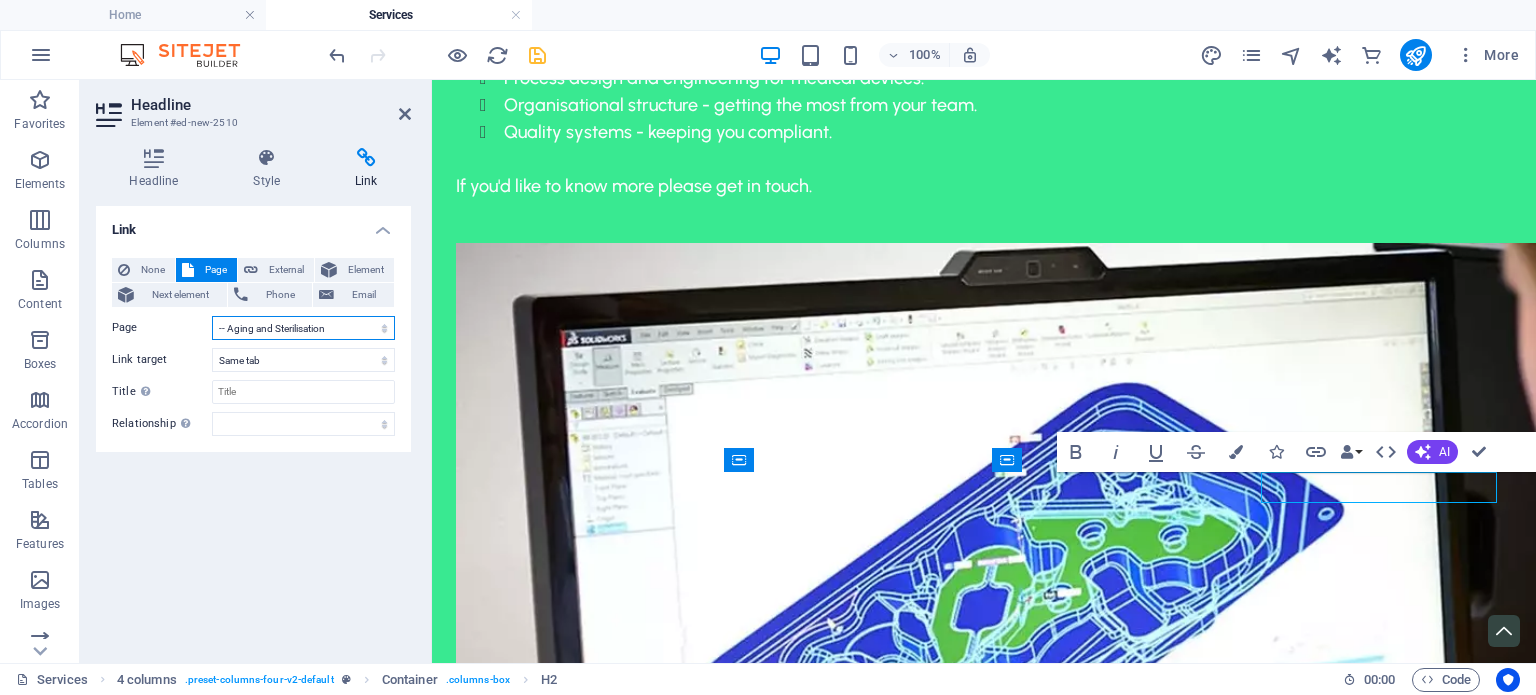 click on "Home About Us Products -- Cleanroom Supplies -- Packaging -- Machinery Services -- Medical Device Consulting -- Calibrations -- Custom Packaging -- Aging and Sterilisation Partnerships Contact Us Website Terms of Use Privacy Policy Coverall Quiz" at bounding box center (303, 328) 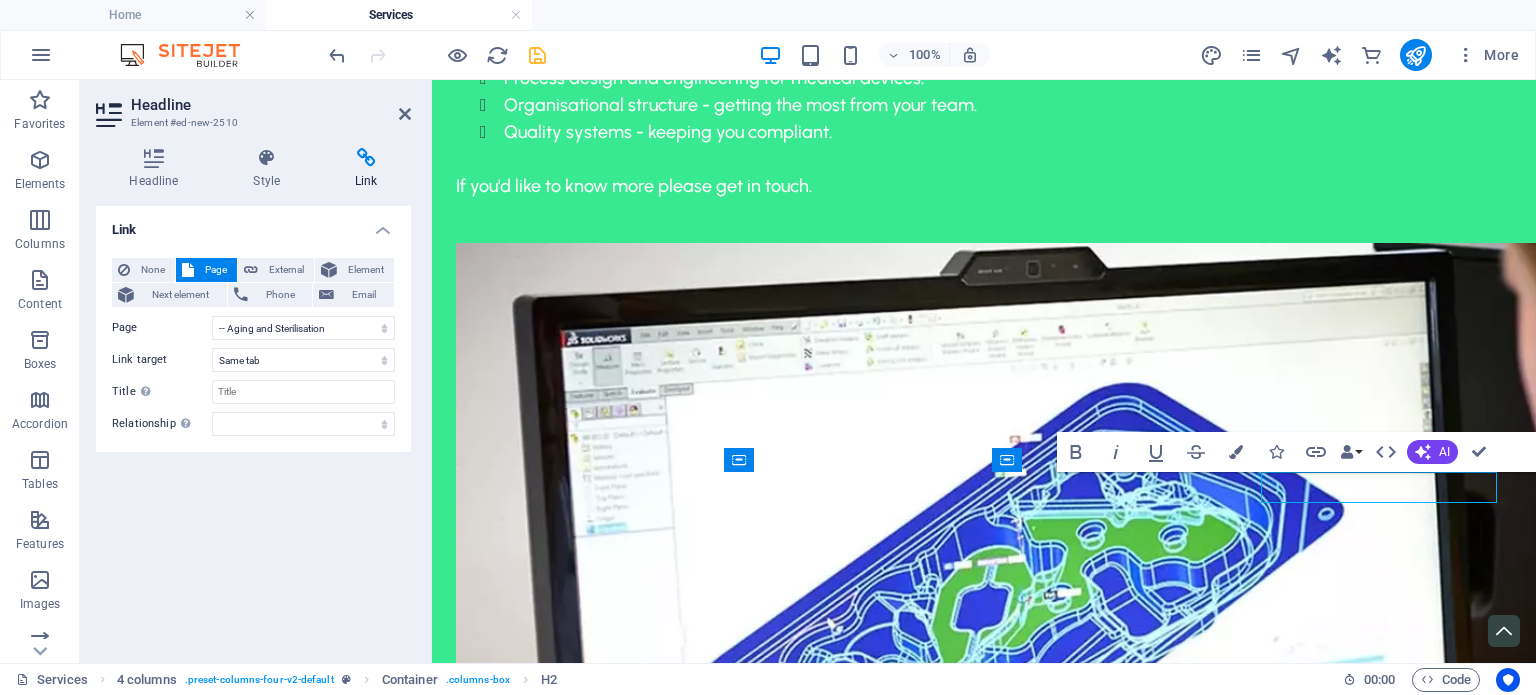 click on "Link None Page External Element Next element Phone Email Page Home About Us Products -- Cleanroom Supplies -- Packaging -- Machinery Services -- Medical Device Consulting -- Calibrations -- Custom Packaging -- Aging and Sterilisation Partnerships Contact Us Website Terms of Use Privacy Policy Coverall Quiz Element
URL Phone Email Link target New tab Same tab Overlay Title Additional link description, should not be the same as the link text. The title is most often shown as a tooltip text when the mouse moves over the element. Leave empty if uncertain. Relationship Sets the  relationship of this link to the link target . For example, the value "nofollow" instructs search engines not to follow the link. Can be left empty. alternate author bookmark external help license next nofollow noreferrer noopener prev search tag" at bounding box center (253, 426) 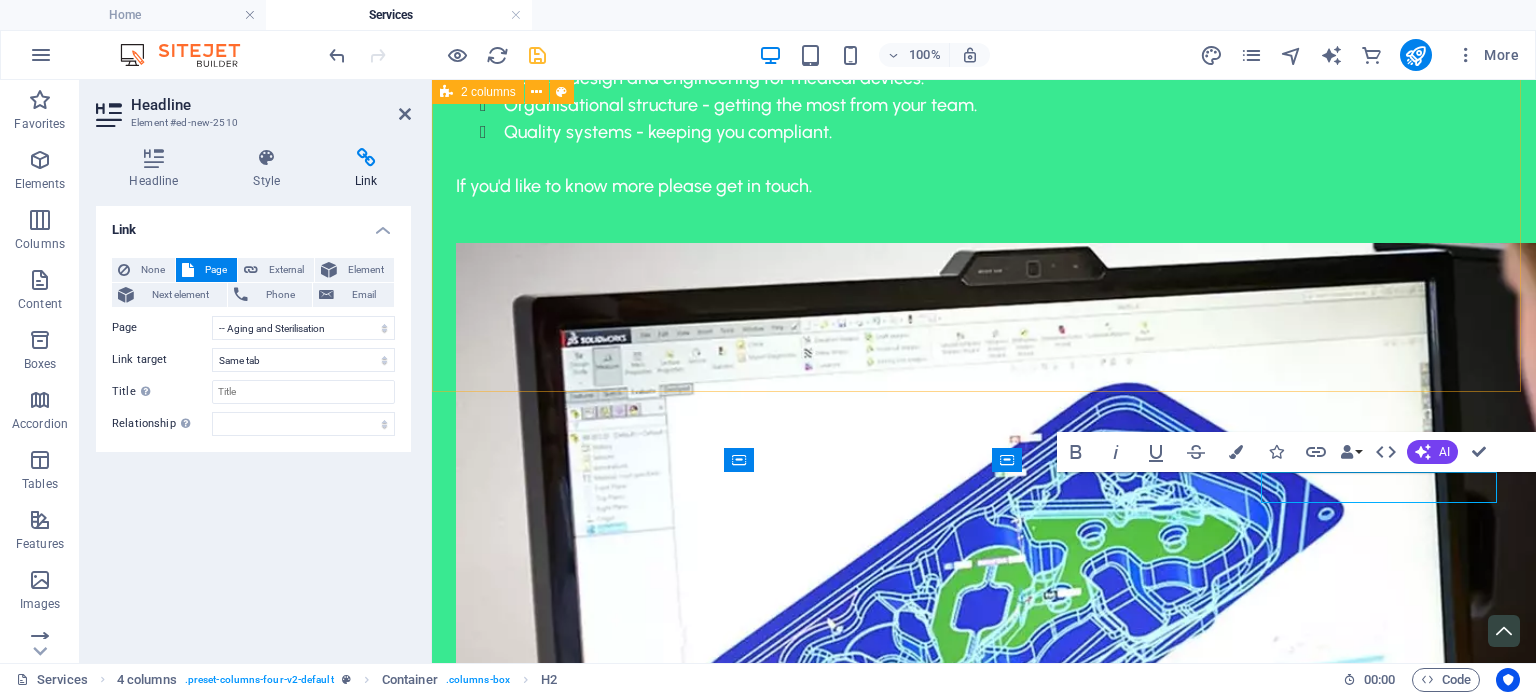 click on "Our team has a wide range of engineering and operational experience, with backgrounds in academia, quality systems, engineering, development and operations we've got you covered. We specialise in early-stage and startup businesses, to help get you hit the ground running - we have a wide knowledge base covering everything you need to get you to market faster. Our experience with ISO 13485 and FDA 21 CFR Our specialties: Medical device packaging design and production. Product aging, sterility study design and execution. Process design and engineering for medical devices. Organisational structure - getting the most from your team. Quality systems - keeping you compliant. If you'd like to know more please get in touch." at bounding box center (984, 417) 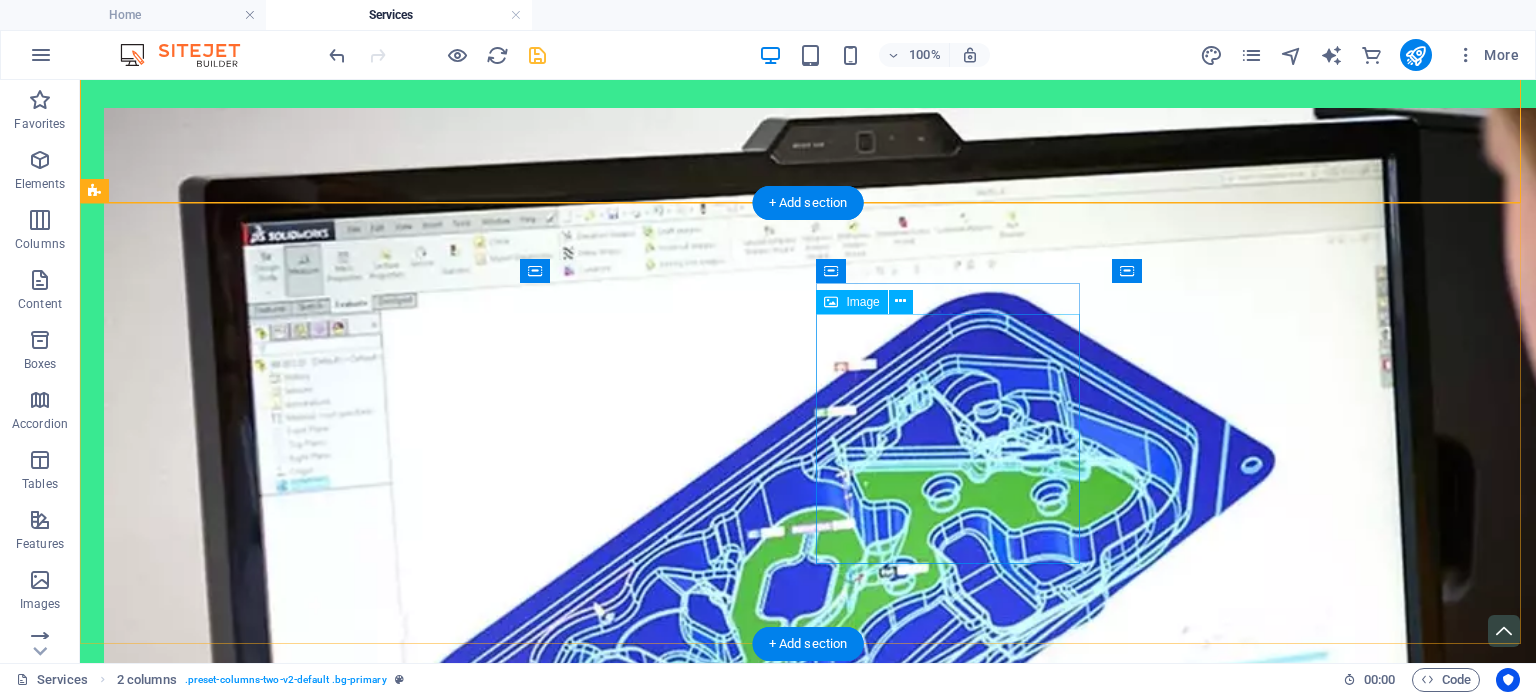 scroll, scrollTop: 703, scrollLeft: 0, axis: vertical 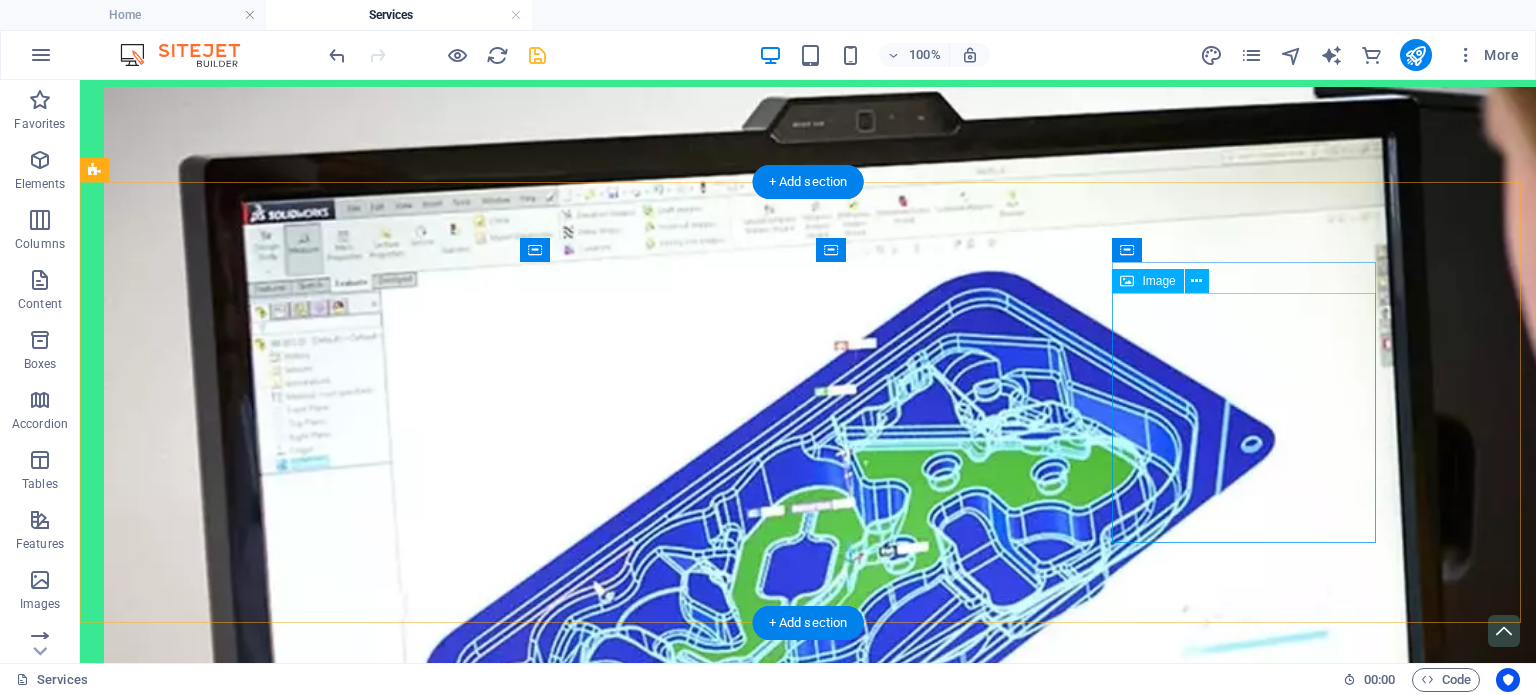click at bounding box center [236, 3243] 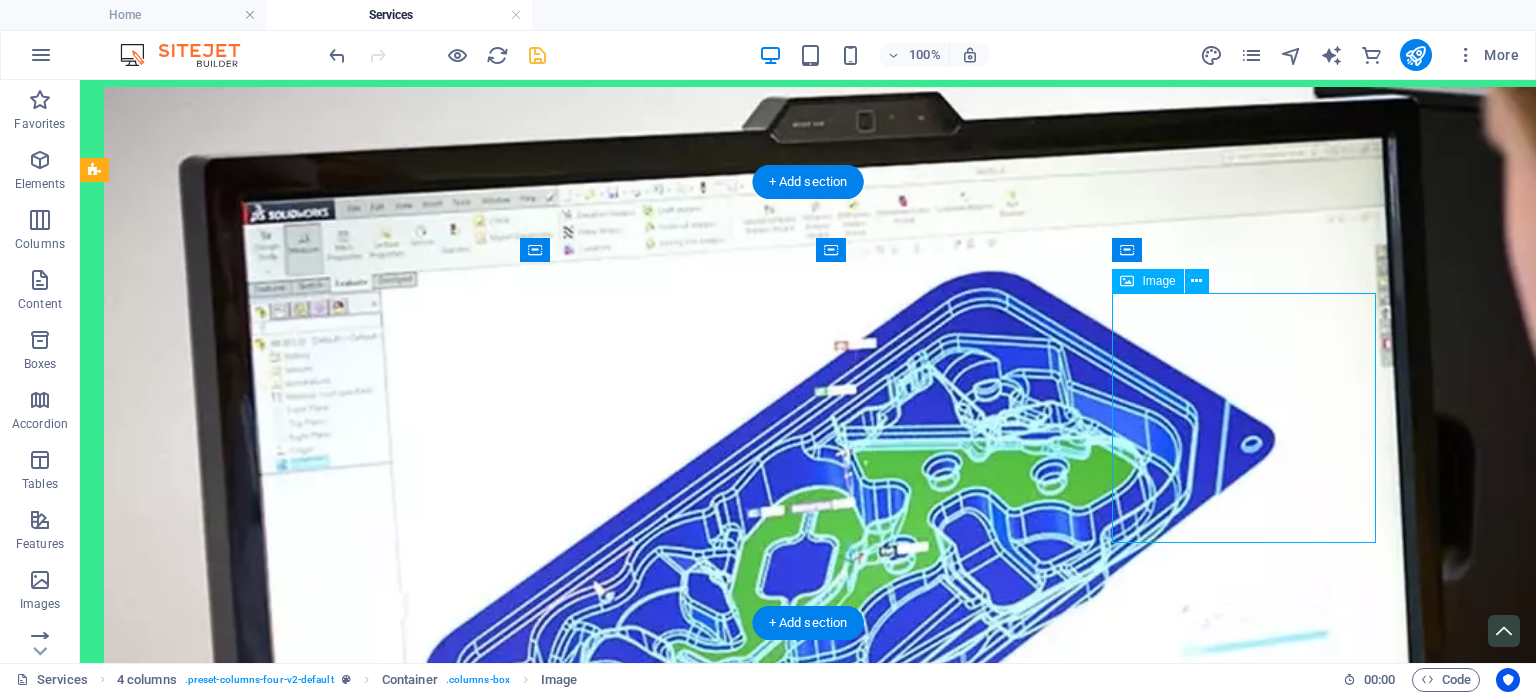 click at bounding box center [236, 3243] 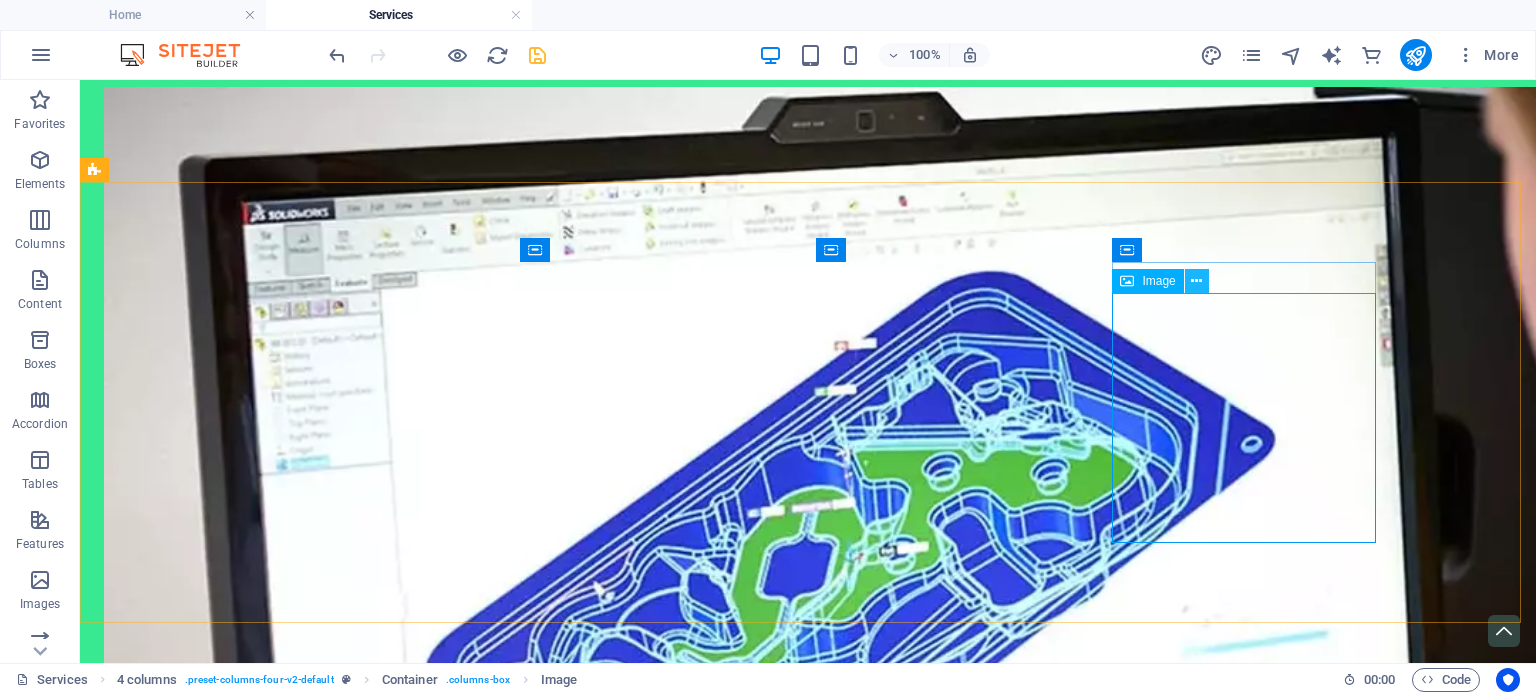 click at bounding box center [1196, 281] 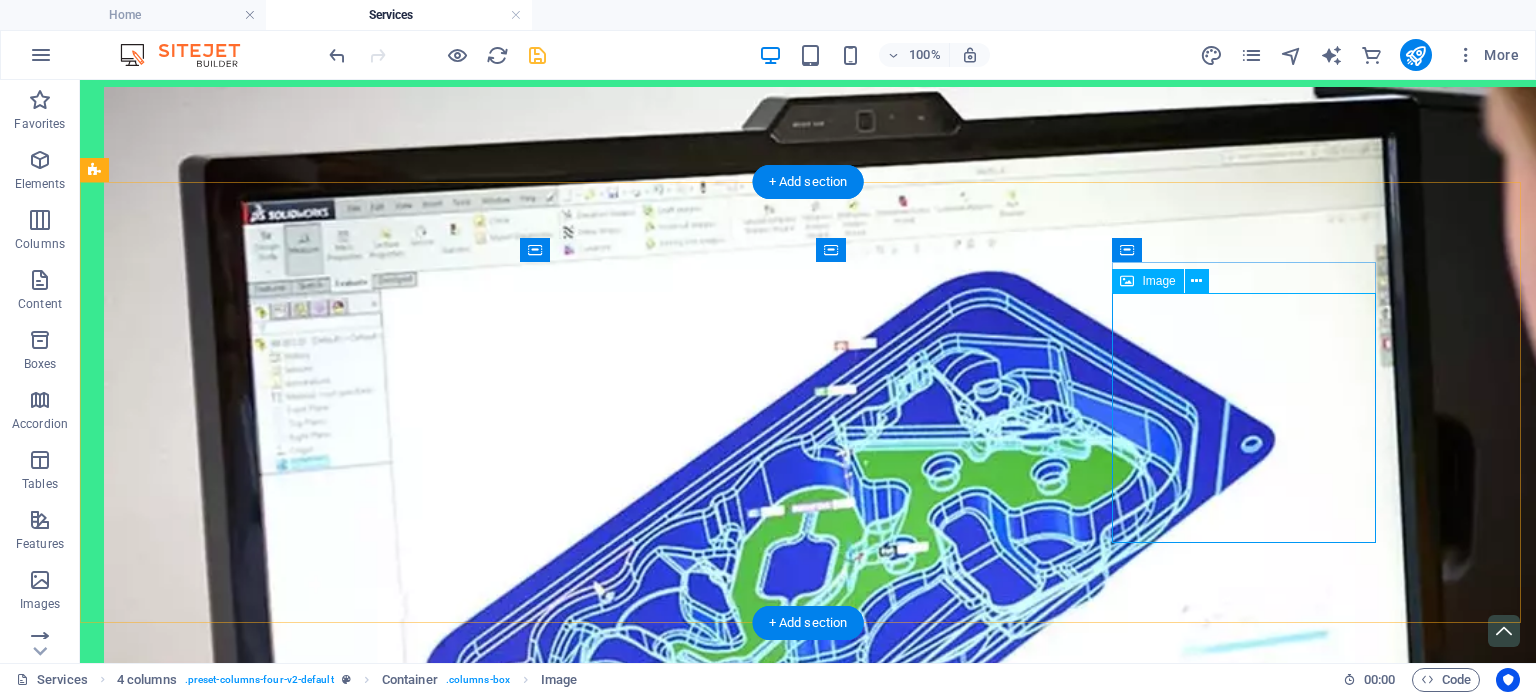 click at bounding box center (236, 3243) 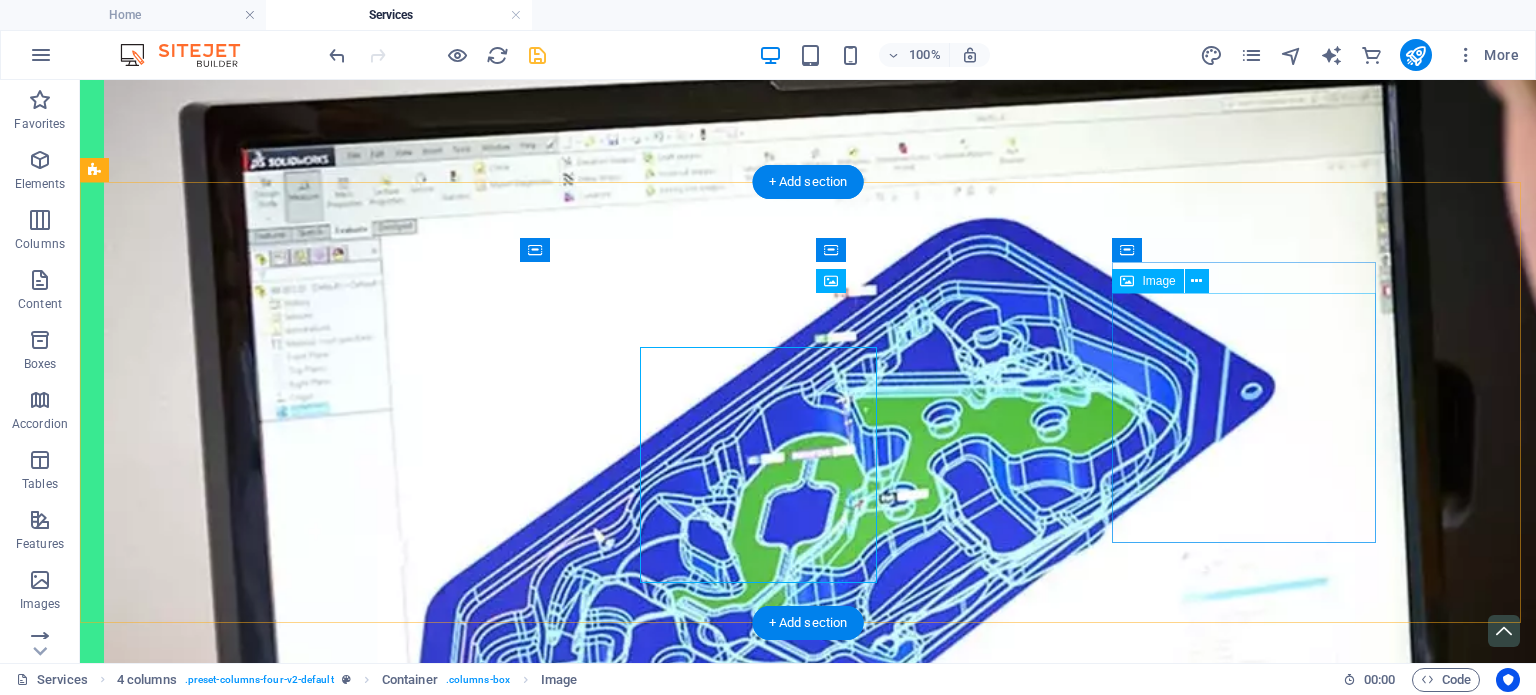 scroll, scrollTop: 703, scrollLeft: 0, axis: vertical 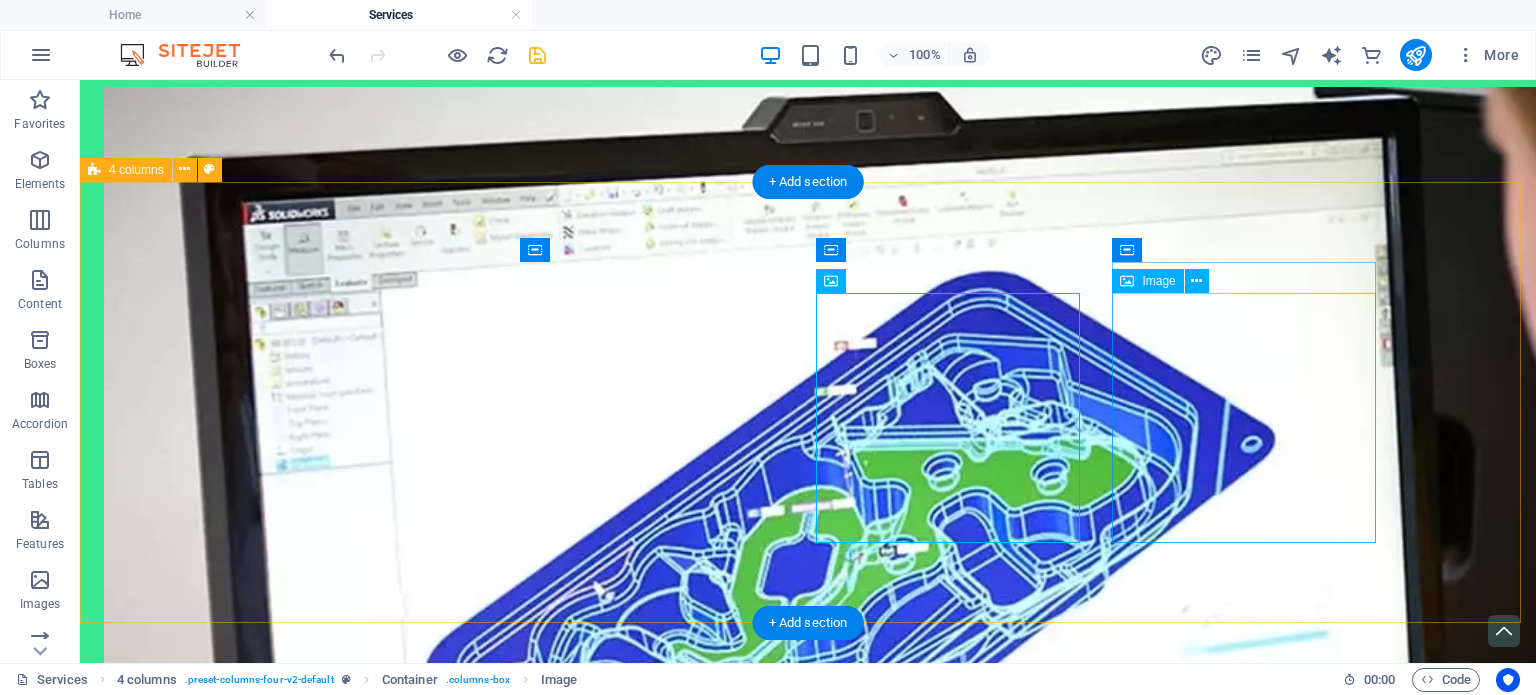 click at bounding box center [236, 3243] 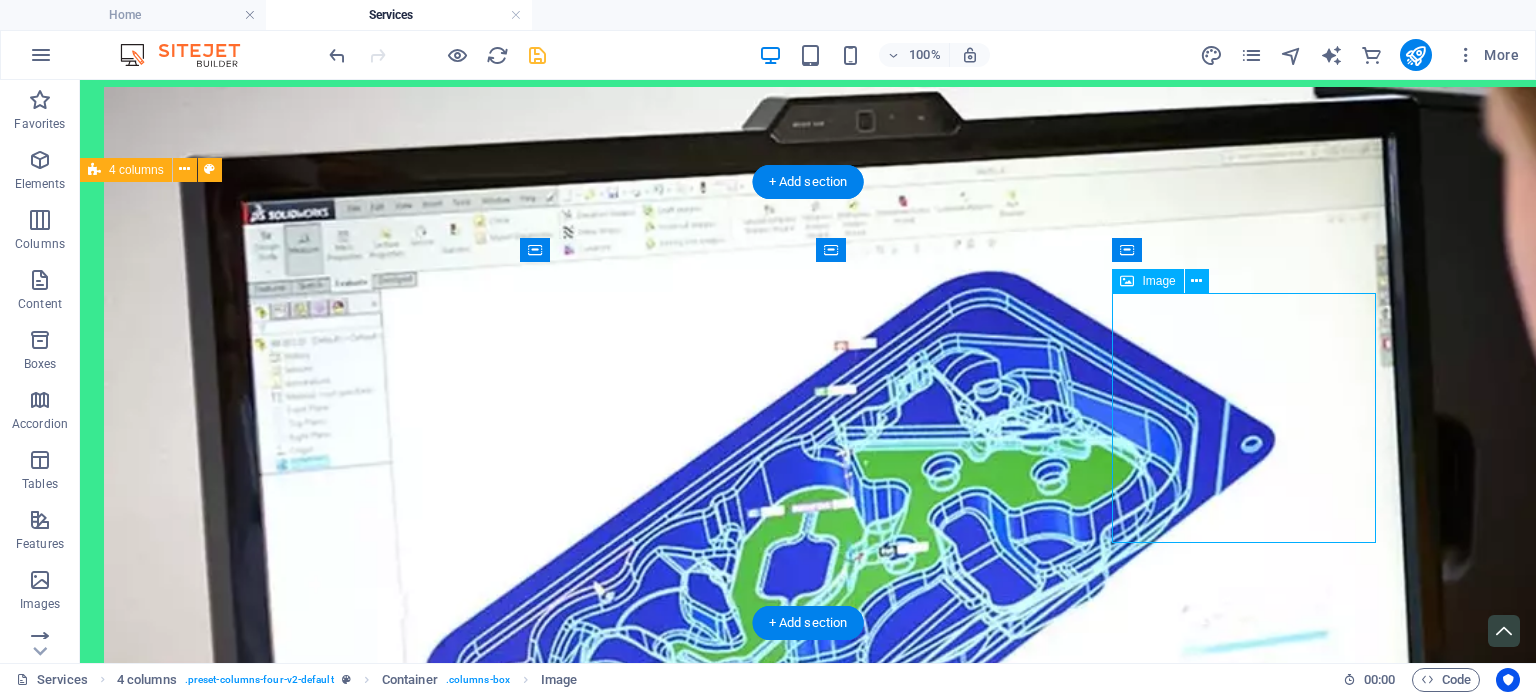 click at bounding box center (236, 3243) 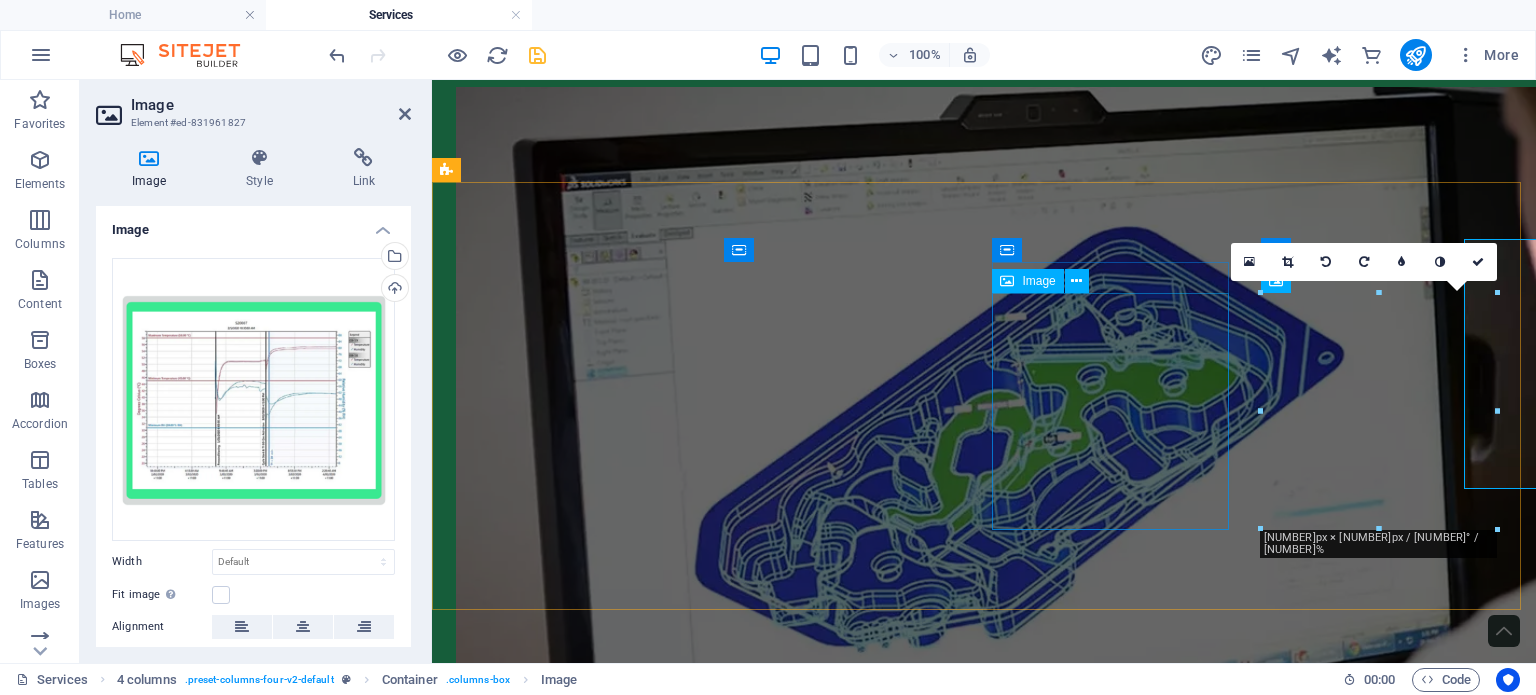 scroll, scrollTop: 756, scrollLeft: 0, axis: vertical 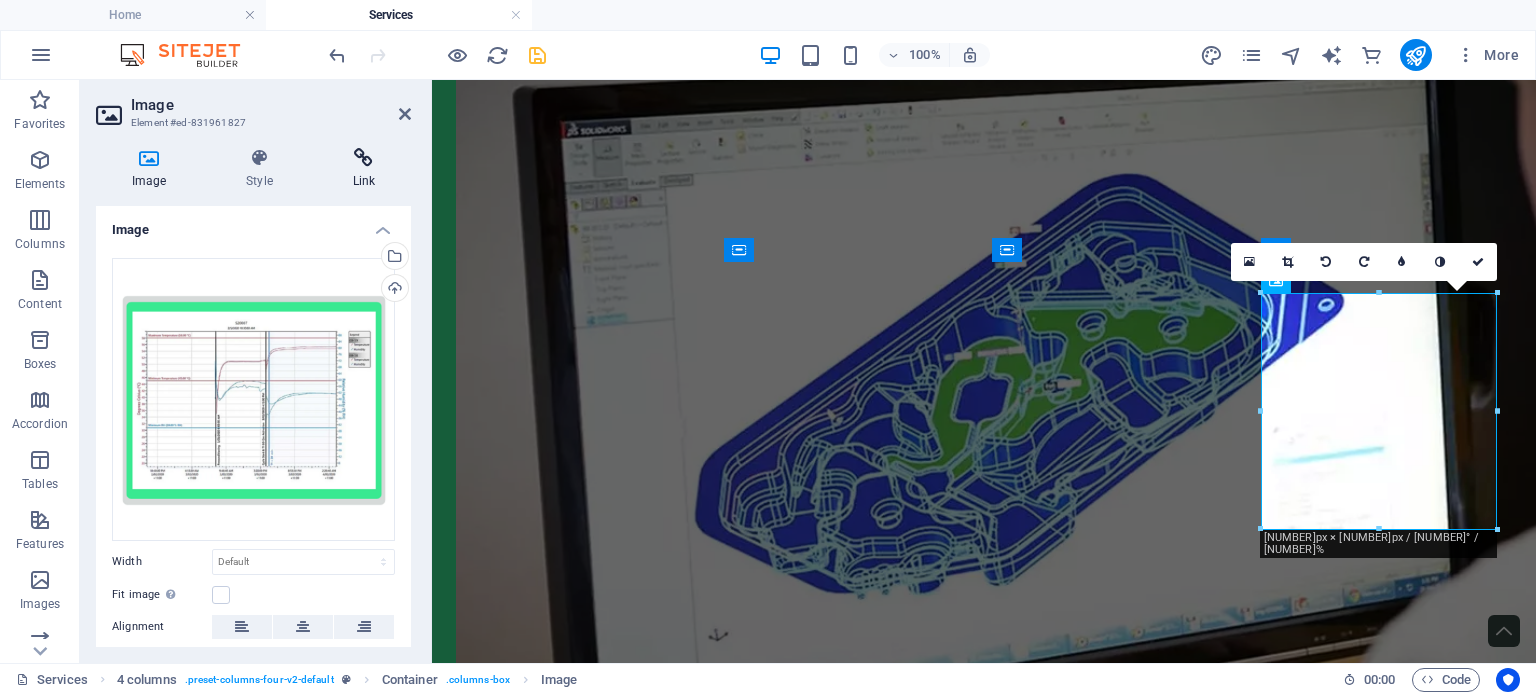 click at bounding box center [364, 158] 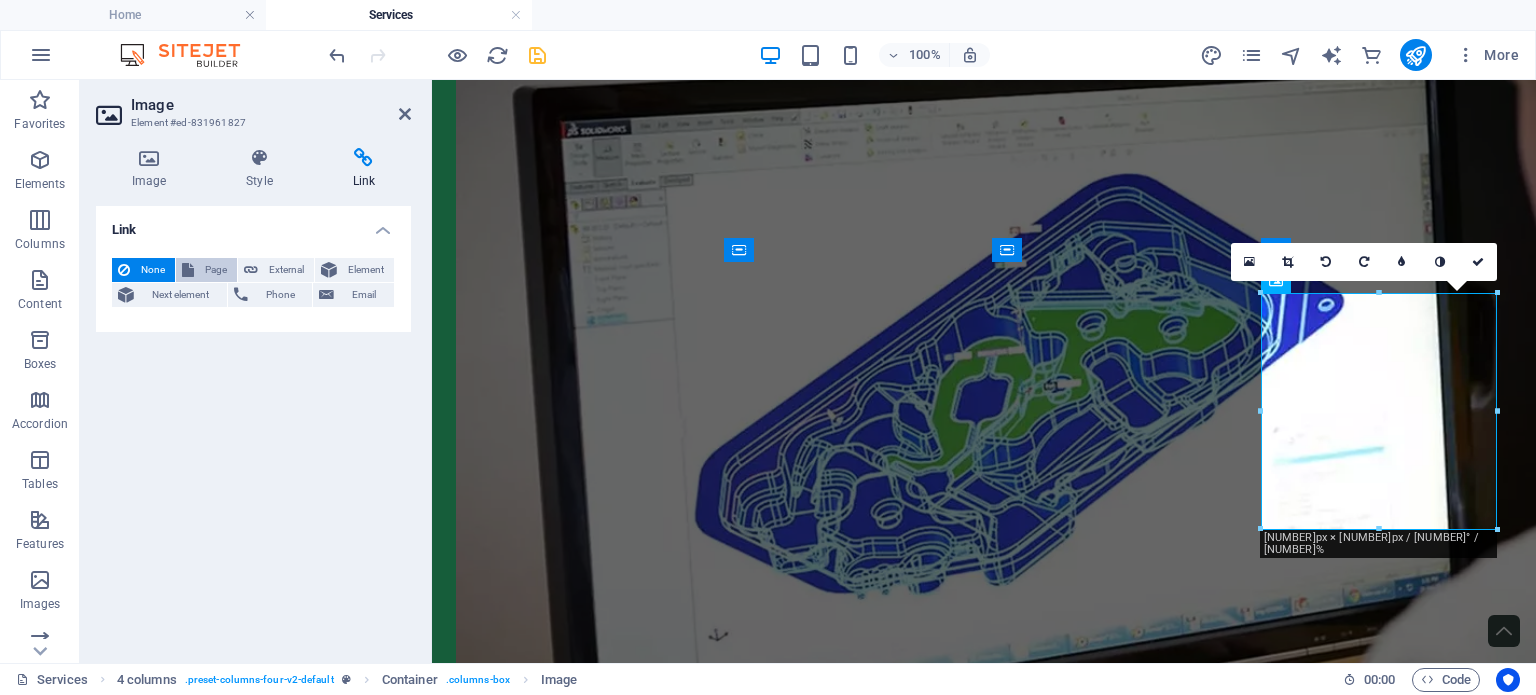 click on "Page" at bounding box center [215, 270] 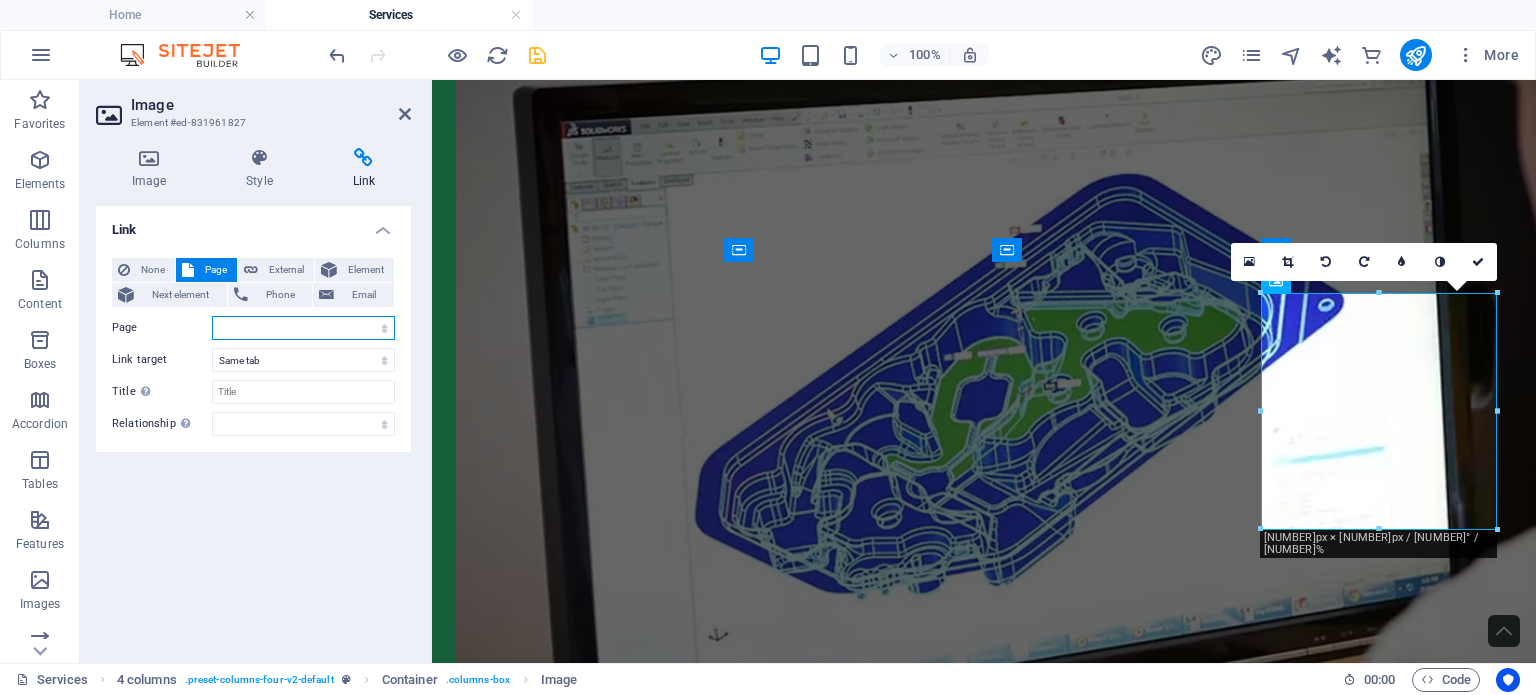 click on "Home About Us Products -- Cleanroom Supplies -- Packaging -- Machinery Services -- Medical Device Consulting -- Calibrations -- Custom Packaging -- Aging and Sterilisation Partnerships Contact Us Website Terms of Use Privacy Policy Coverall Quiz" at bounding box center (303, 328) 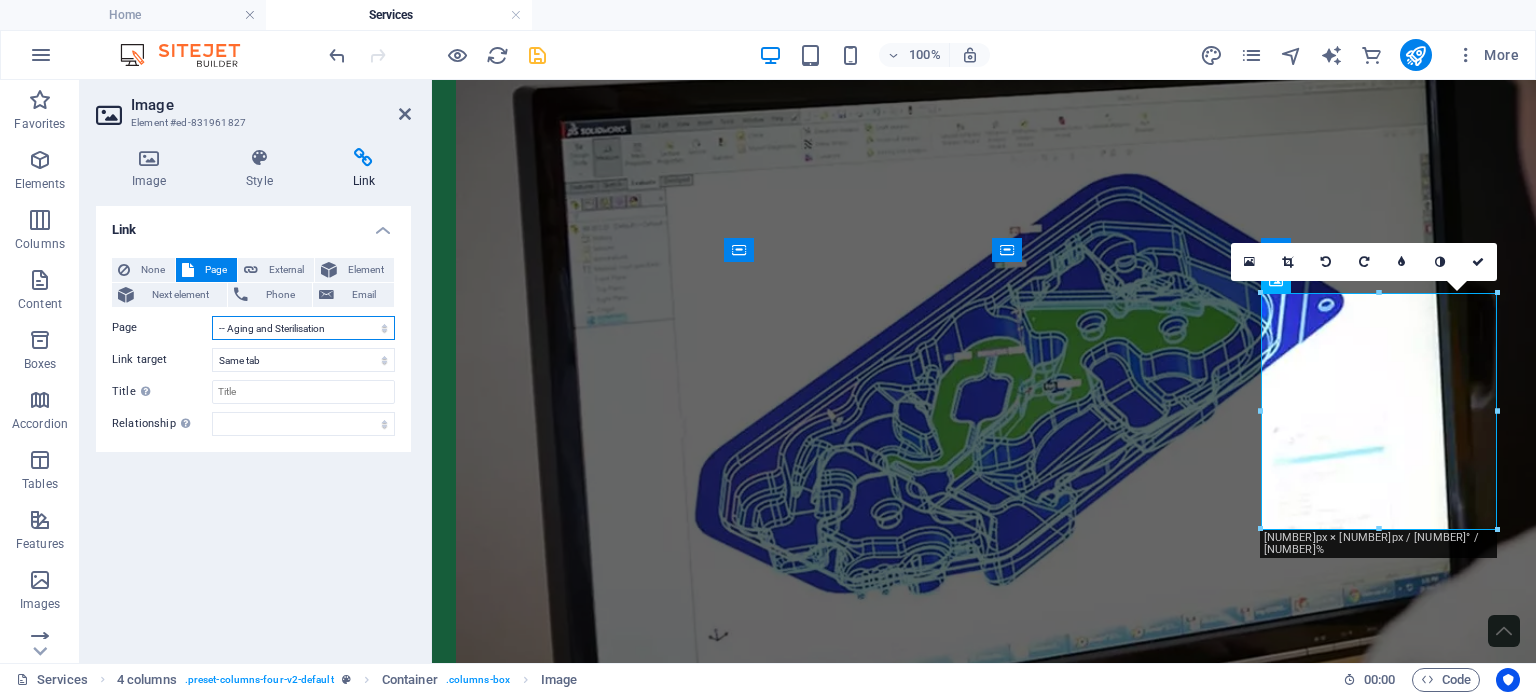 click on "Home About Us Products -- Cleanroom Supplies -- Packaging -- Machinery Services -- Medical Device Consulting -- Calibrations -- Custom Packaging -- Aging and Sterilisation Partnerships Contact Us Website Terms of Use Privacy Policy Coverall Quiz" at bounding box center [303, 328] 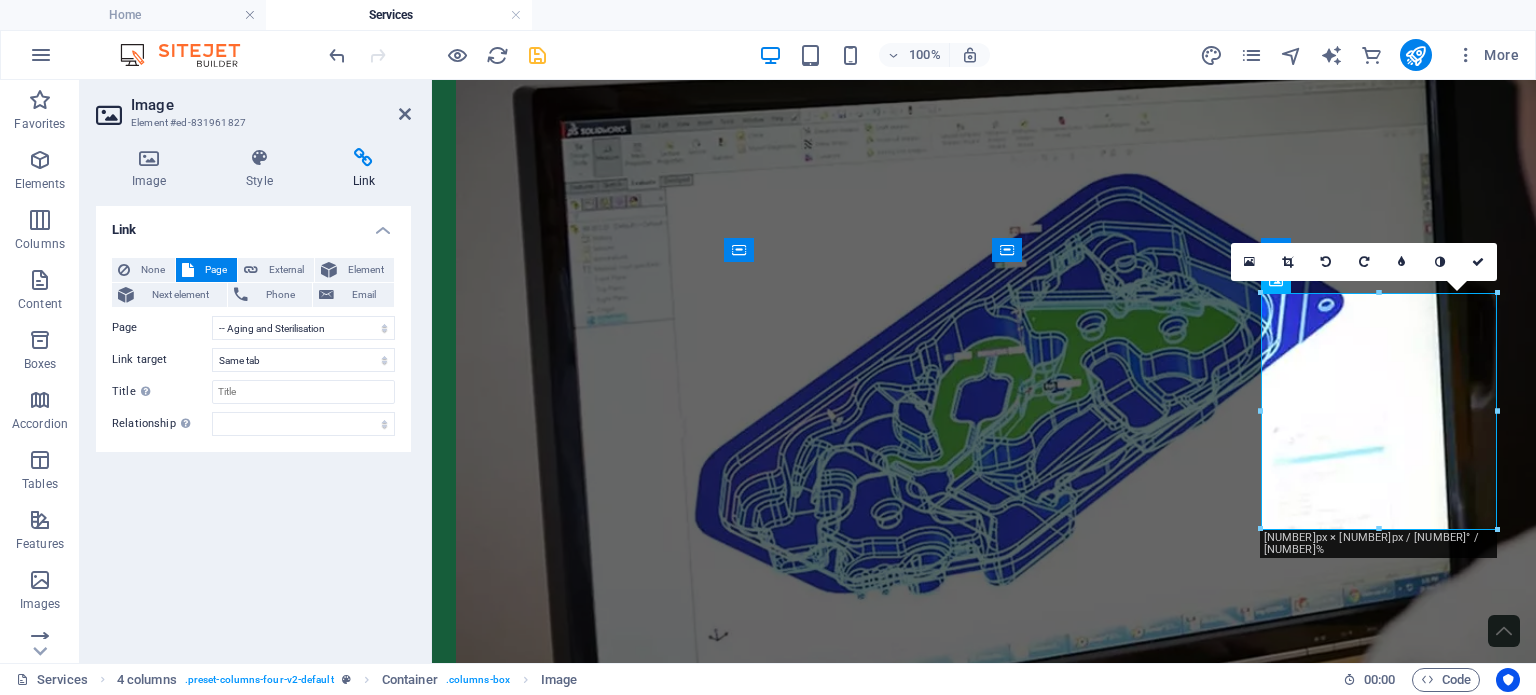 click on "Link None Page External Element Next element Phone Email Page Home About Us Products -- Cleanroom Supplies -- Packaging -- Machinery Services -- Medical Device Consulting -- Calibrations -- Custom Packaging -- Aging and Sterilisation Partnerships Contact Us Website Terms of Use Privacy Policy Coverall Quiz Element
URL Phone Email Link target New tab Same tab Overlay Title Additional link description, should not be the same as the link text. The title is most often shown as a tooltip text when the mouse moves over the element. Leave empty if uncertain. Relationship Sets the  relationship of this link to the link target . For example, the value "nofollow" instructs search engines not to follow the link. Can be left empty. alternate author bookmark external help license next nofollow noreferrer noopener prev search tag" at bounding box center (253, 426) 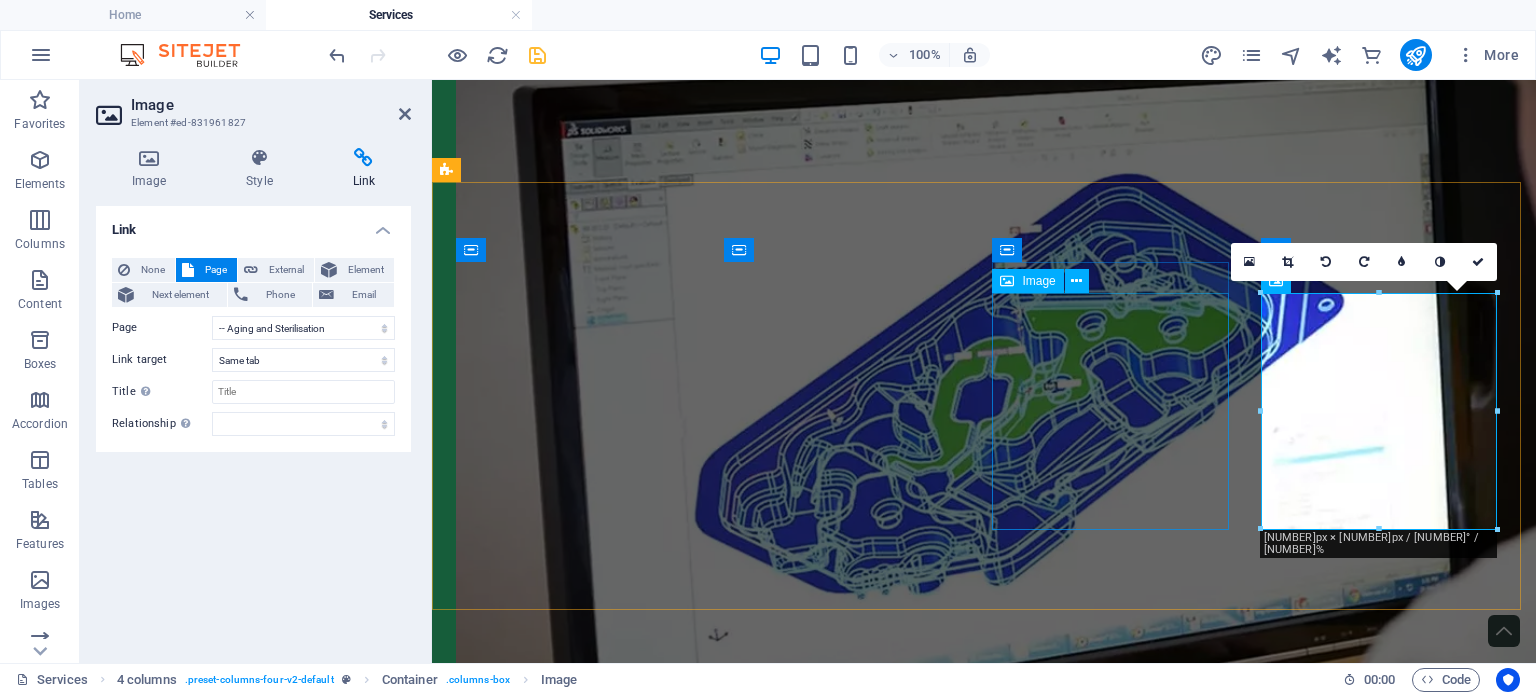 click at bounding box center (576, 2383) 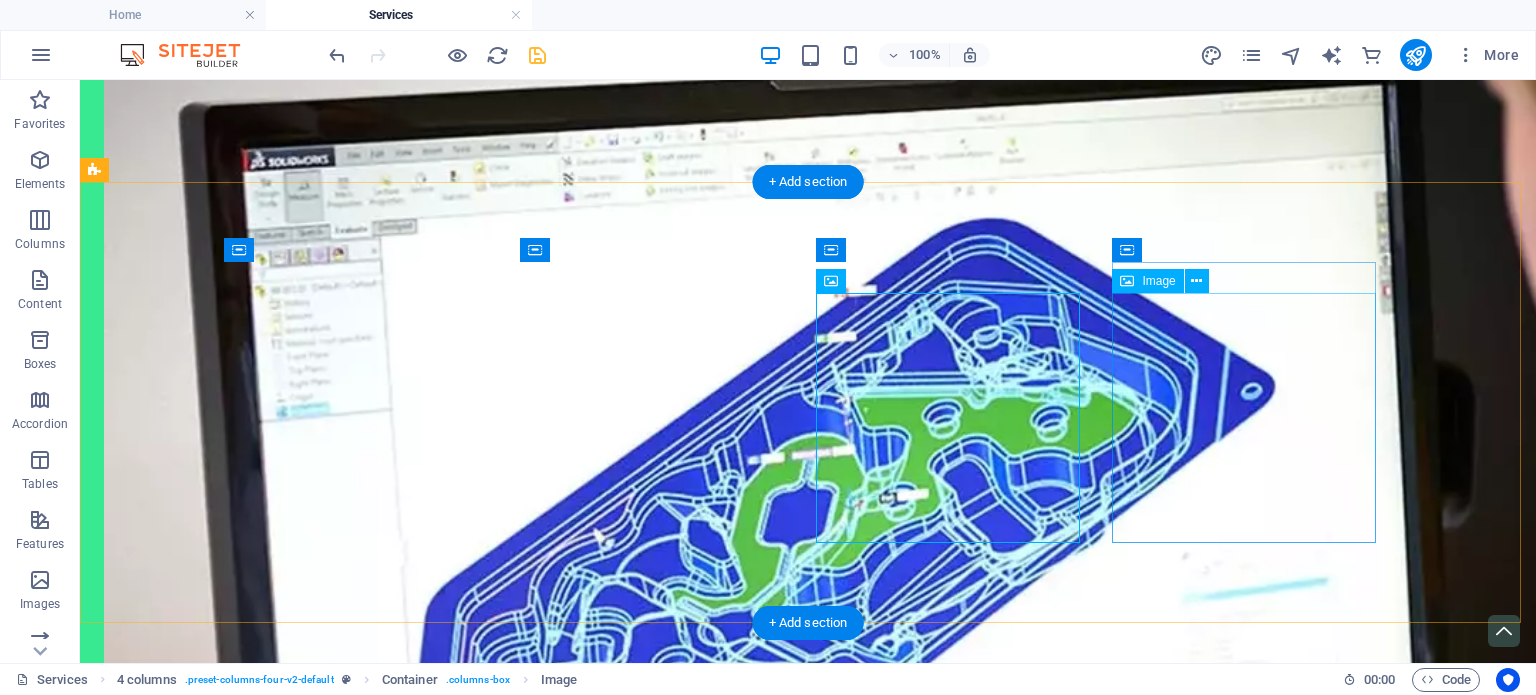 scroll, scrollTop: 703, scrollLeft: 0, axis: vertical 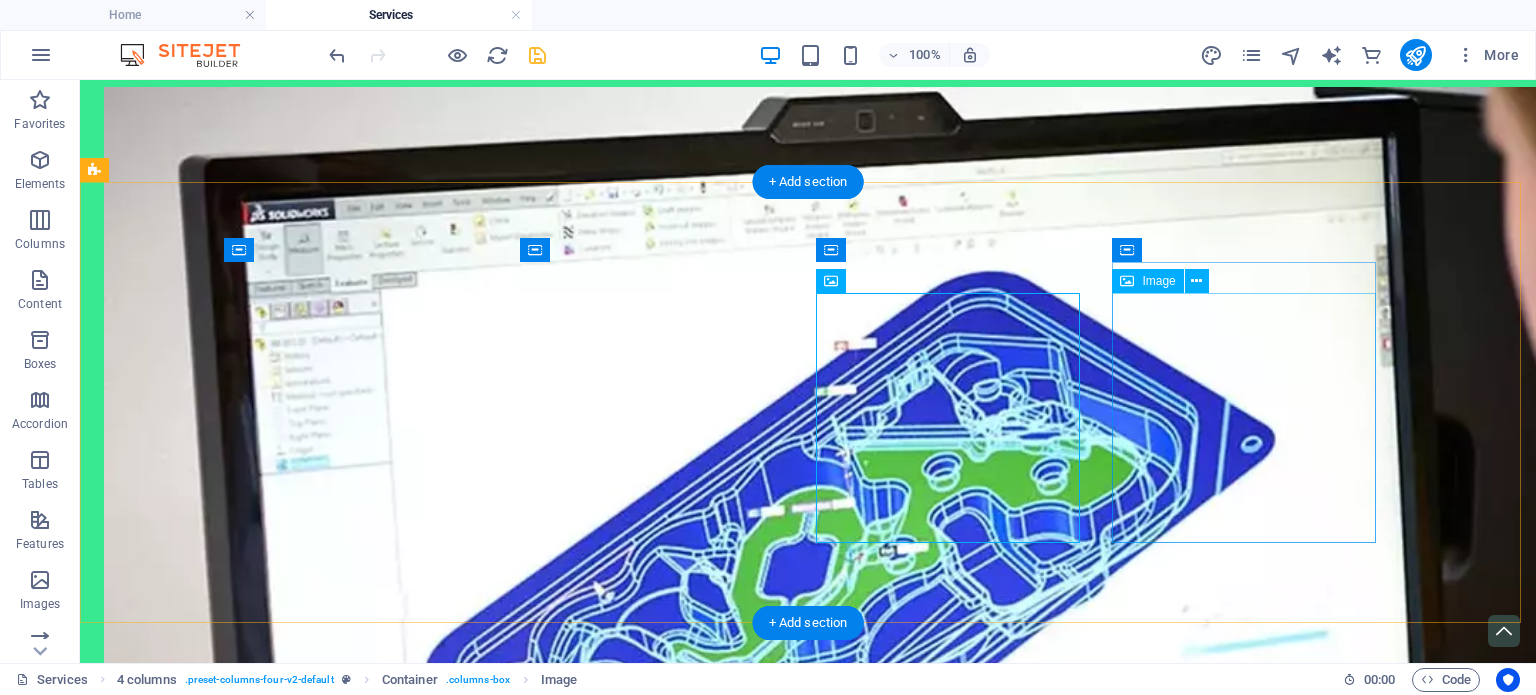 click at bounding box center (236, 3243) 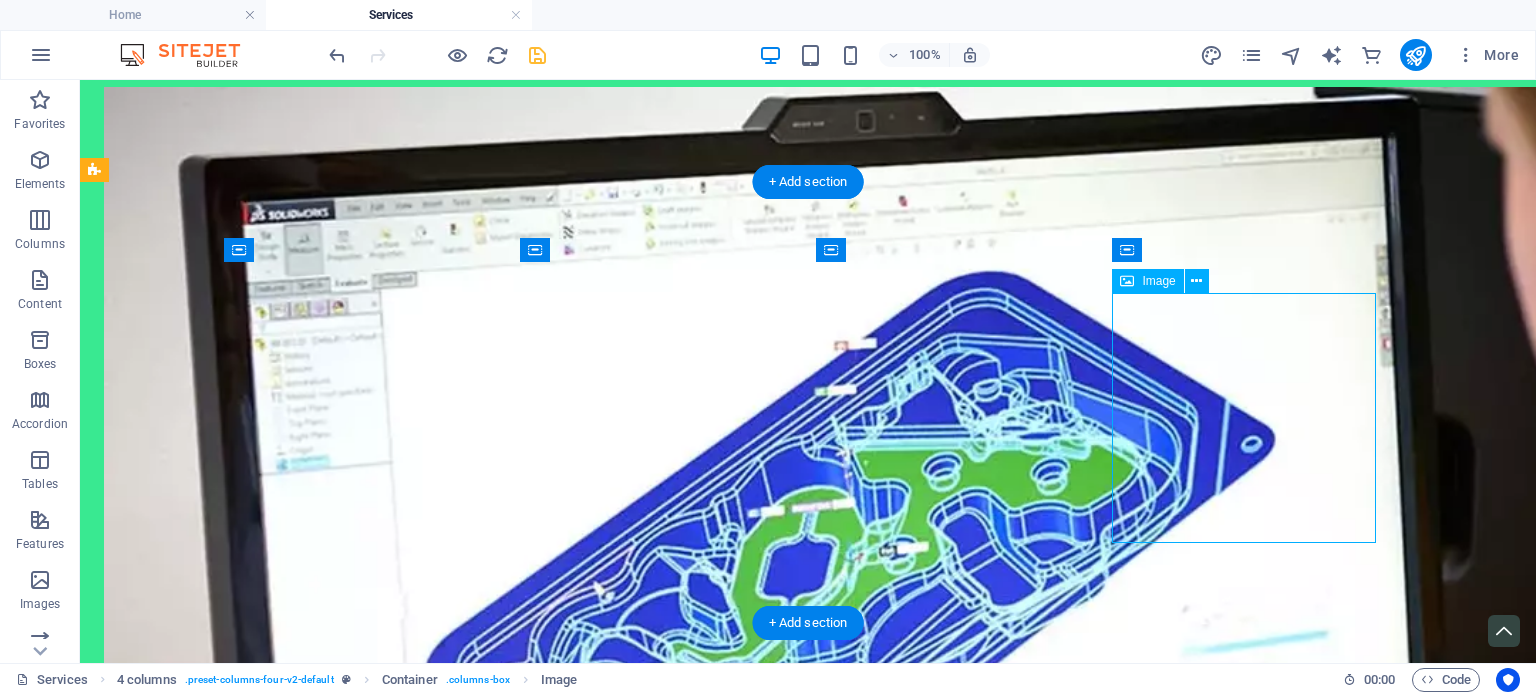 click at bounding box center (236, 3243) 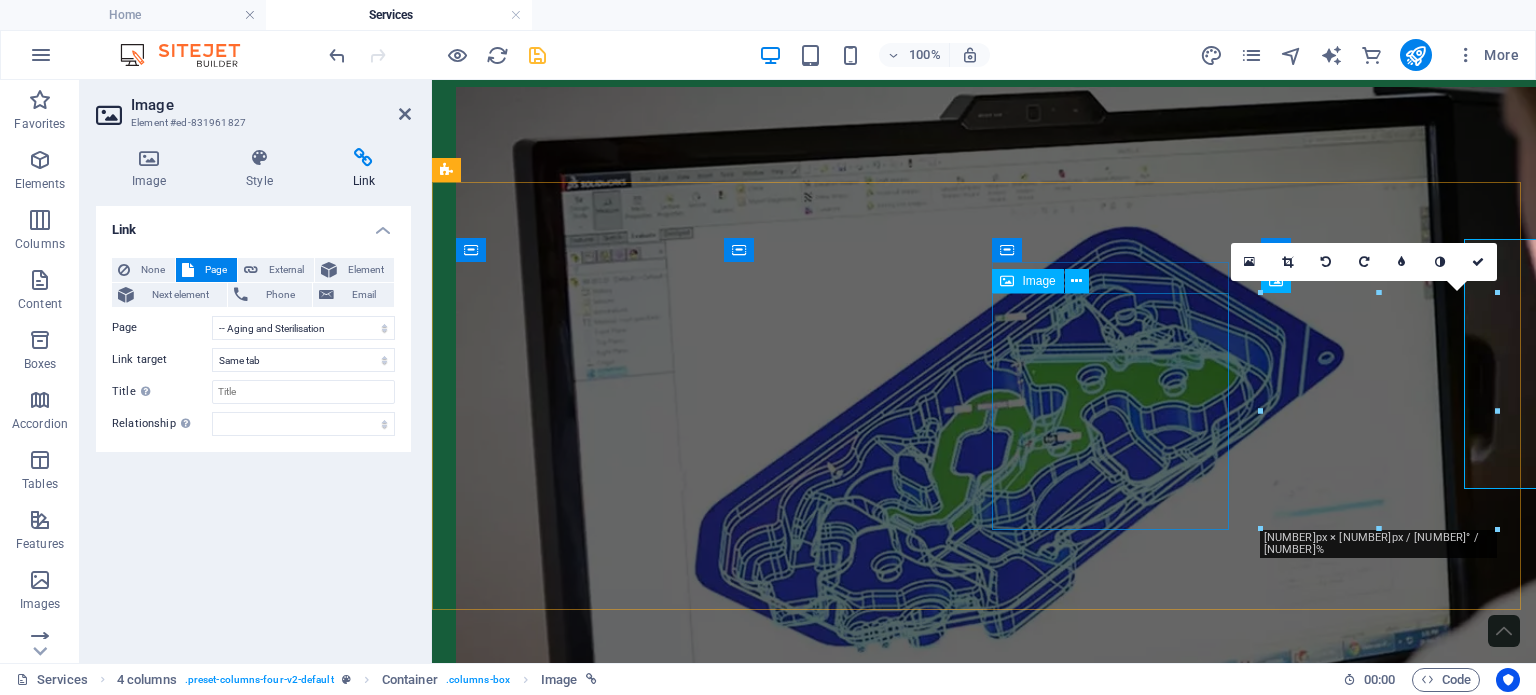 scroll, scrollTop: 756, scrollLeft: 0, axis: vertical 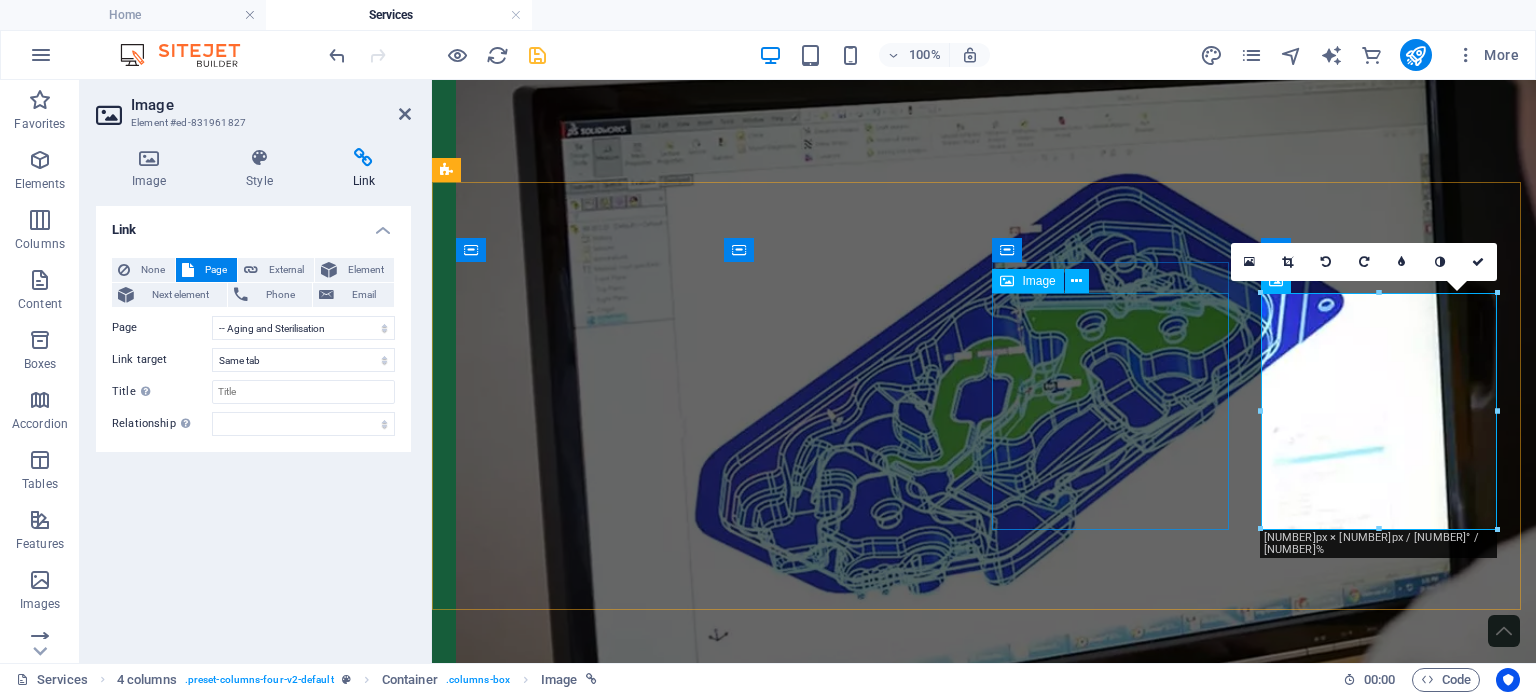 click at bounding box center (576, 2383) 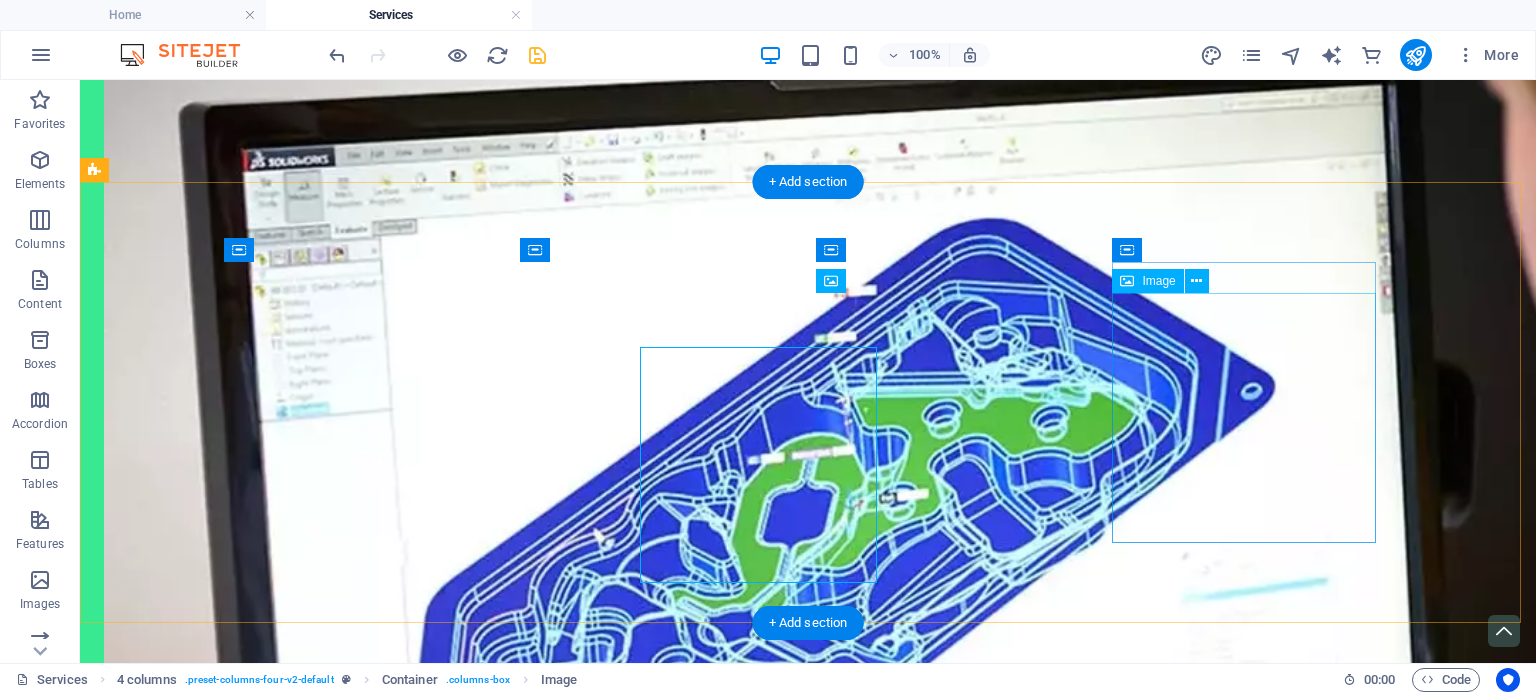 scroll, scrollTop: 703, scrollLeft: 0, axis: vertical 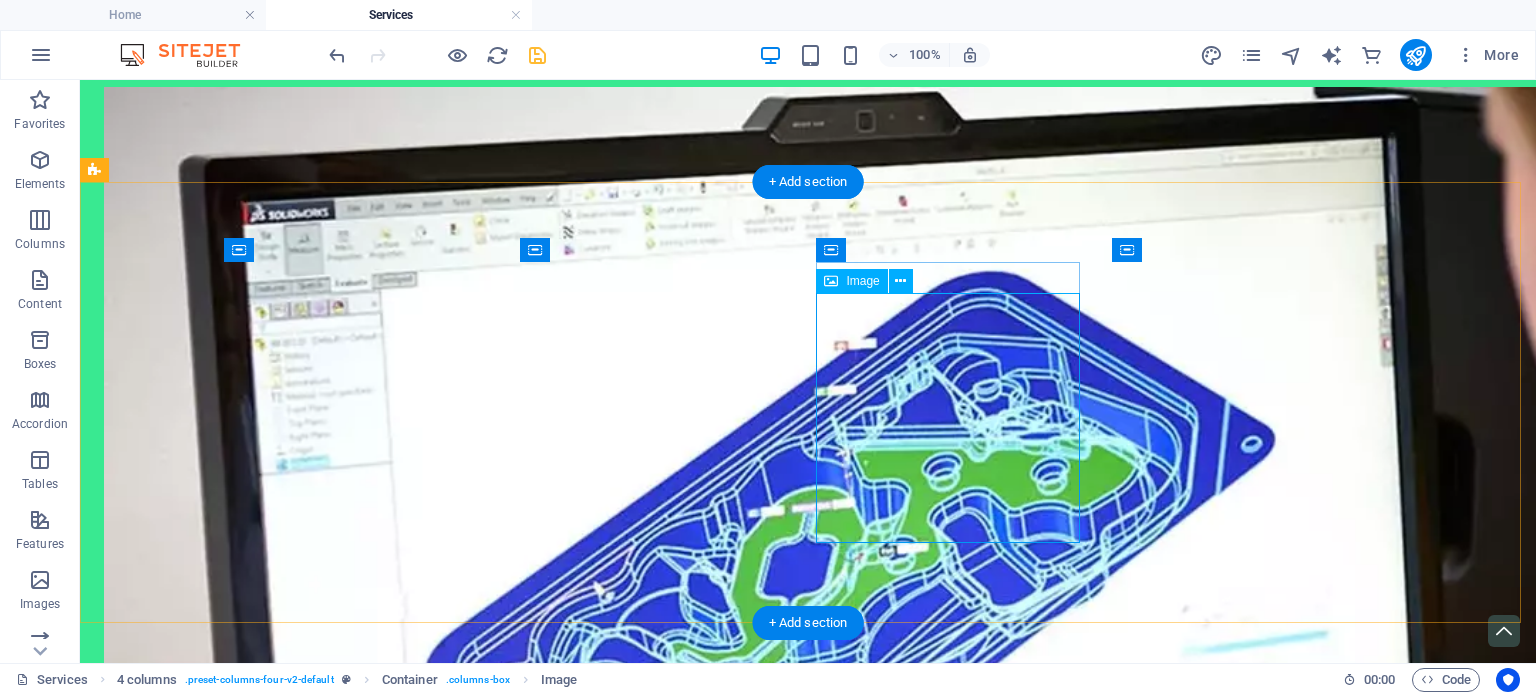 click at bounding box center (236, 2696) 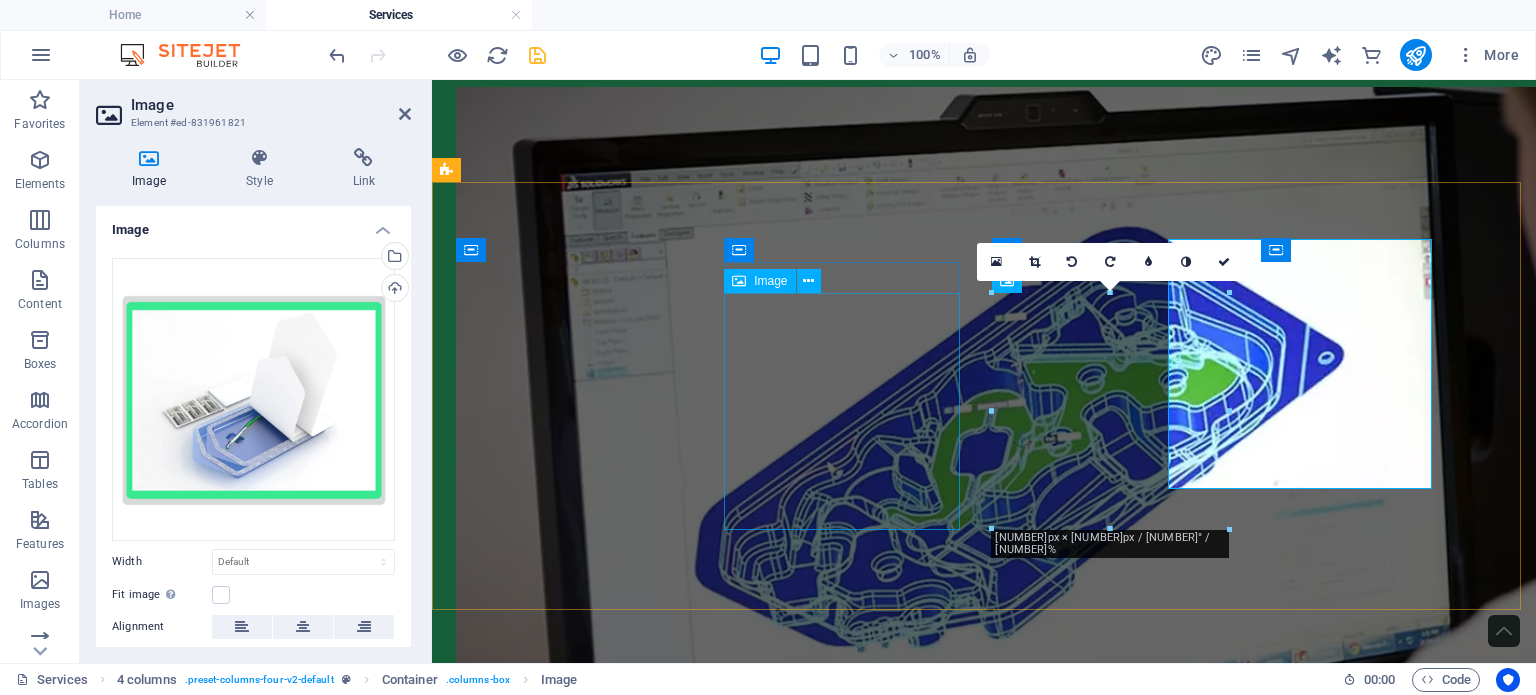 scroll, scrollTop: 756, scrollLeft: 0, axis: vertical 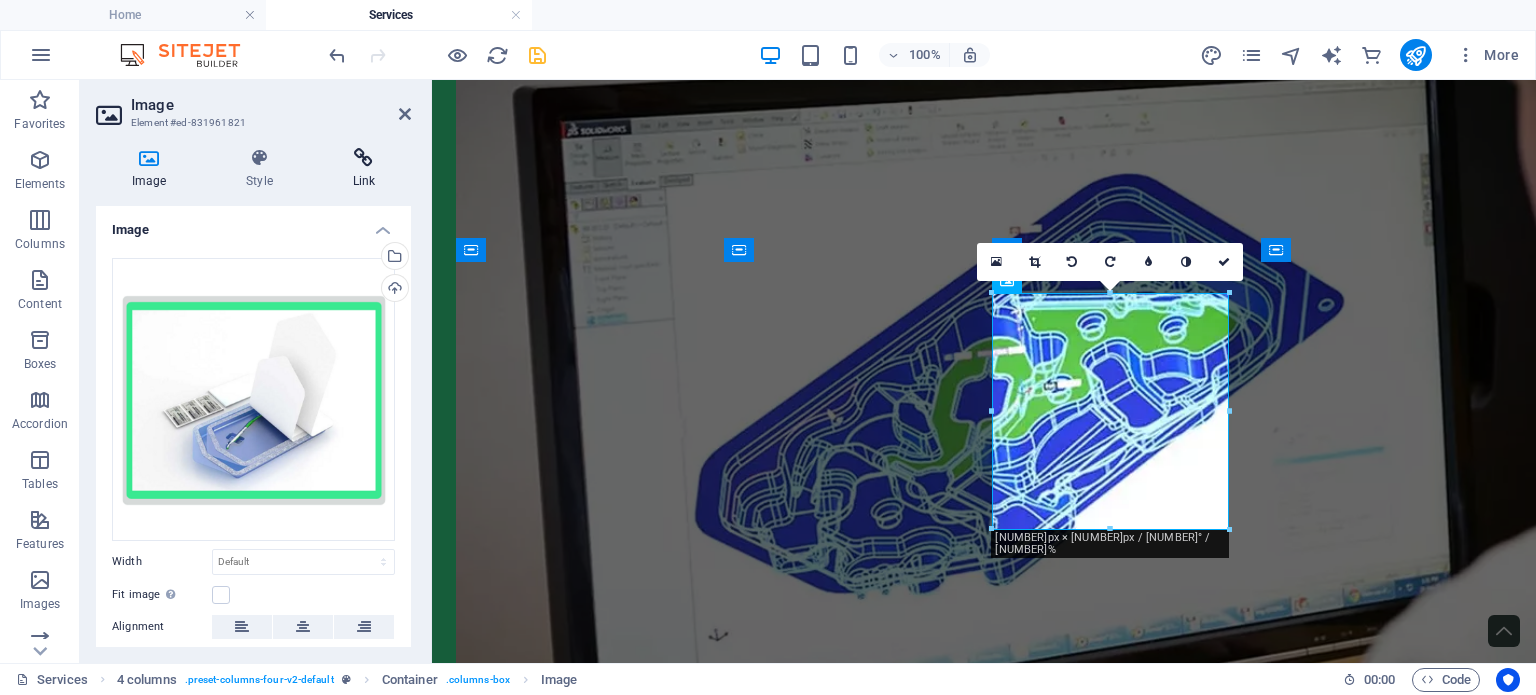 click on "Link" at bounding box center [364, 169] 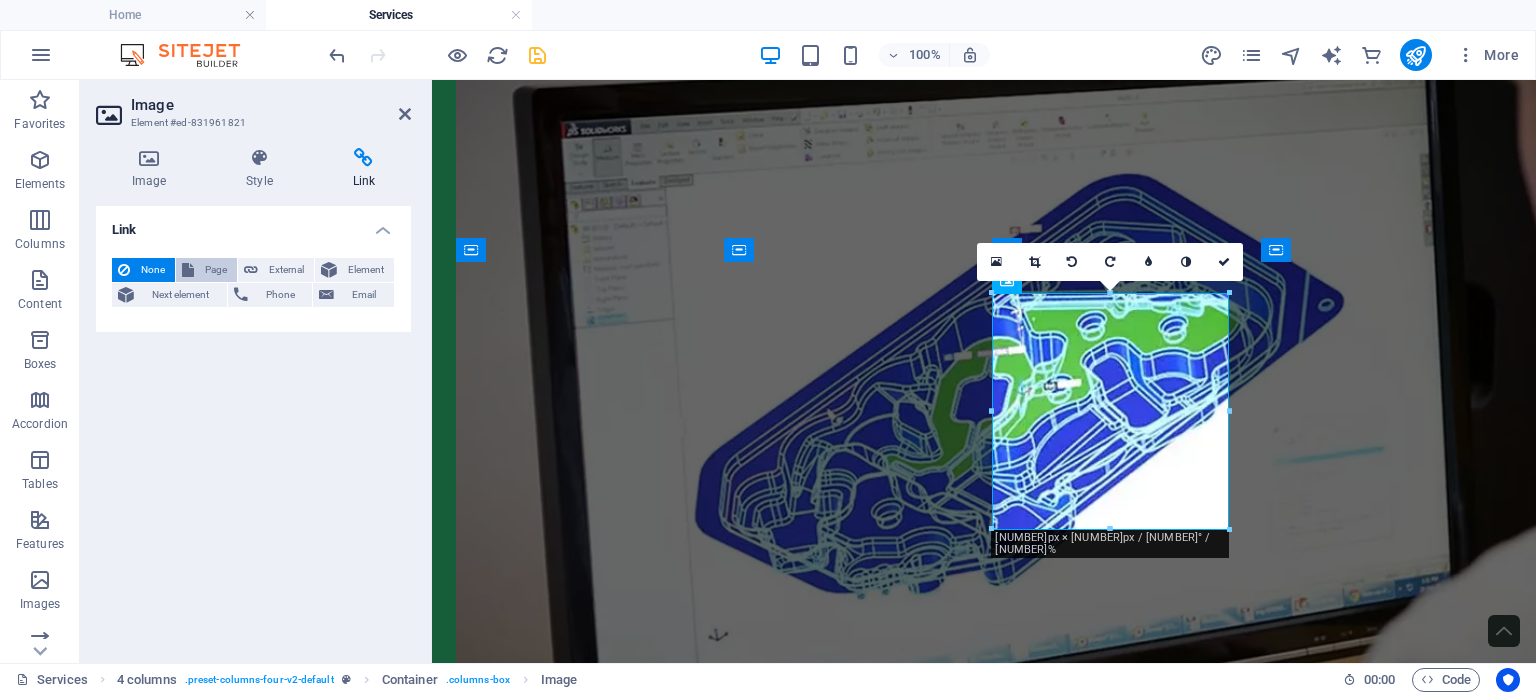 click on "Page" at bounding box center [215, 270] 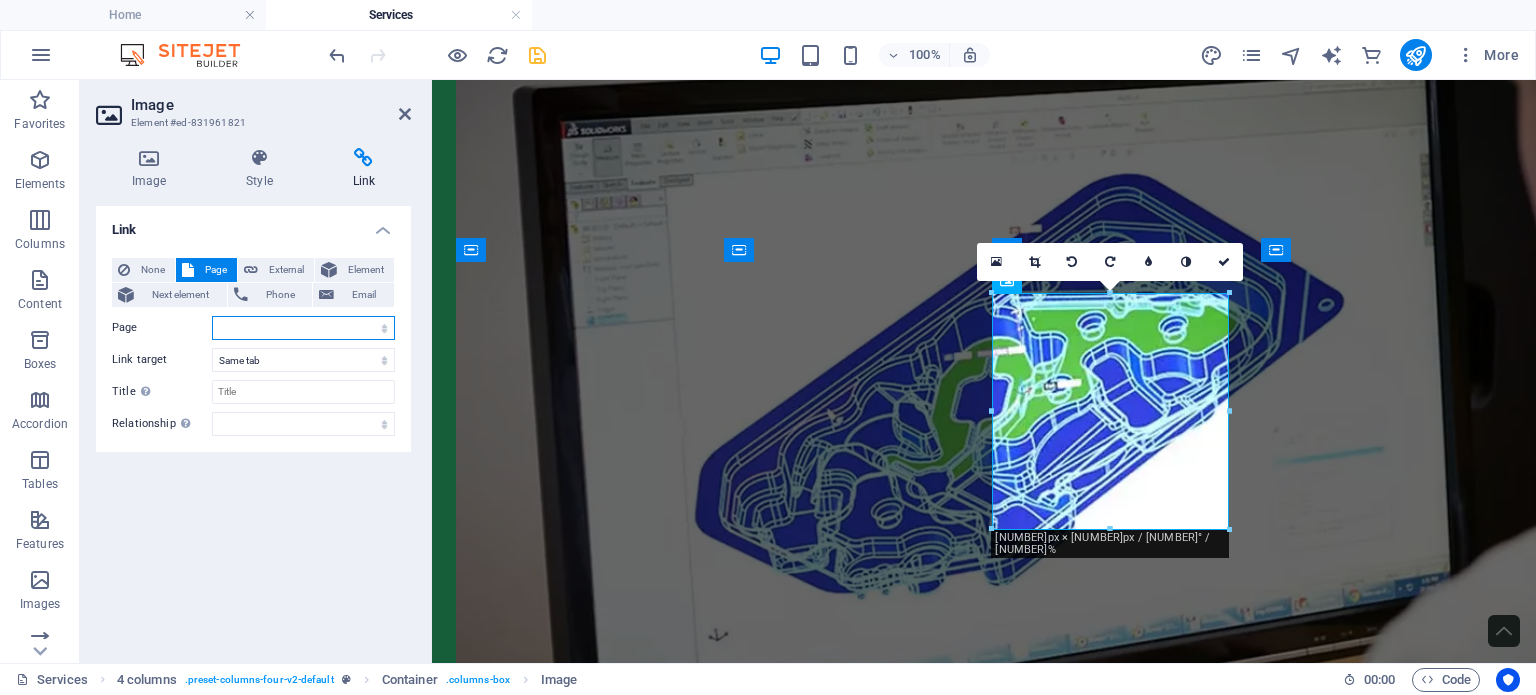 click on "Home About Us Products -- Cleanroom Supplies -- Packaging -- Machinery Services -- Medical Device Consulting -- Calibrations -- Custom Packaging -- Aging and Sterilisation Partnerships Contact Us Website Terms of Use Privacy Policy Coverall Quiz" at bounding box center (303, 328) 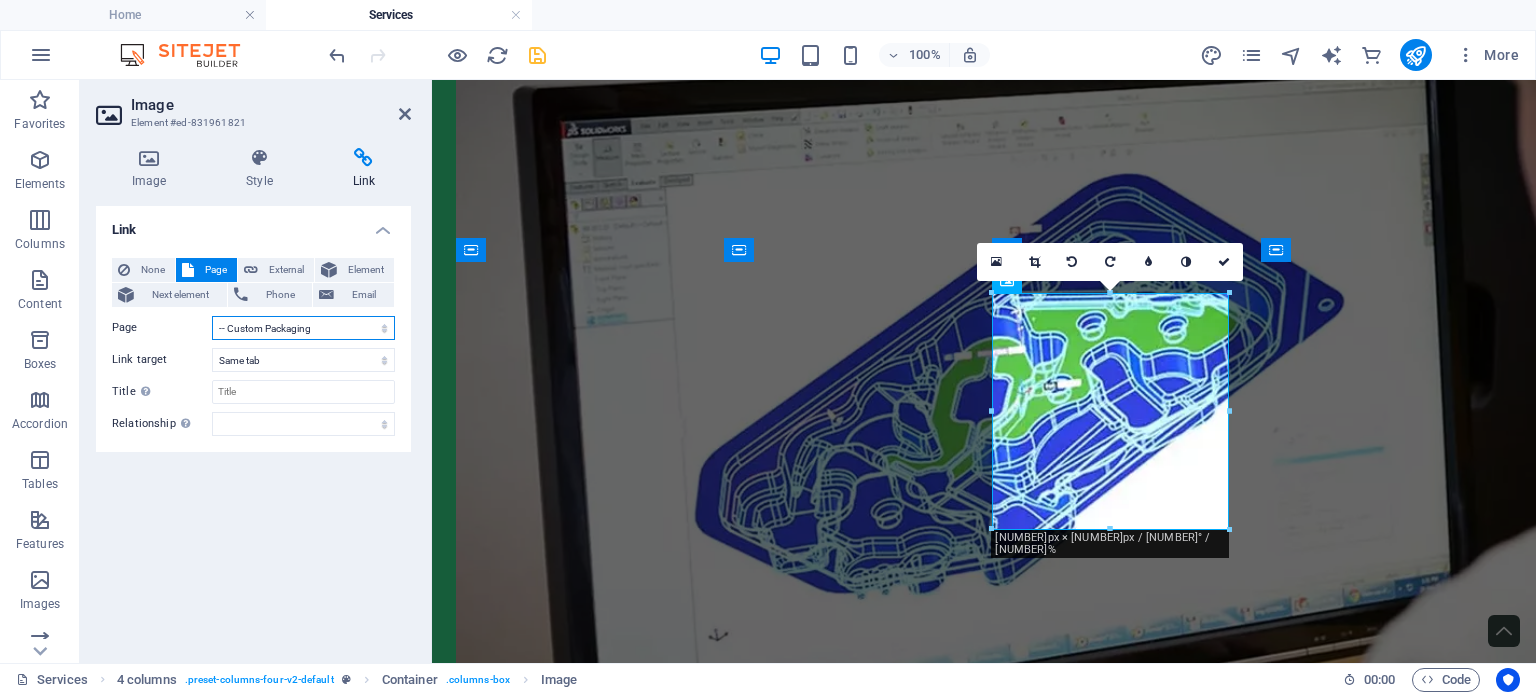 click on "Home About Us Products -- Cleanroom Supplies -- Packaging -- Machinery Services -- Medical Device Consulting -- Calibrations -- Custom Packaging -- Aging and Sterilisation Partnerships Contact Us Website Terms of Use Privacy Policy Coverall Quiz" at bounding box center [303, 328] 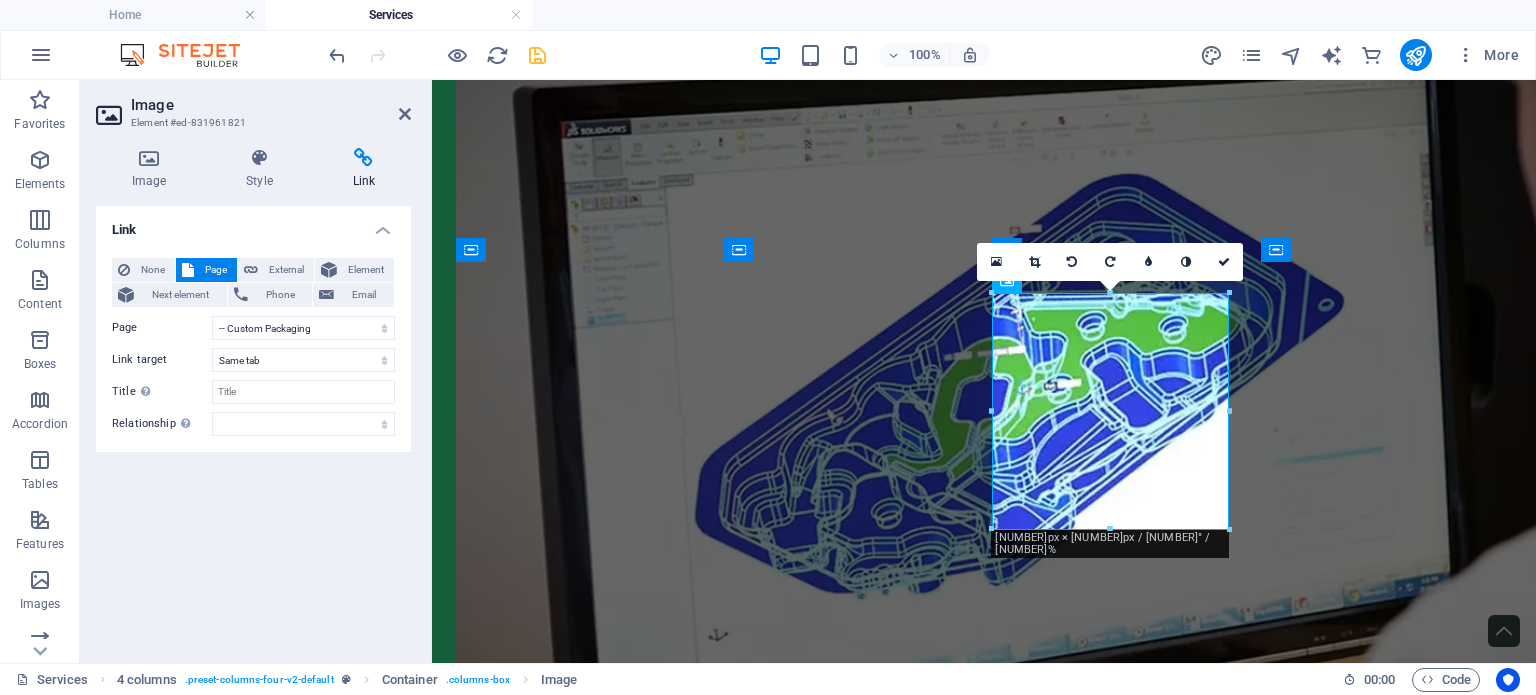 click on "Link None Page External Element Next element Phone Email Page Home About Us Products -- Cleanroom Supplies -- Packaging -- Machinery Services -- Medical Device Consulting -- Calibrations -- Custom Packaging -- Aging and Sterilisation Partnerships Contact Us Website Terms of Use Privacy Policy Coverall Quiz Element
URL Phone Email Link target New tab Same tab Overlay Title Additional link description, should not be the same as the link text. The title is most often shown as a tooltip text when the mouse moves over the element. Leave empty if uncertain. Relationship Sets the  relationship of this link to the link target . For example, the value "nofollow" instructs search engines not to follow the link. Can be left empty. alternate author bookmark external help license next nofollow noreferrer noopener prev search tag" at bounding box center (253, 426) 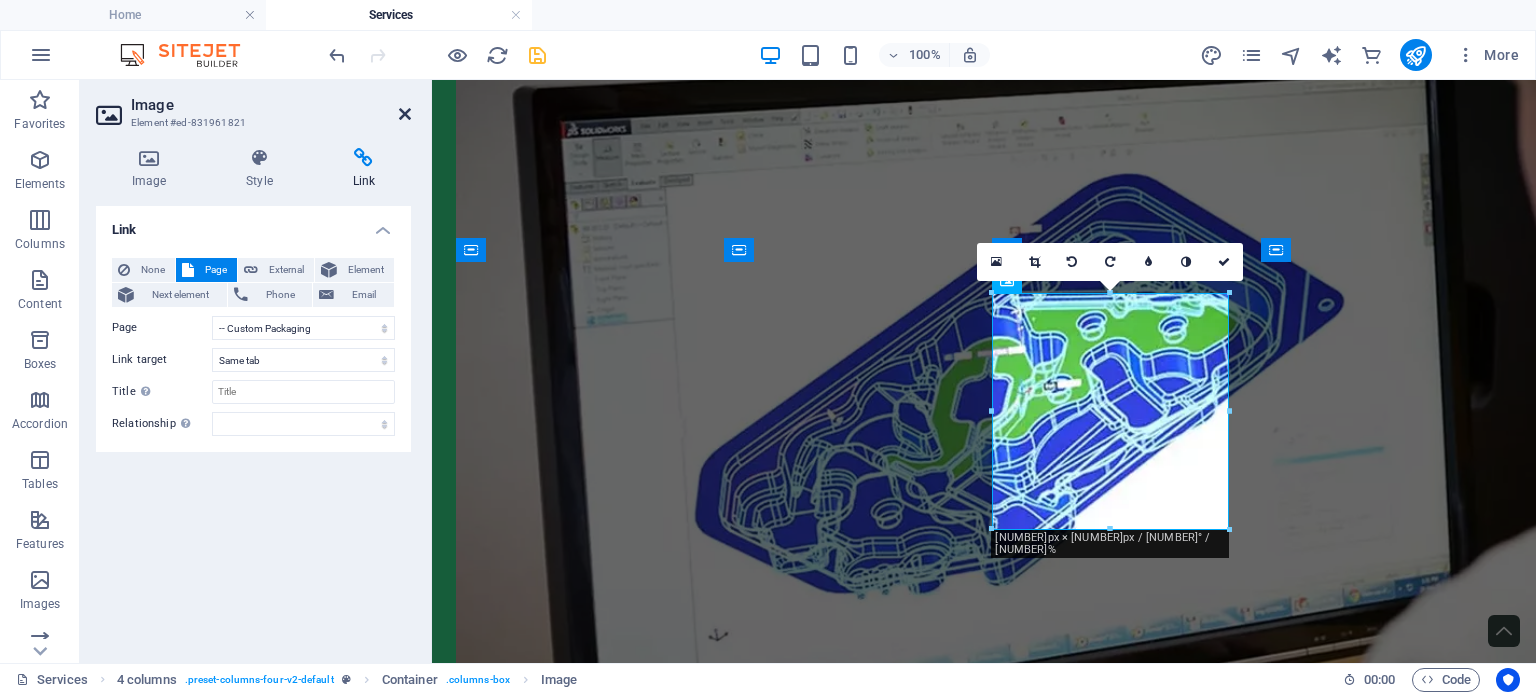 click at bounding box center [405, 114] 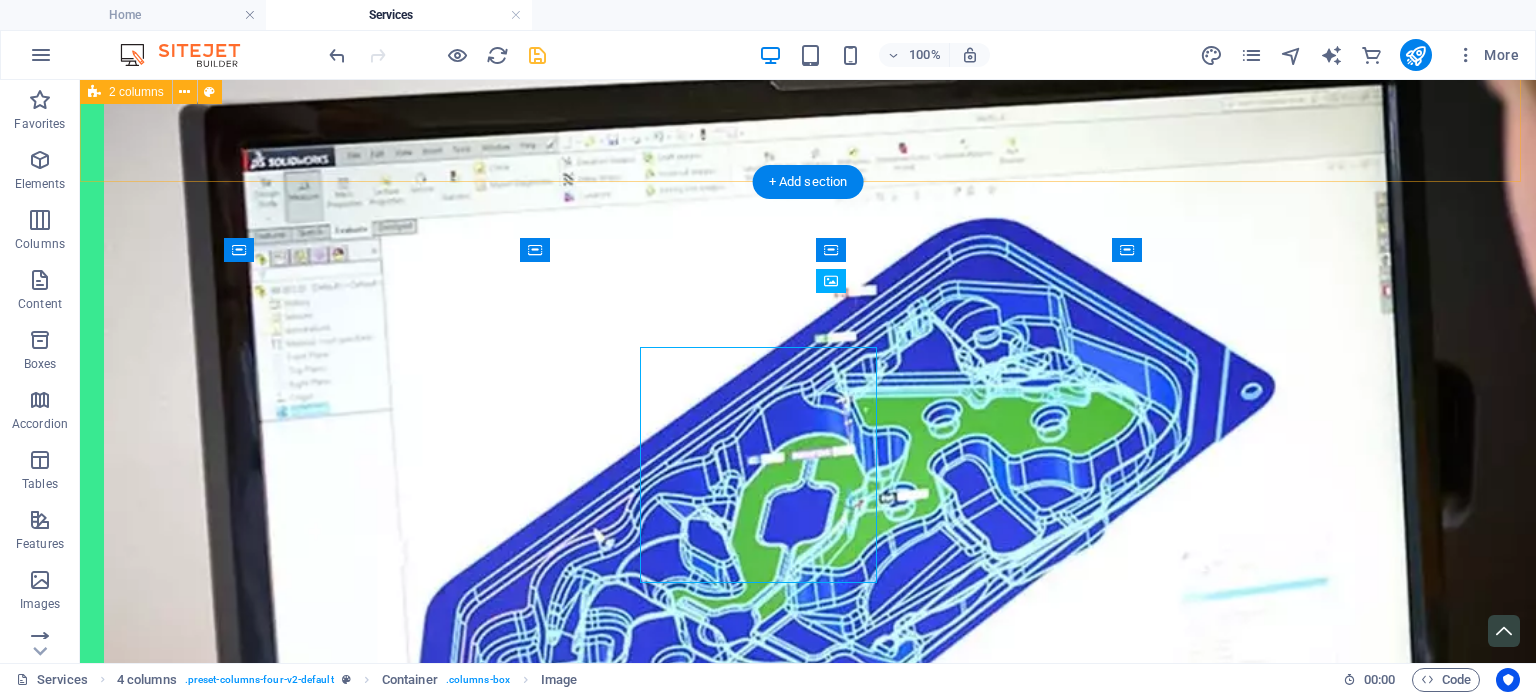 scroll, scrollTop: 703, scrollLeft: 0, axis: vertical 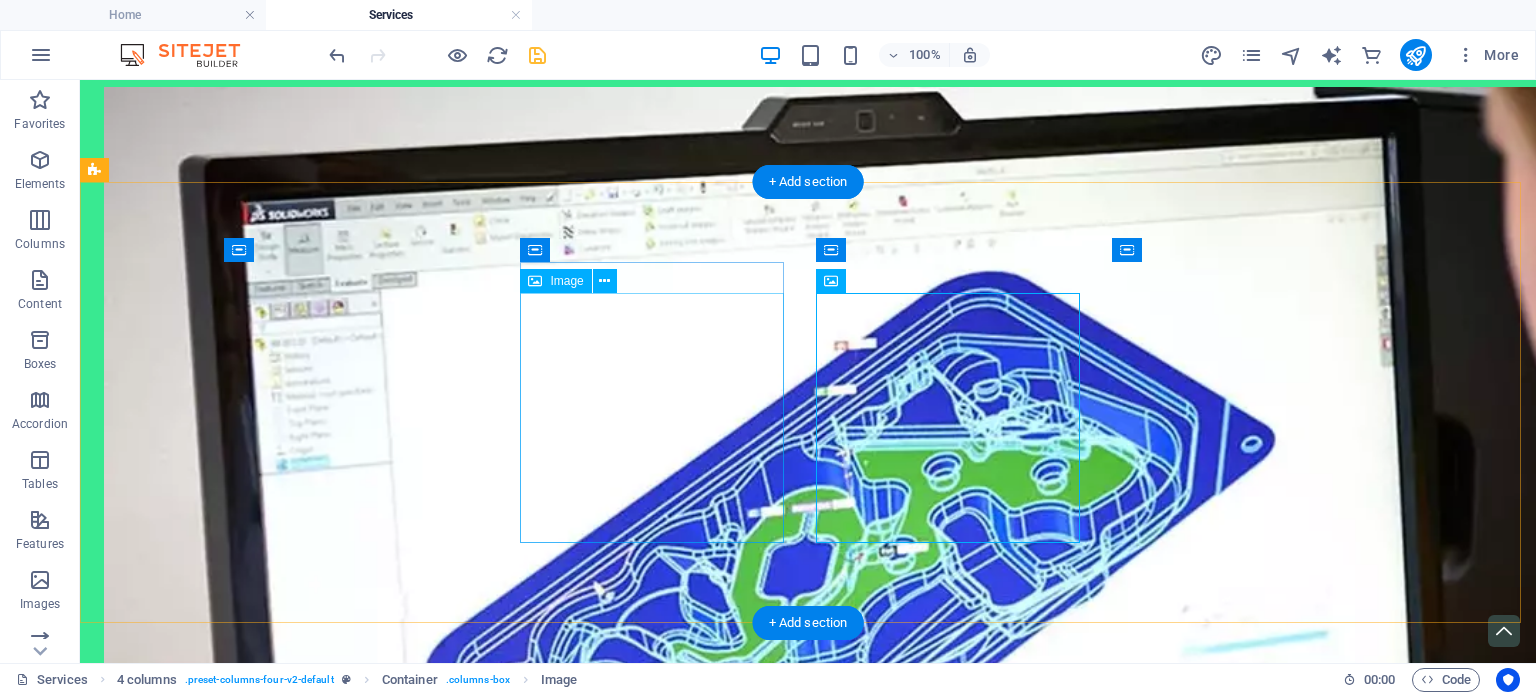 click at bounding box center [236, 2149] 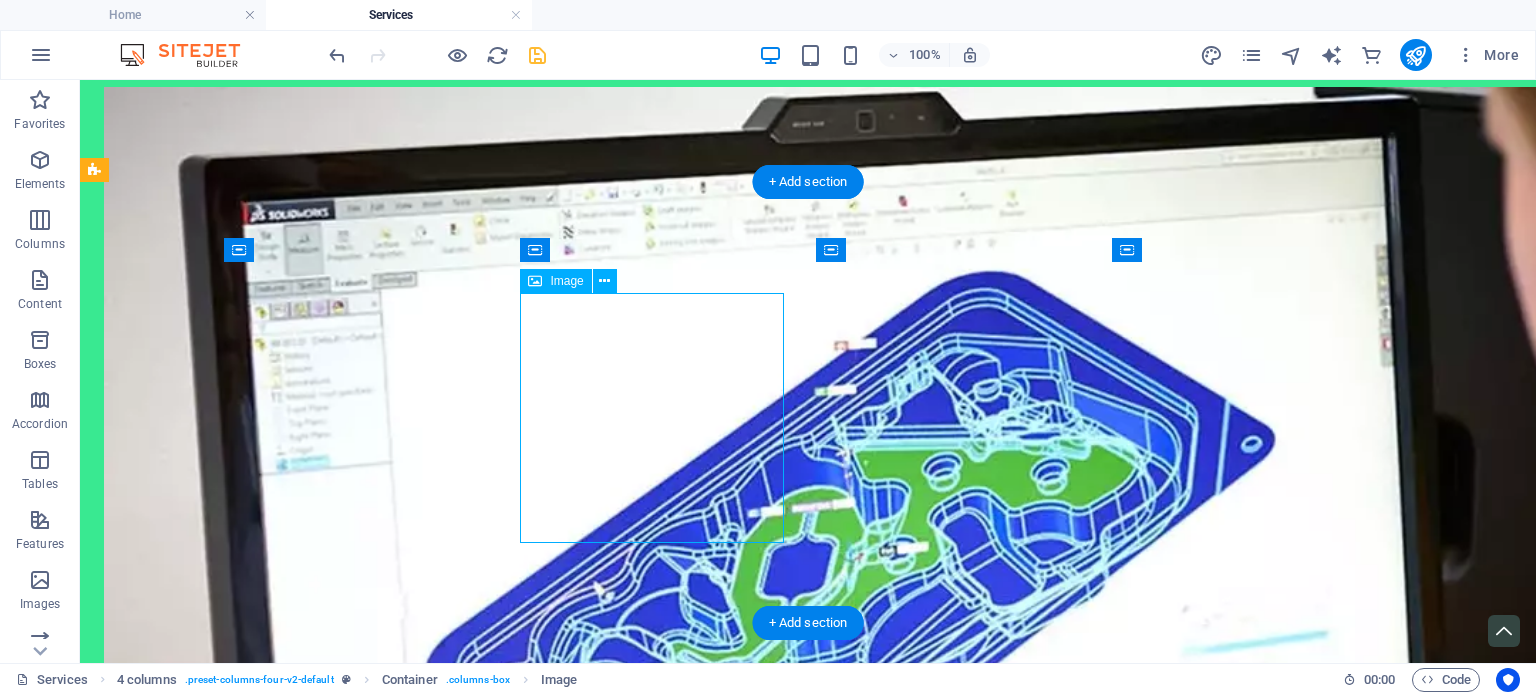 click at bounding box center [236, 2149] 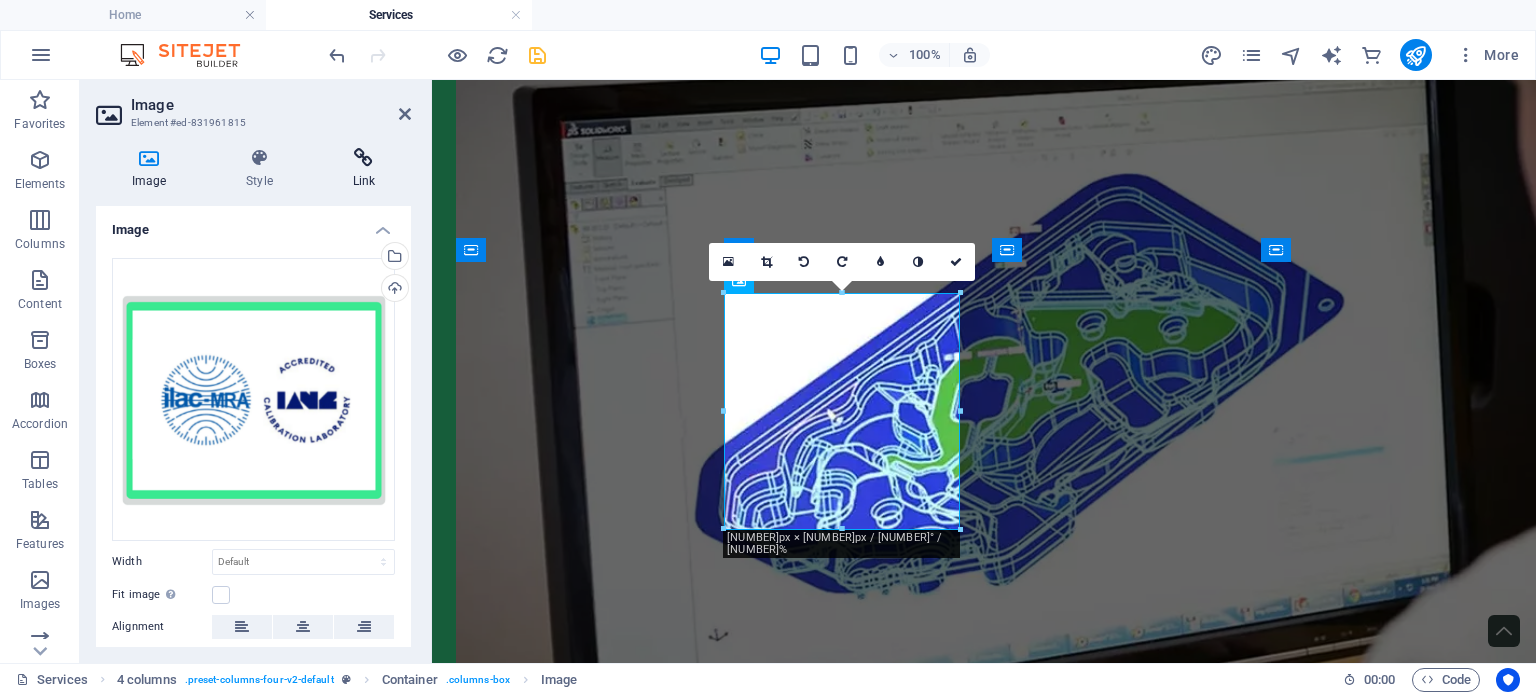 click on "Link" at bounding box center [364, 169] 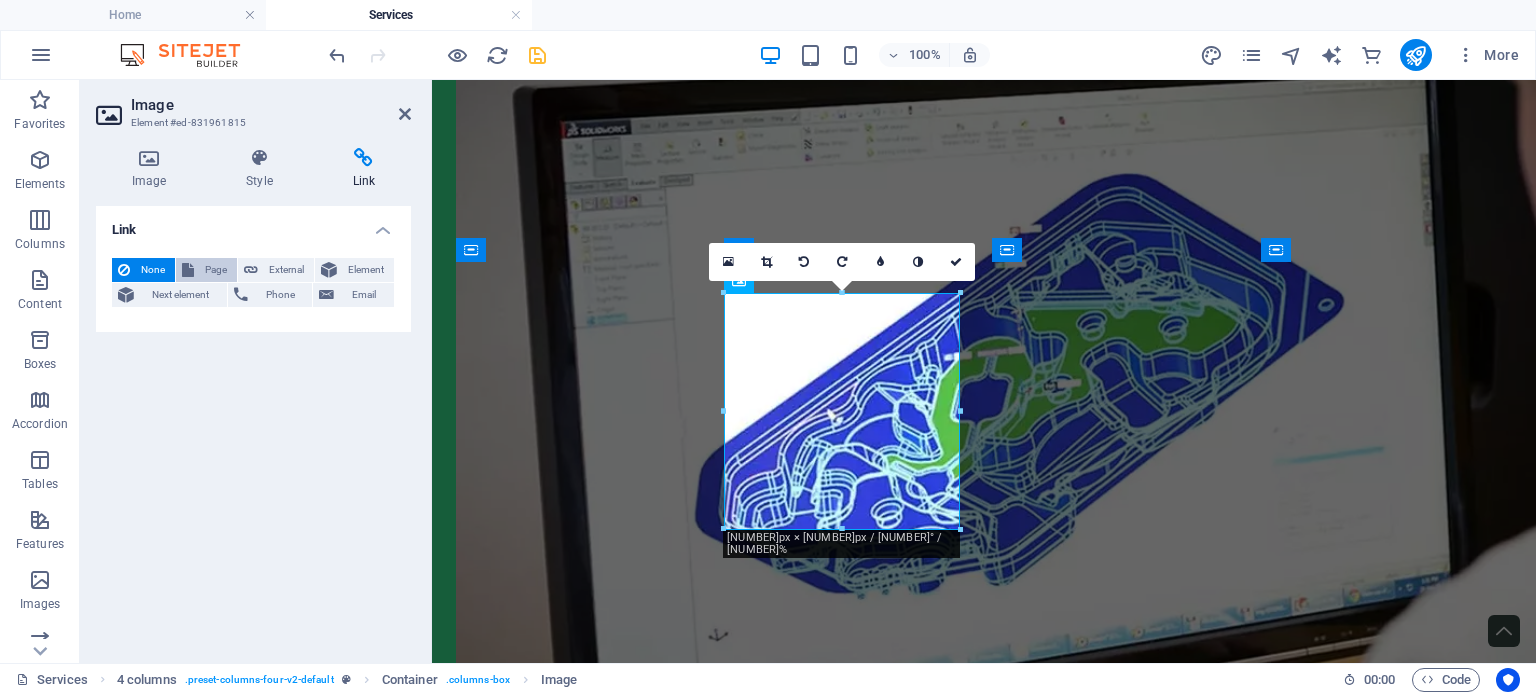 click on "Page" at bounding box center [215, 270] 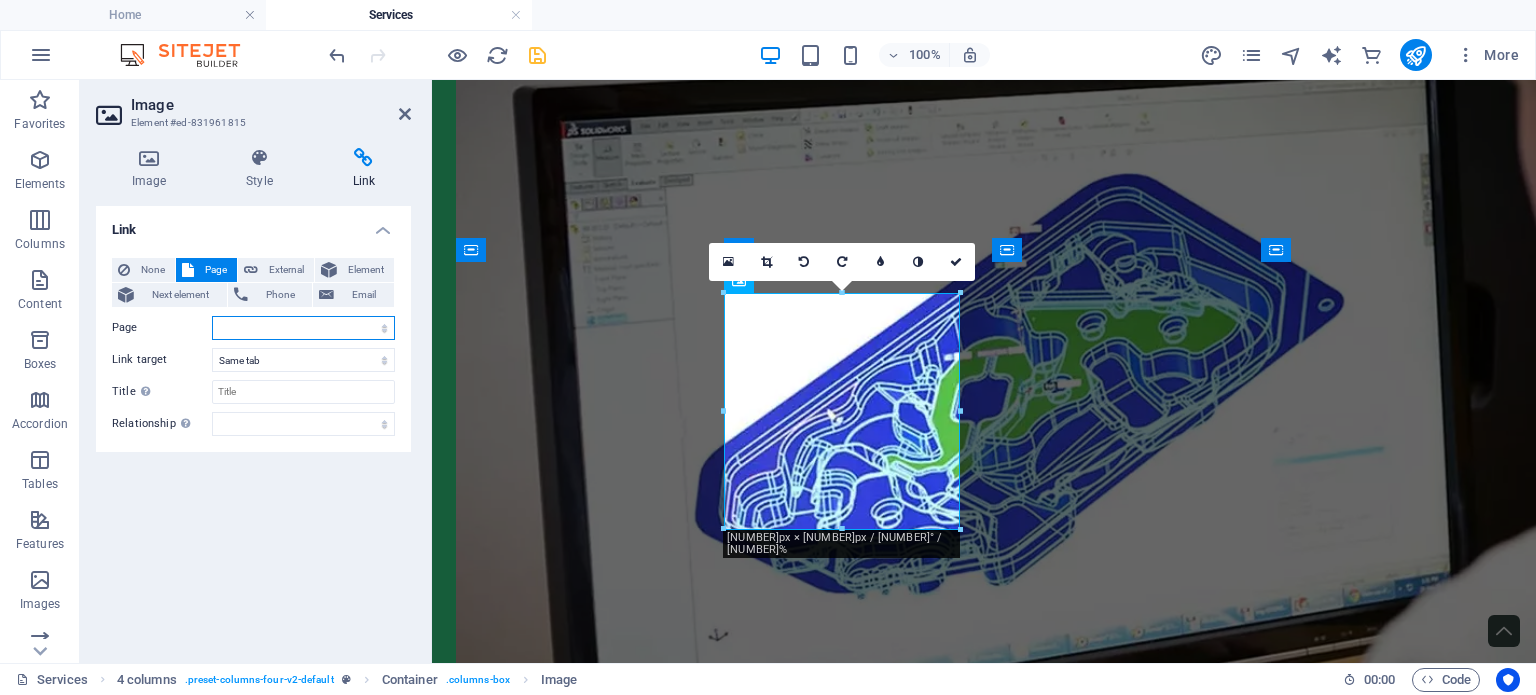 click on "Home About Us Products -- Cleanroom Supplies -- Packaging -- Machinery Services -- Medical Device Consulting -- Calibrations -- Custom Packaging -- Aging and Sterilisation Partnerships Contact Us Website Terms of Use Privacy Policy Coverall Quiz" at bounding box center [303, 328] 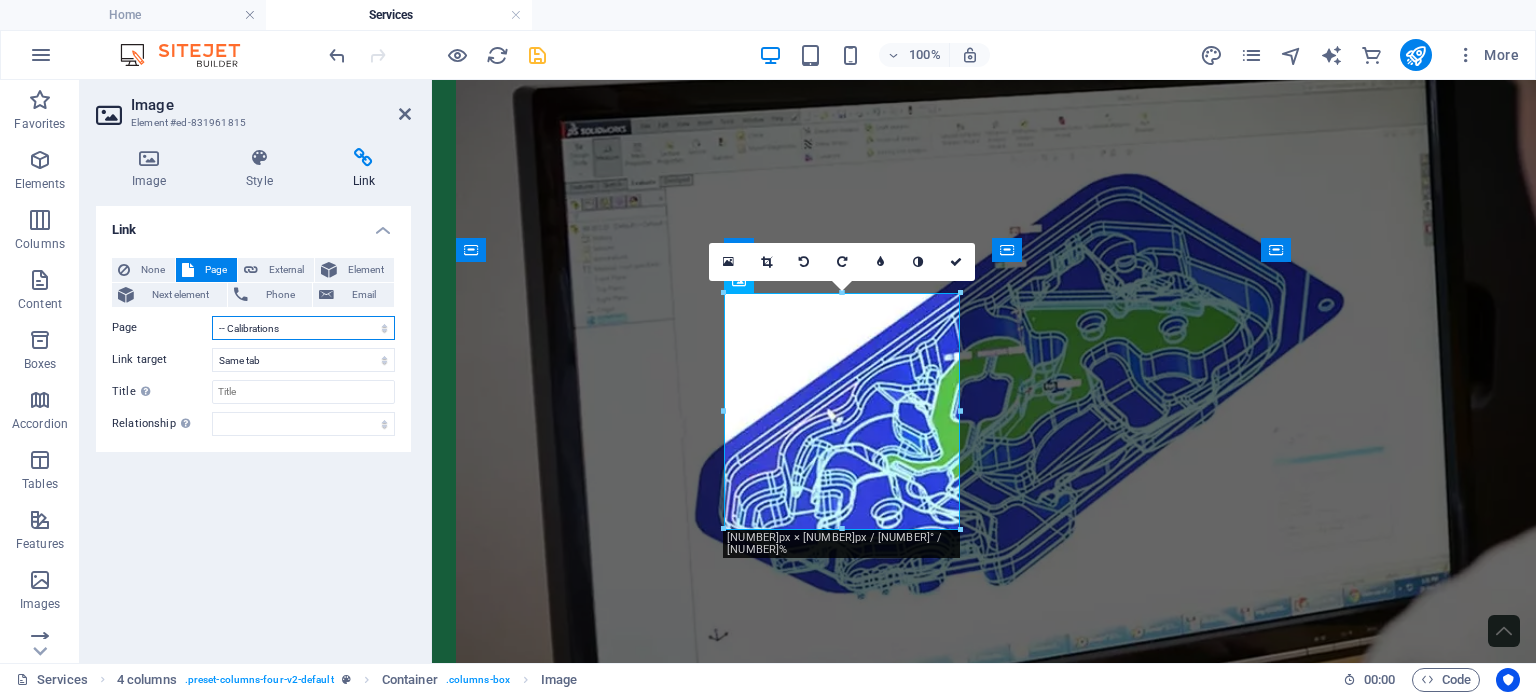 click on "Home About Us Products -- Cleanroom Supplies -- Packaging -- Machinery Services -- Medical Device Consulting -- Calibrations -- Custom Packaging -- Aging and Sterilisation Partnerships Contact Us Website Terms of Use Privacy Policy Coverall Quiz" at bounding box center (303, 328) 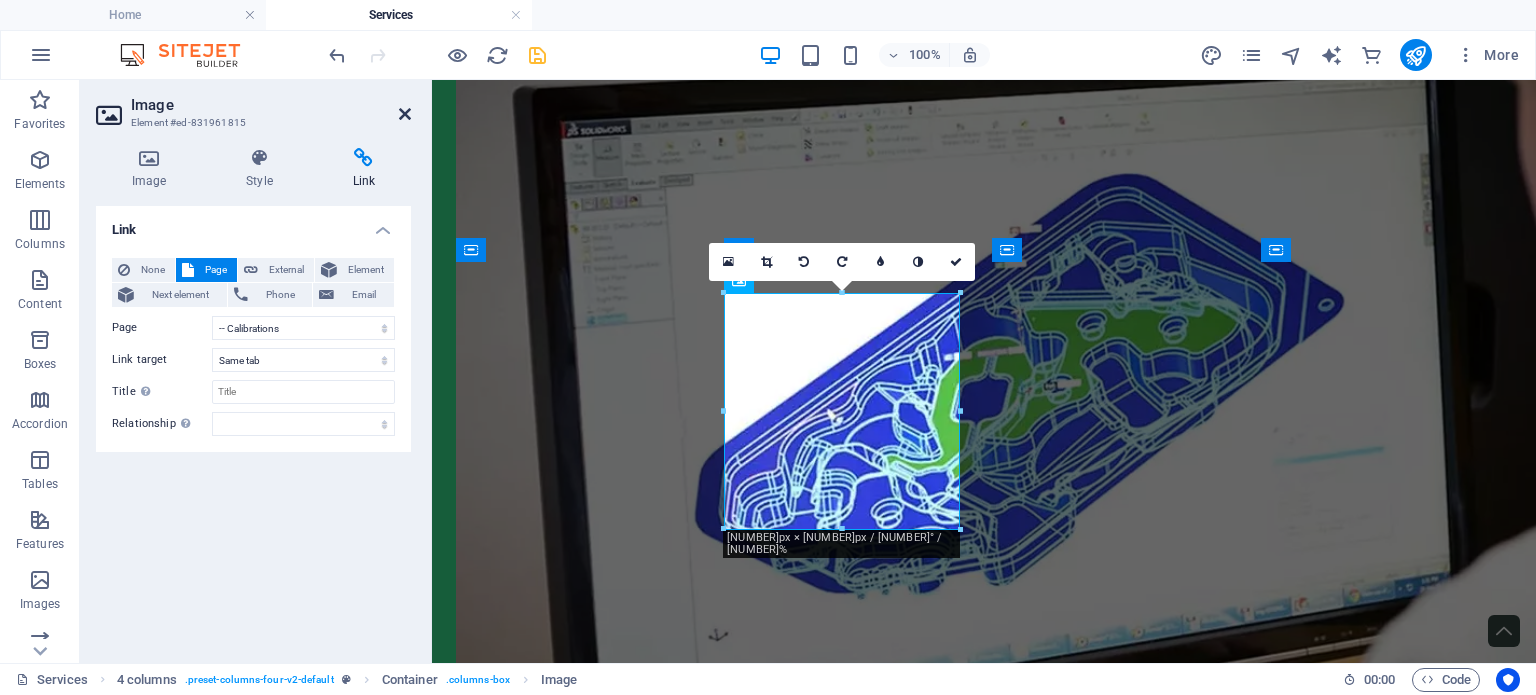 click at bounding box center [405, 114] 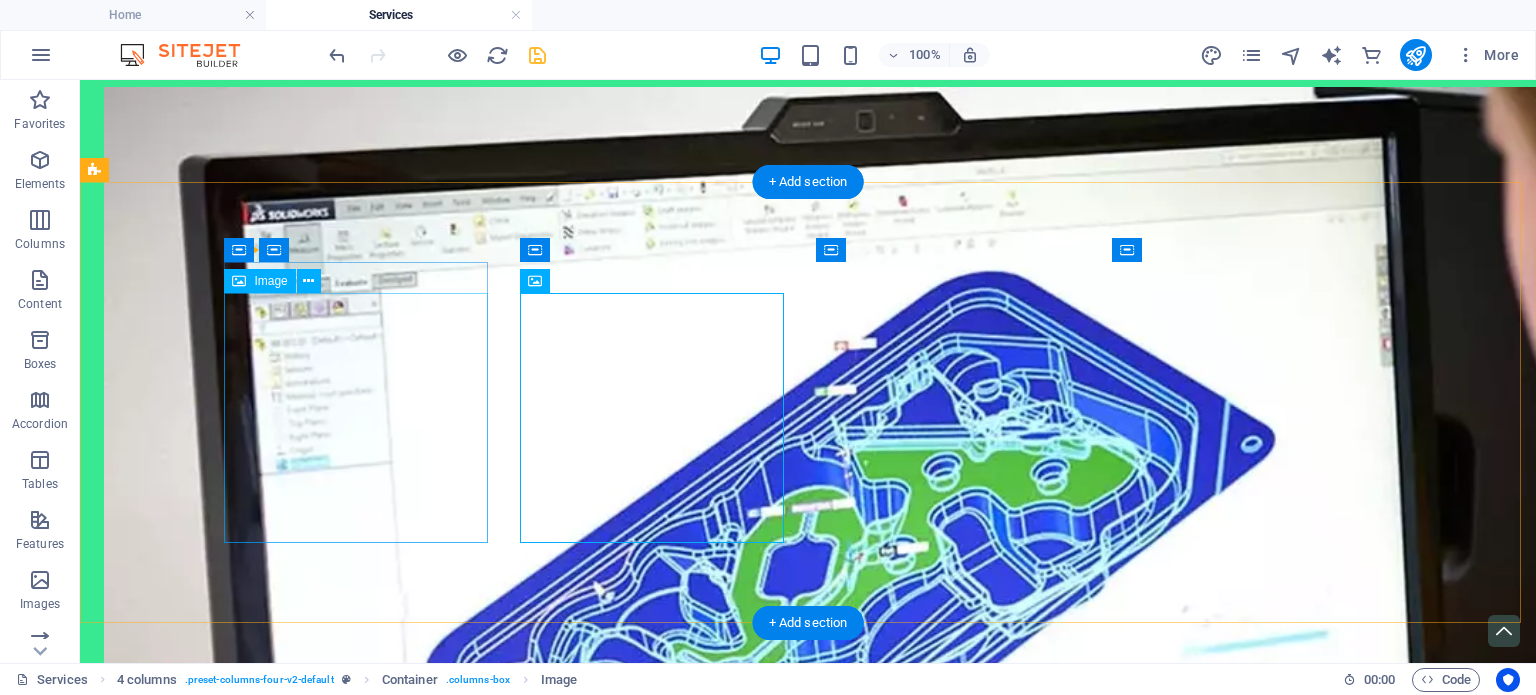 click at bounding box center (236, 1601) 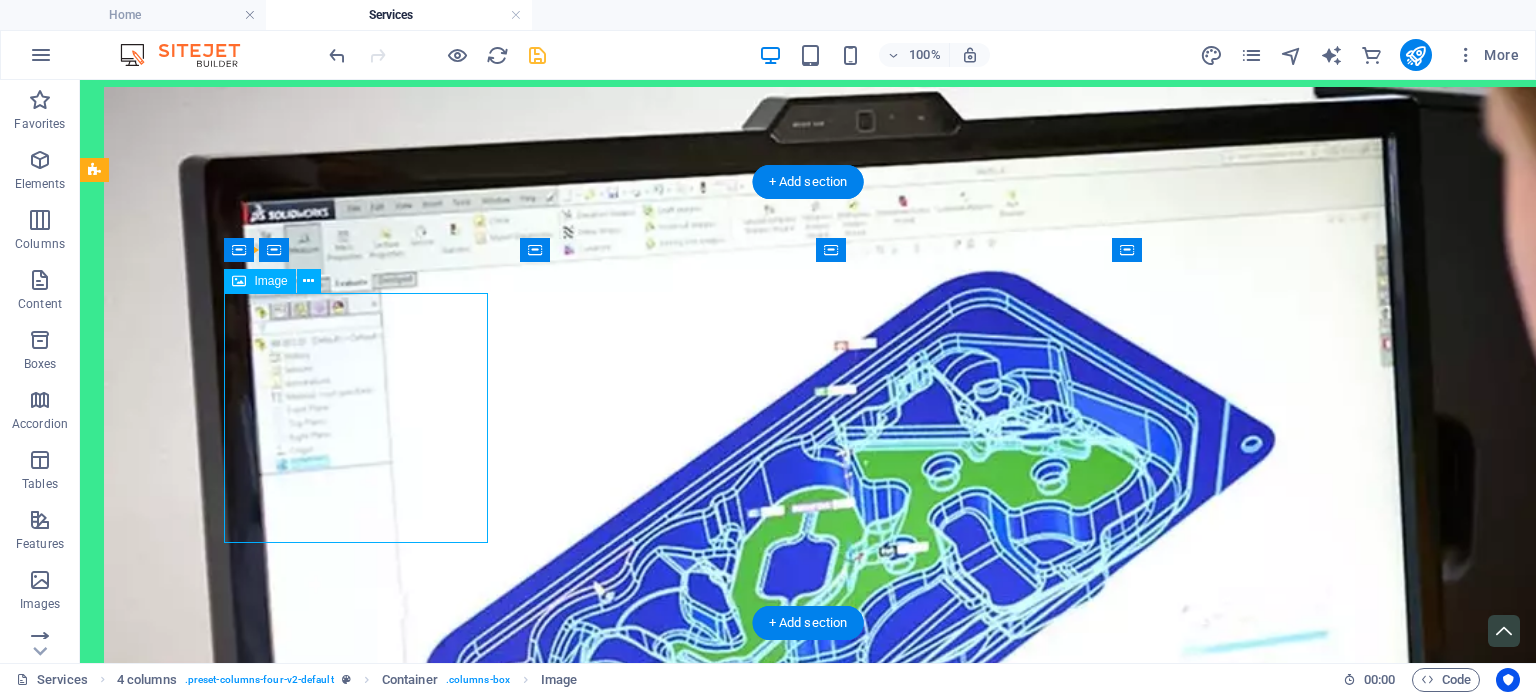 click at bounding box center (236, 1601) 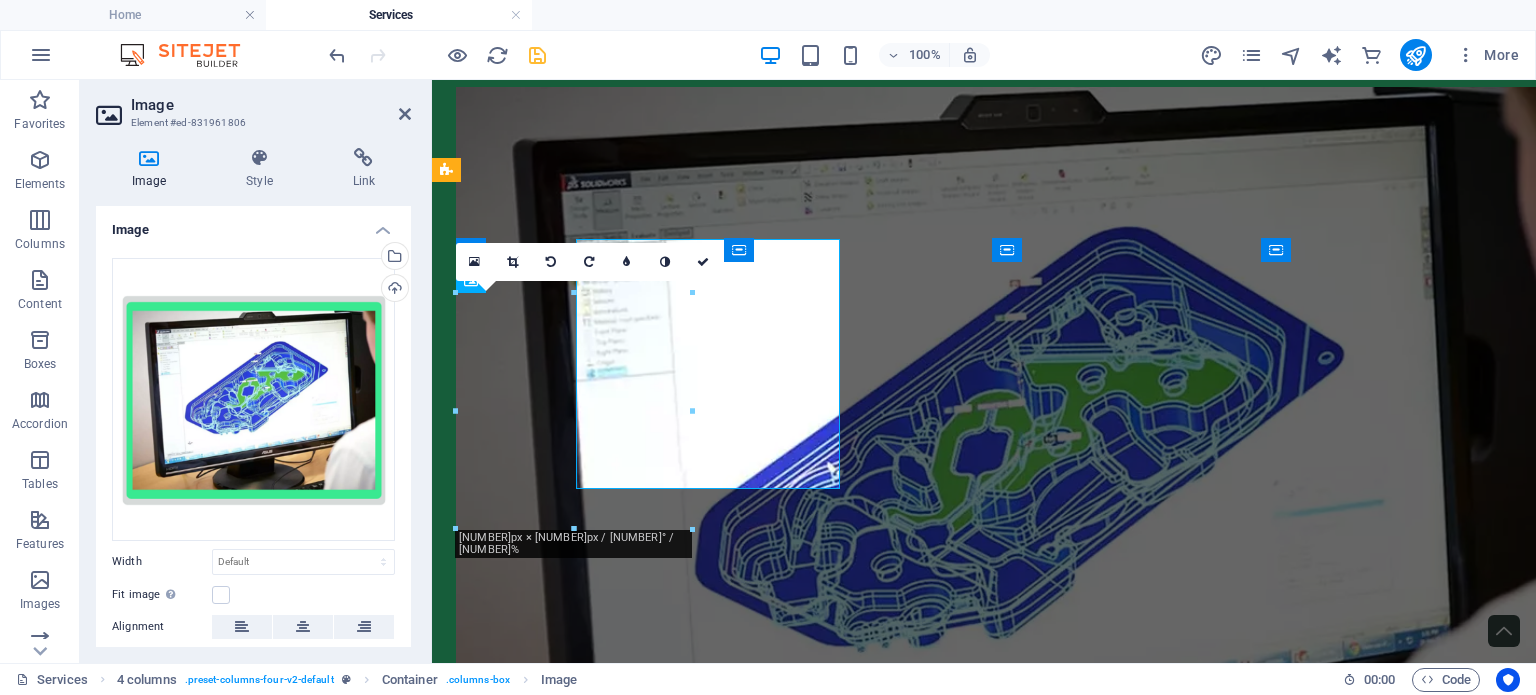 scroll, scrollTop: 756, scrollLeft: 0, axis: vertical 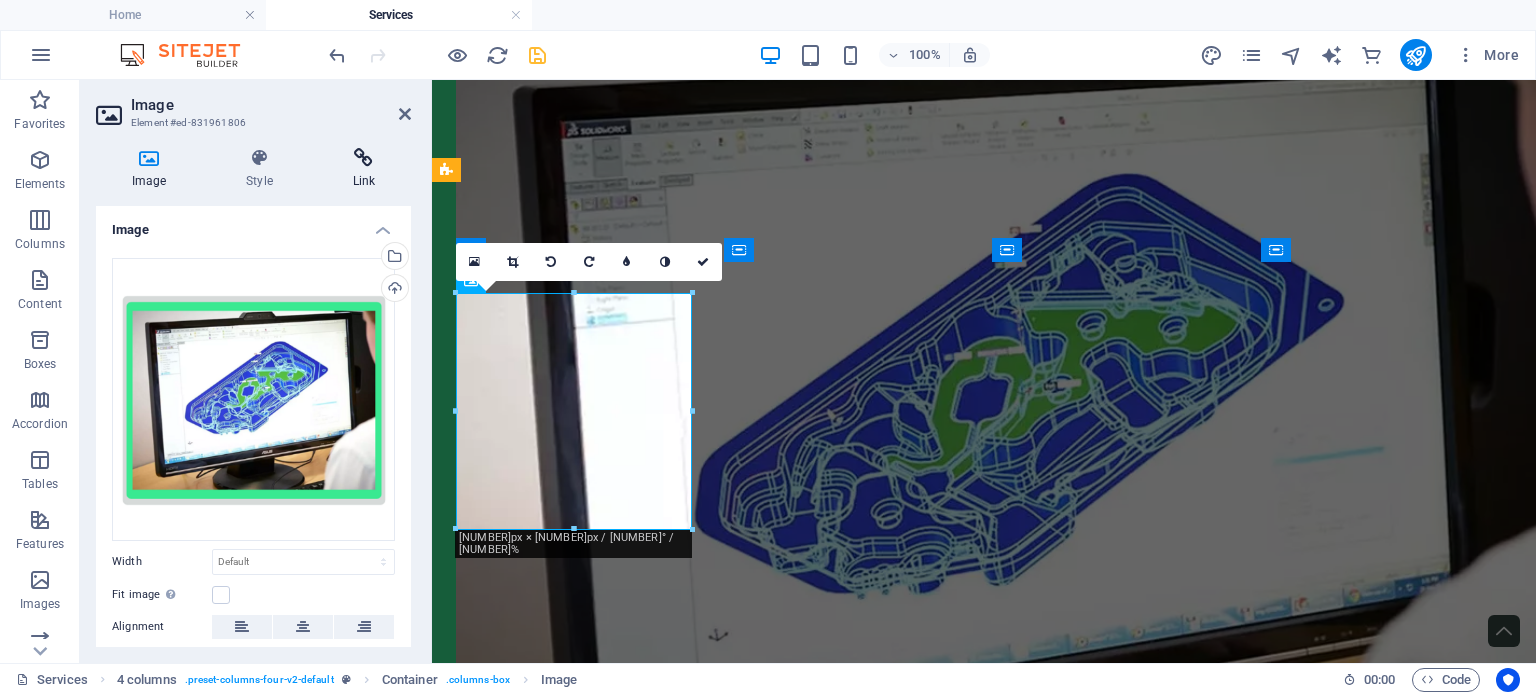 click at bounding box center [364, 158] 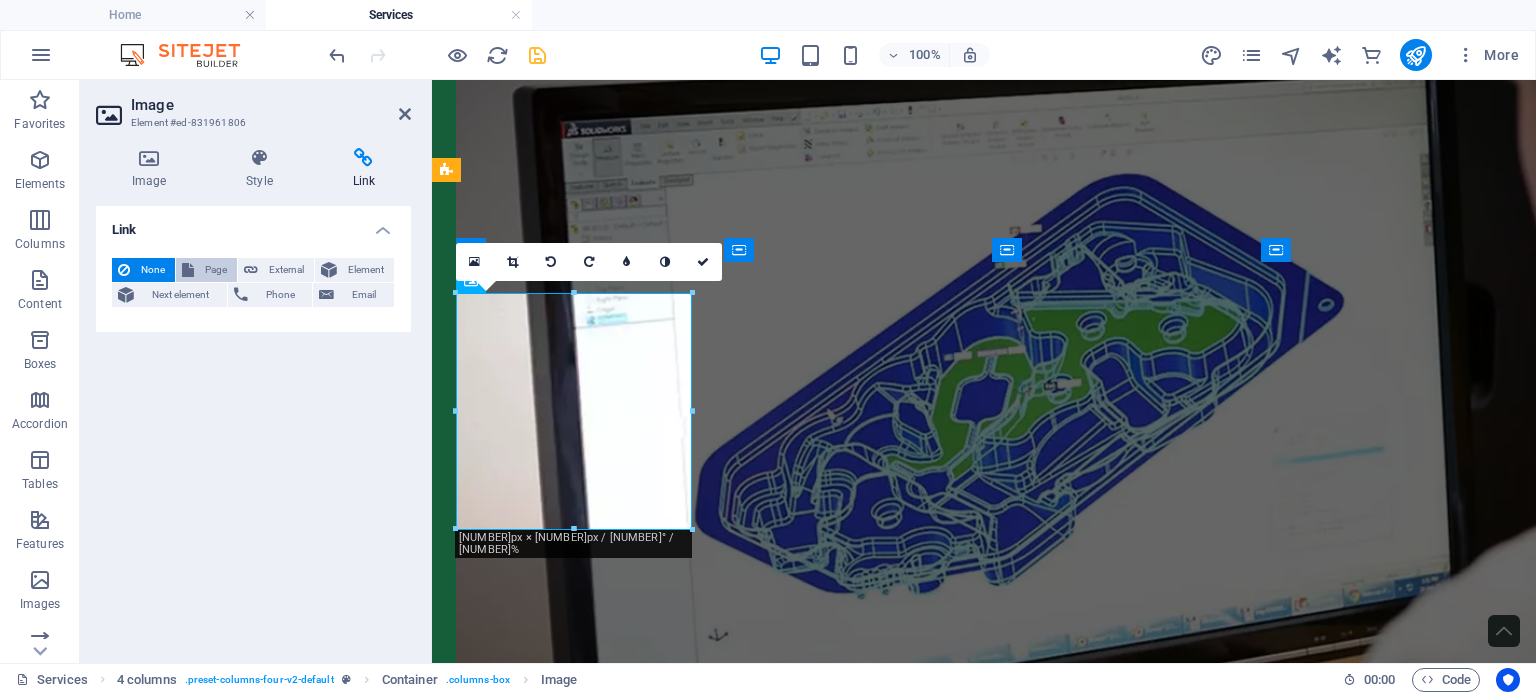 click on "Page" at bounding box center (215, 270) 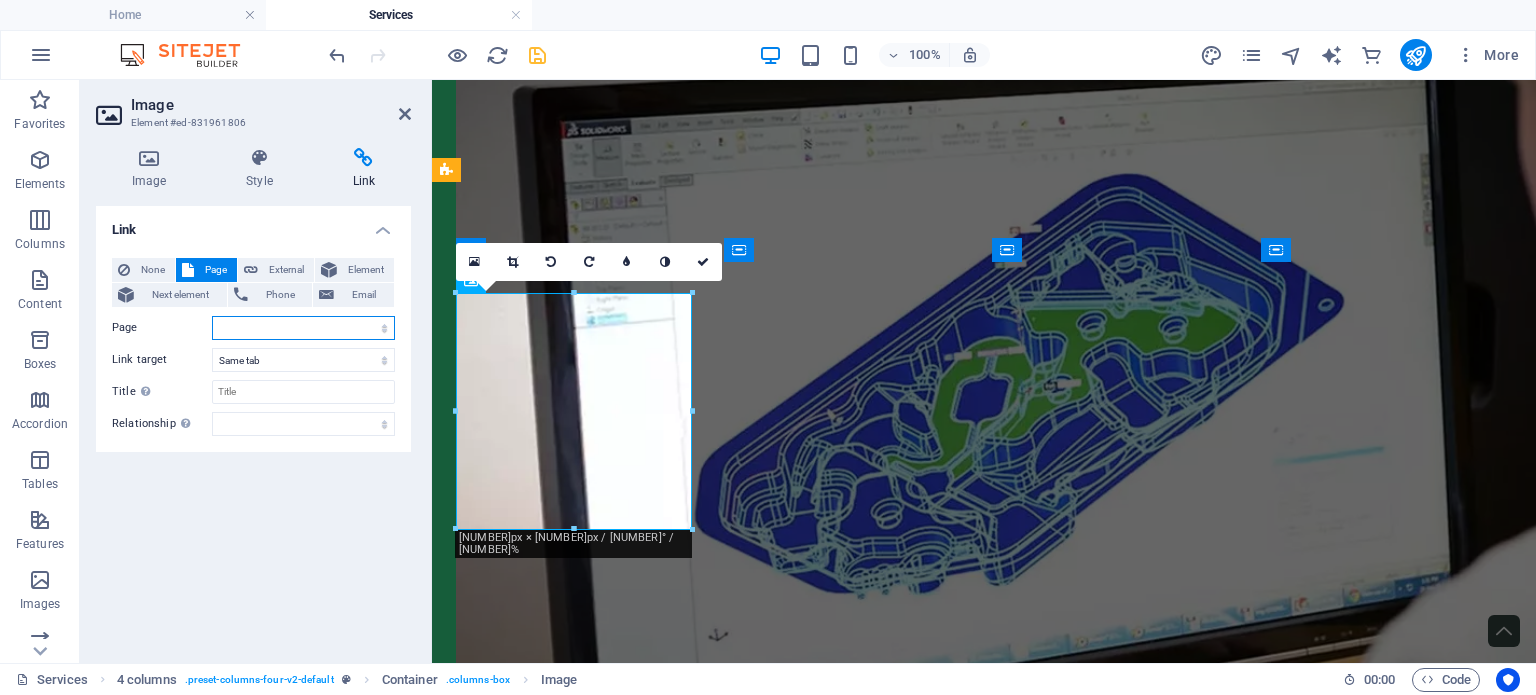 click on "Home About Us Products -- Cleanroom Supplies -- Packaging -- Machinery Services -- Medical Device Consulting -- Calibrations -- Custom Packaging -- Aging and Sterilisation Partnerships Contact Us Website Terms of Use Privacy Policy Coverall Quiz" at bounding box center (303, 328) 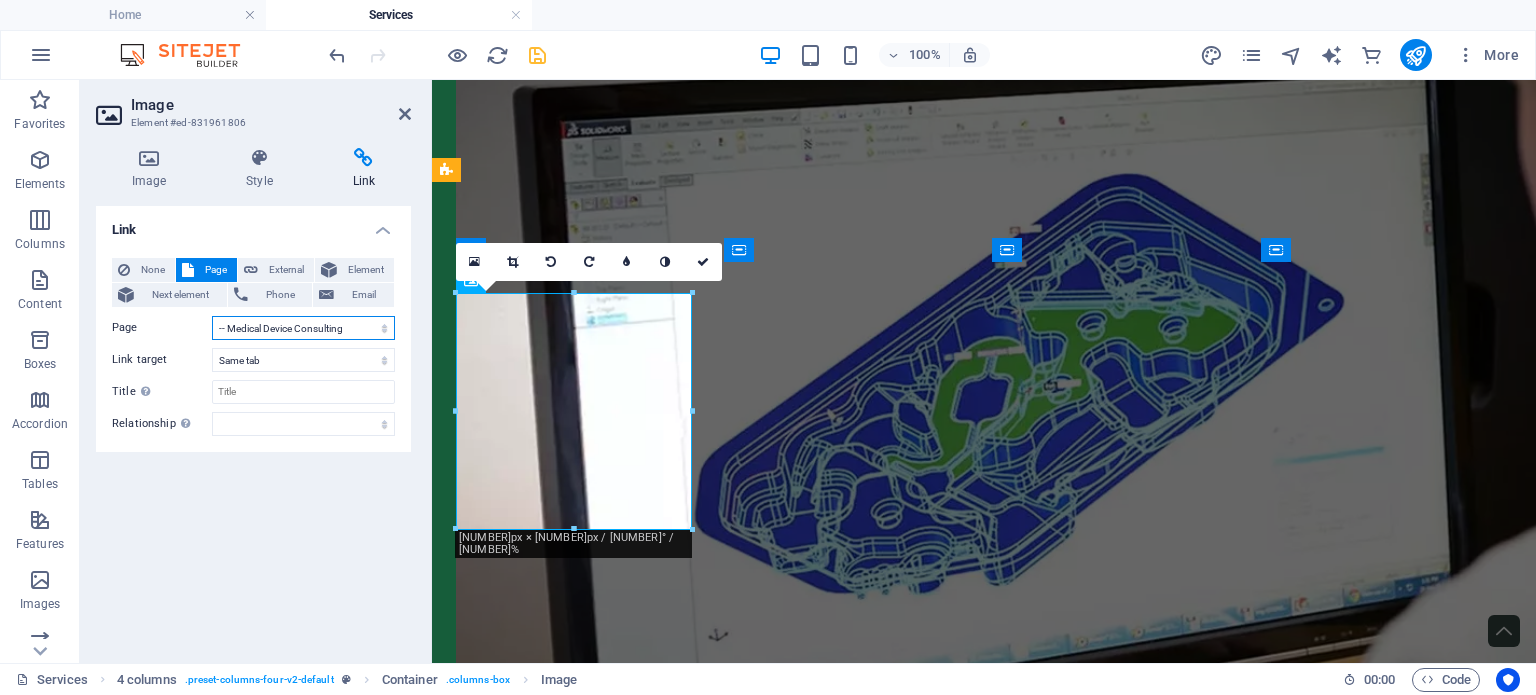 click on "Home About Us Products -- Cleanroom Supplies -- Packaging -- Machinery Services -- Medical Device Consulting -- Calibrations -- Custom Packaging -- Aging and Sterilisation Partnerships Contact Us Website Terms of Use Privacy Policy Coverall Quiz" at bounding box center (303, 328) 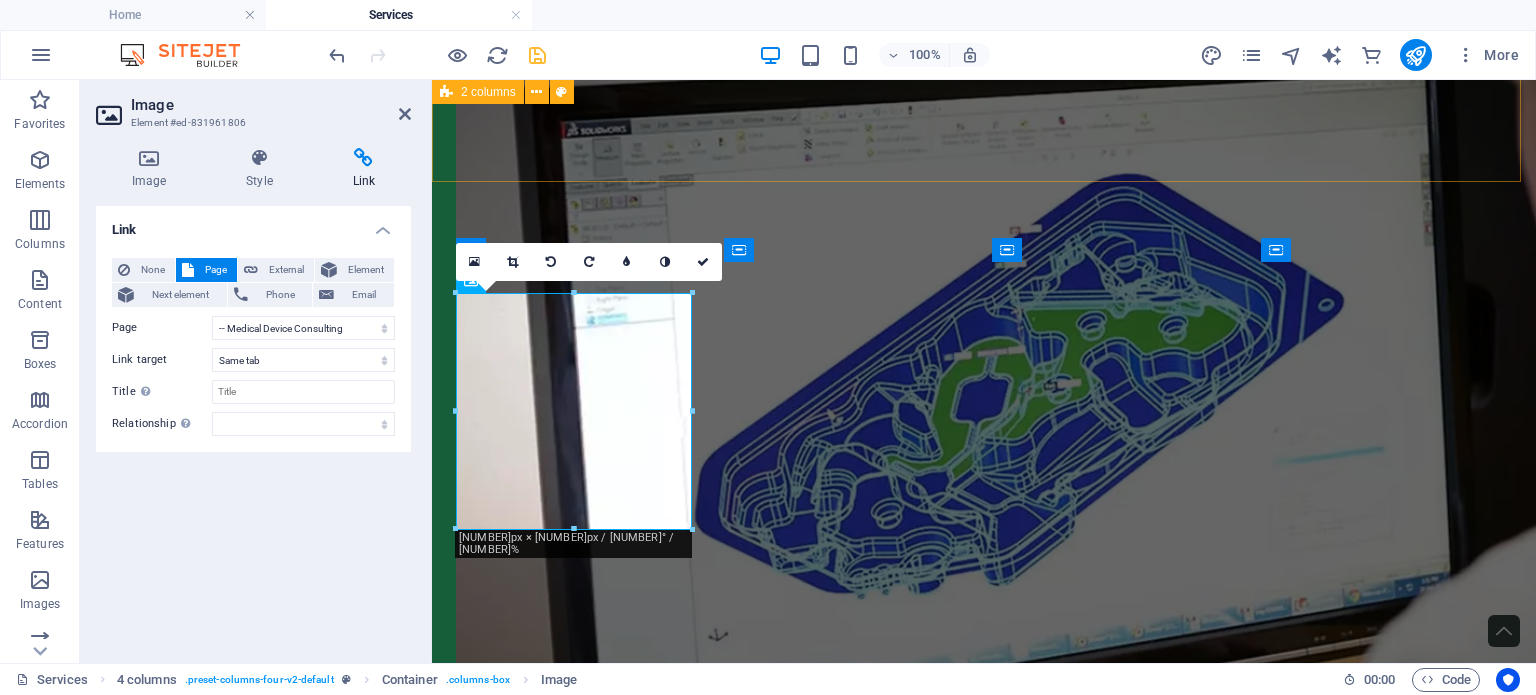 click on "Our team has a wide range of engineering and operational experience, with backgrounds in academia, quality systems, engineering, development and operations we've got you covered. We specialise in early-stage and startup businesses, to help get you hit the ground running - we have a wide knowledge base covering everything you need to get you to market faster. Our experience with ISO 13485 and FDA 21 CFR Our specialties: Medical device packaging design and production. Product aging, sterility study design and execution. Process design and engineering for medical devices. Organisational structure - getting the most from your team. Quality systems - keeping you compliant. If you'd like to know more please get in touch." at bounding box center (984, 208) 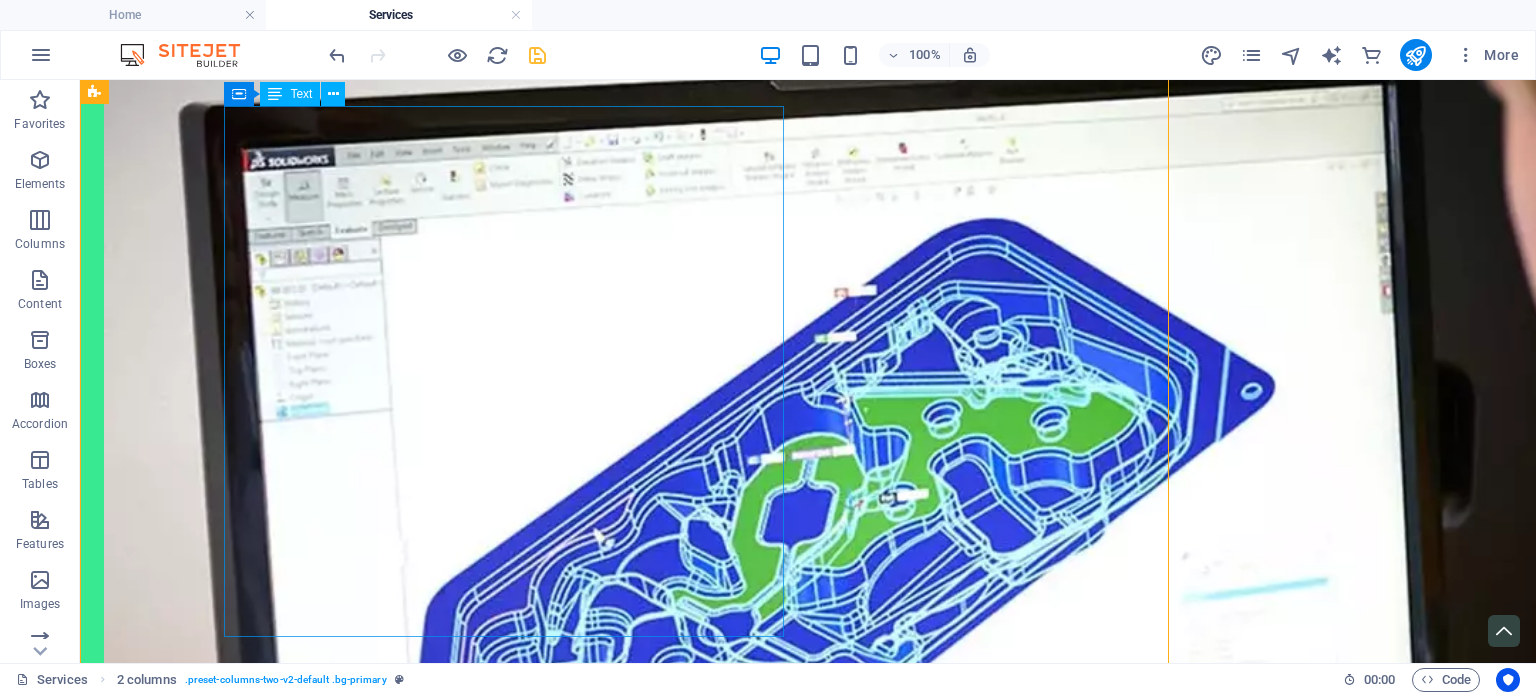 scroll, scrollTop: 168, scrollLeft: 0, axis: vertical 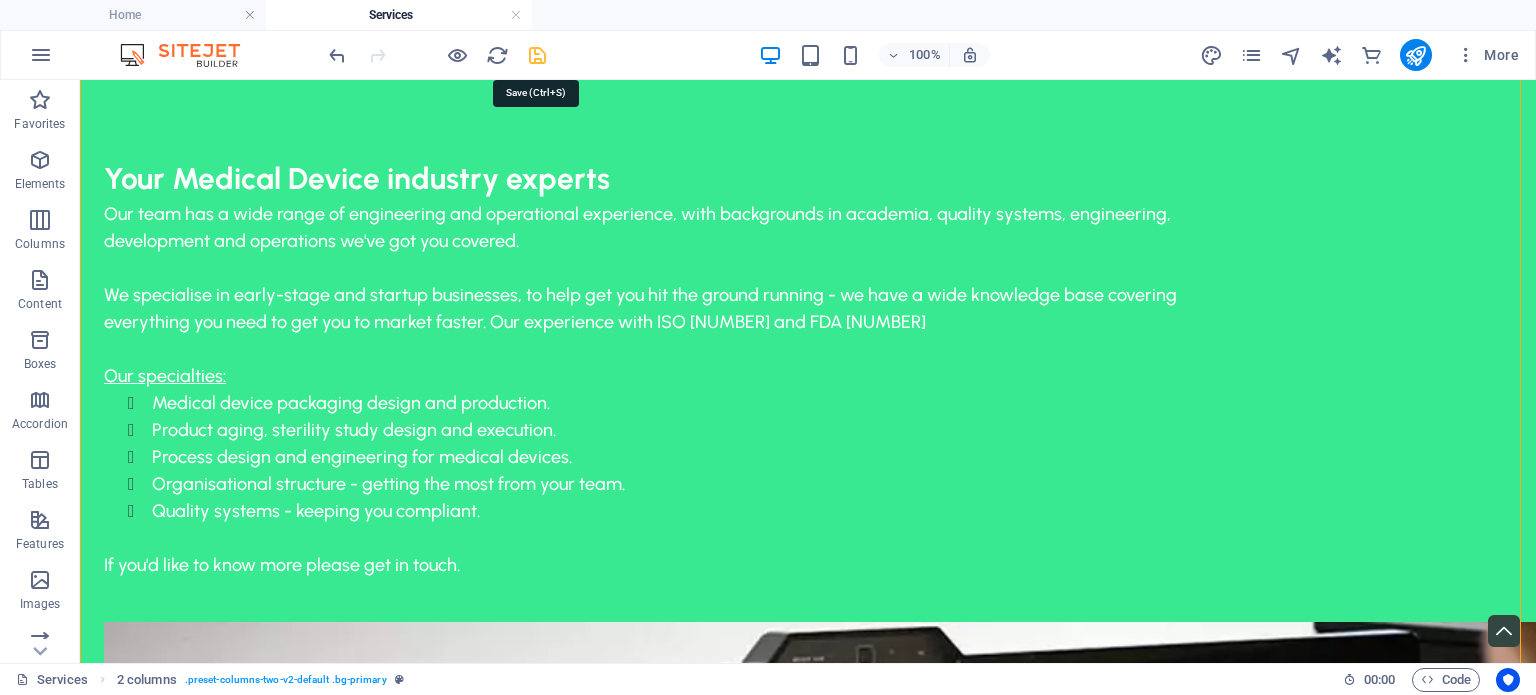 click at bounding box center [537, 55] 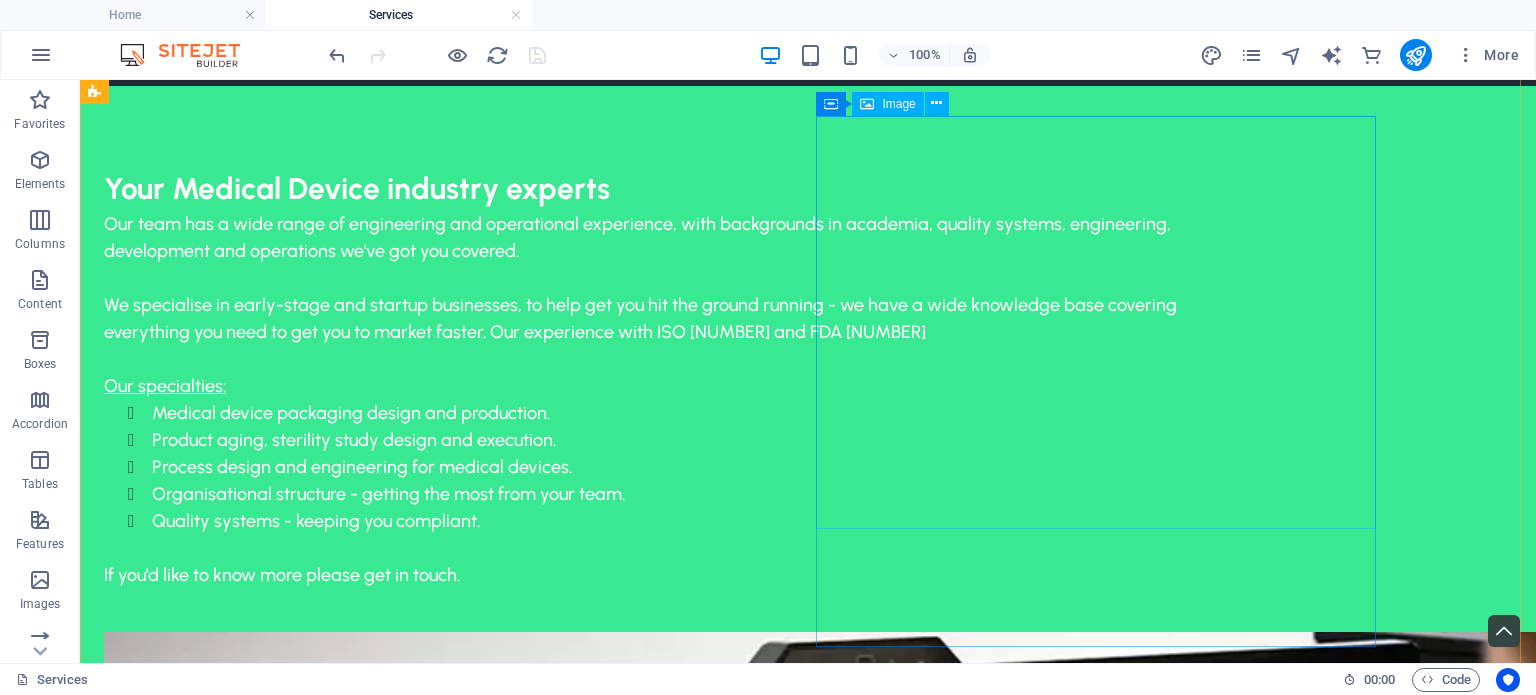 scroll, scrollTop: 0, scrollLeft: 0, axis: both 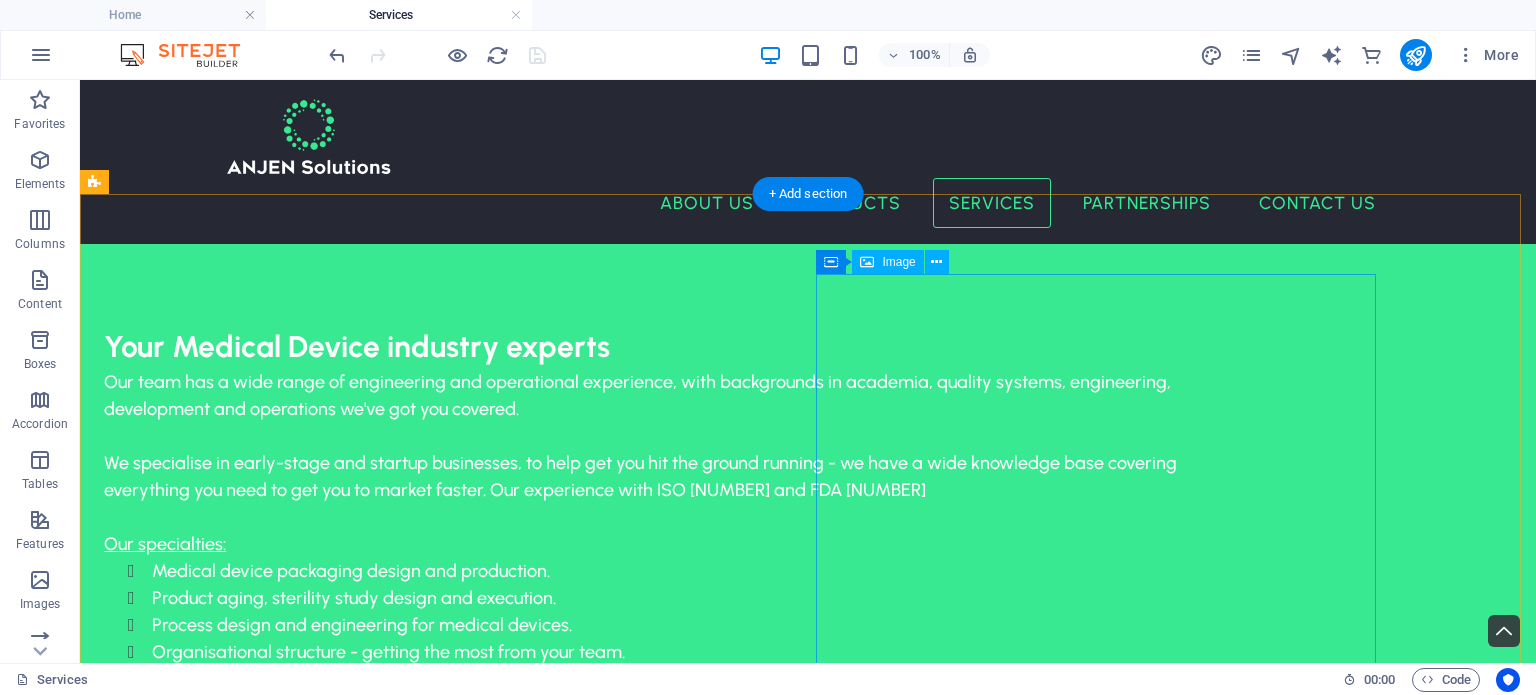 click at bounding box center [680, 1327] 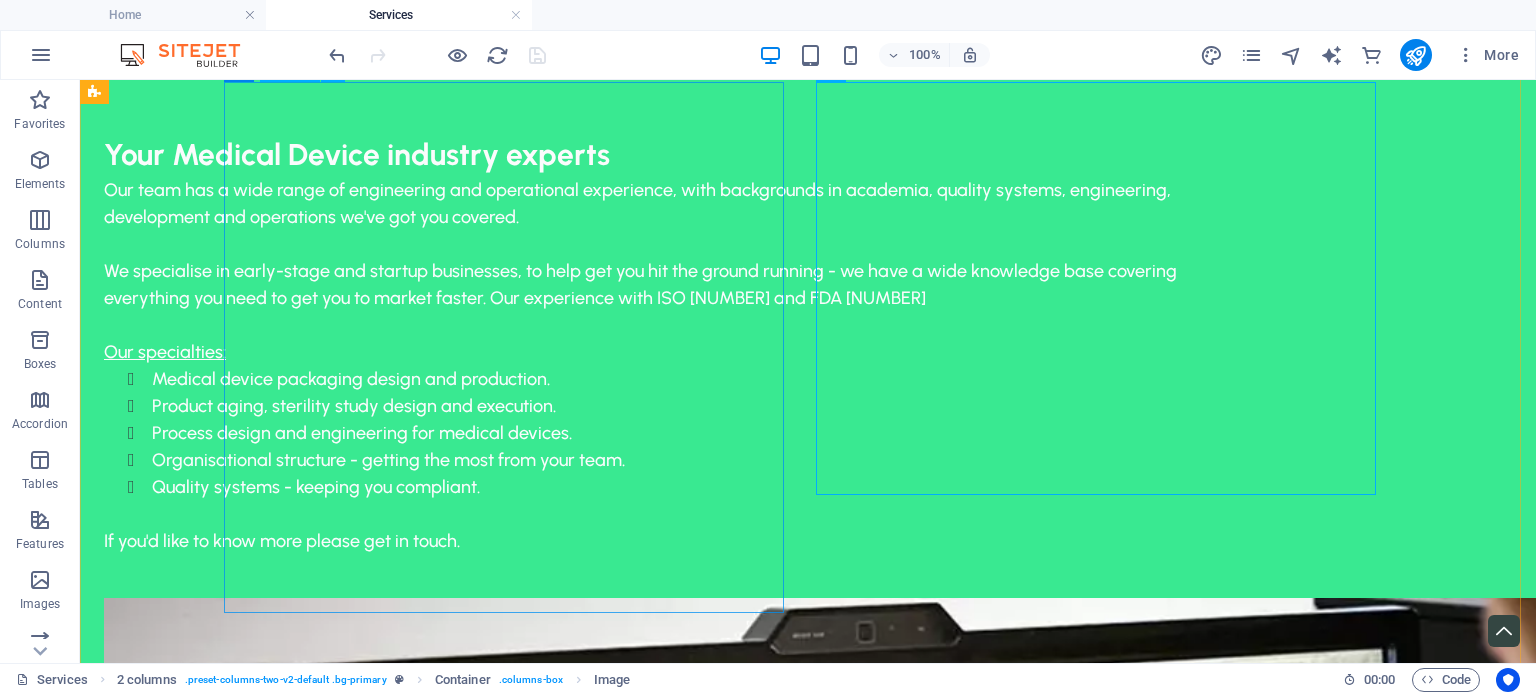 scroll, scrollTop: 276, scrollLeft: 0, axis: vertical 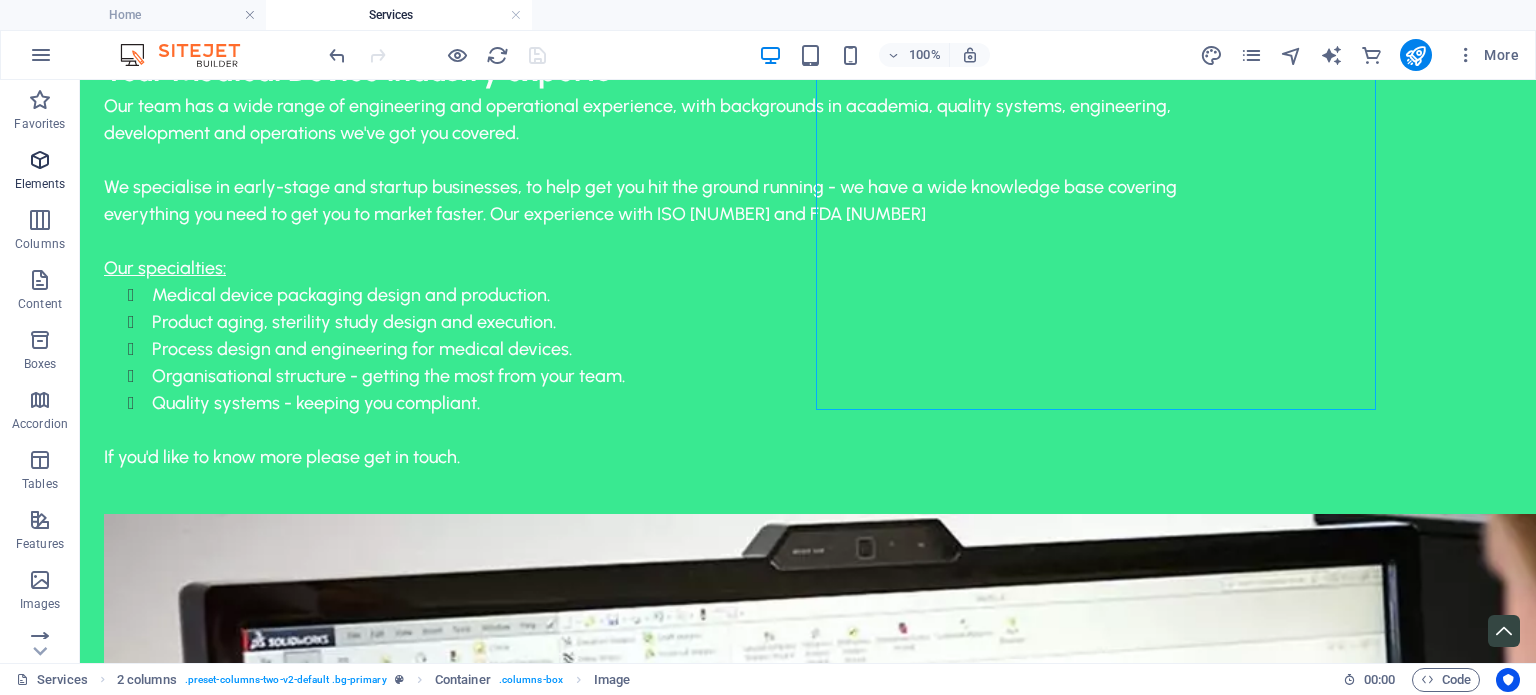 click on "Elements" at bounding box center [40, 184] 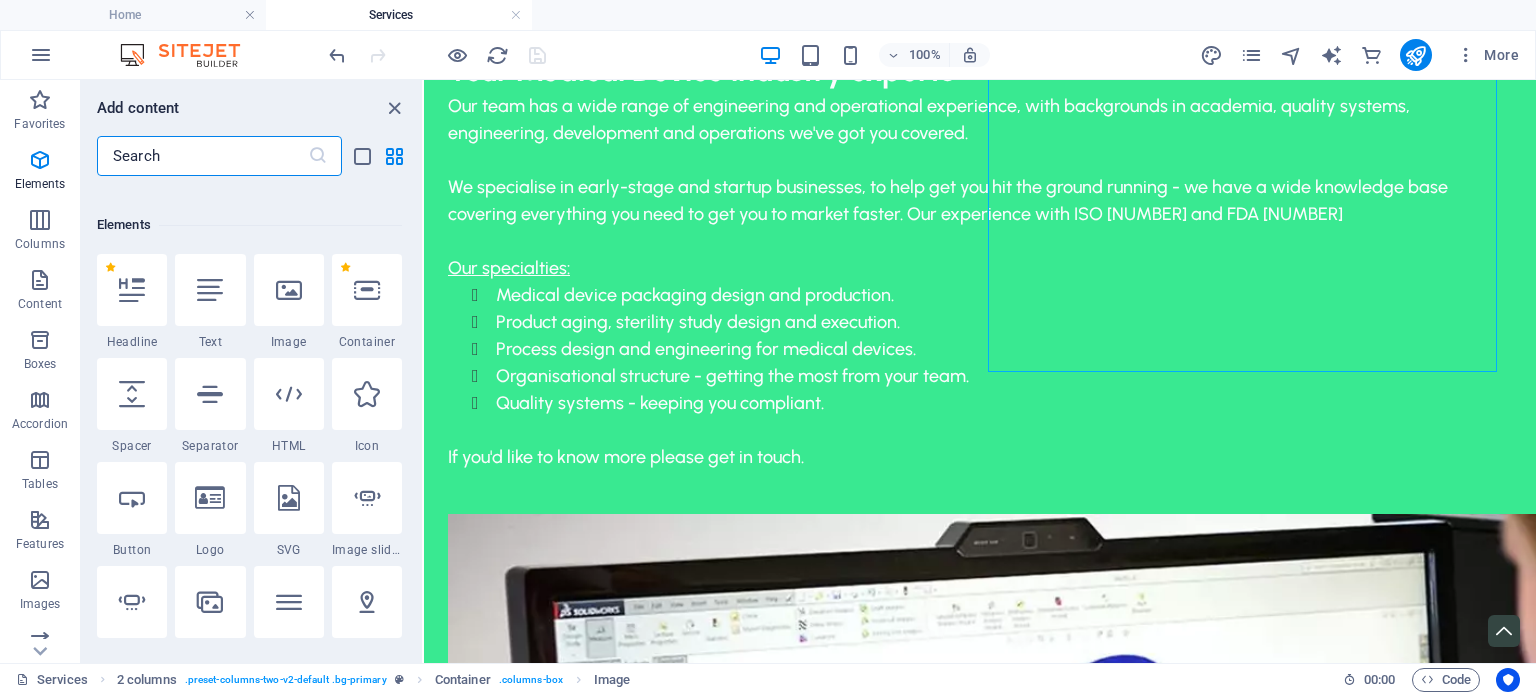 scroll, scrollTop: 212, scrollLeft: 0, axis: vertical 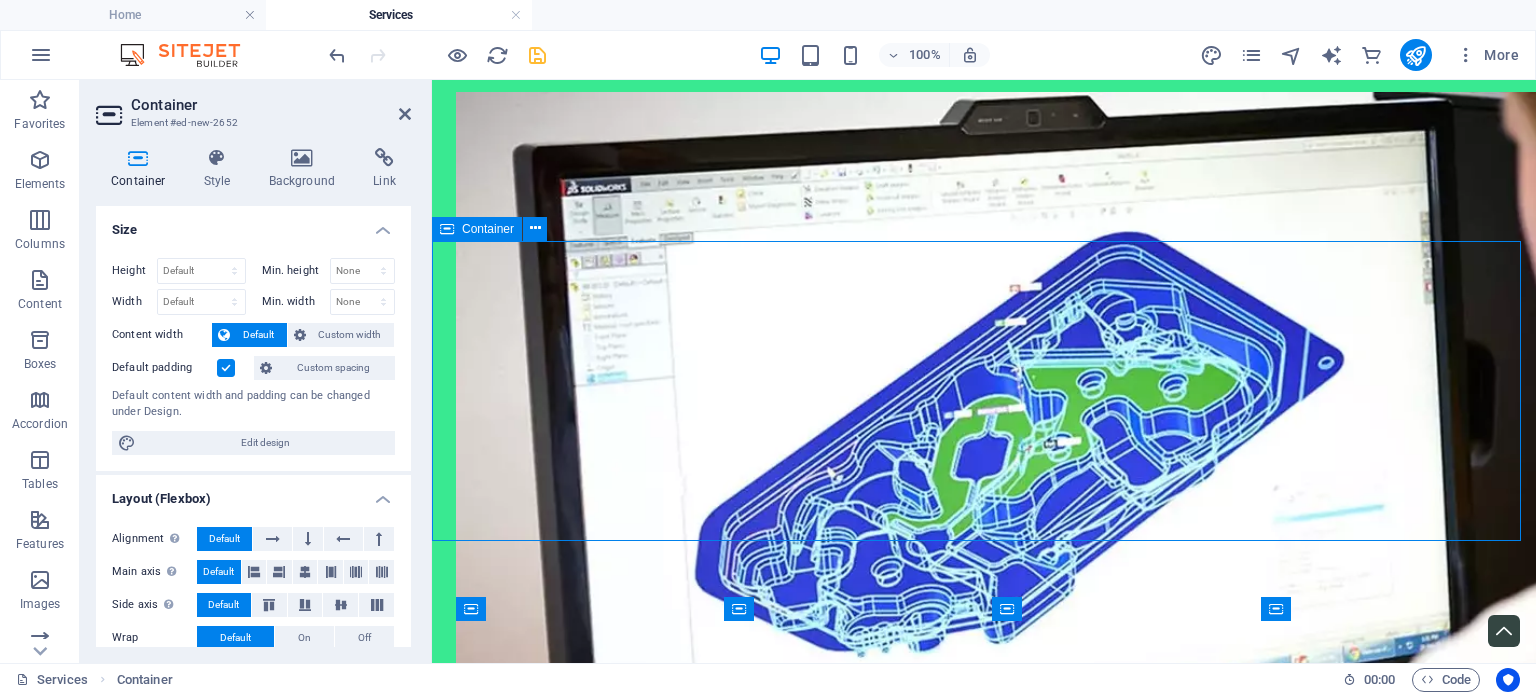 click on "Drop content here or  Add elements  Paste clipboard" at bounding box center [984, 1137] 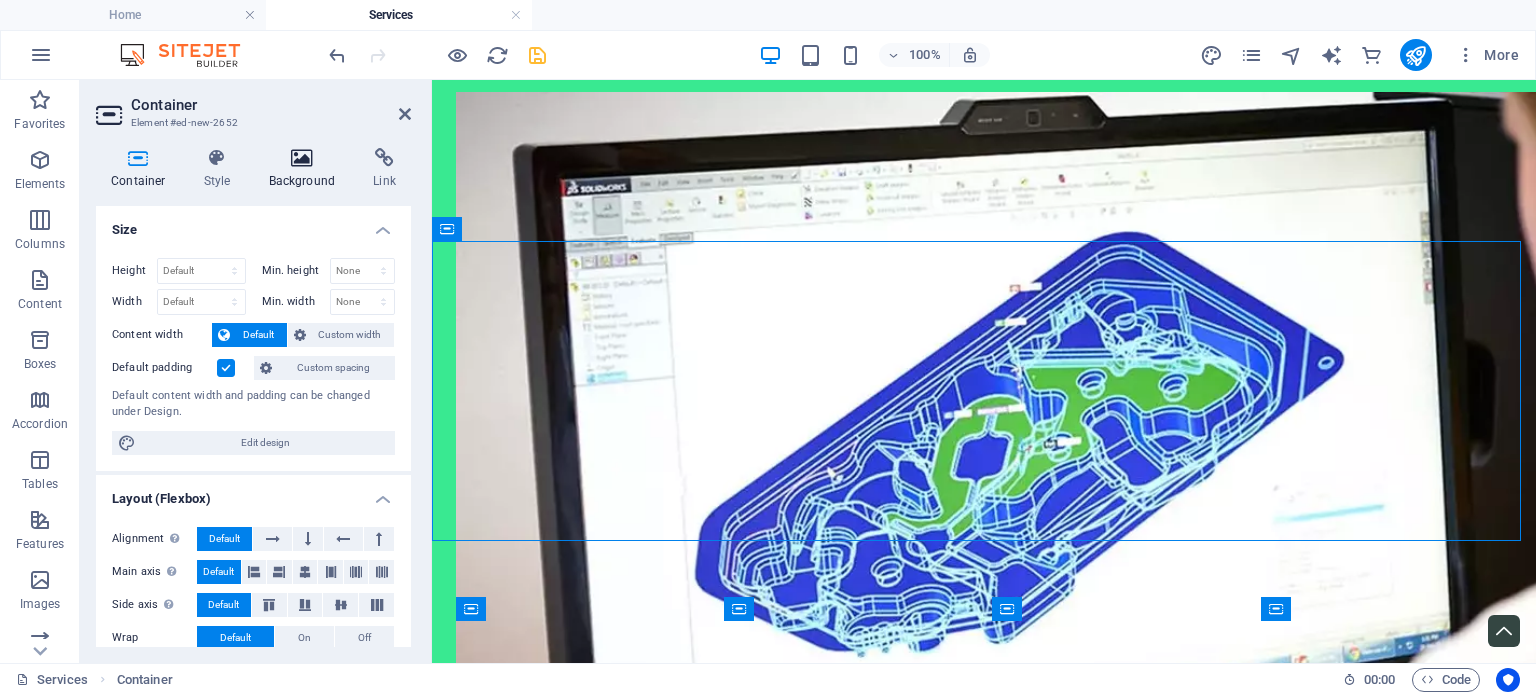 click on "Background" at bounding box center (306, 169) 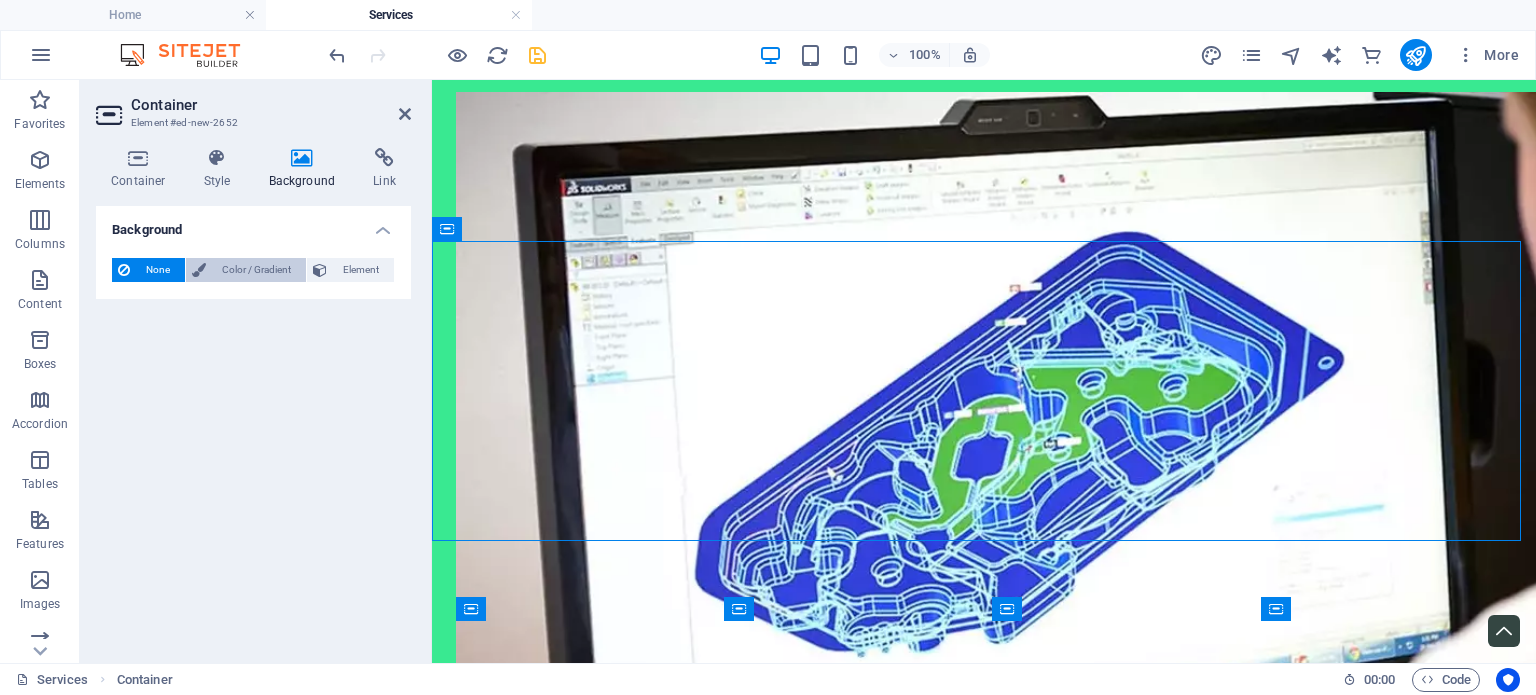 click on "Color / Gradient" at bounding box center (256, 270) 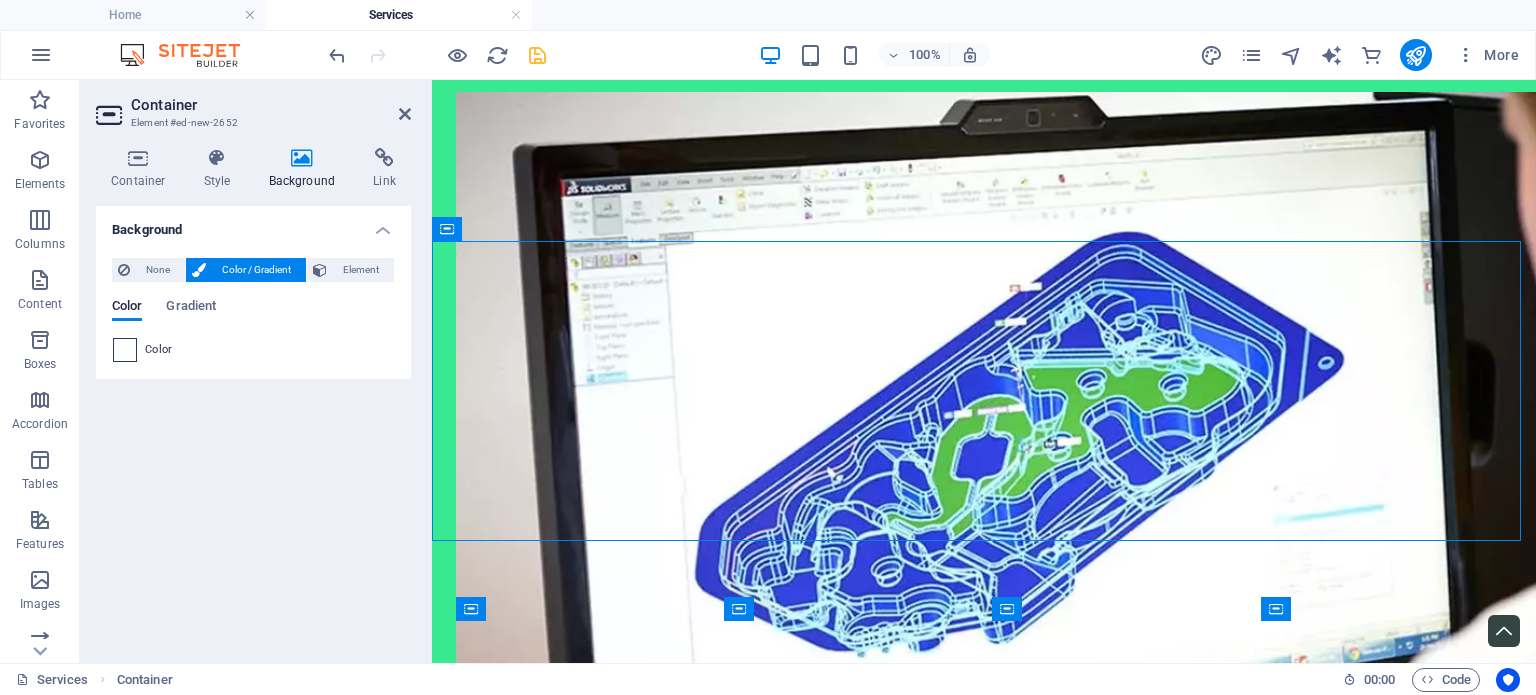 click at bounding box center (125, 350) 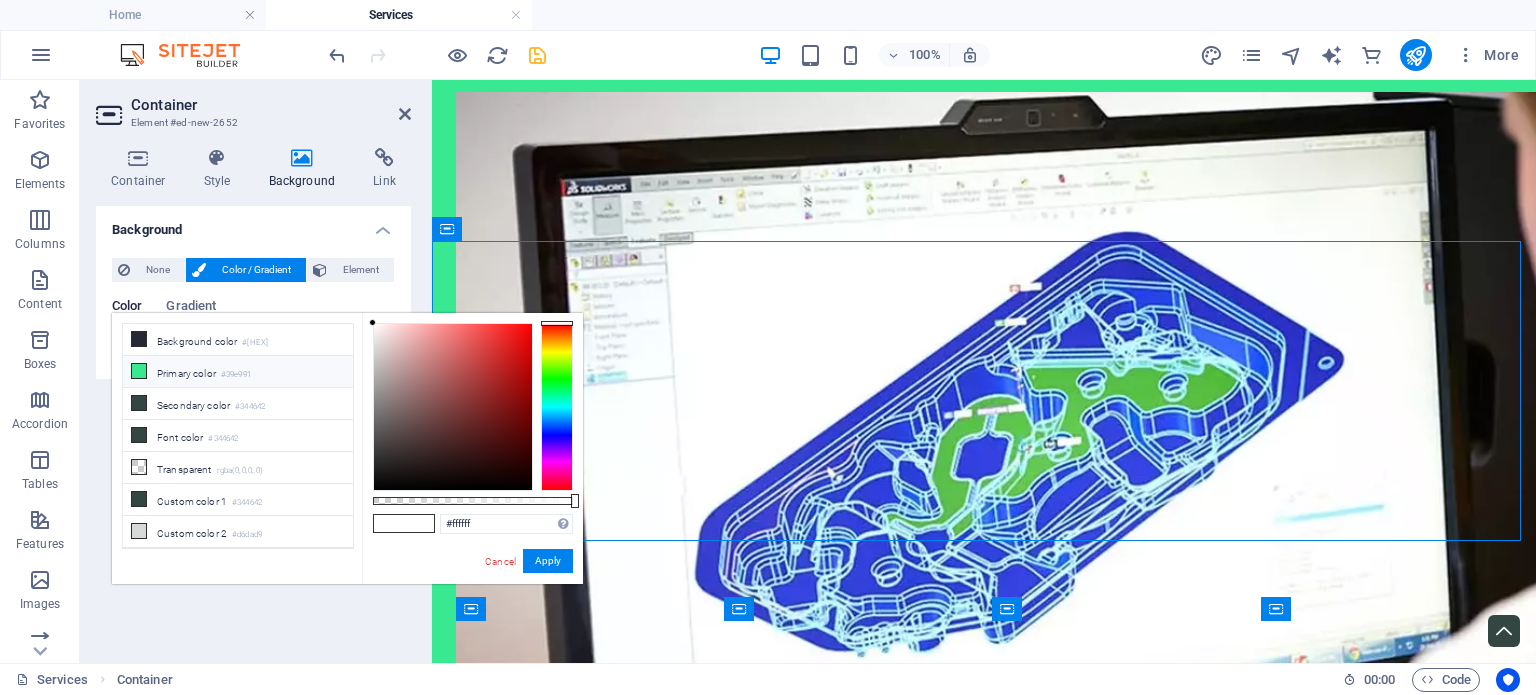 click on "Primary color #[HEX]" at bounding box center (238, 372) 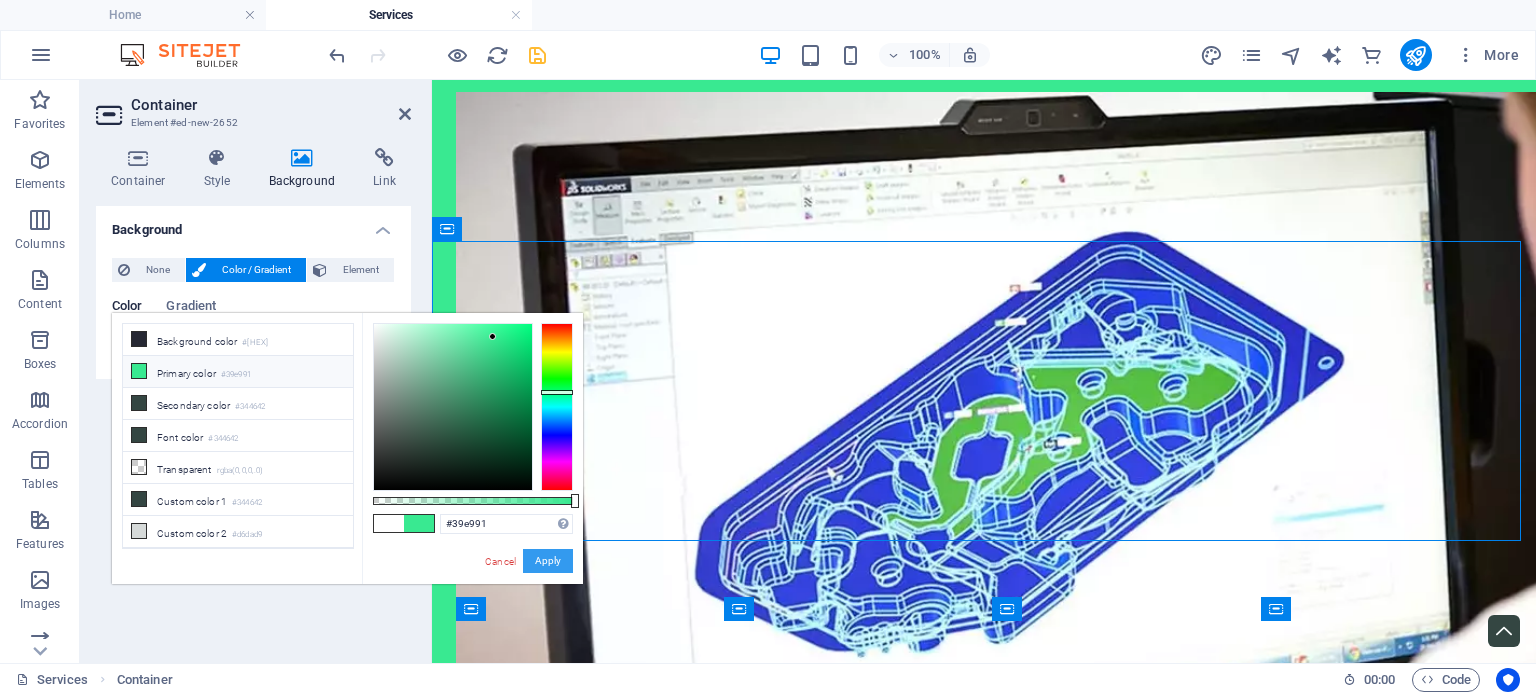click on "Apply" at bounding box center (548, 561) 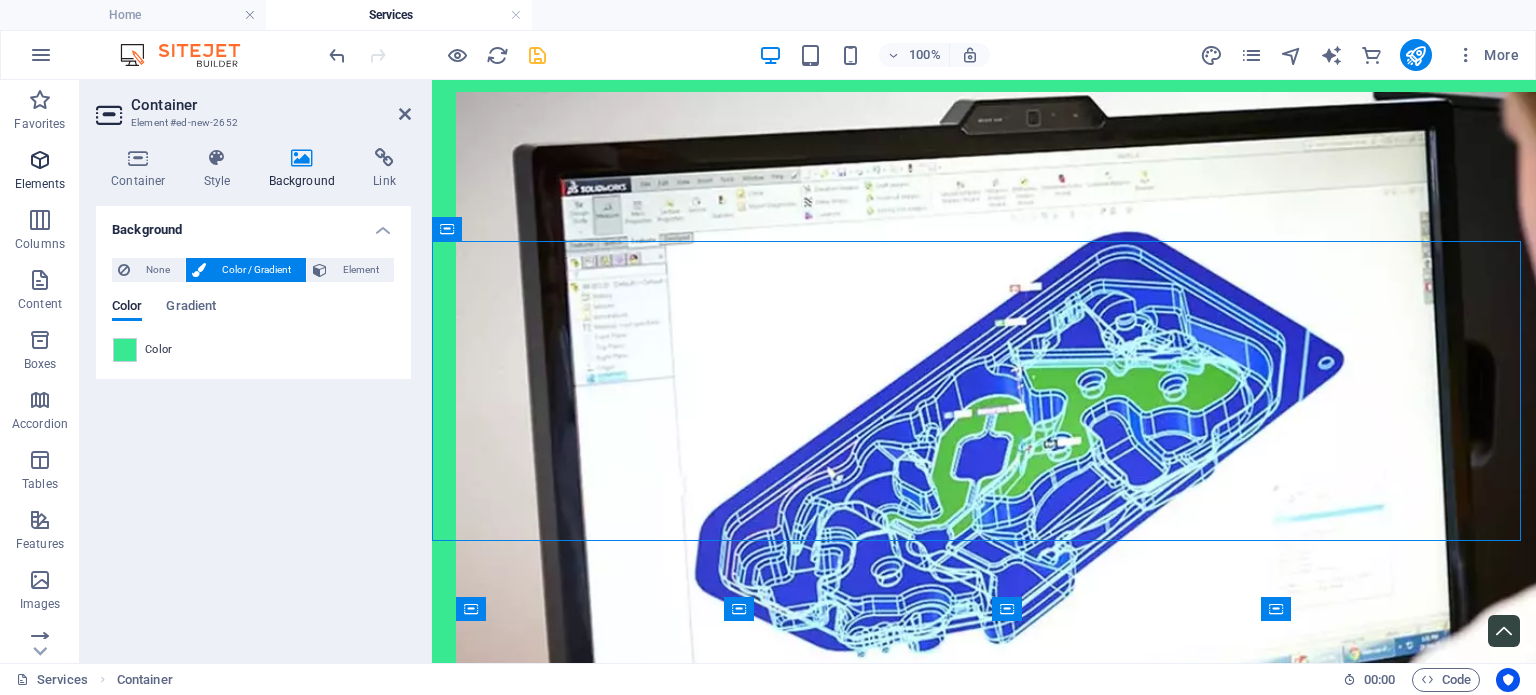 drag, startPoint x: 40, startPoint y: 195, endPoint x: 37, endPoint y: 66, distance: 129.03488 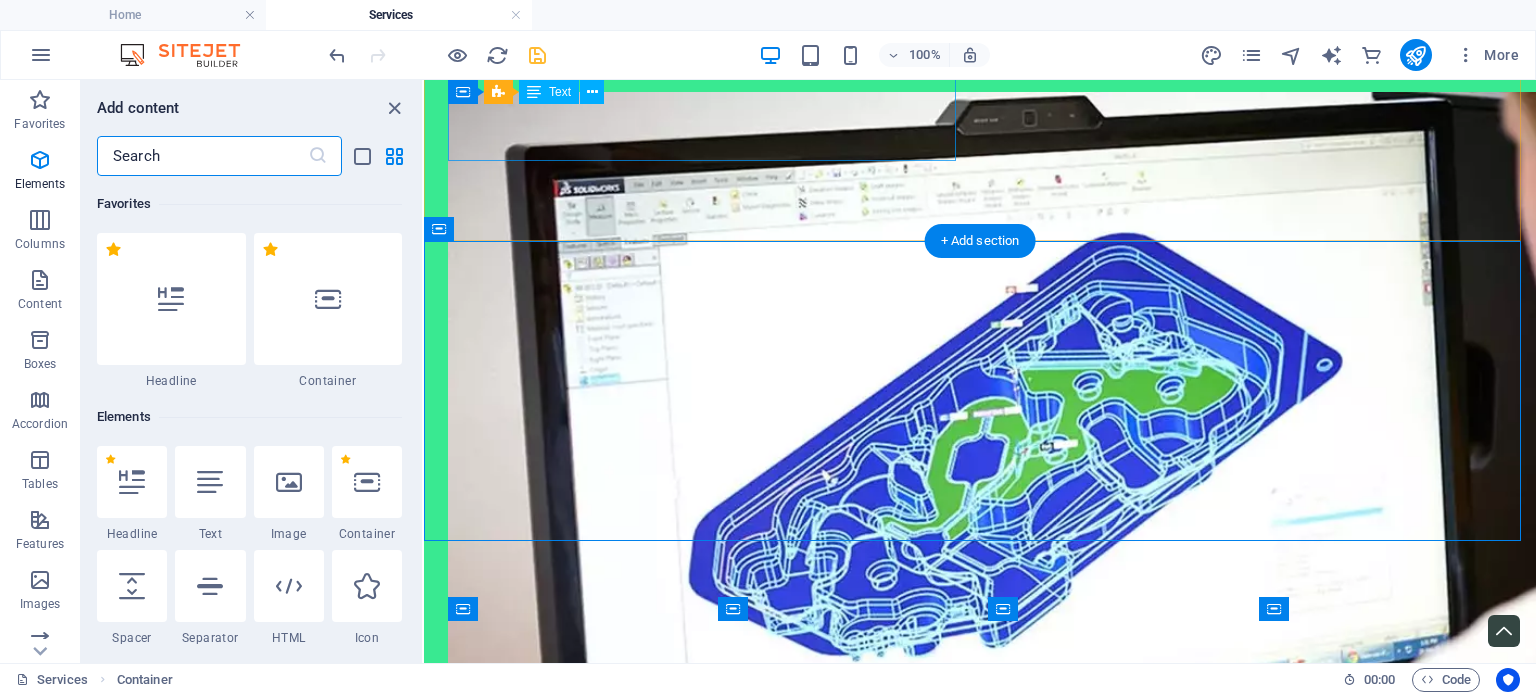 scroll, scrollTop: 212, scrollLeft: 0, axis: vertical 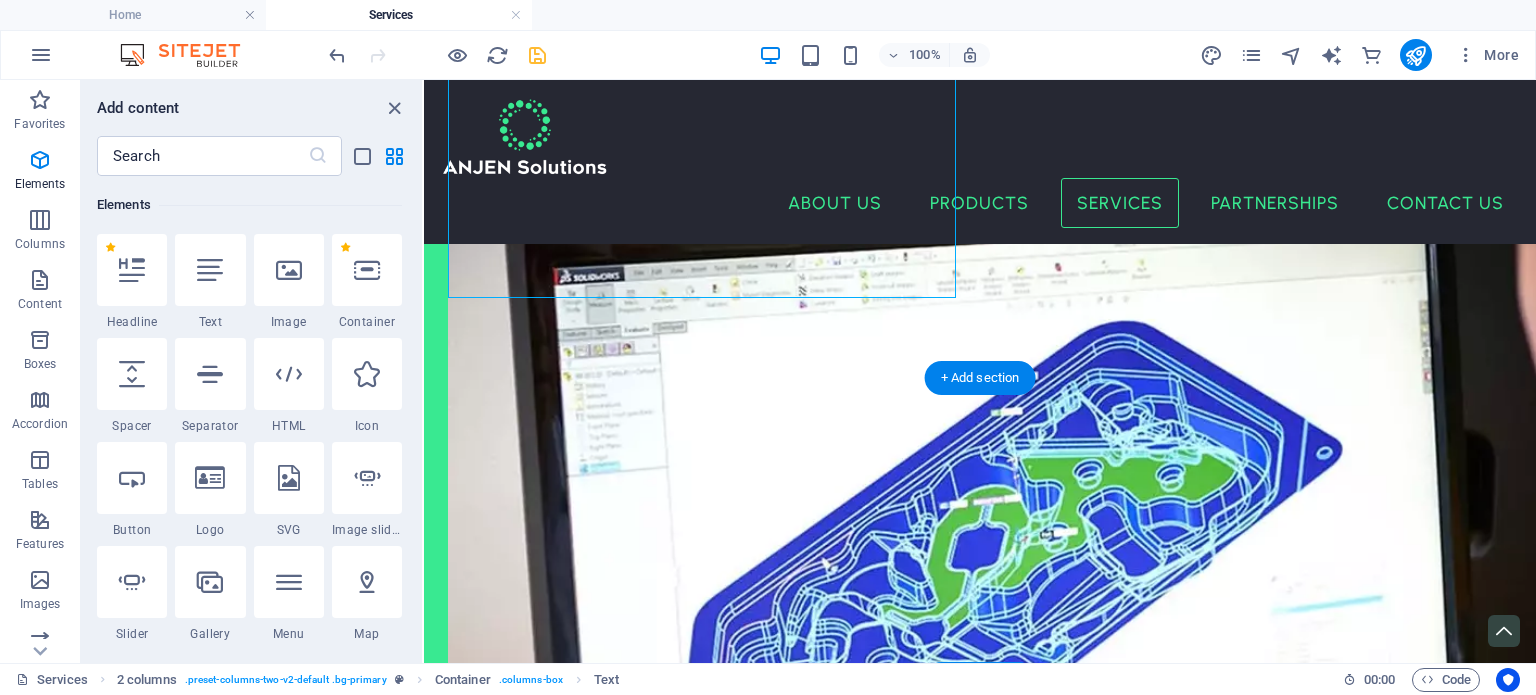 drag, startPoint x: 584, startPoint y: 262, endPoint x: 692, endPoint y: 494, distance: 255.90623 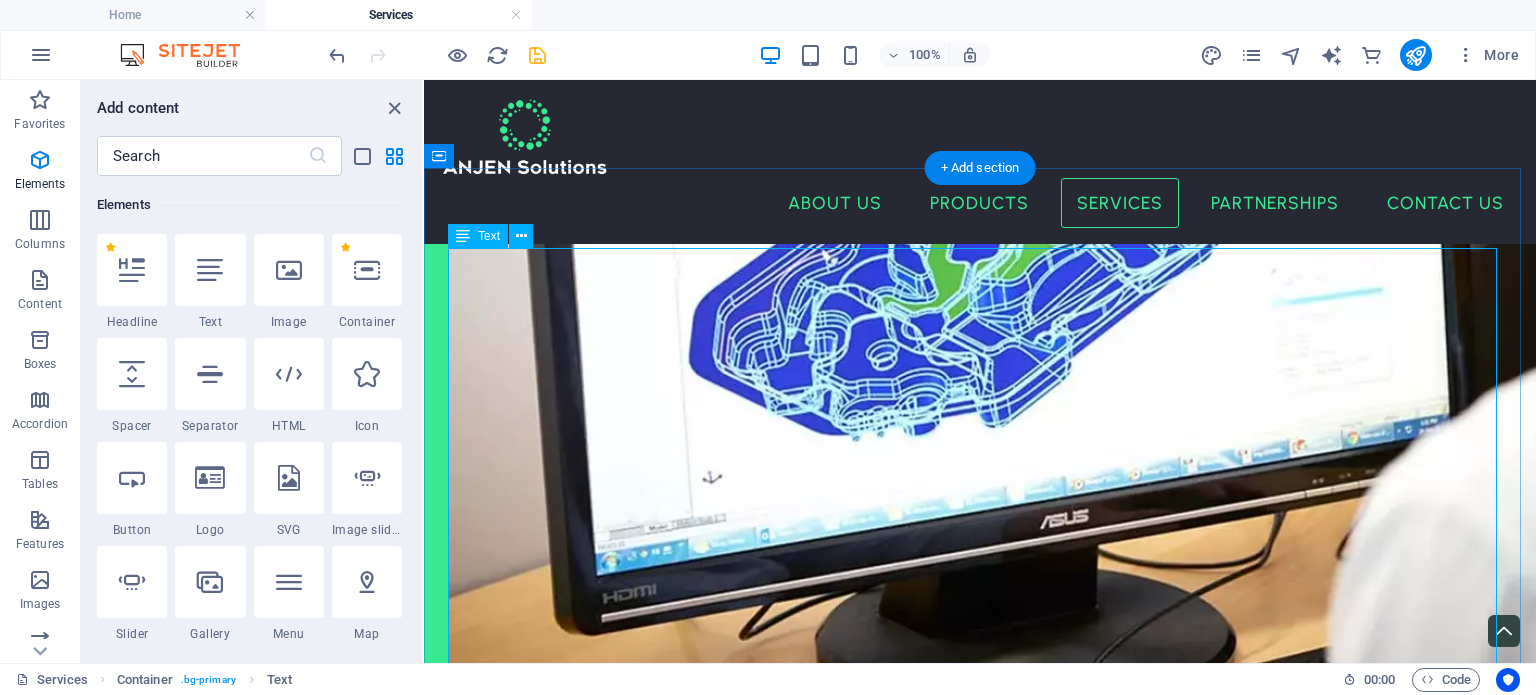 click on "Our team has a wide range of engineering and operational experience, with backgrounds in academia, quality systems, engineering, development and operations we've got you covered. We specialise in early-stage and startup businesses, to help get you hit the ground running - we have a wide knowledge base covering everything you need to get you to market faster. Our experience with ISO 13485 and FDA 21 CFR Our specialties: Medical device packaging design and production. Product aging, sterility study design and execution. Process design and engineering for medical devices. Organisational structure - getting the most from your team. Quality systems - keeping you compliant. If you'd like to know more please get in touch." at bounding box center (980, 1077) 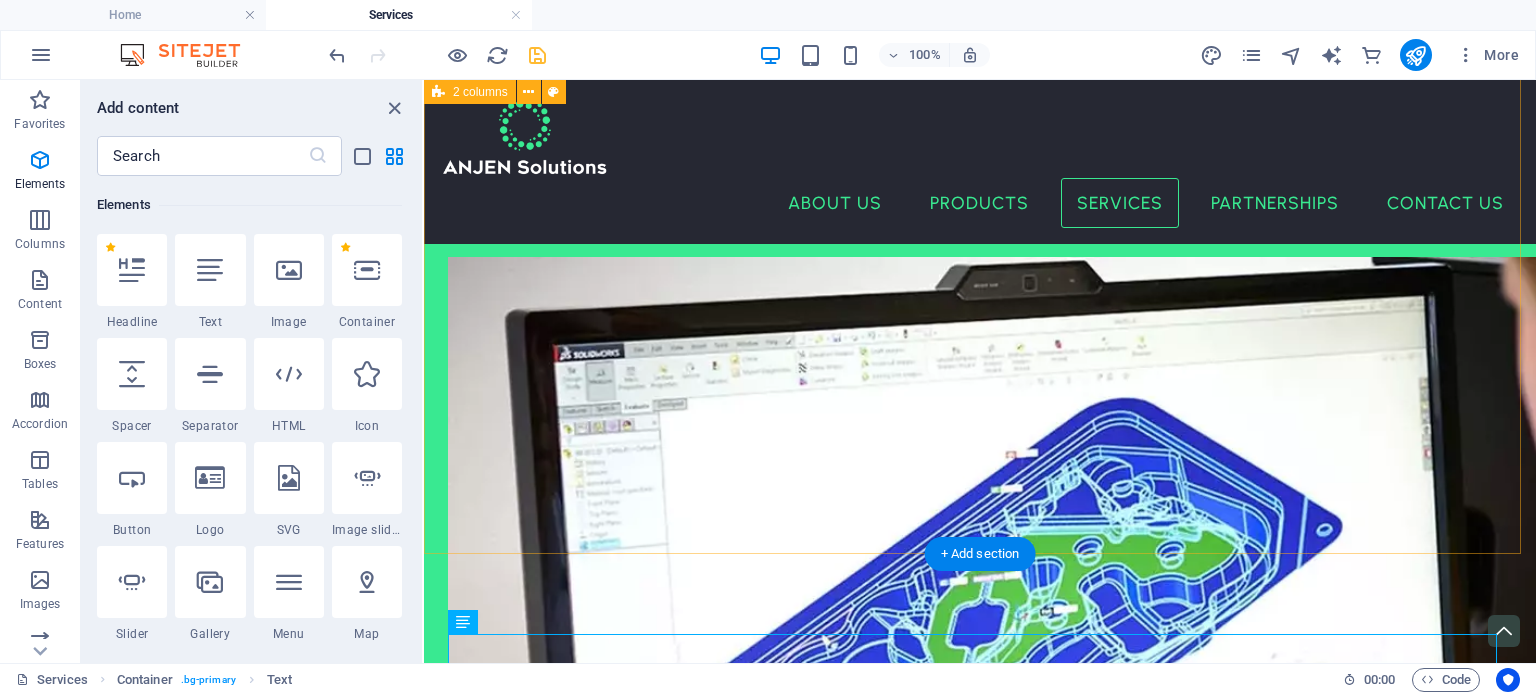 scroll, scrollTop: 0, scrollLeft: 0, axis: both 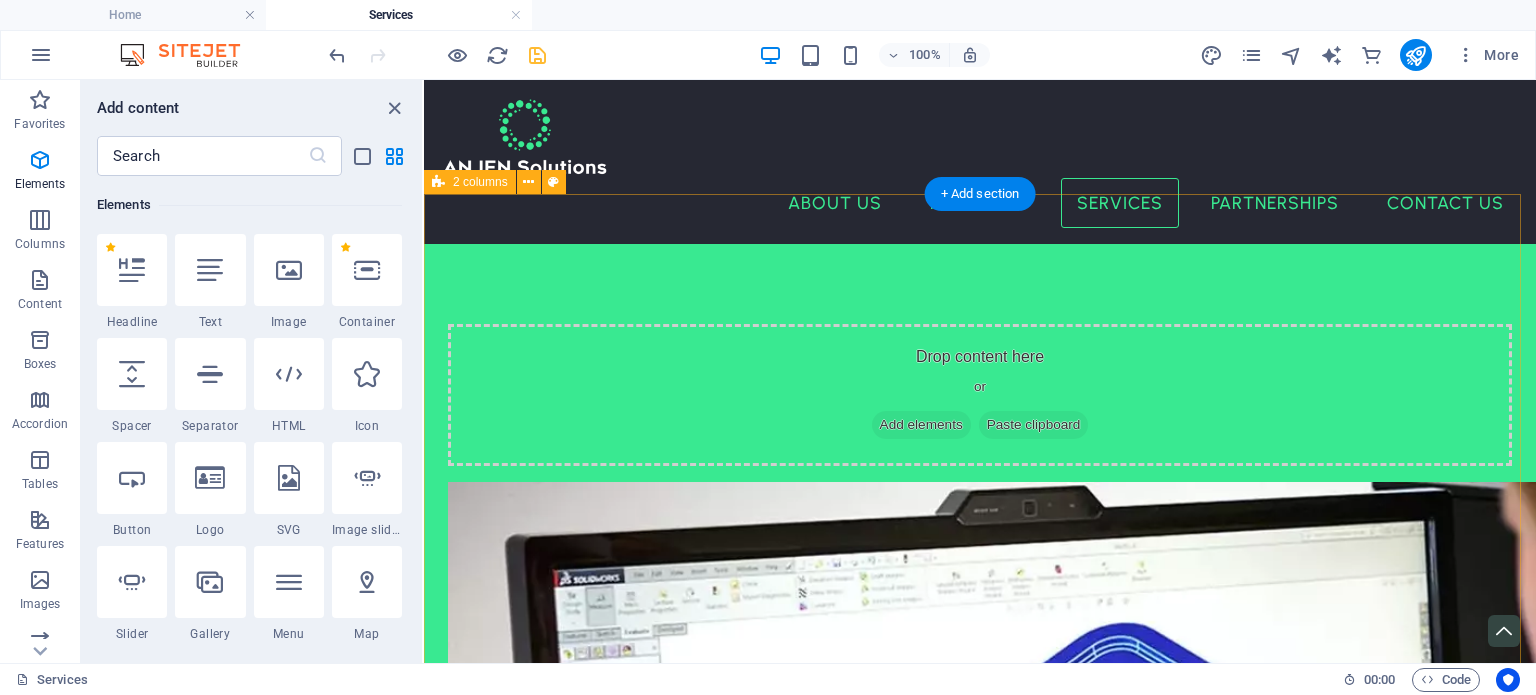 click on "Drop content here or  Add elements  Paste clipboard" at bounding box center (980, 813) 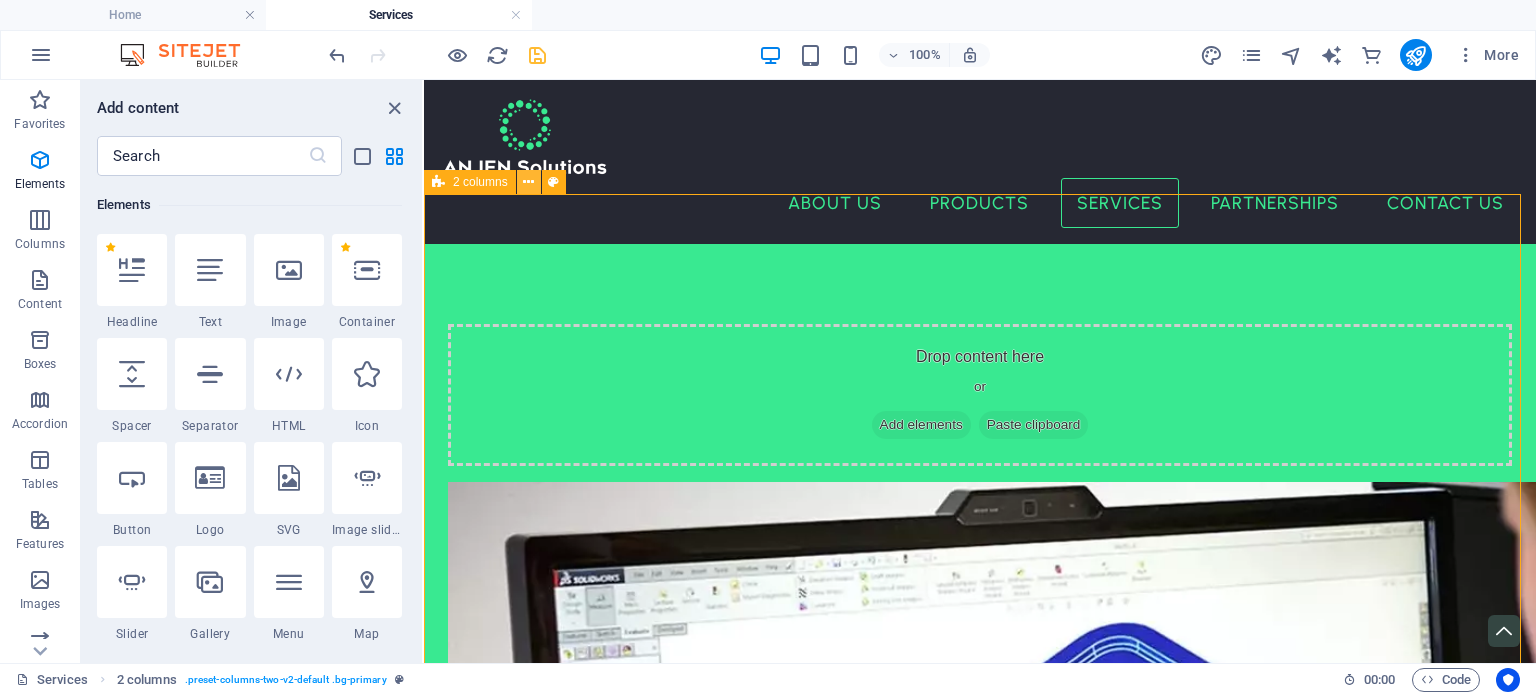click at bounding box center (528, 182) 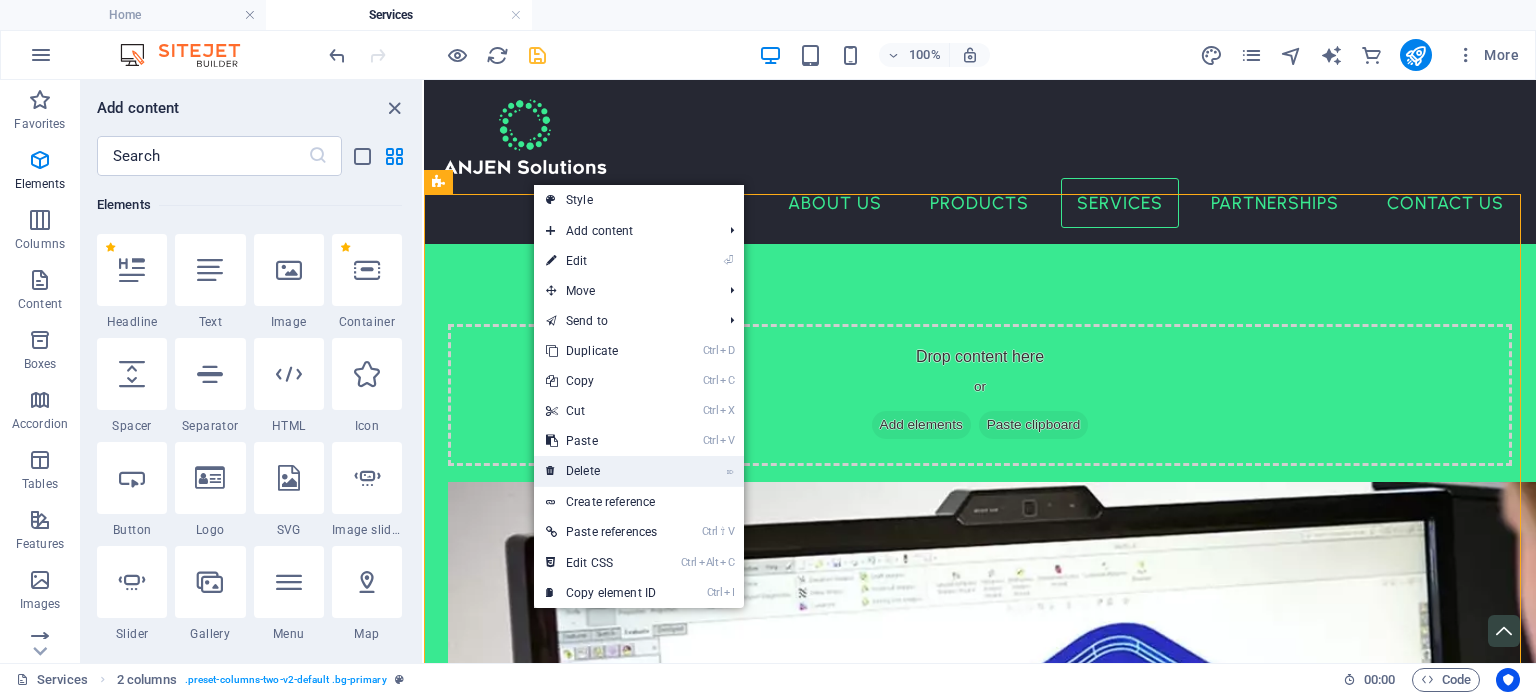 click on "⌦  Delete" at bounding box center (601, 471) 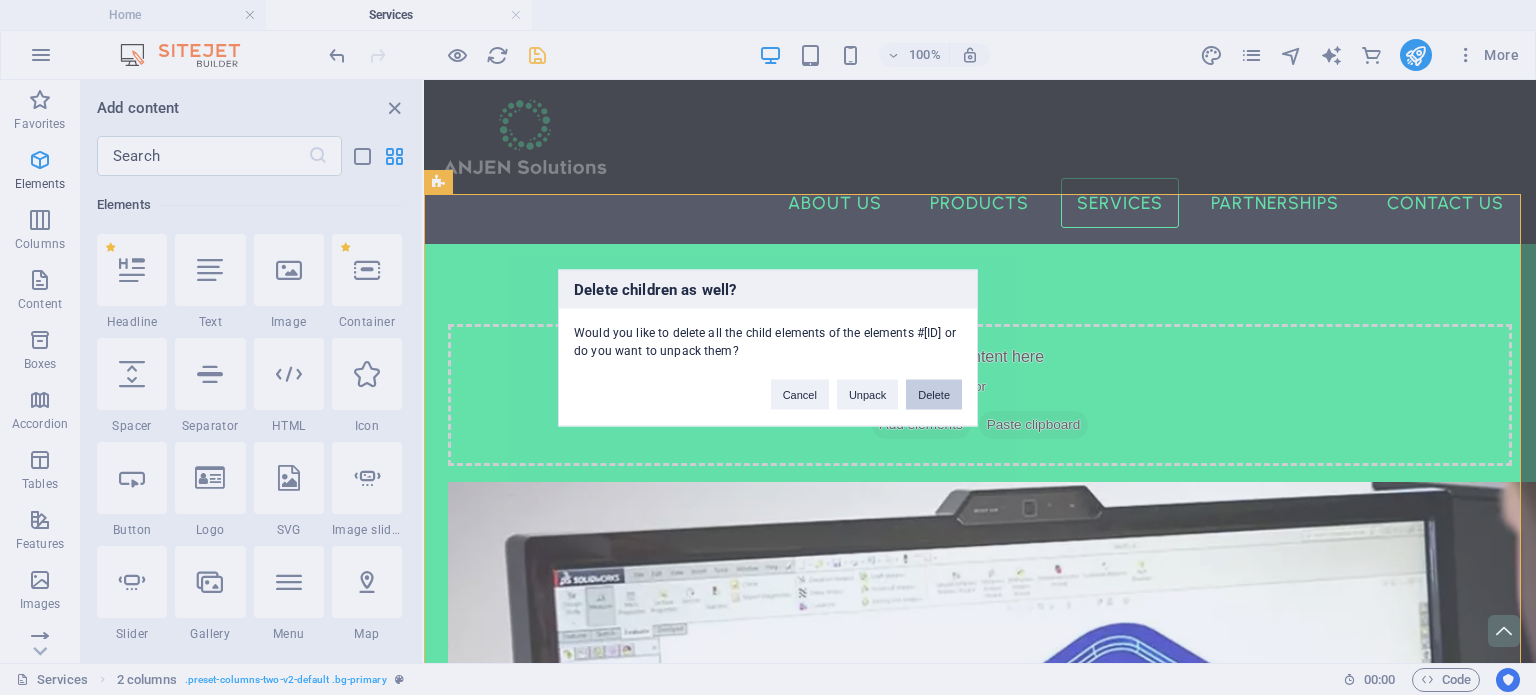 click on "Delete" at bounding box center [934, 394] 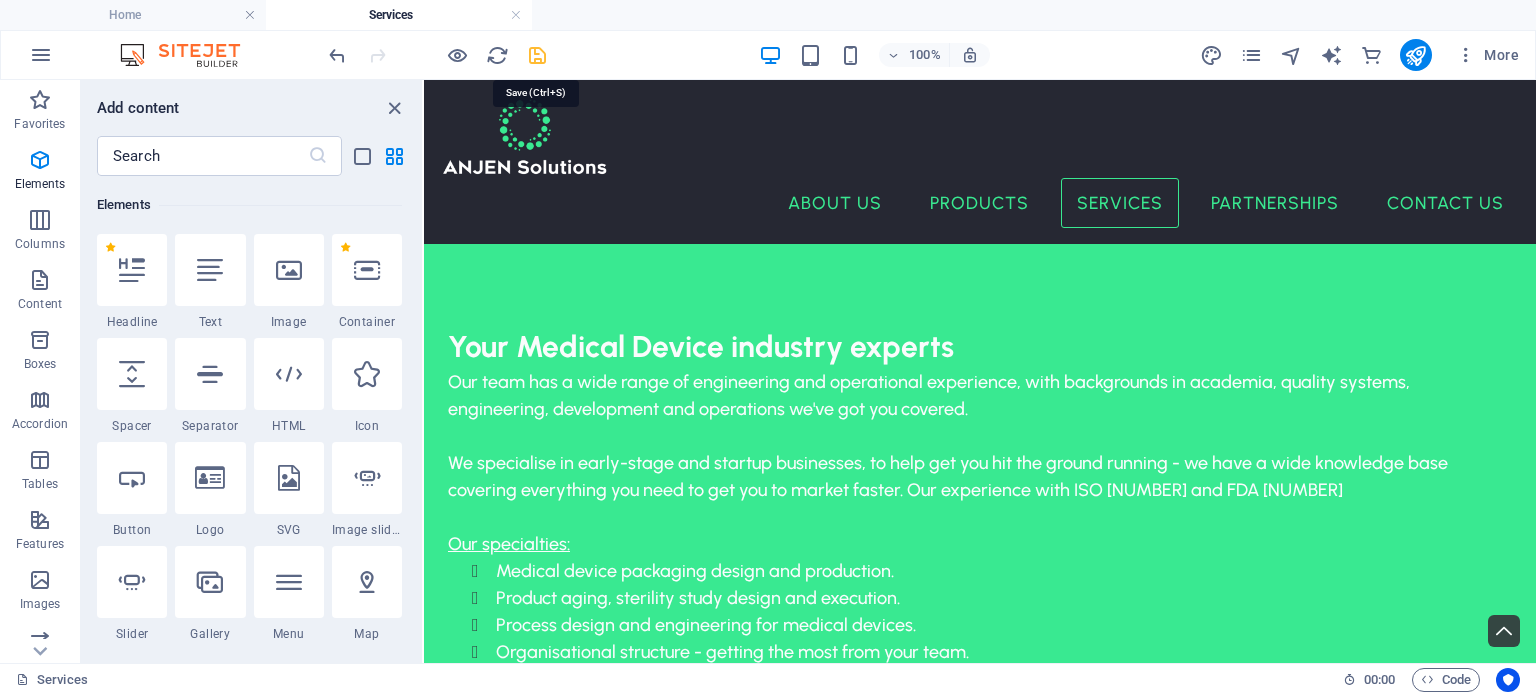click at bounding box center [537, 55] 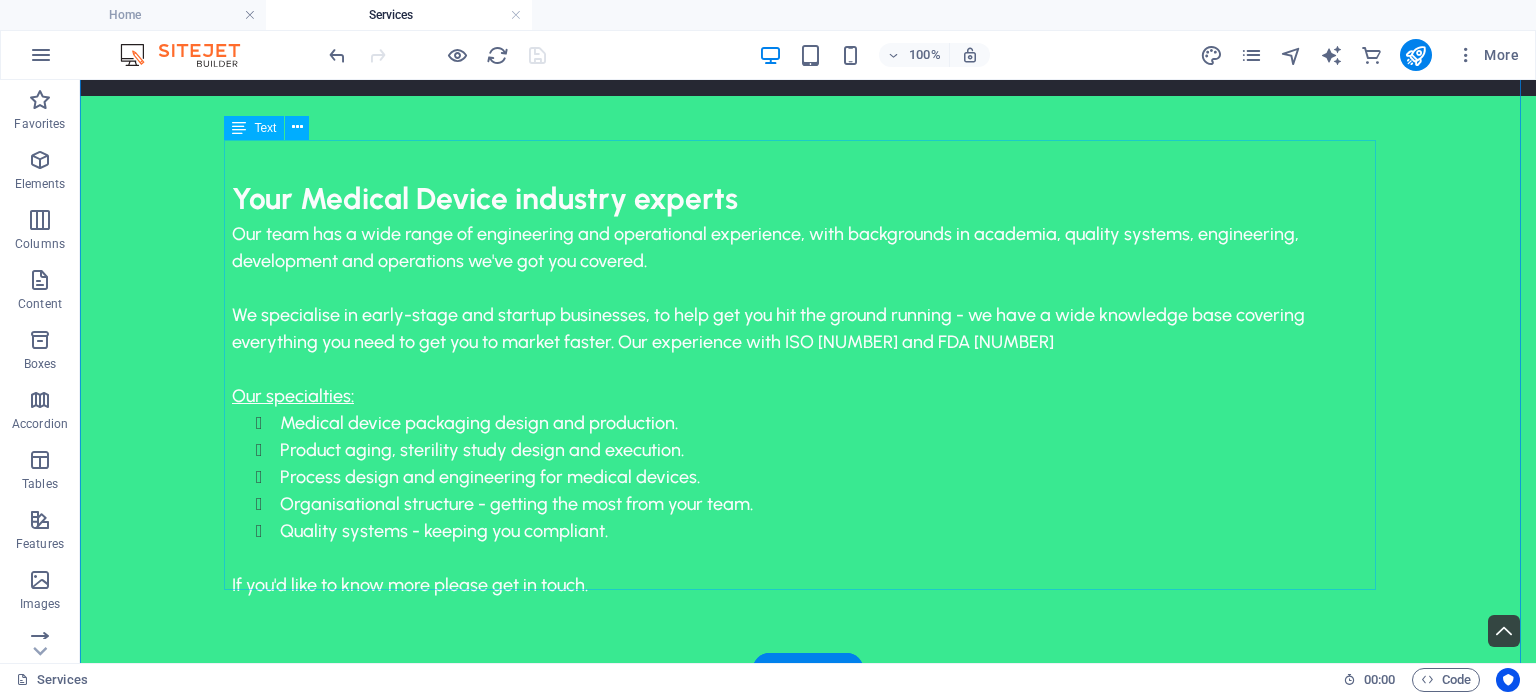 scroll, scrollTop: 166, scrollLeft: 0, axis: vertical 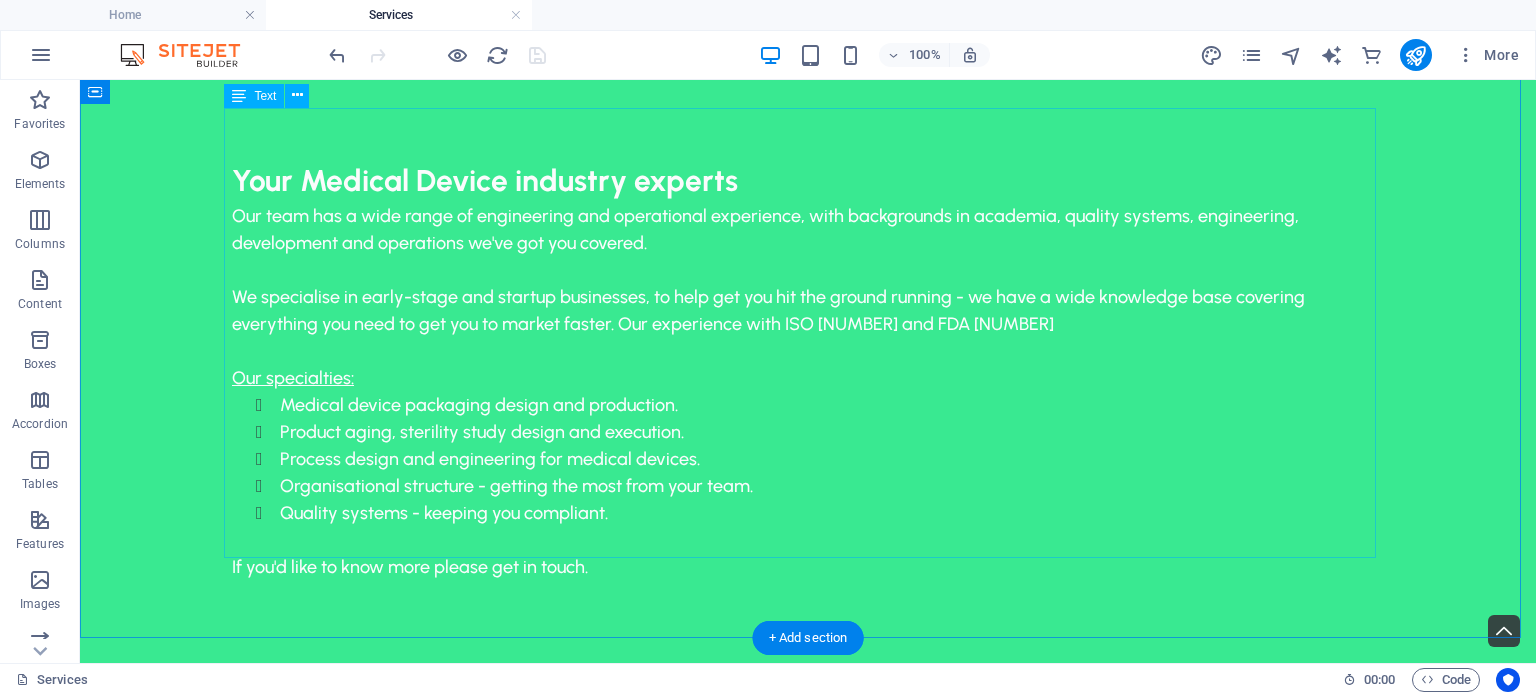 click on "Our team has a wide range of engineering and operational experience, with backgrounds in academia, quality systems, engineering, development and operations we've got you covered. We specialise in early-stage and startup businesses, to help get you hit the ground running - we have a wide knowledge base covering everything you need to get you to market faster. Our experience with ISO 13485 and FDA 21 CFR Our specialties: Medical device packaging design and production. Product aging, sterility study design and execution. Process design and engineering for medical devices. Organisational structure - getting the most from your team. Quality systems - keeping you compliant. If you'd like to know more please get in touch." at bounding box center (808, 383) 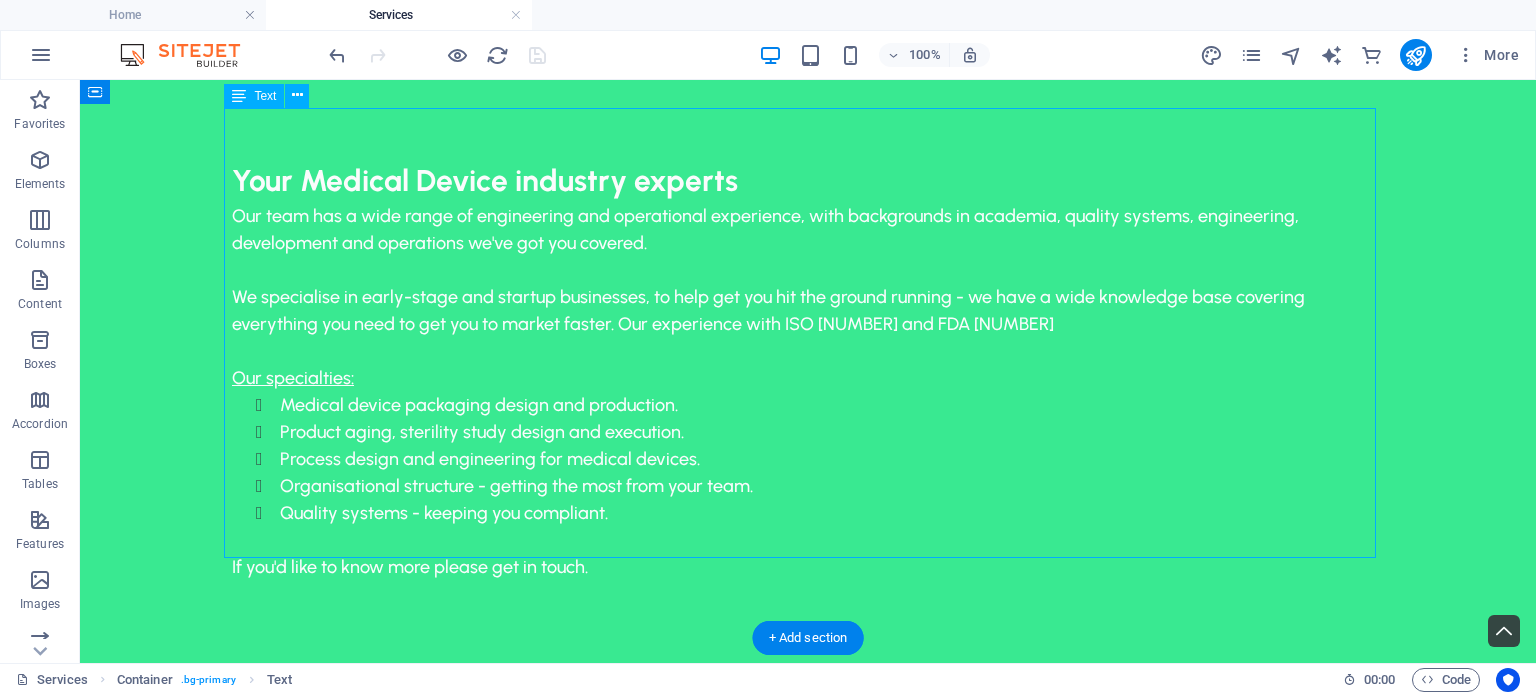 click on "Our team has a wide range of engineering and operational experience, with backgrounds in academia, quality systems, engineering, development and operations we've got you covered. We specialise in early-stage and startup businesses, to help get you hit the ground running - we have a wide knowledge base covering everything you need to get you to market faster. Our experience with ISO 13485 and FDA 21 CFR Our specialties: Medical device packaging design and production. Product aging, sterility study design and execution. Process design and engineering for medical devices. Organisational structure - getting the most from your team. Quality systems - keeping you compliant. If you'd like to know more please get in touch." at bounding box center [808, 383] 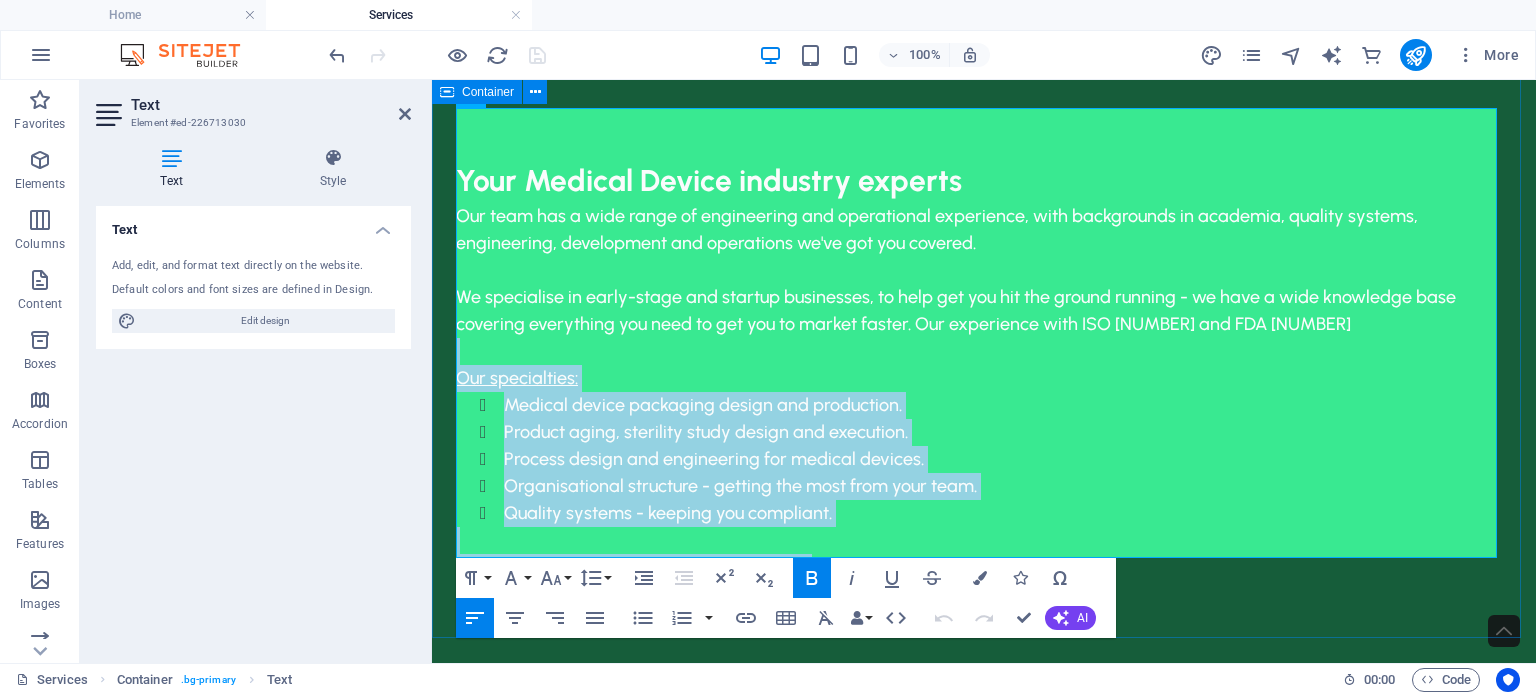 drag, startPoint x: 831, startPoint y: 521, endPoint x: 448, endPoint y: 297, distance: 443.6947 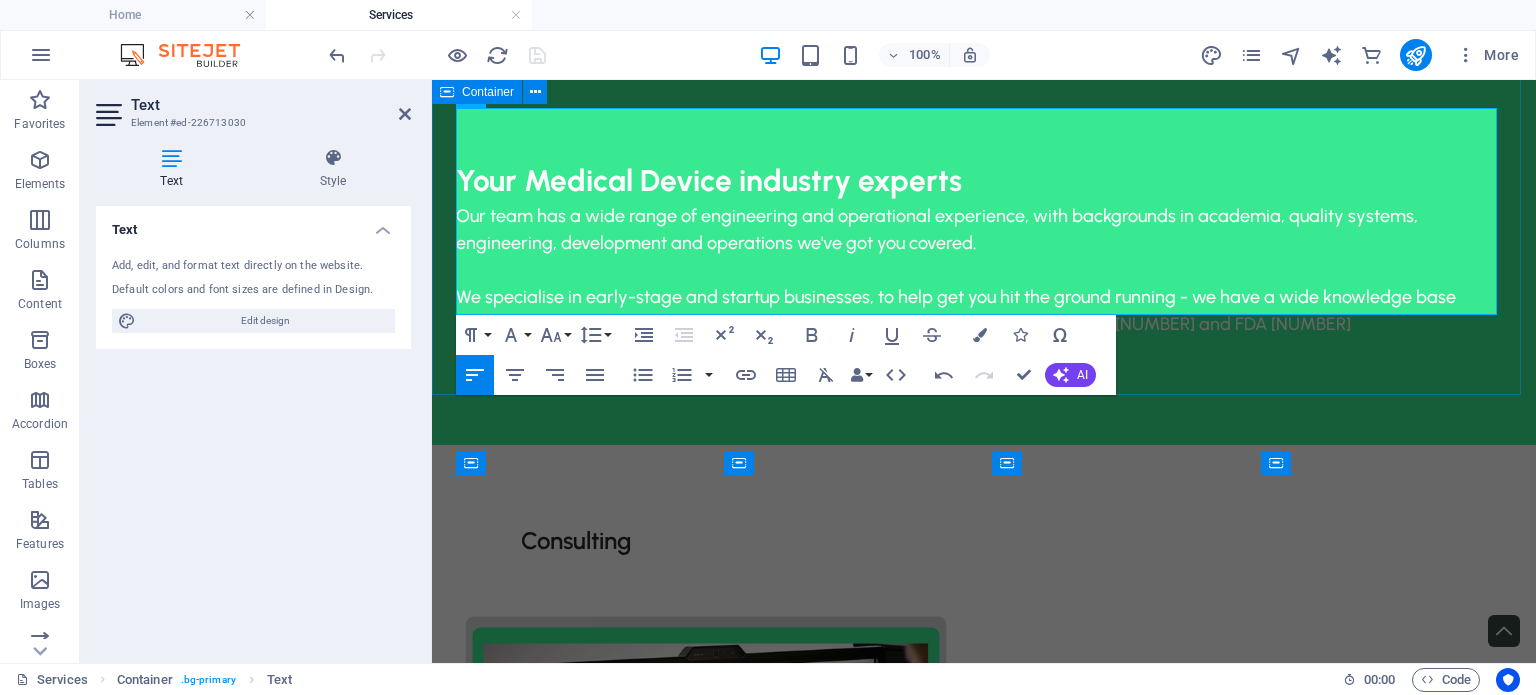type 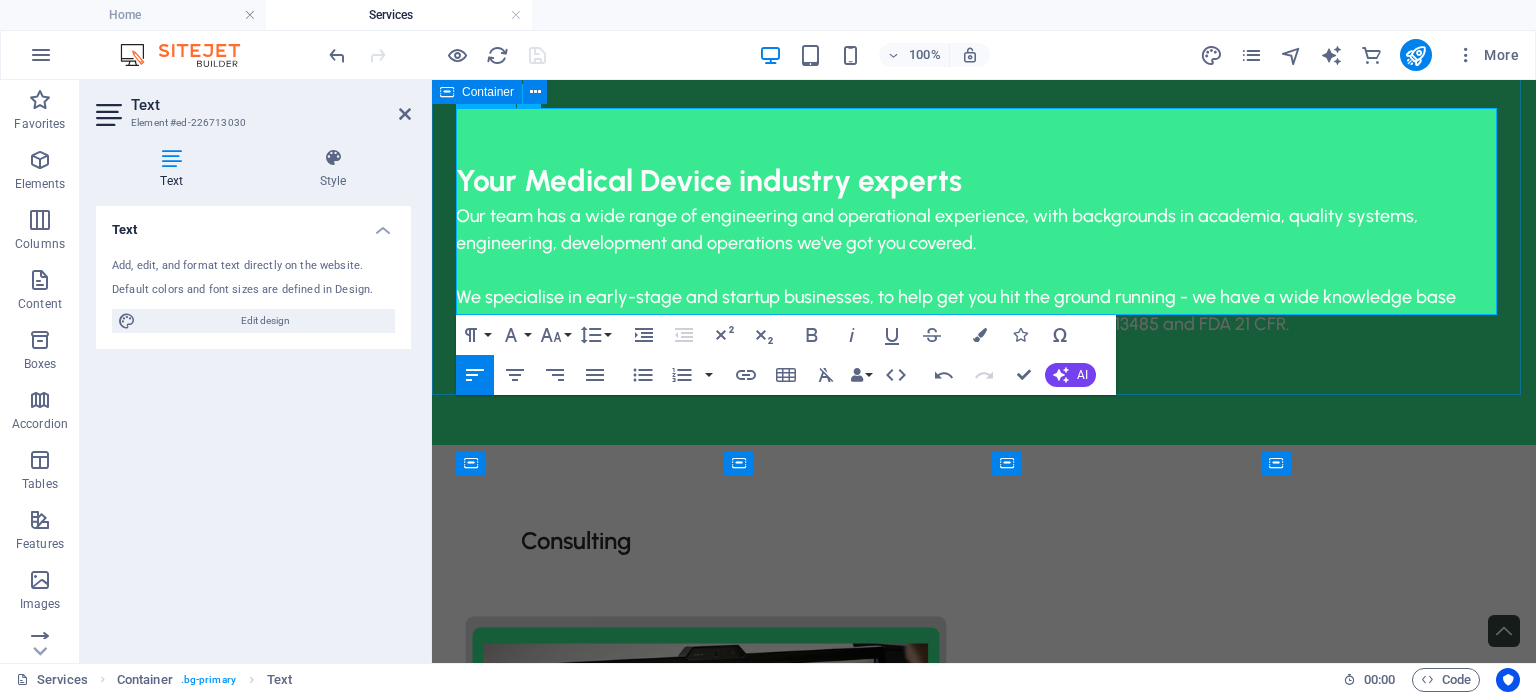 click on "Our team has a wide range of engineering and operational experience, with backgrounds in academia, quality systems, engineering, development and operations we've got you covered." at bounding box center (984, 230) 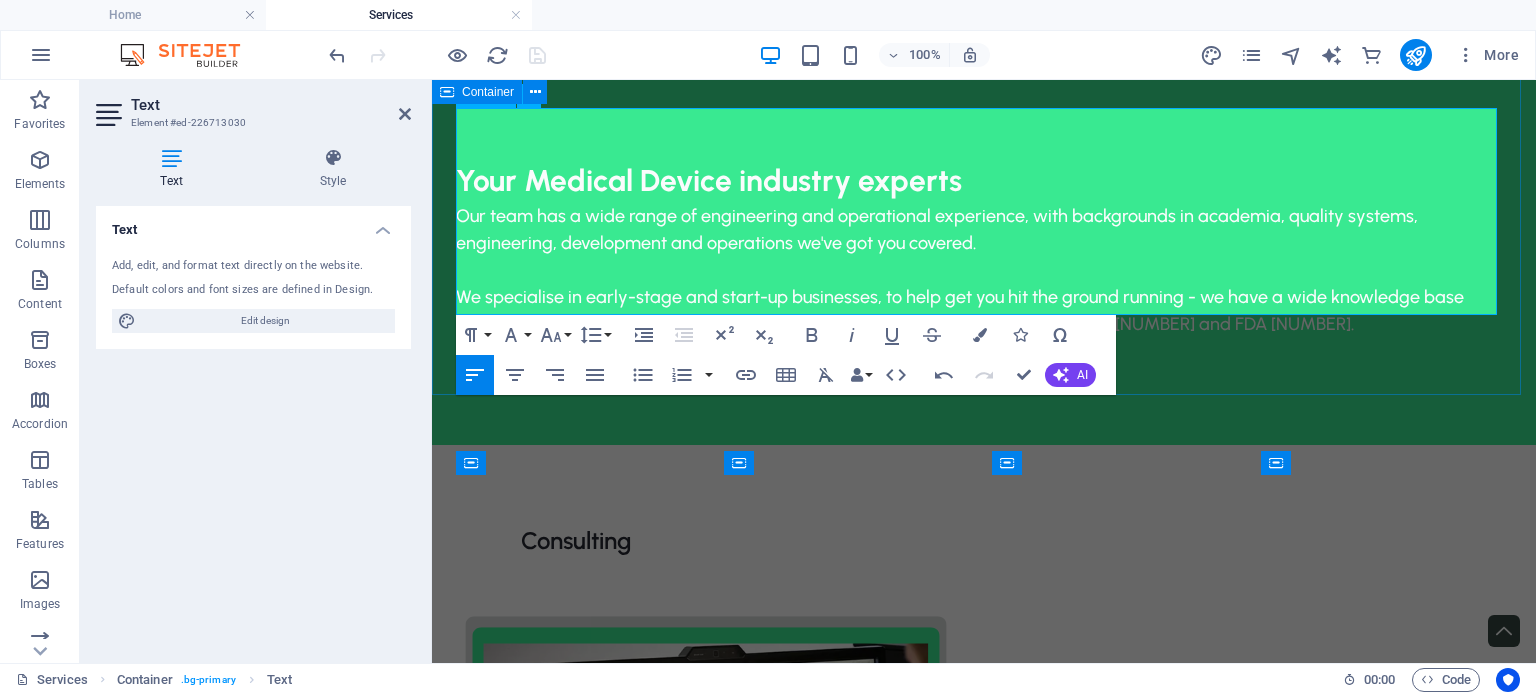 click on "We specialise in early-stage and start-up businesses, to help get you hit the ground running - we have a wide knowledge base covering everything you need to get you to market faster. Our experience with ISO [NUMBER] and FDA [NUMBER]." at bounding box center (984, 311) 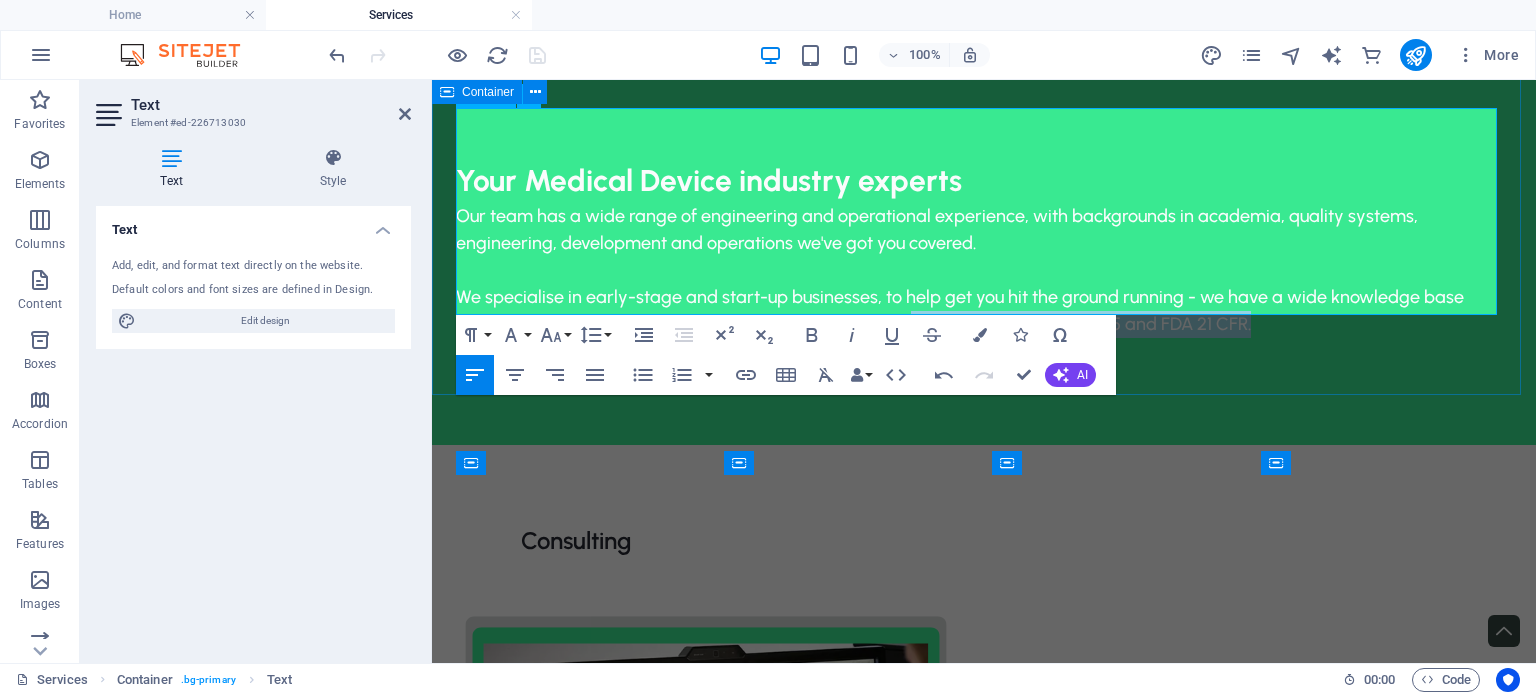 drag, startPoint x: 1264, startPoint y: 278, endPoint x: 921, endPoint y: 282, distance: 343.02332 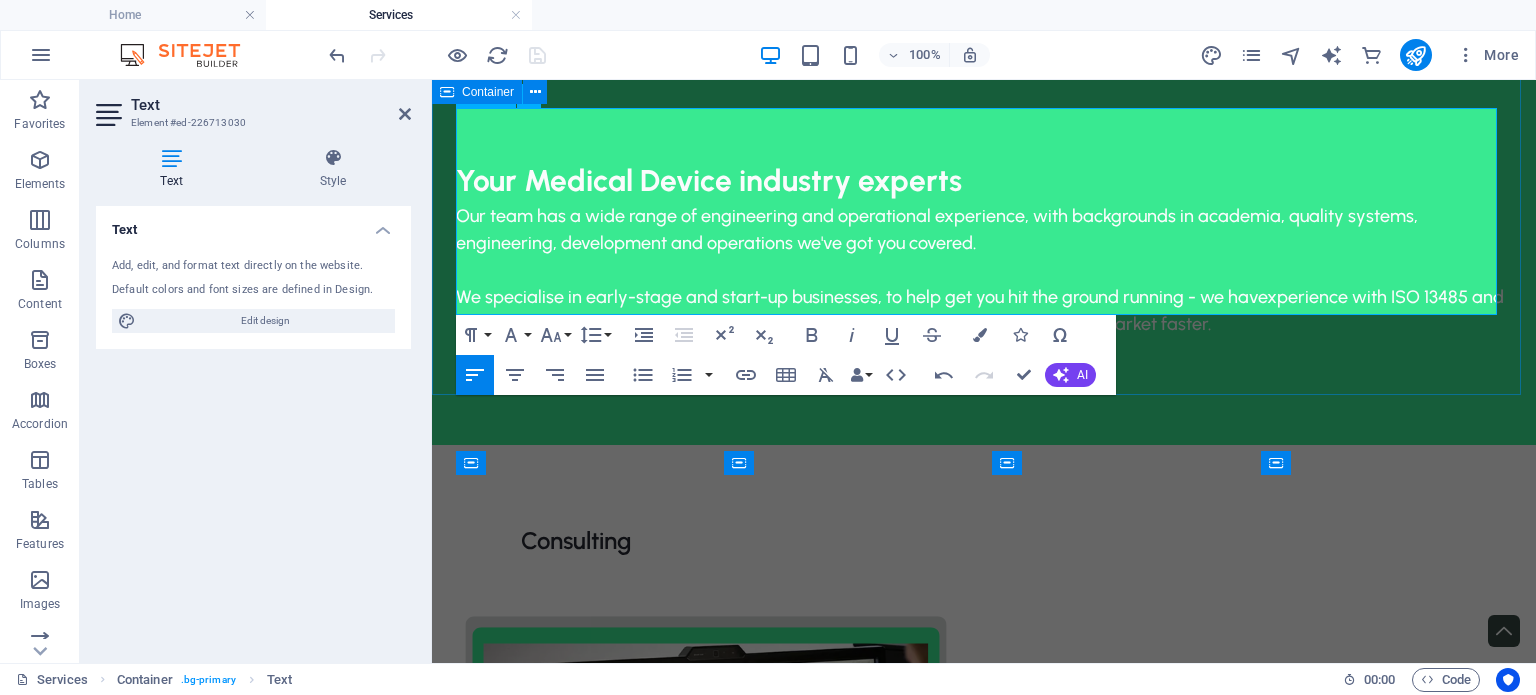 click on "experience with ISO 13485 and FDA 21 CFR." at bounding box center [980, 310] 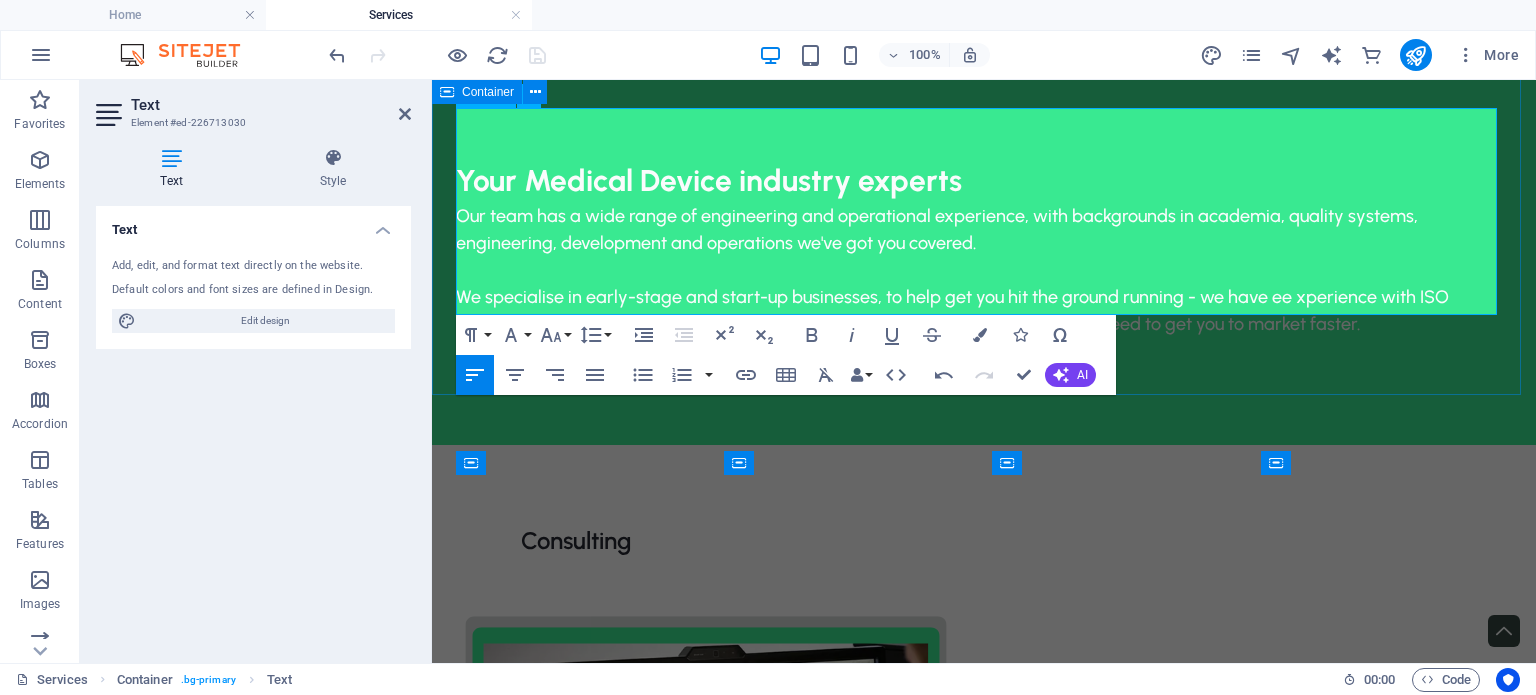 click on "We specialise in early-stage and start-up businesses, to help get you hit the ground running - we hav e e xperience with ISO [NUMBER] and FDA [NUMBER]. e a wide knowledge base covering everything you need to get you to market faster." at bounding box center (984, 311) 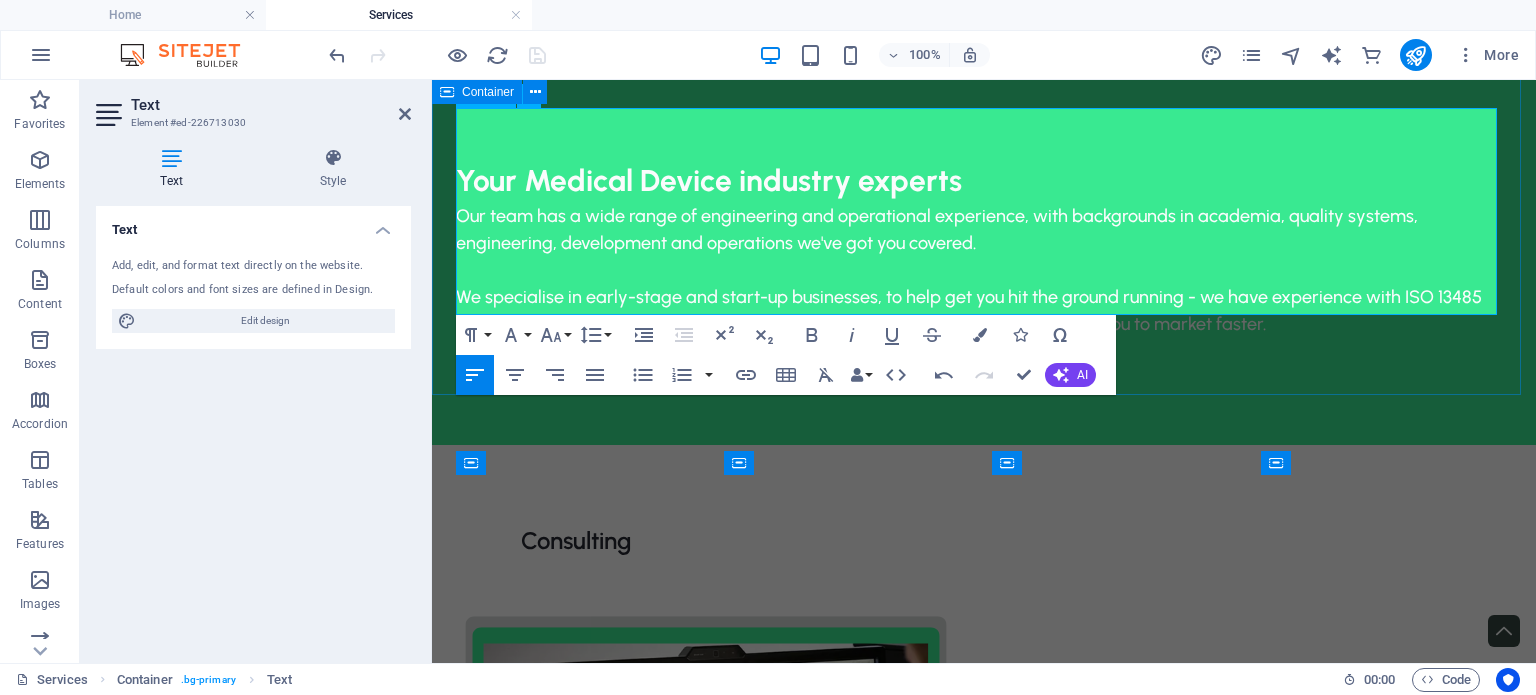 click on "We specialise in early-stage and start-up businesses, to help get you hit the ground running - we hav e experience with ISO [NUMBER] and FDA [NUMBER] and a wide knowledge base covering everything you need to get you to market faster." at bounding box center [984, 311] 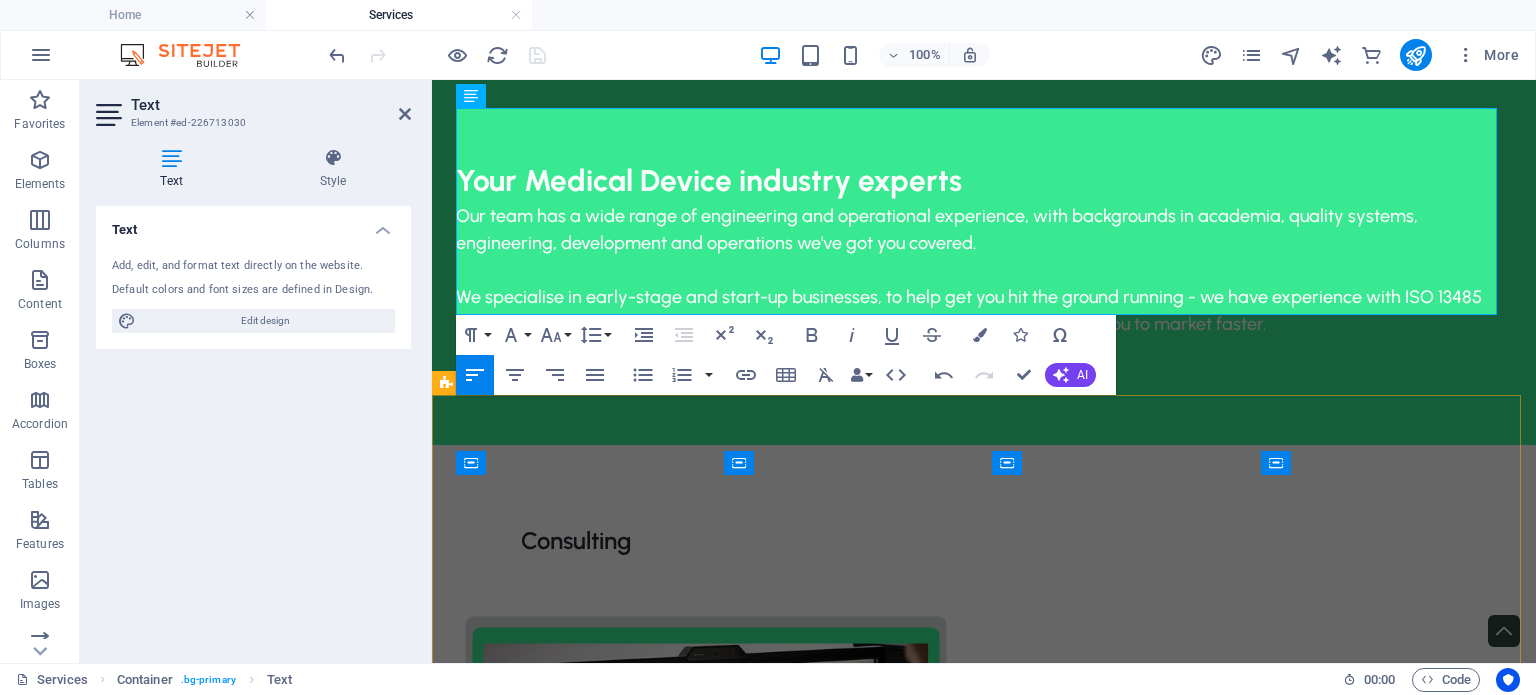 click on "Consulting Calibrations Custom Packaging Aging & Sterilisation" at bounding box center [984, 1611] 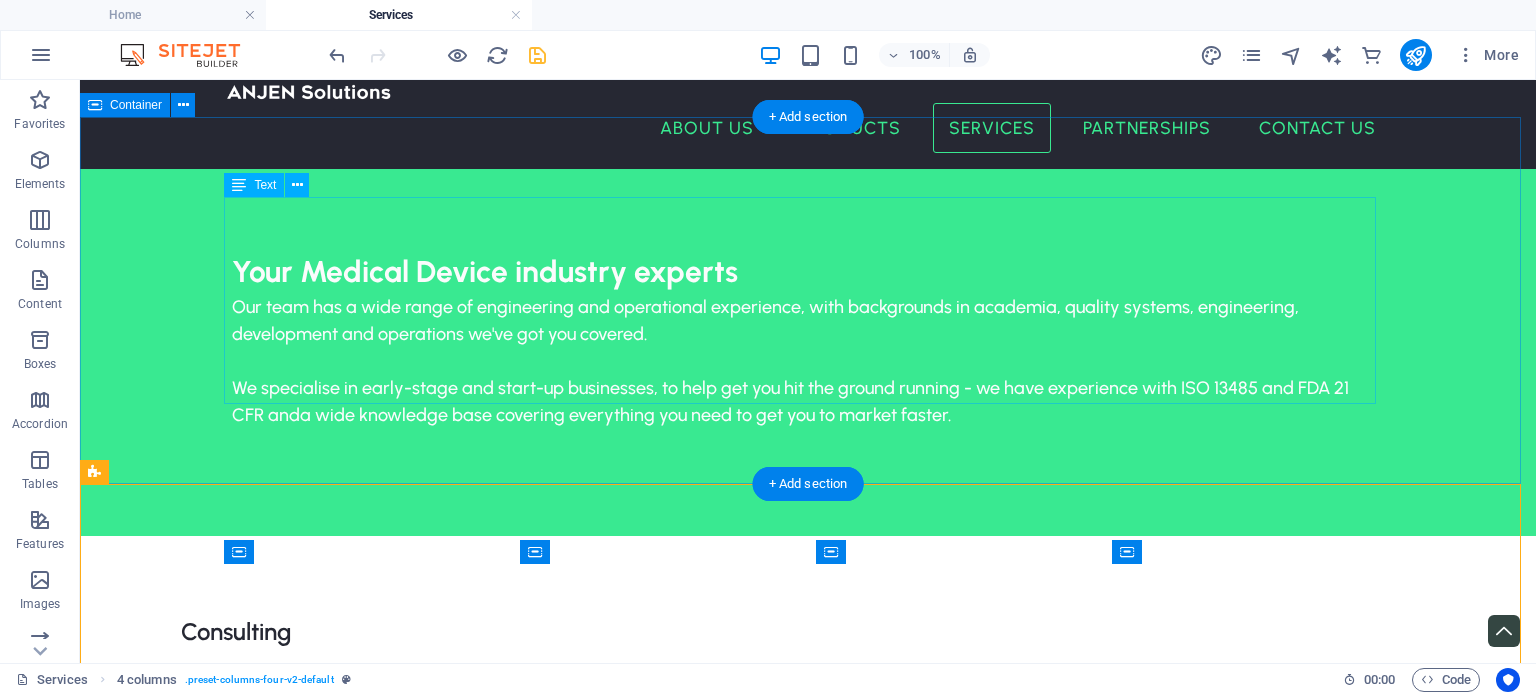 scroll, scrollTop: 74, scrollLeft: 0, axis: vertical 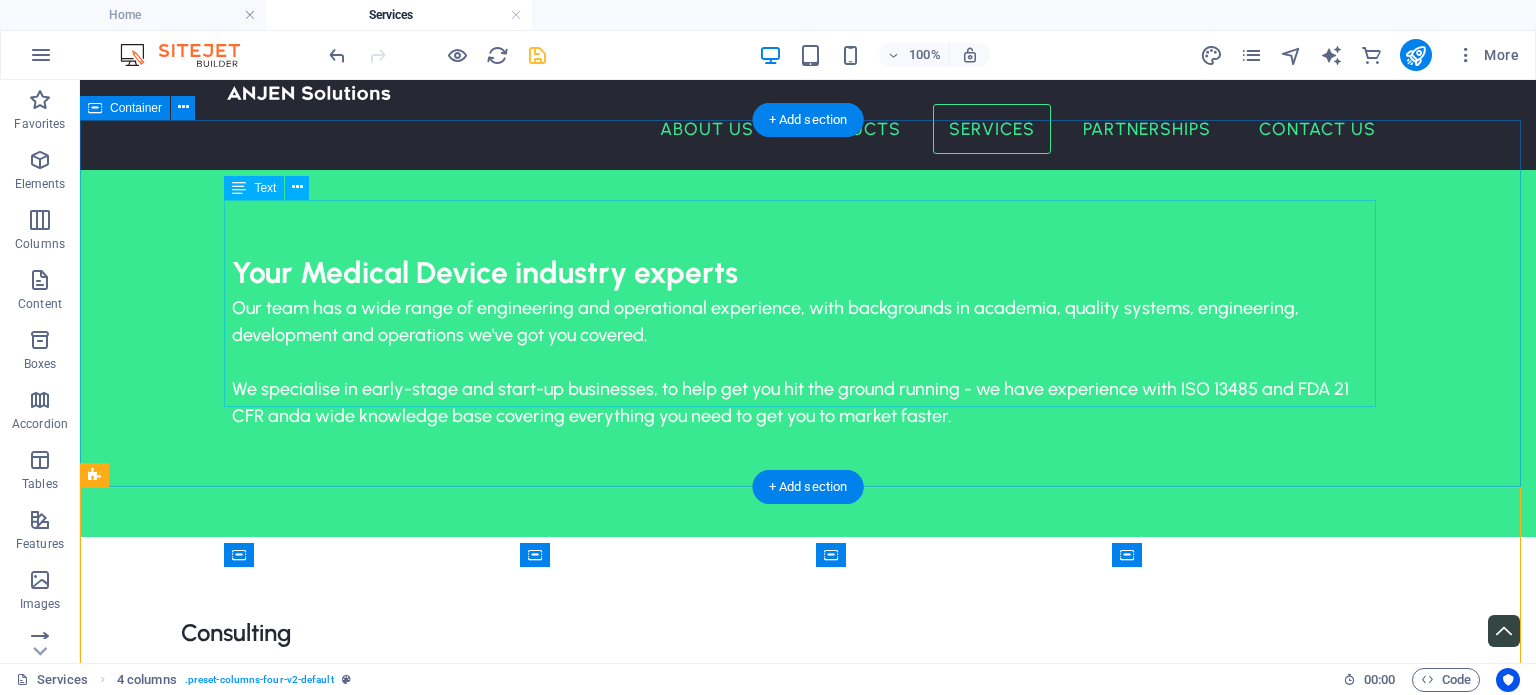 click on "Your Medical Device industry experts Our team has a wide range of engineering and operational experience, with backgrounds in academia, quality systems, engineering, development and operations we've got you covered. We specialise in early-stage and start-up businesses, to help get you hit the ground running - we hav e experience with ISO 13485 and FDA 21 CFR and  a wide knowledge base covering everything you need to get you to market faster." at bounding box center [808, 353] 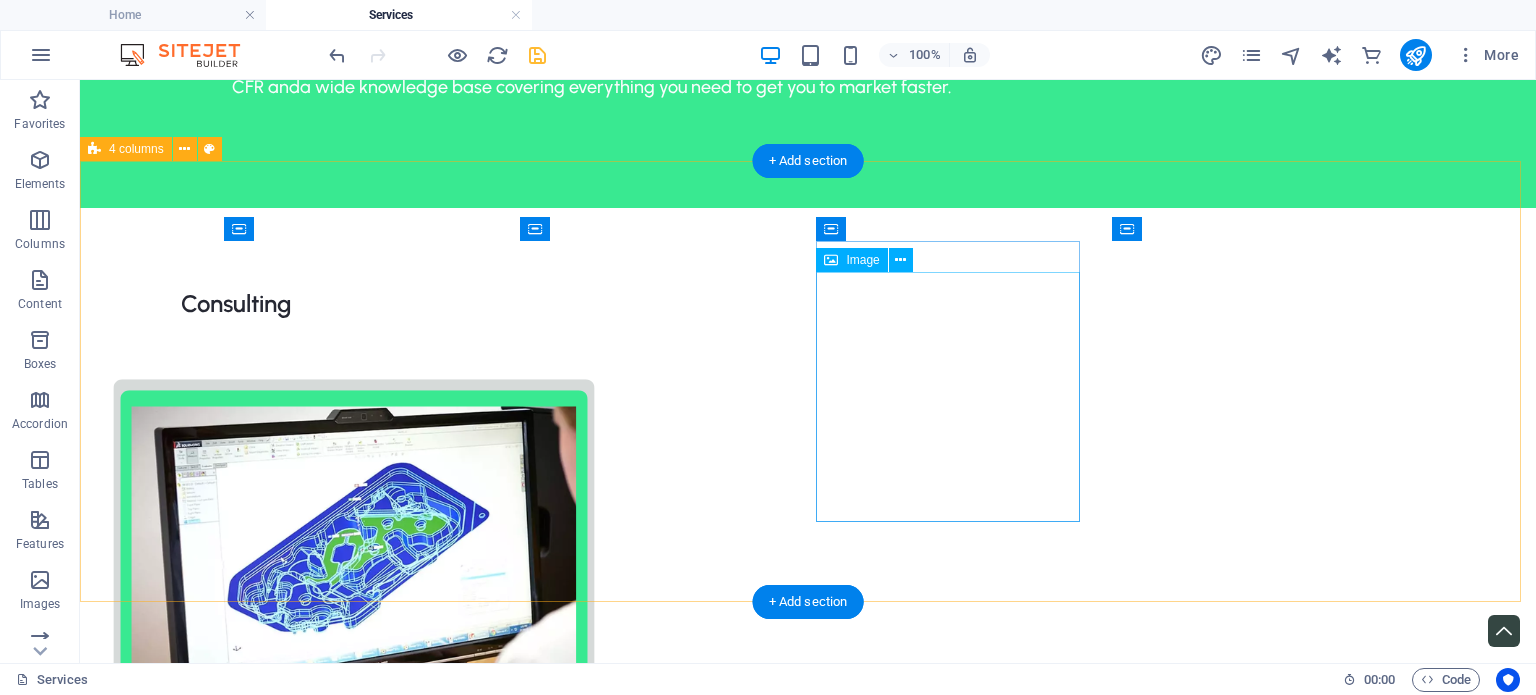 scroll, scrollTop: 404, scrollLeft: 0, axis: vertical 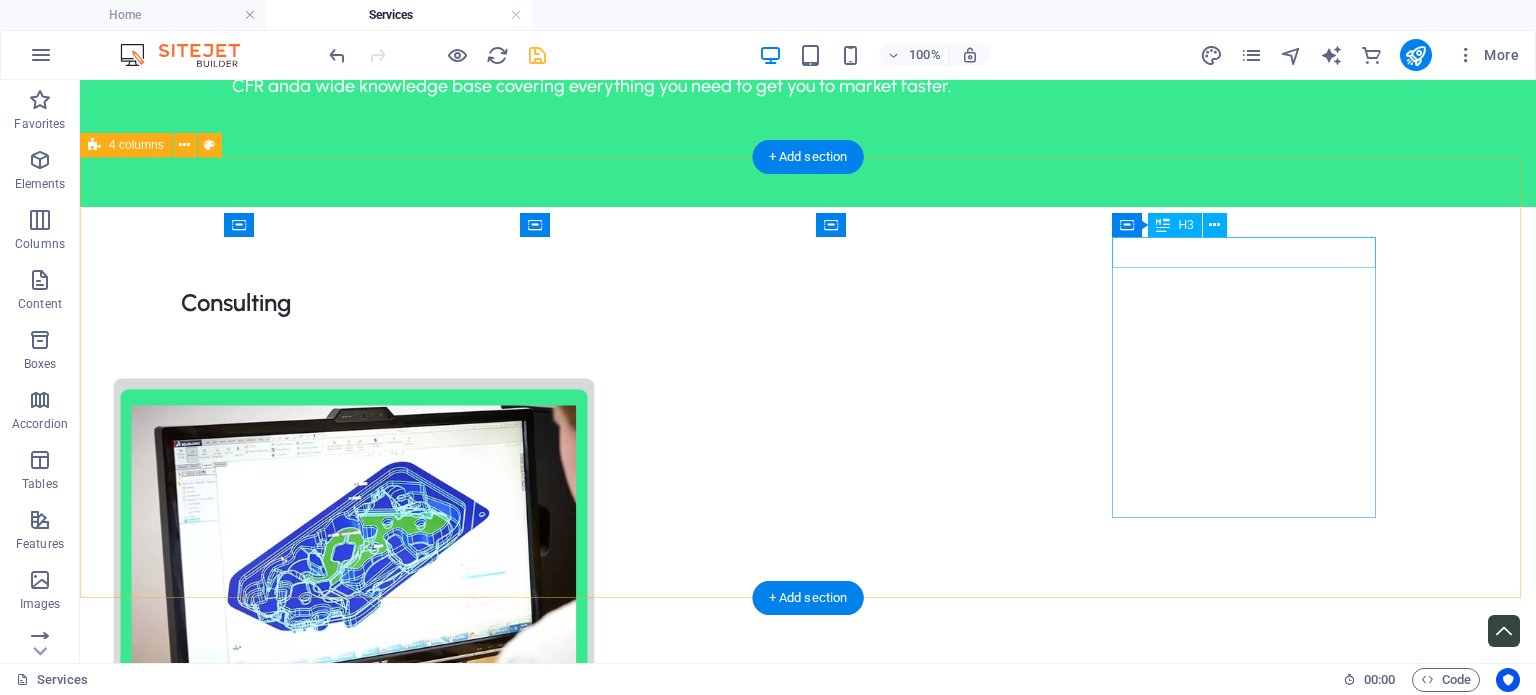 click on "Aging & Sterilsation" at bounding box center [236, 1943] 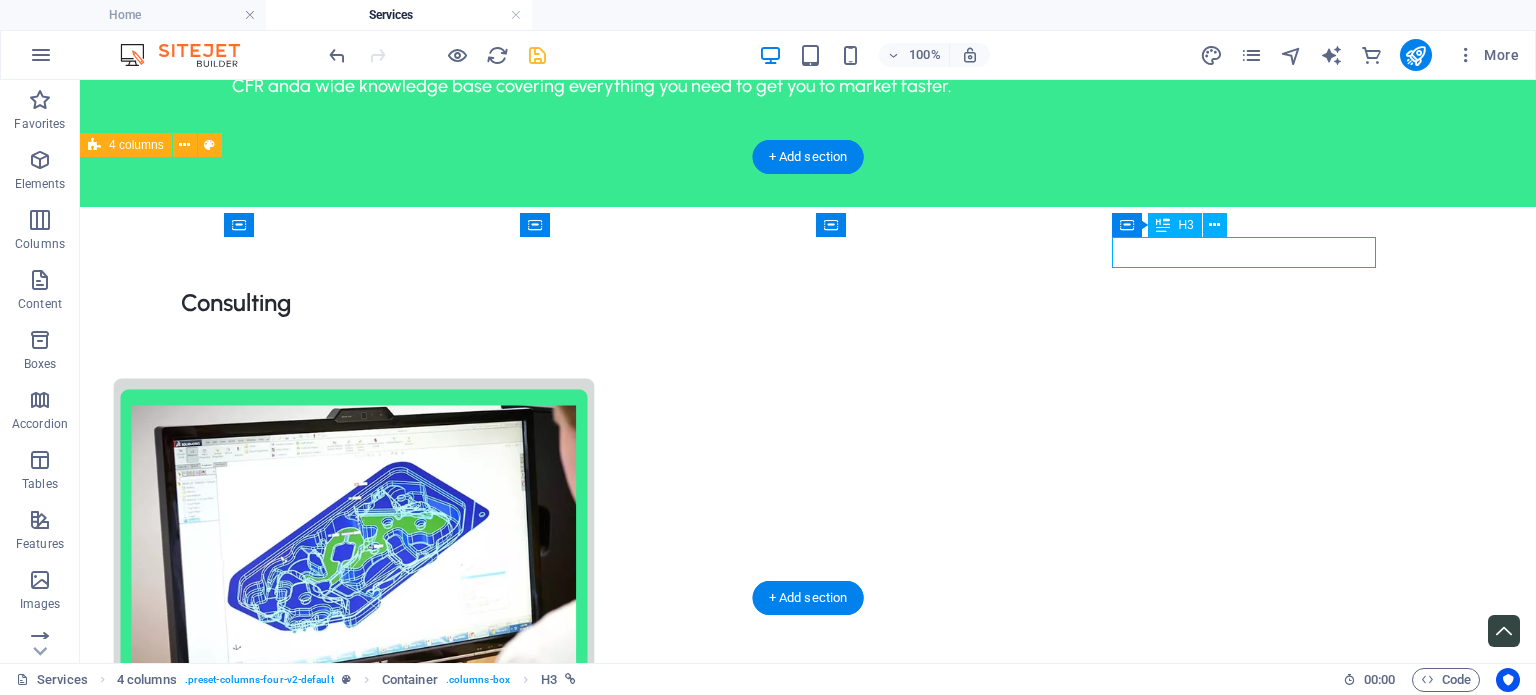 click on "Aging & Sterilsation" at bounding box center (236, 1943) 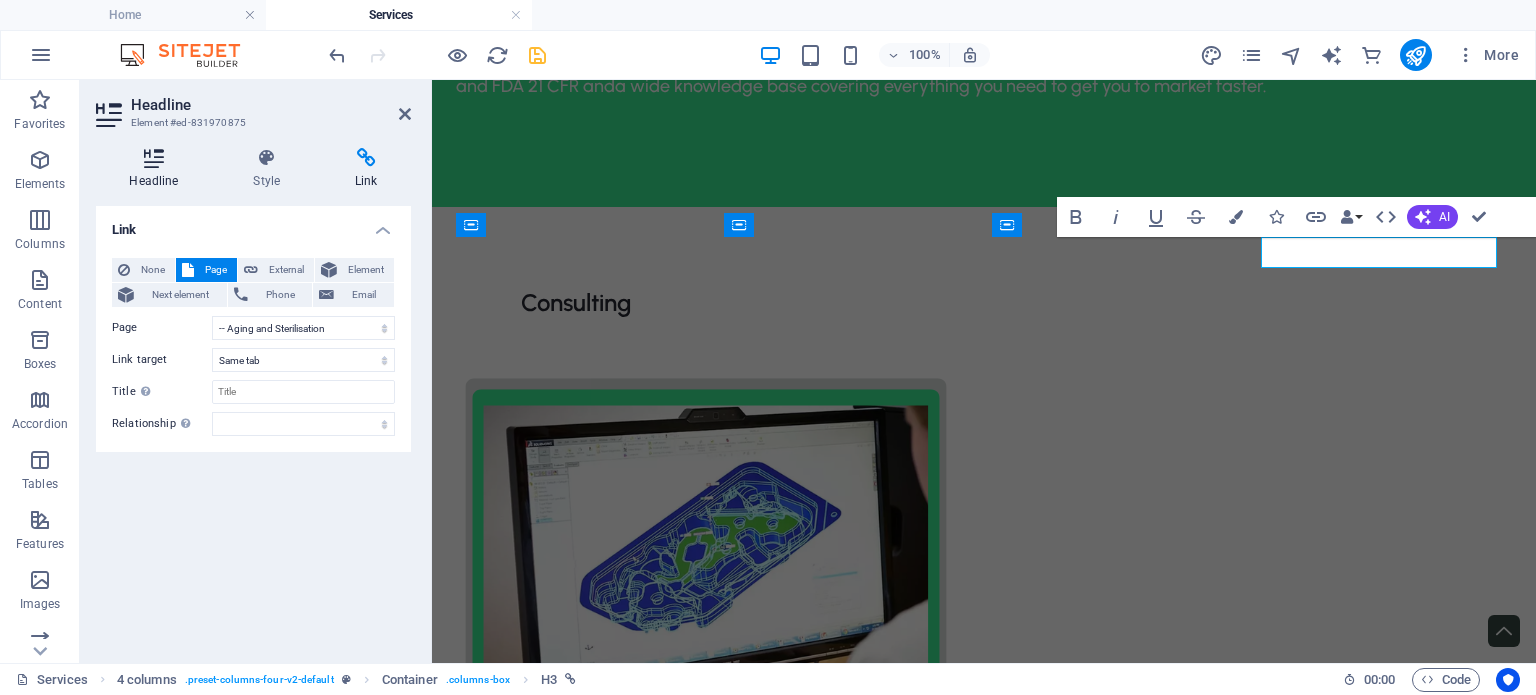 click on "Headline" at bounding box center (158, 169) 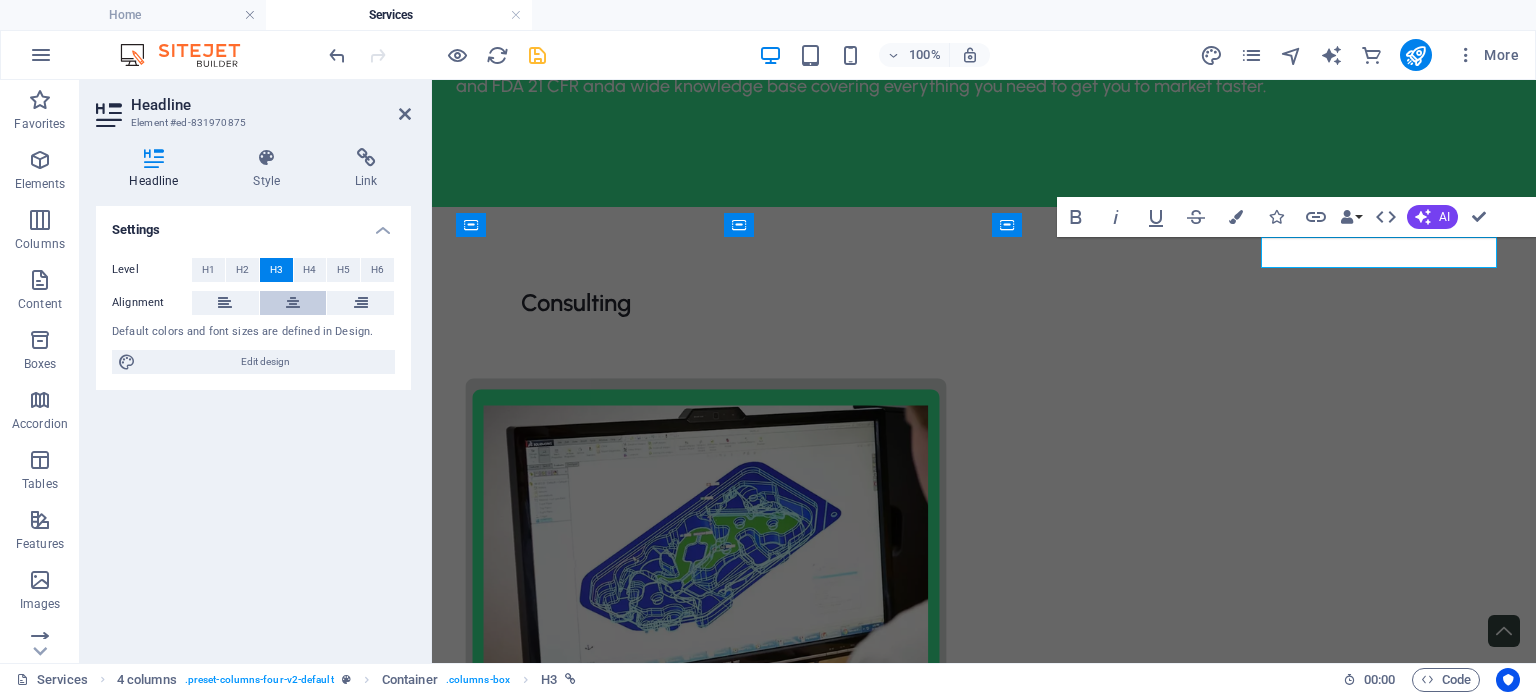 click at bounding box center (293, 303) 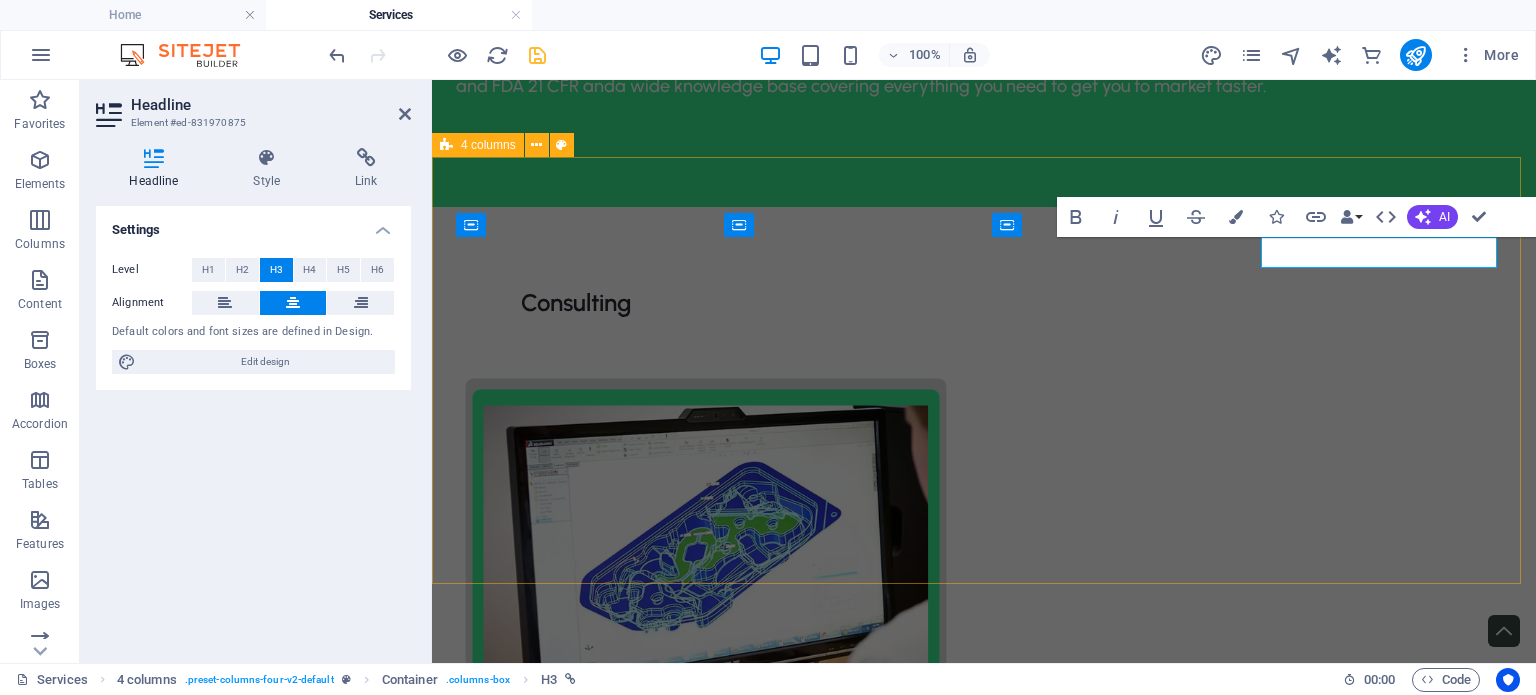 click on "Consulting Calibrations Custom Packaging Aging & Sterilisation" at bounding box center [984, 1373] 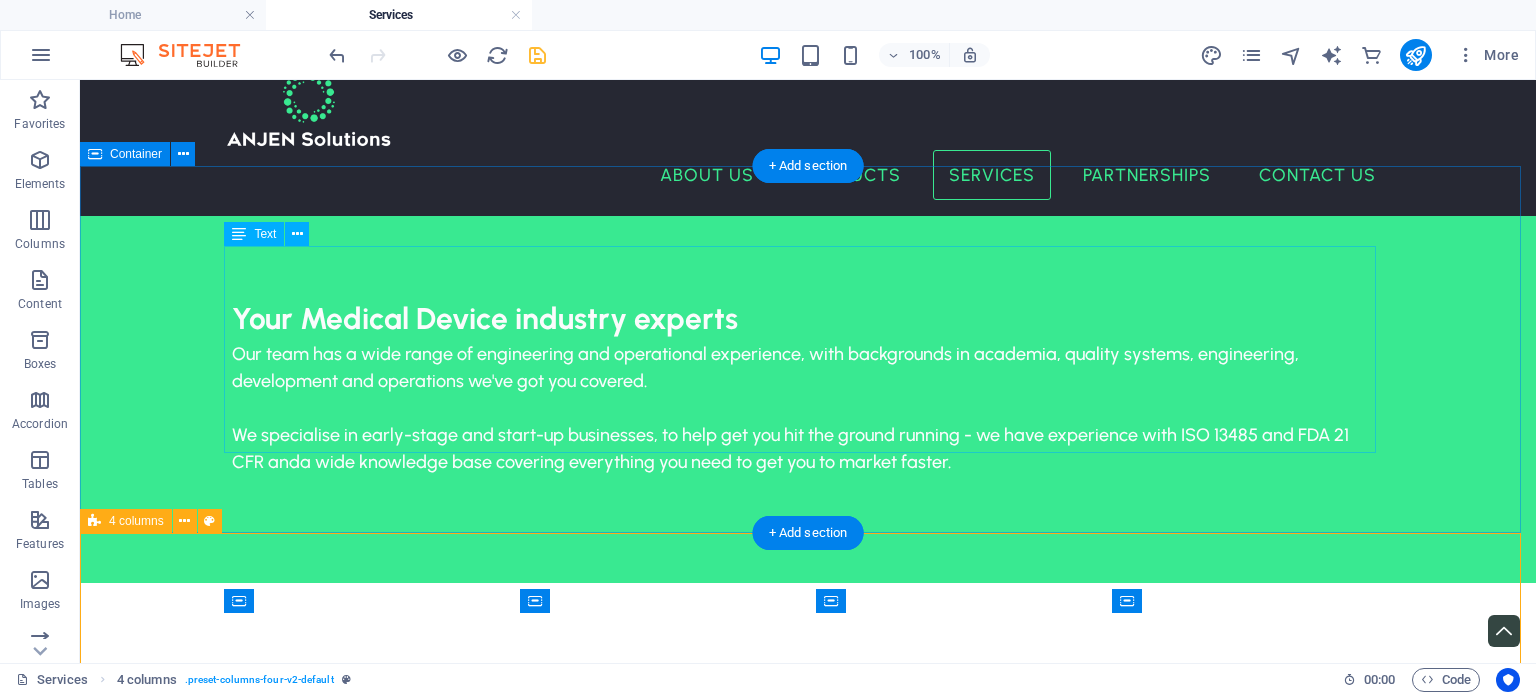 scroll, scrollTop: 0, scrollLeft: 0, axis: both 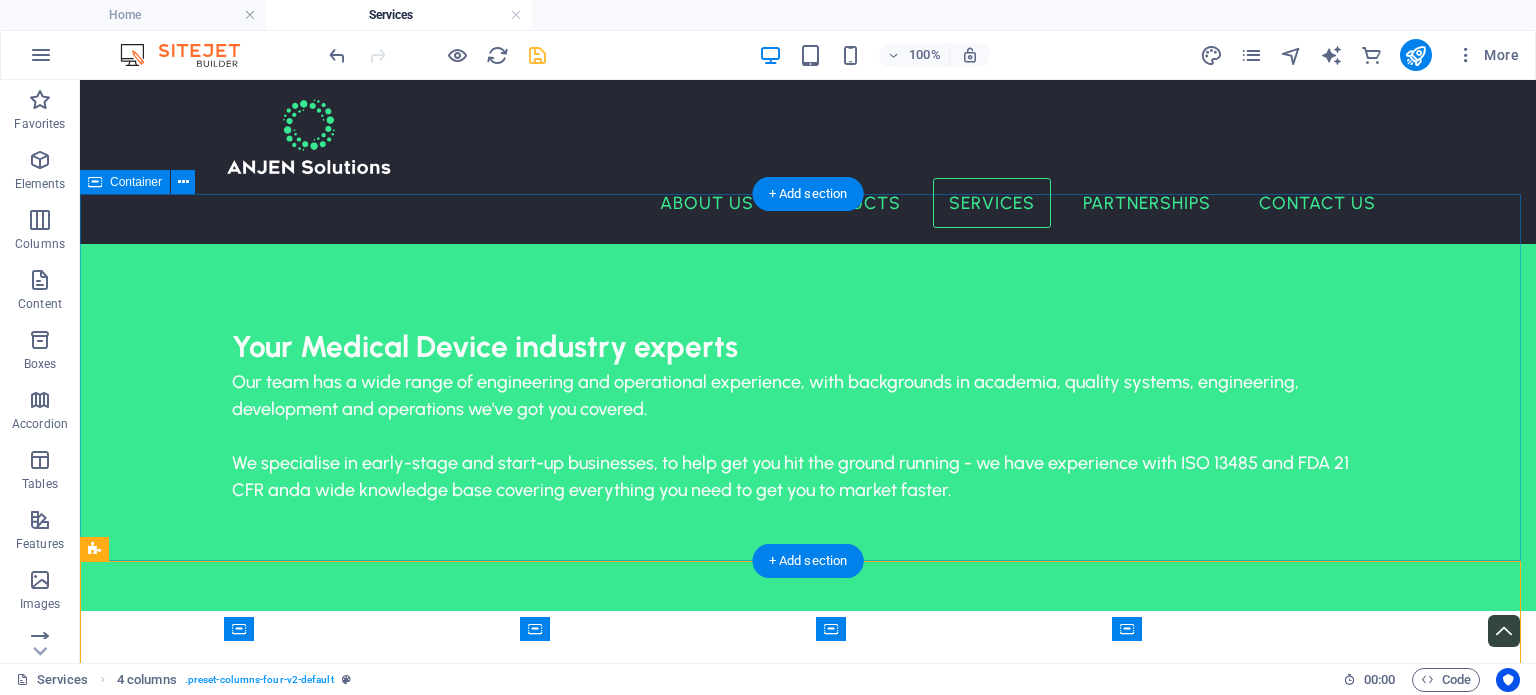 click on "Your Medical Device industry experts Our team has a wide range of engineering and operational experience, with backgrounds in academia, quality systems, engineering, development and operations we've got you covered. We specialise in early-stage and start-up businesses, to help get you hit the ground running - we hav e experience with ISO 13485 and FDA 21 CFR and  a wide knowledge base covering everything you need to get you to market faster." at bounding box center (808, 427) 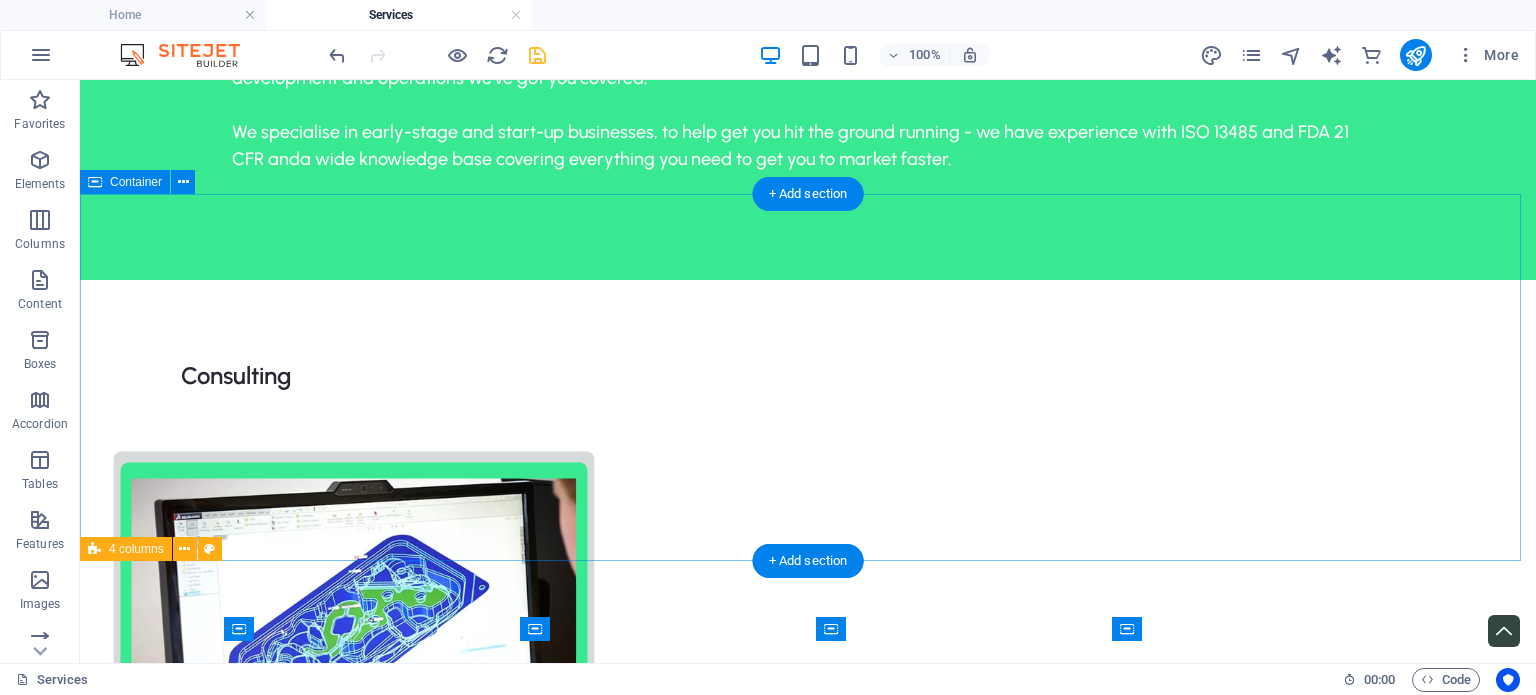 scroll, scrollTop: 0, scrollLeft: 0, axis: both 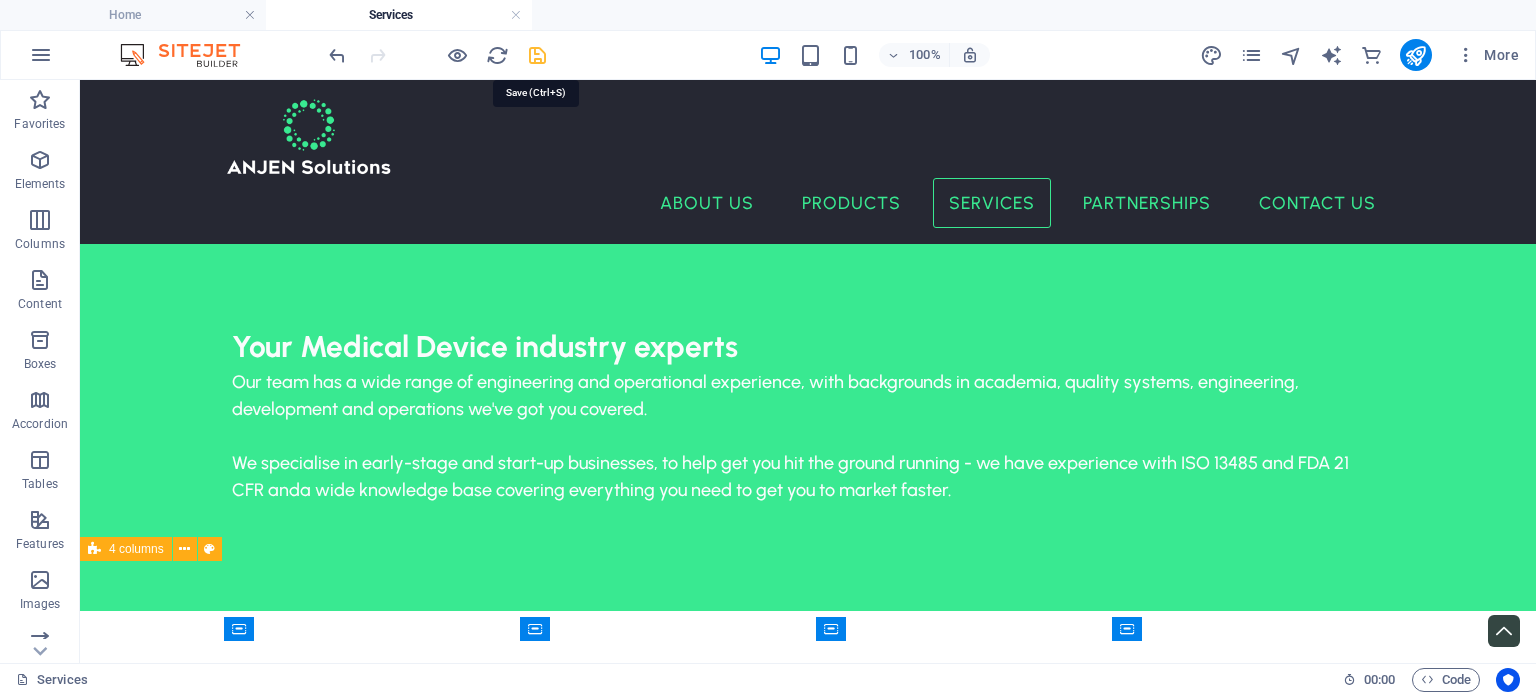 click at bounding box center (537, 55) 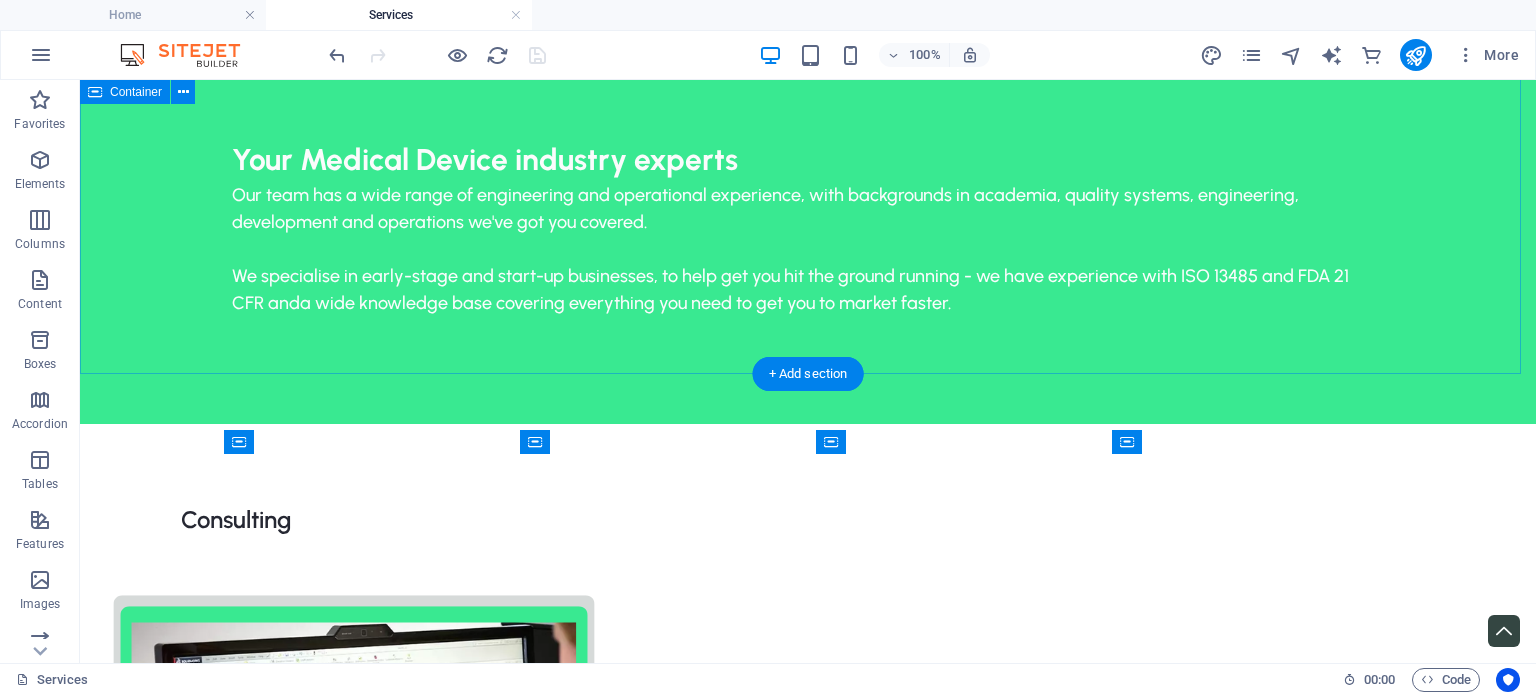 scroll, scrollTop: 0, scrollLeft: 0, axis: both 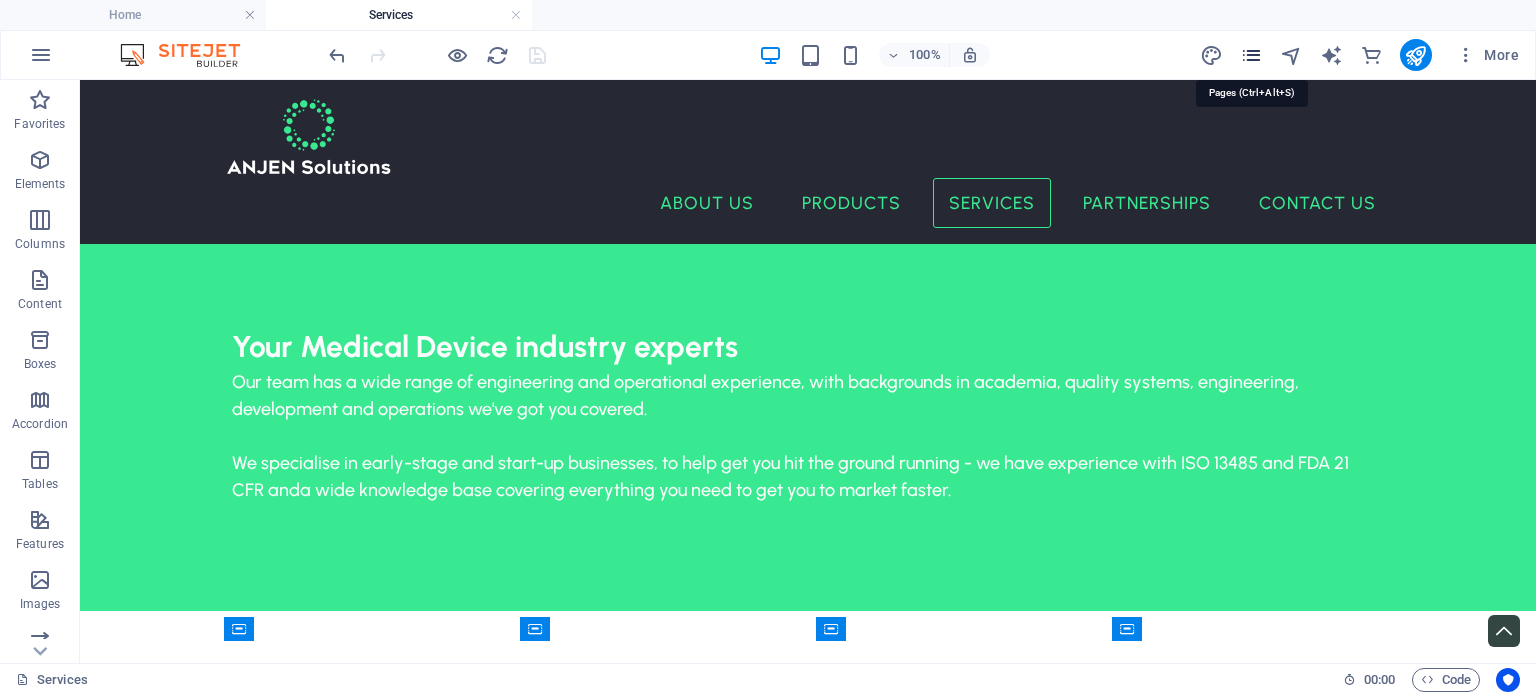 click at bounding box center (1251, 55) 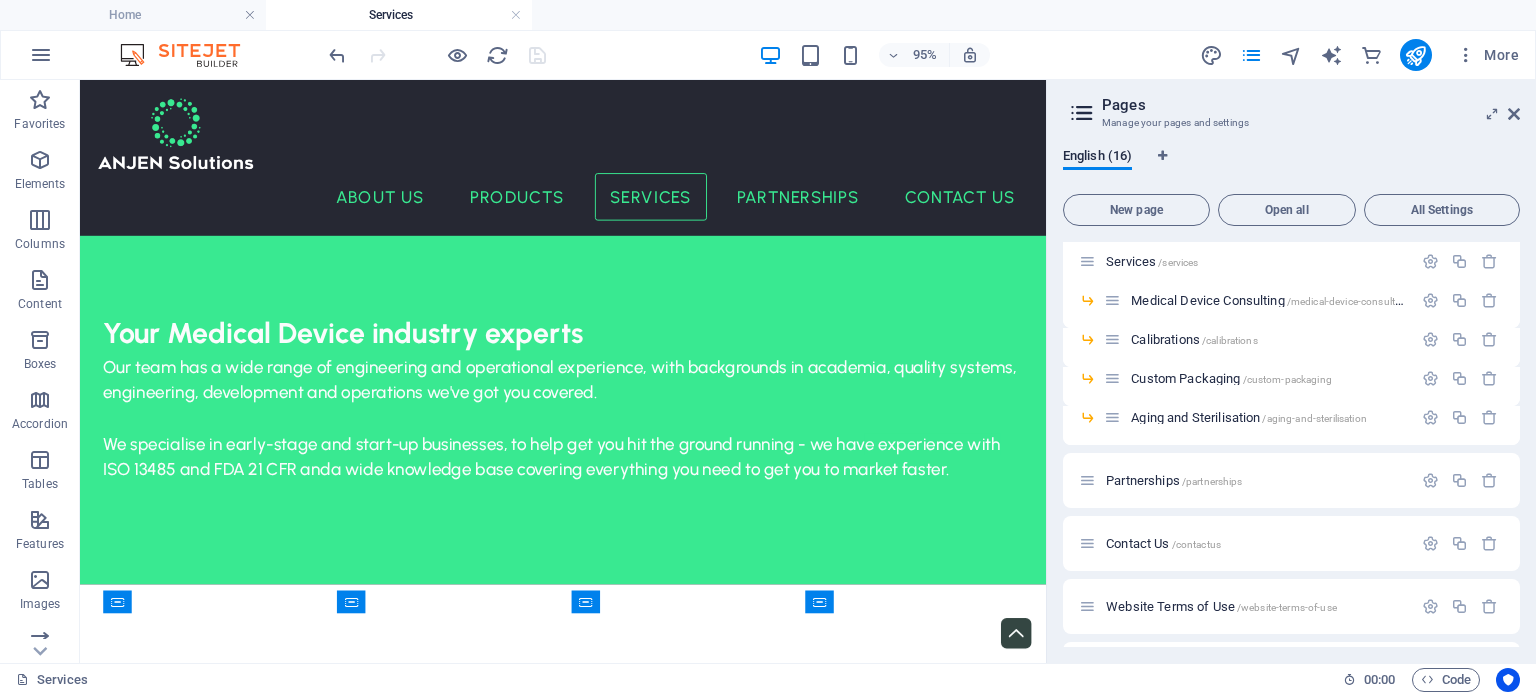 scroll, scrollTop: 434, scrollLeft: 0, axis: vertical 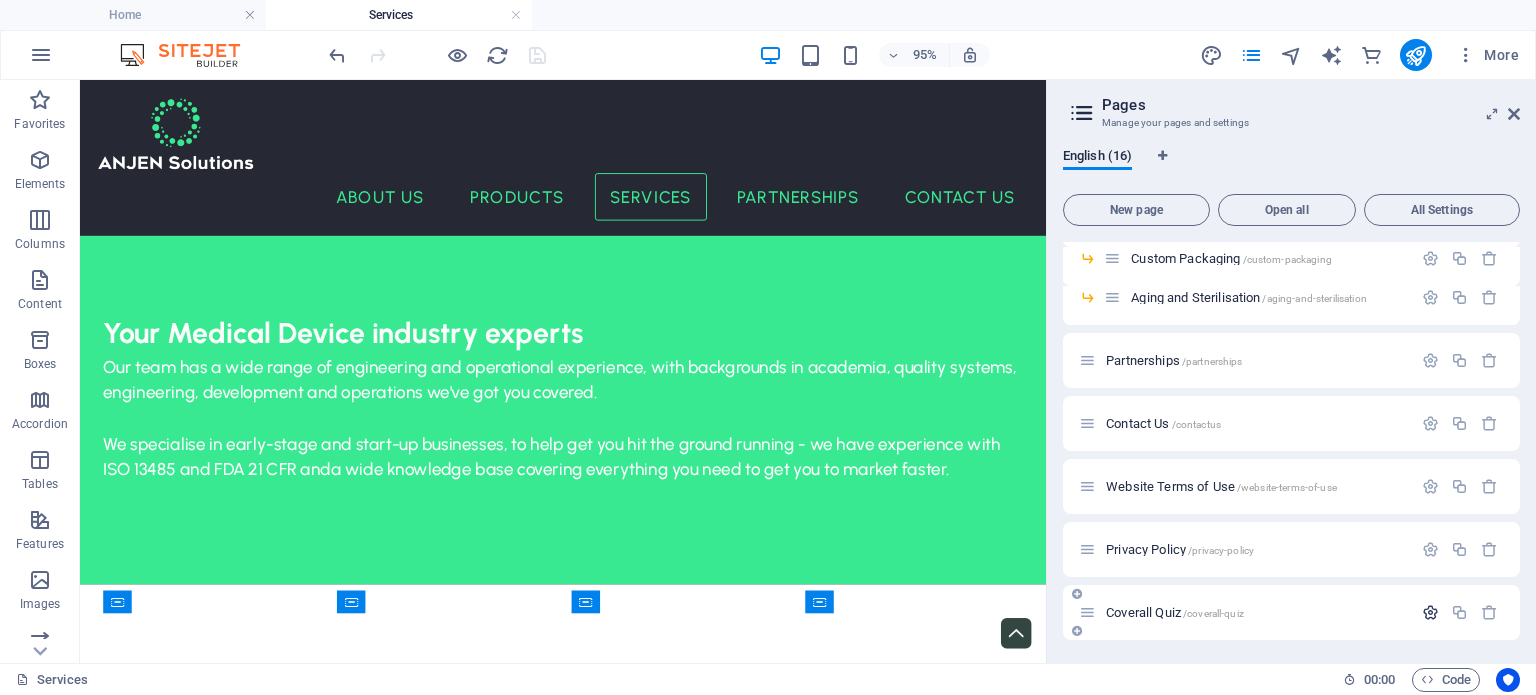 click at bounding box center (1430, 612) 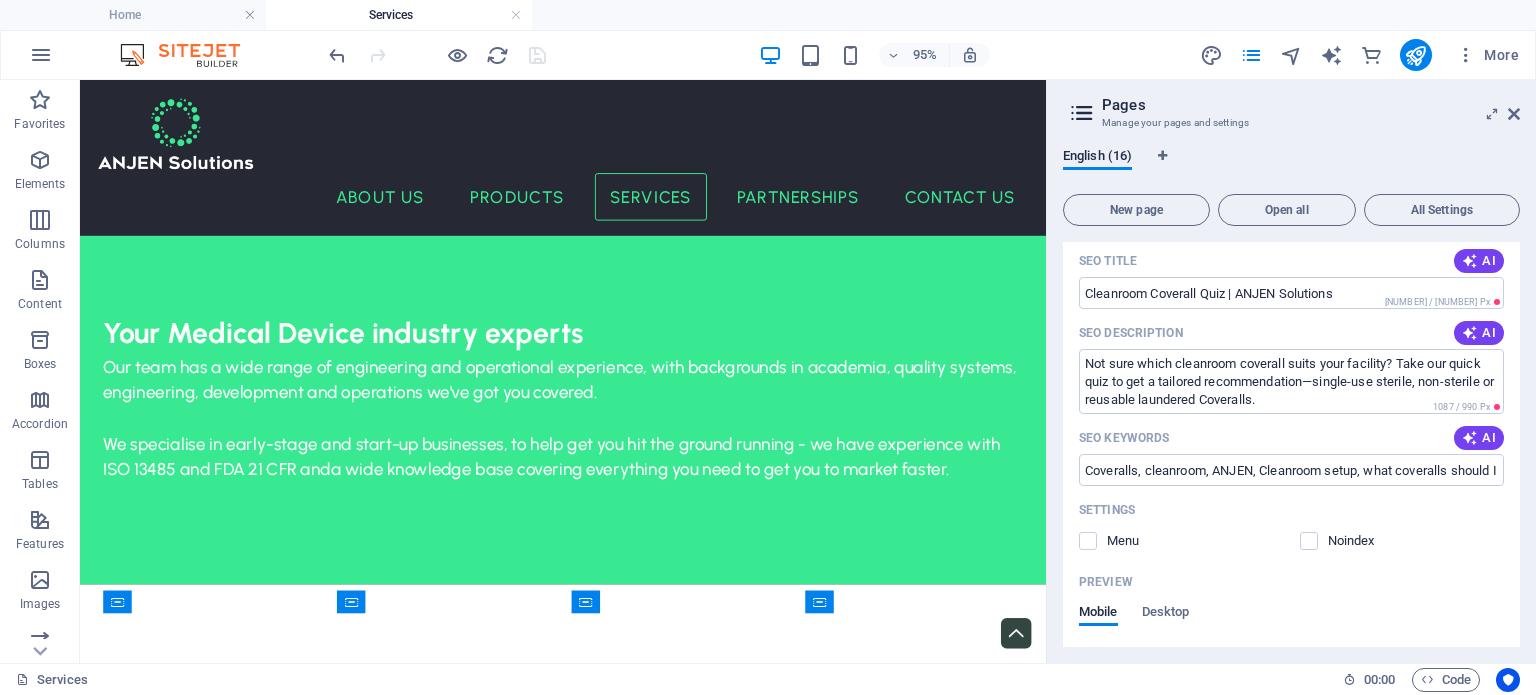 scroll, scrollTop: 974, scrollLeft: 0, axis: vertical 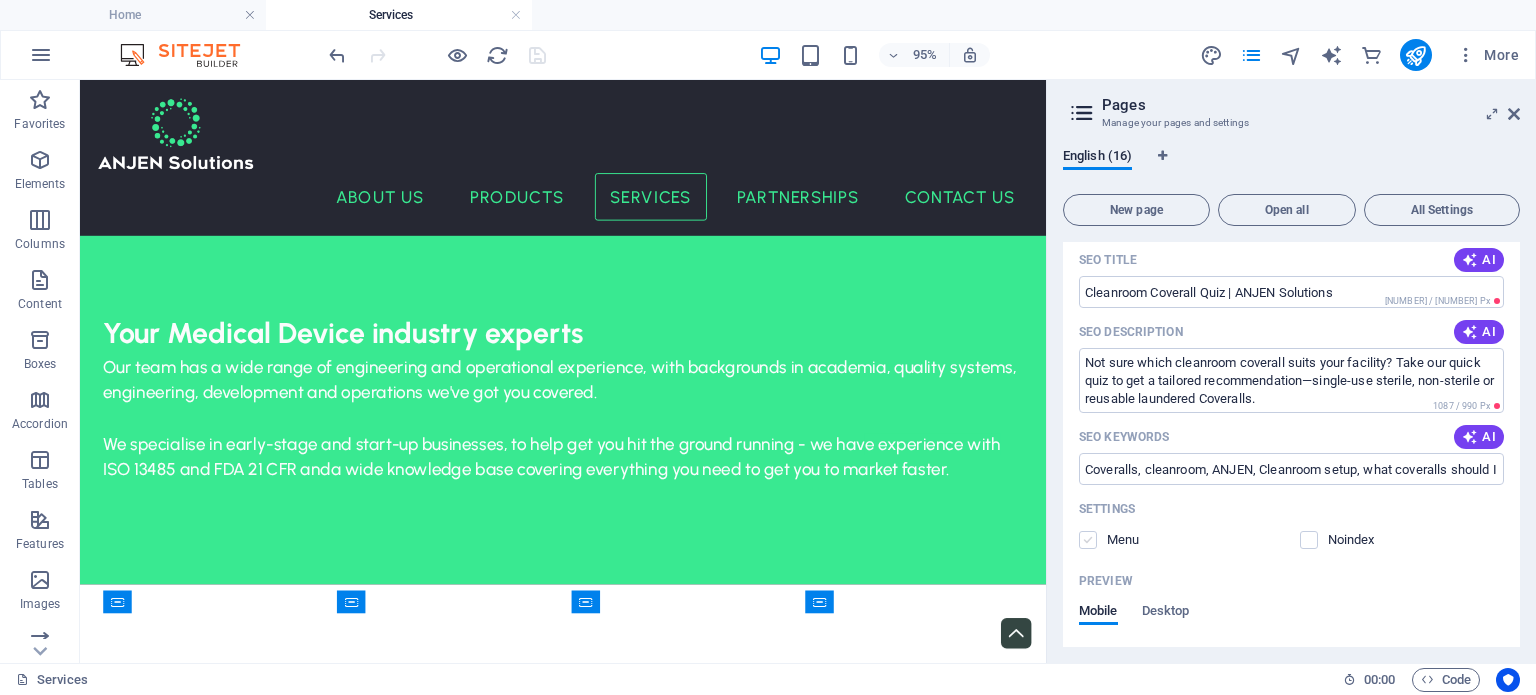 click at bounding box center (1088, 540) 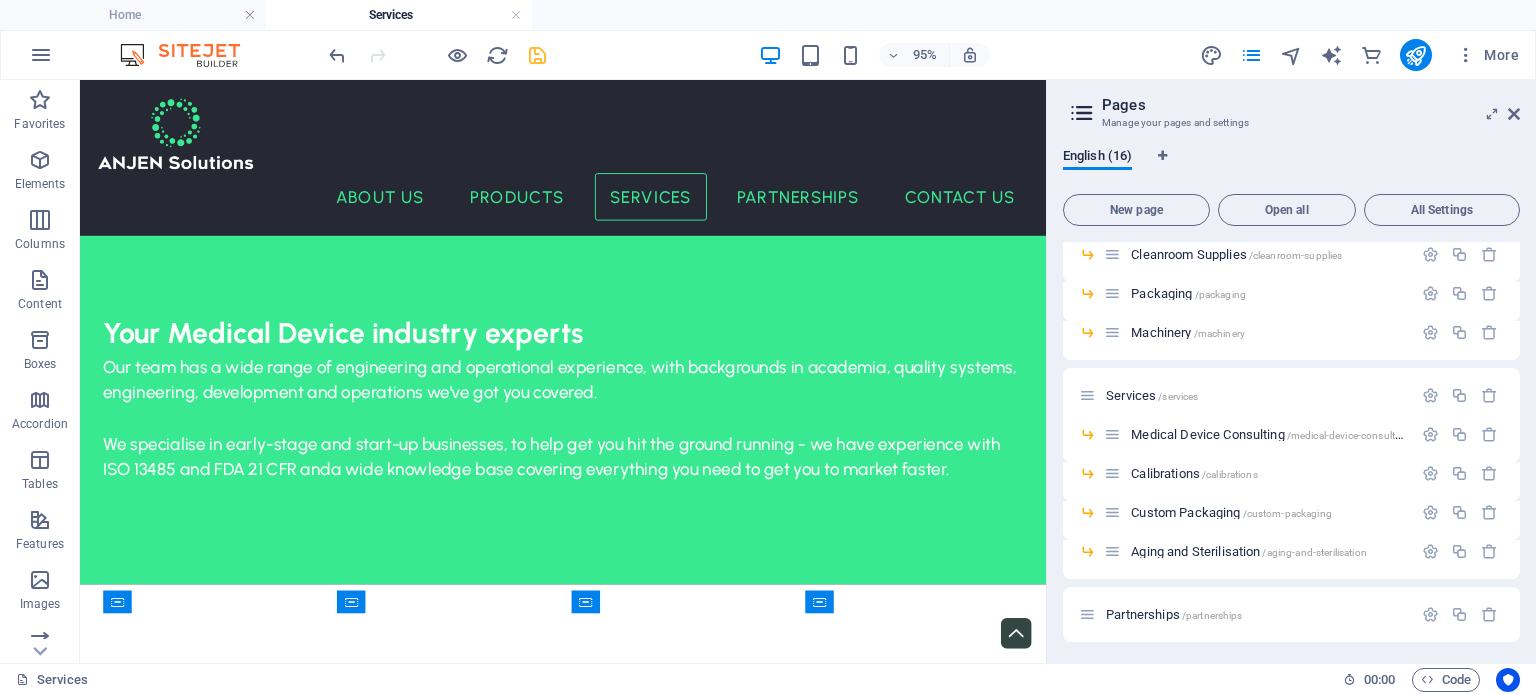 scroll, scrollTop: 157, scrollLeft: 0, axis: vertical 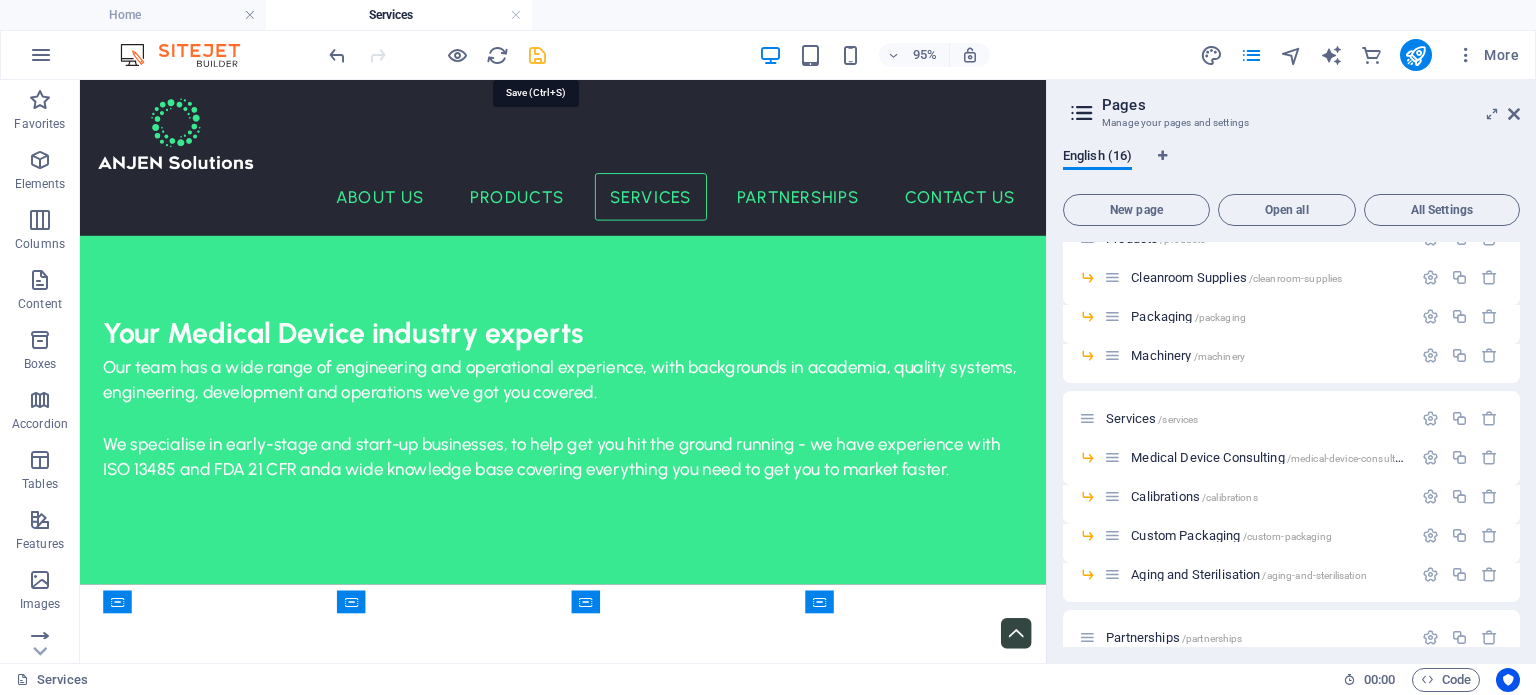 drag, startPoint x: 531, startPoint y: 57, endPoint x: 136, endPoint y: 135, distance: 402.62762 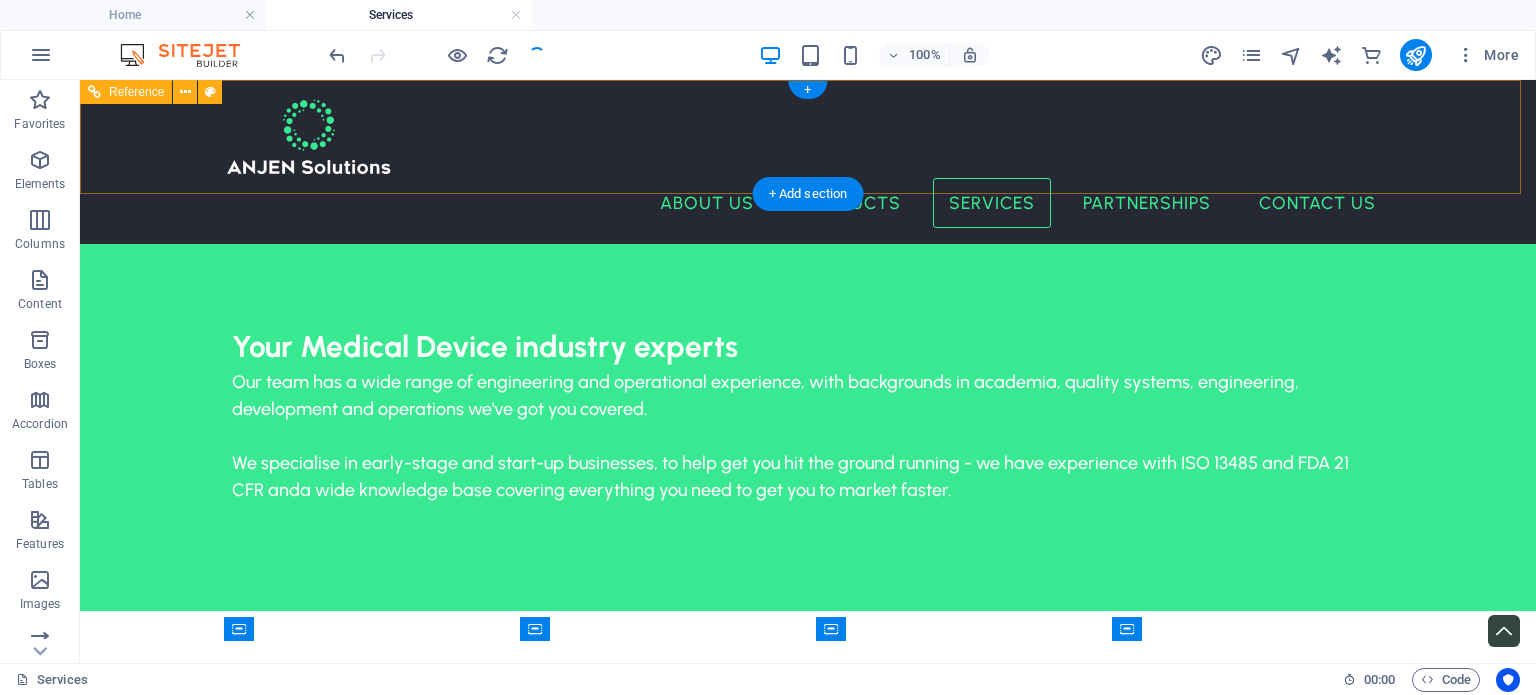 click on "About Us Products Cleanroom Supplies Packaging Machinery Services Consulting Calibrations Custom Packaging Aging & Sterilisation Partnerships Contact Us" at bounding box center [808, 203] 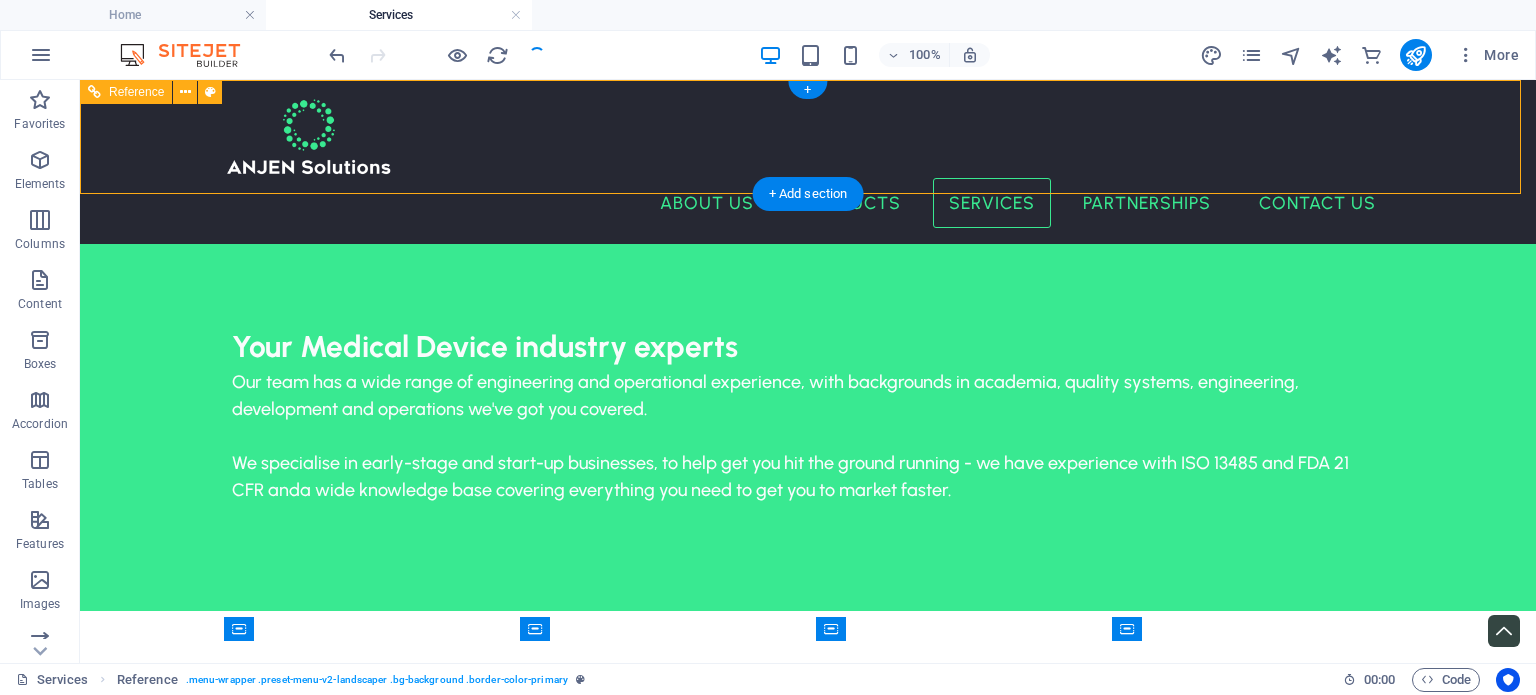 click on "About Us Products Cleanroom Supplies Packaging Machinery Services Consulting Calibrations Custom Packaging Aging & Sterilisation Partnerships Contact Us" at bounding box center [808, 203] 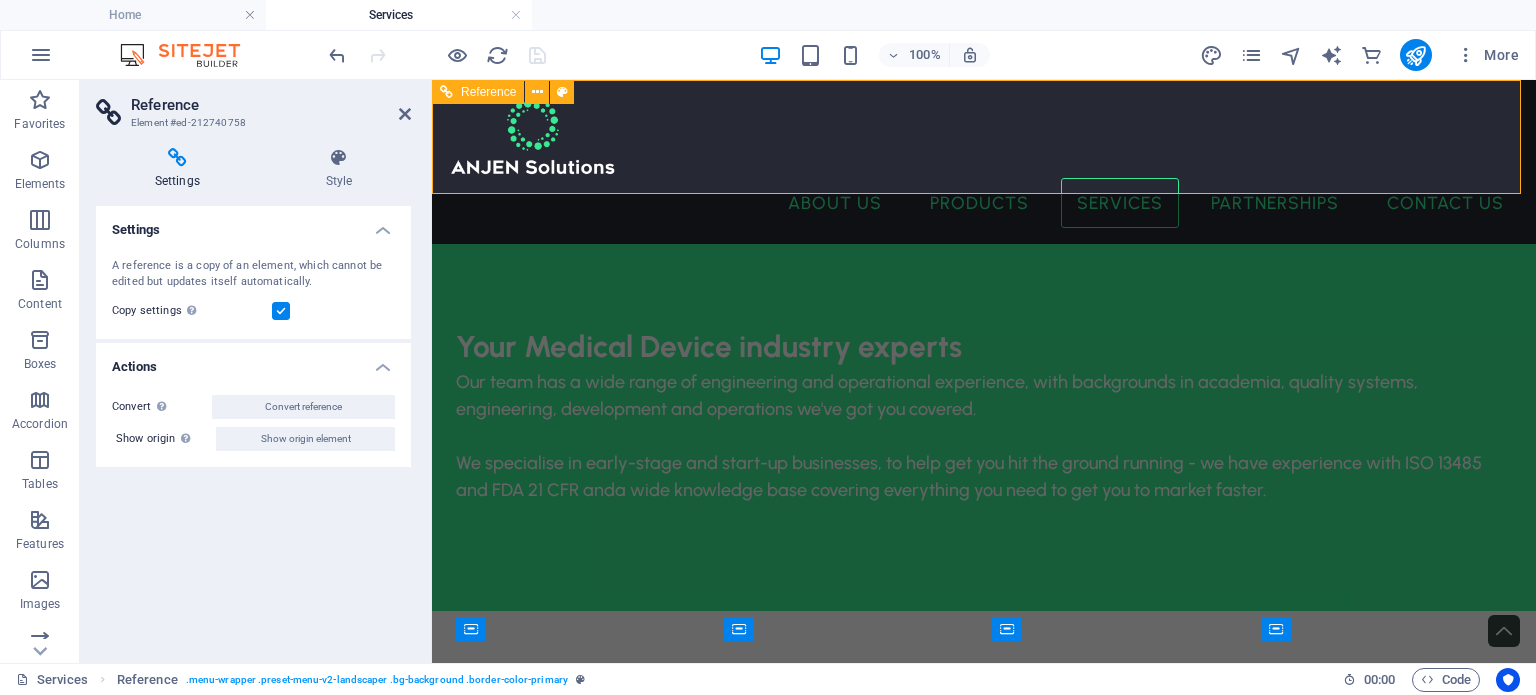 click on "About Us Products Cleanroom Supplies Packaging Machinery Services Consulting Calibrations Custom Packaging Aging & Sterilisation Partnerships Contact Us" at bounding box center (984, 203) 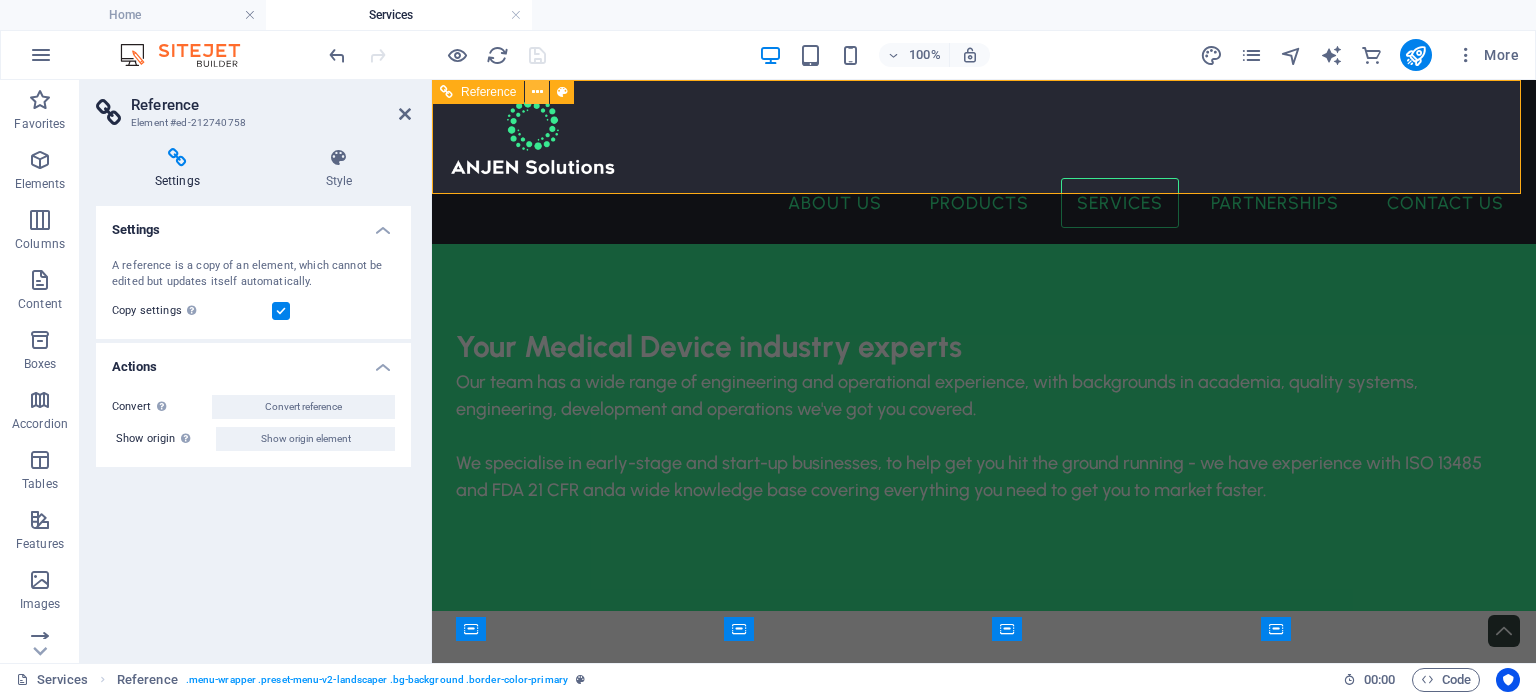 click at bounding box center (537, 92) 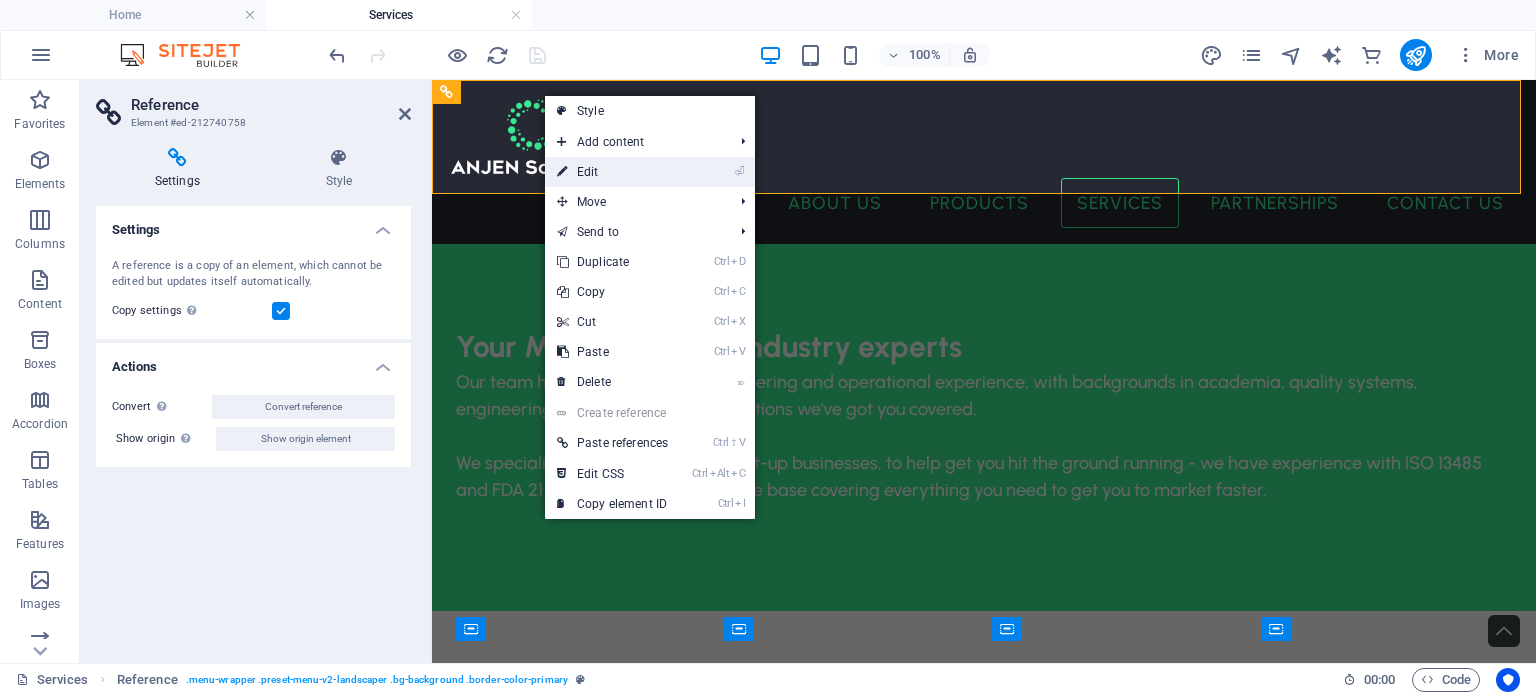 click on "⏎  Edit" at bounding box center [612, 172] 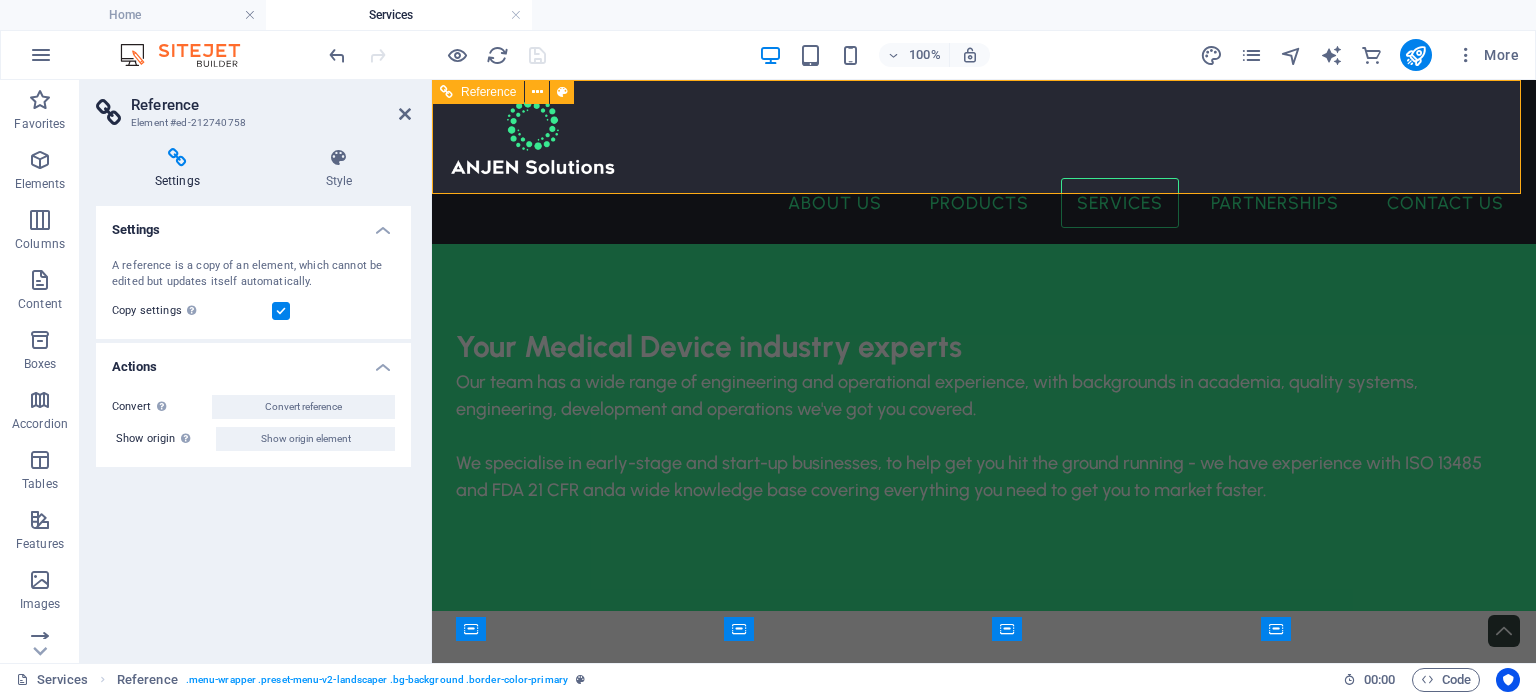 click on "About Us Products Cleanroom Supplies Packaging Machinery Services Consulting Calibrations Custom Packaging Aging & Sterilisation Partnerships Contact Us" at bounding box center (984, 203) 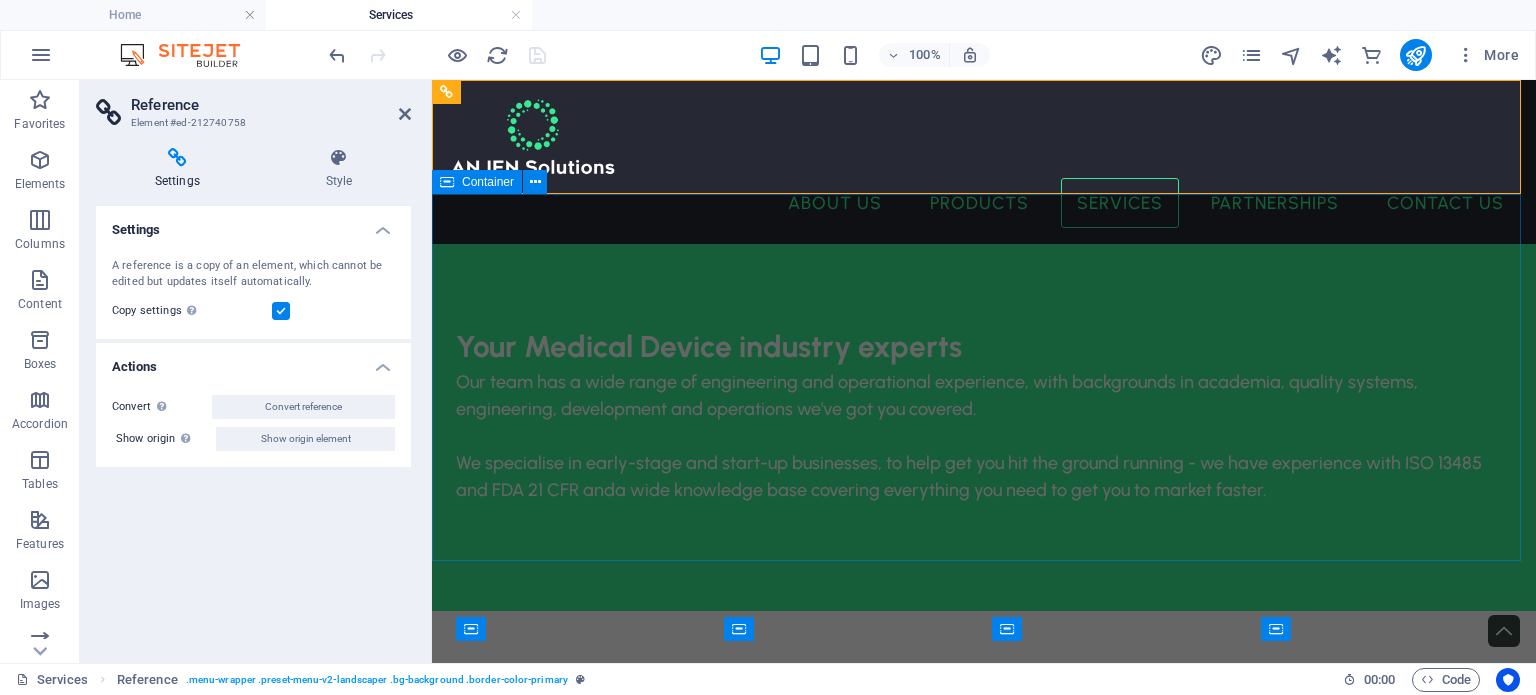 click on "Your Medical Device industry experts Our team has a wide range of engineering and operational experience, with backgrounds in academia, quality systems, engineering, development and operations we've got you covered. We specialise in early-stage and start-up businesses, to help get you hit the ground running - we hav e experience with ISO 13485 and FDA 21 CFR and  a wide knowledge base covering everything you need to get you to market faster." at bounding box center (984, 427) 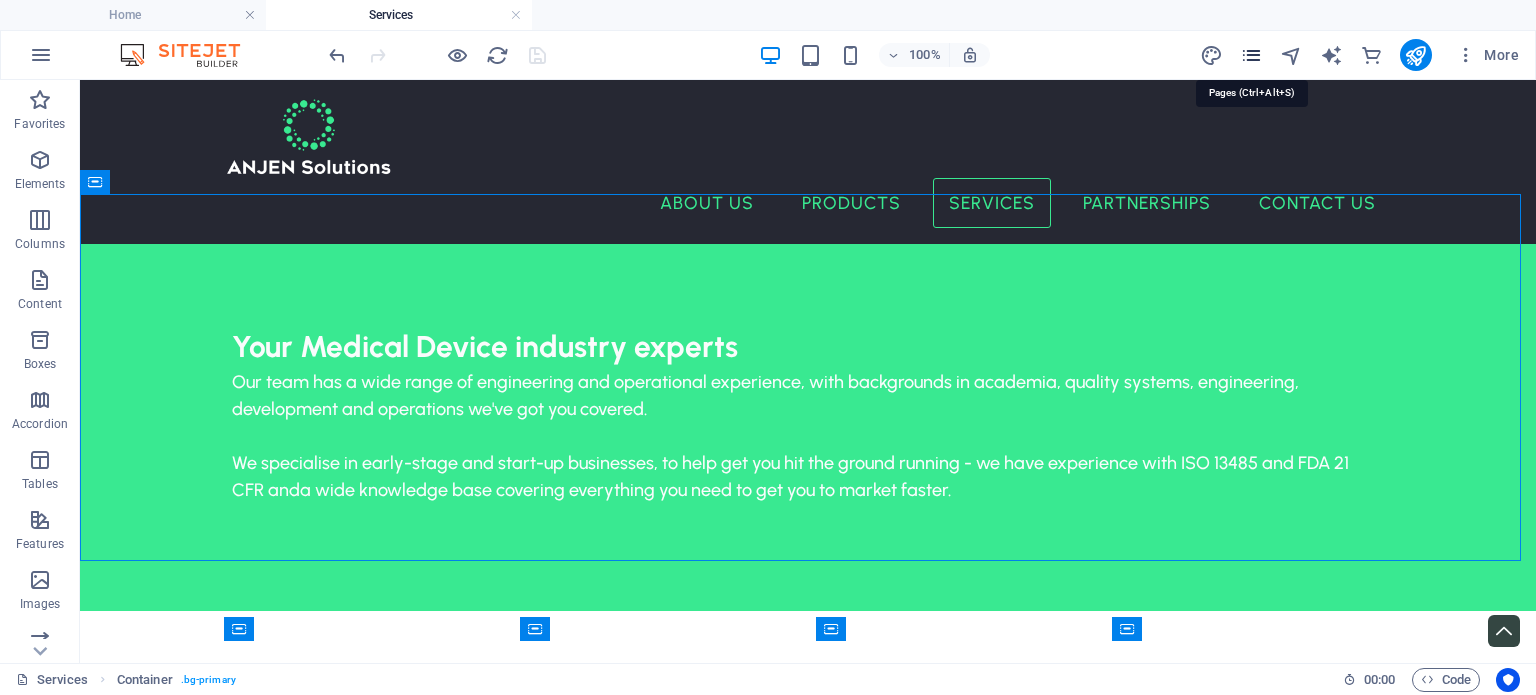 click at bounding box center (1251, 55) 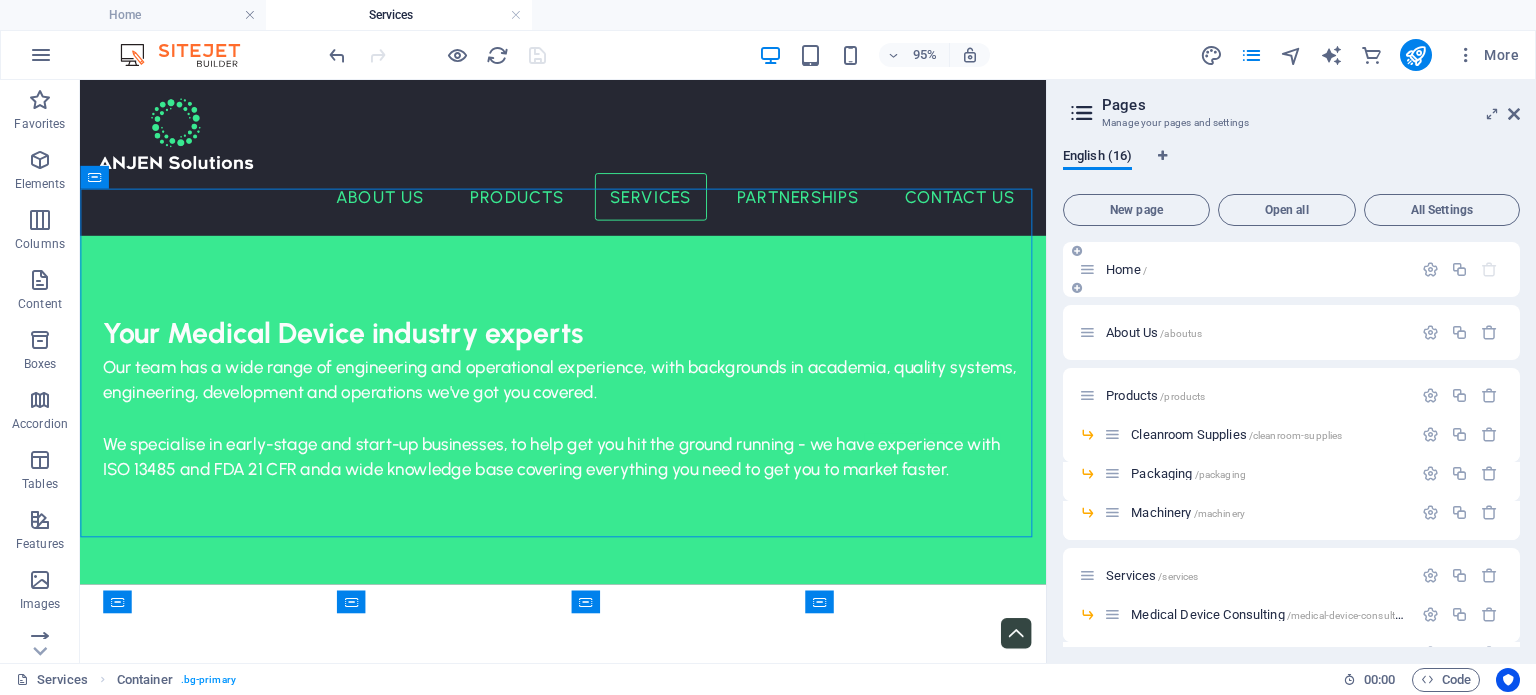click on "Home /" at bounding box center (1256, 269) 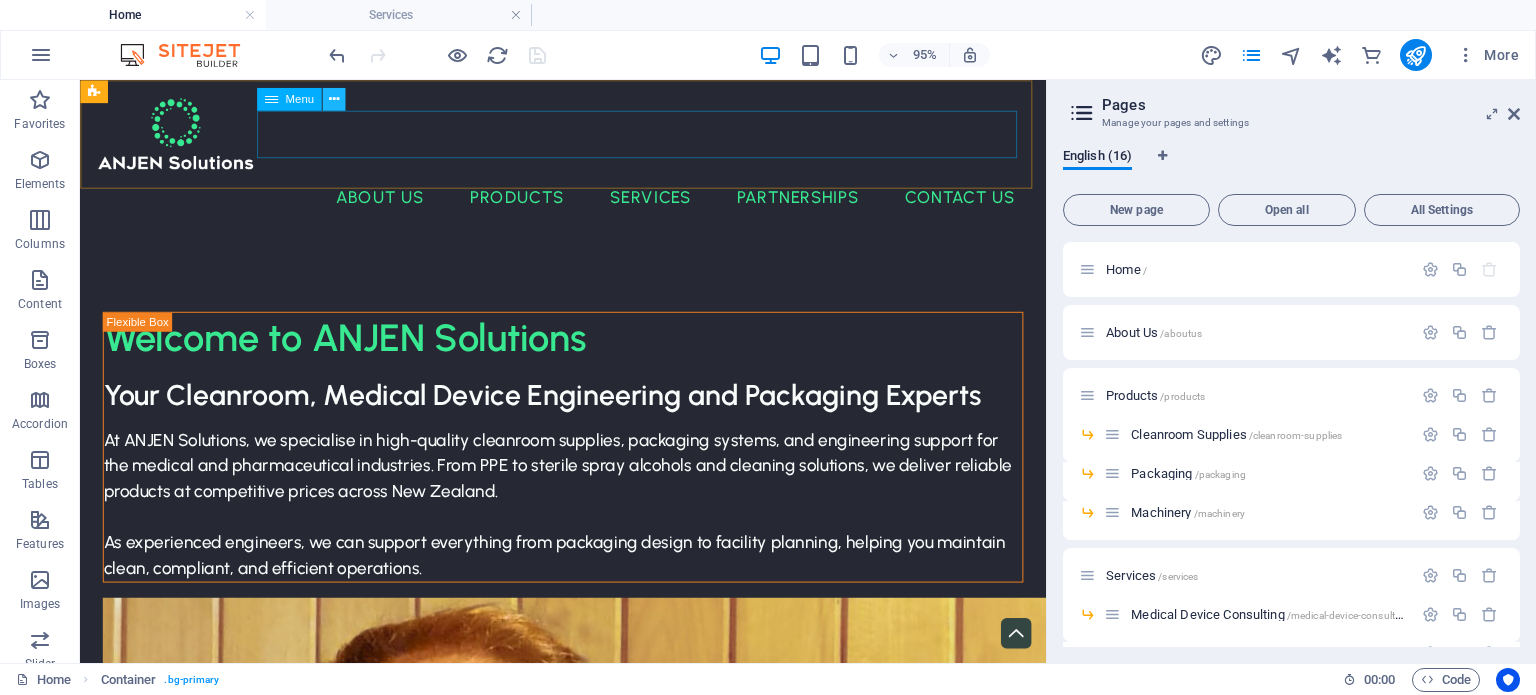 click at bounding box center [333, 99] 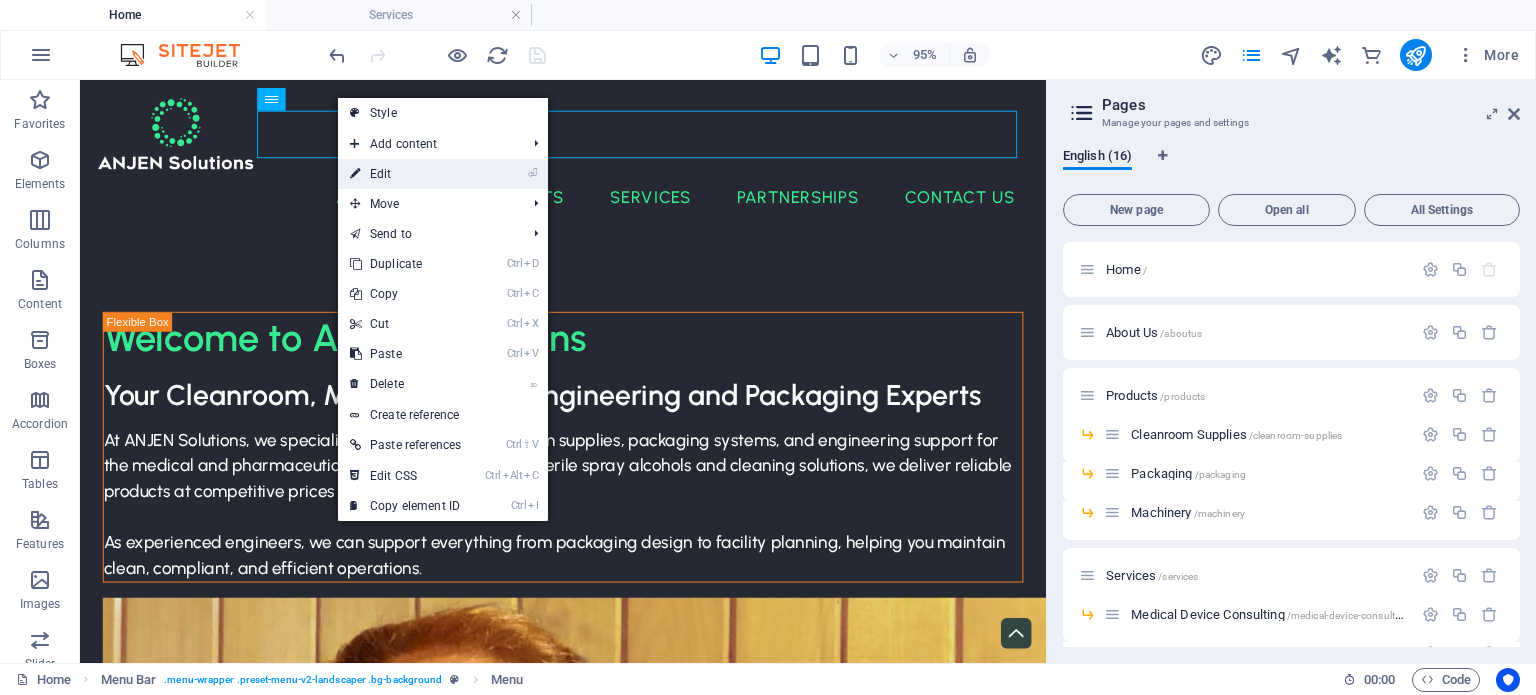 click on "⏎  Edit" at bounding box center [405, 174] 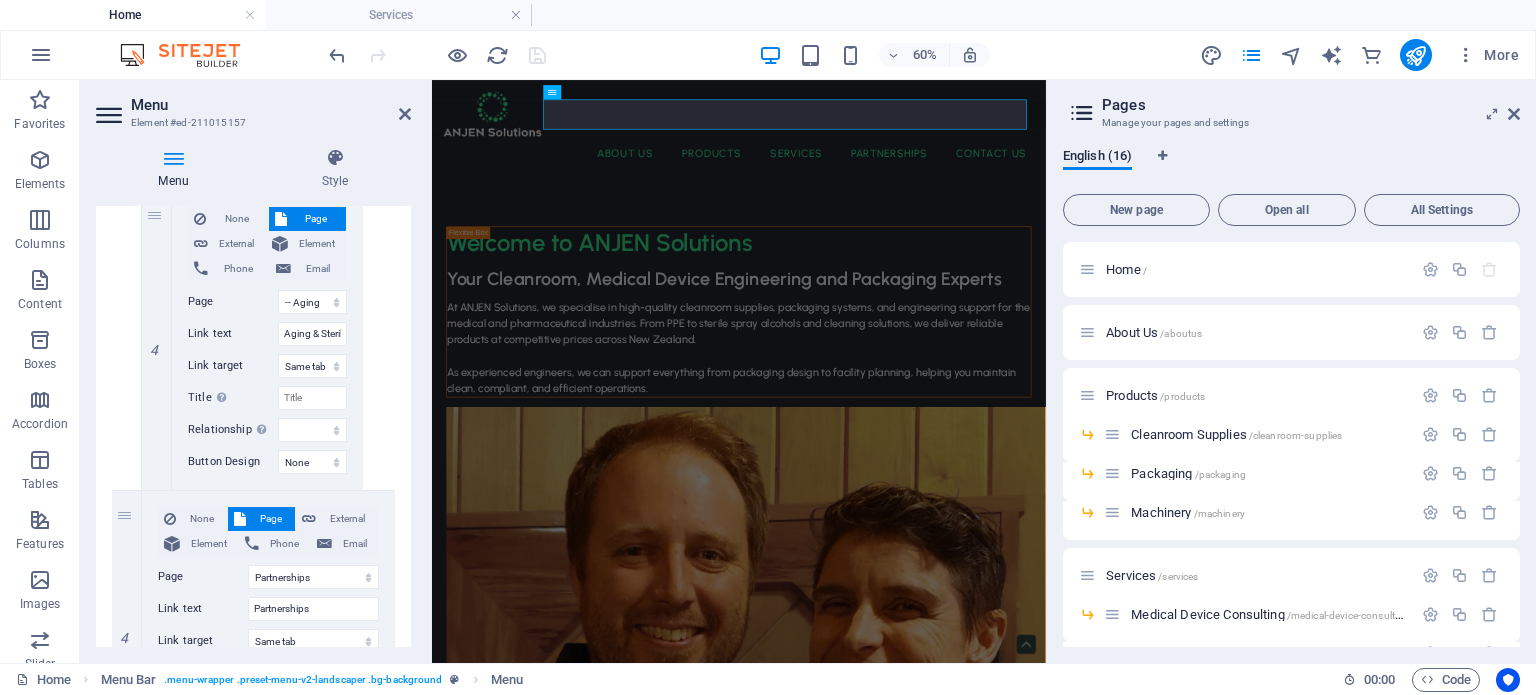 scroll, scrollTop: 2871, scrollLeft: 0, axis: vertical 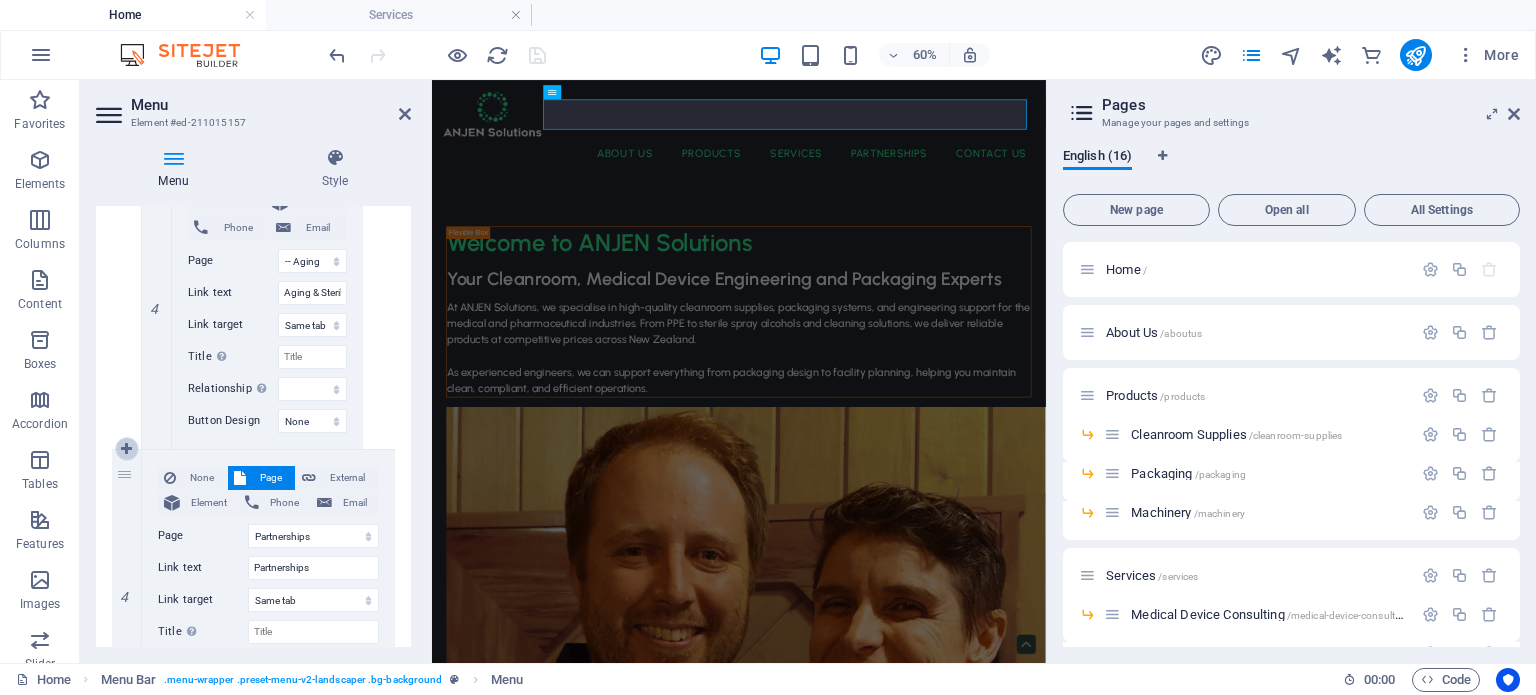 click at bounding box center (126, 449) 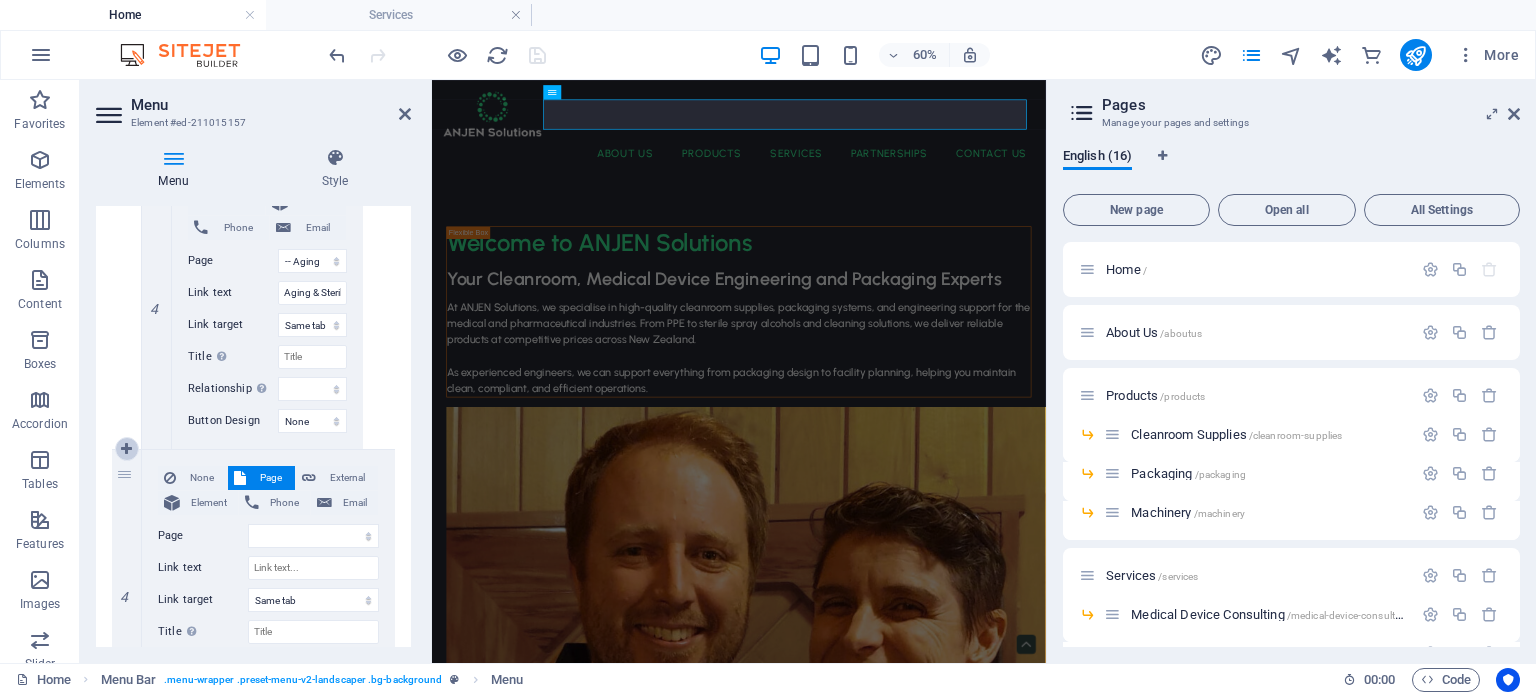 select on "12" 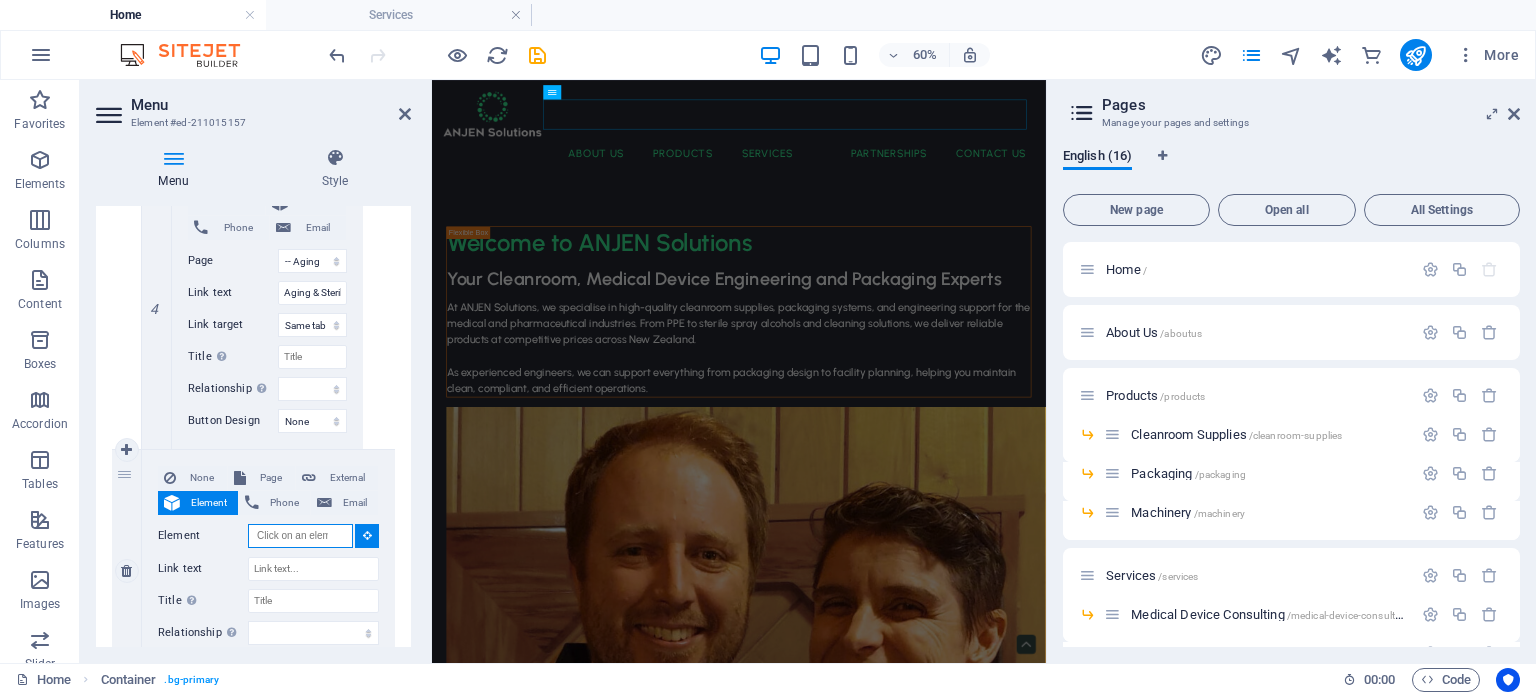 click on "Element" at bounding box center [300, 536] 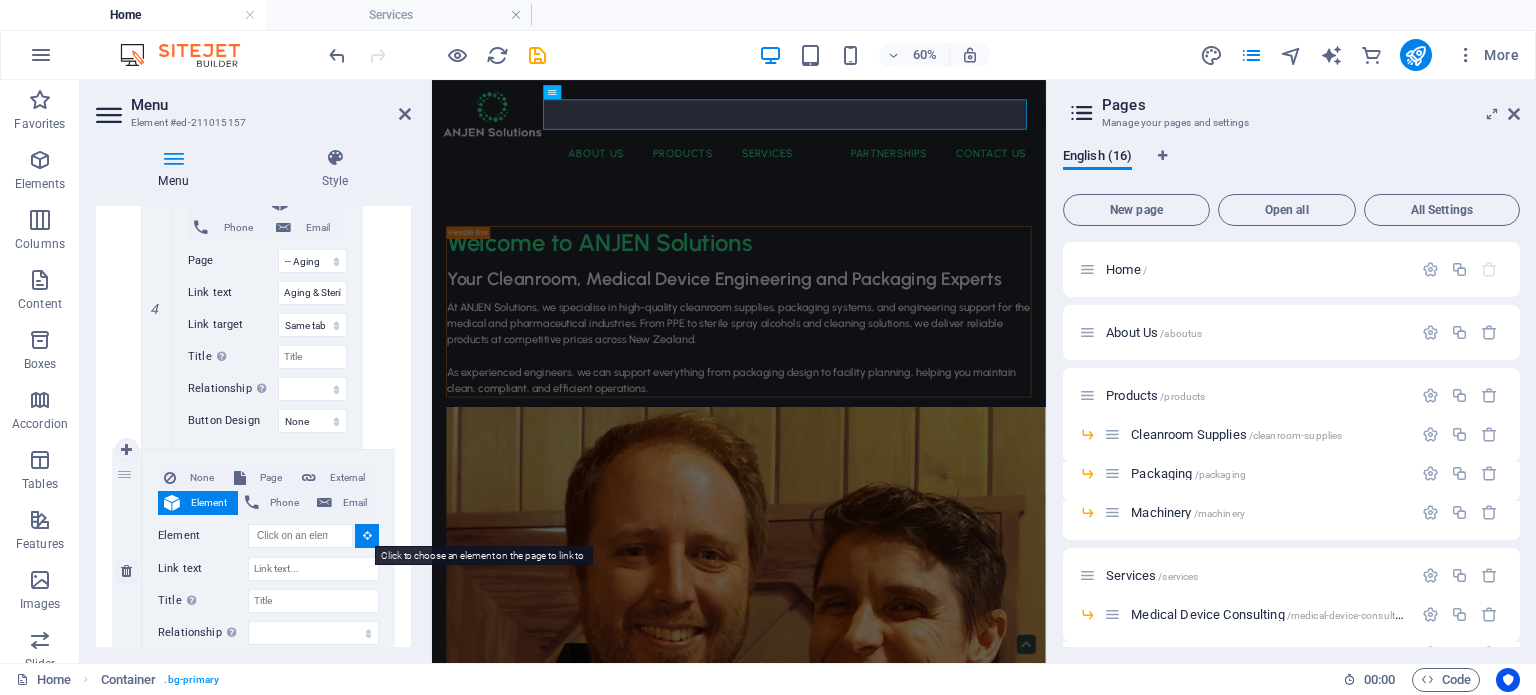 click at bounding box center [367, 535] 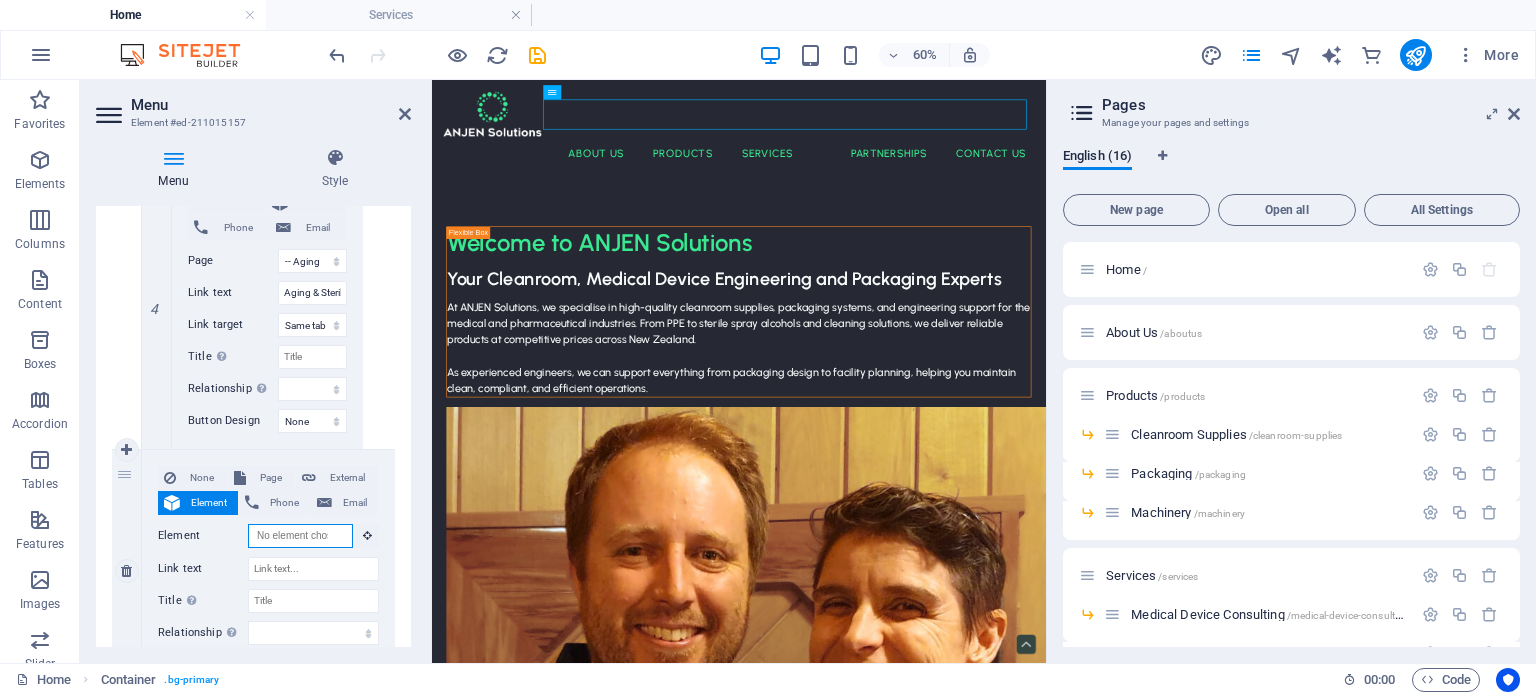 click on "Element" at bounding box center [300, 536] 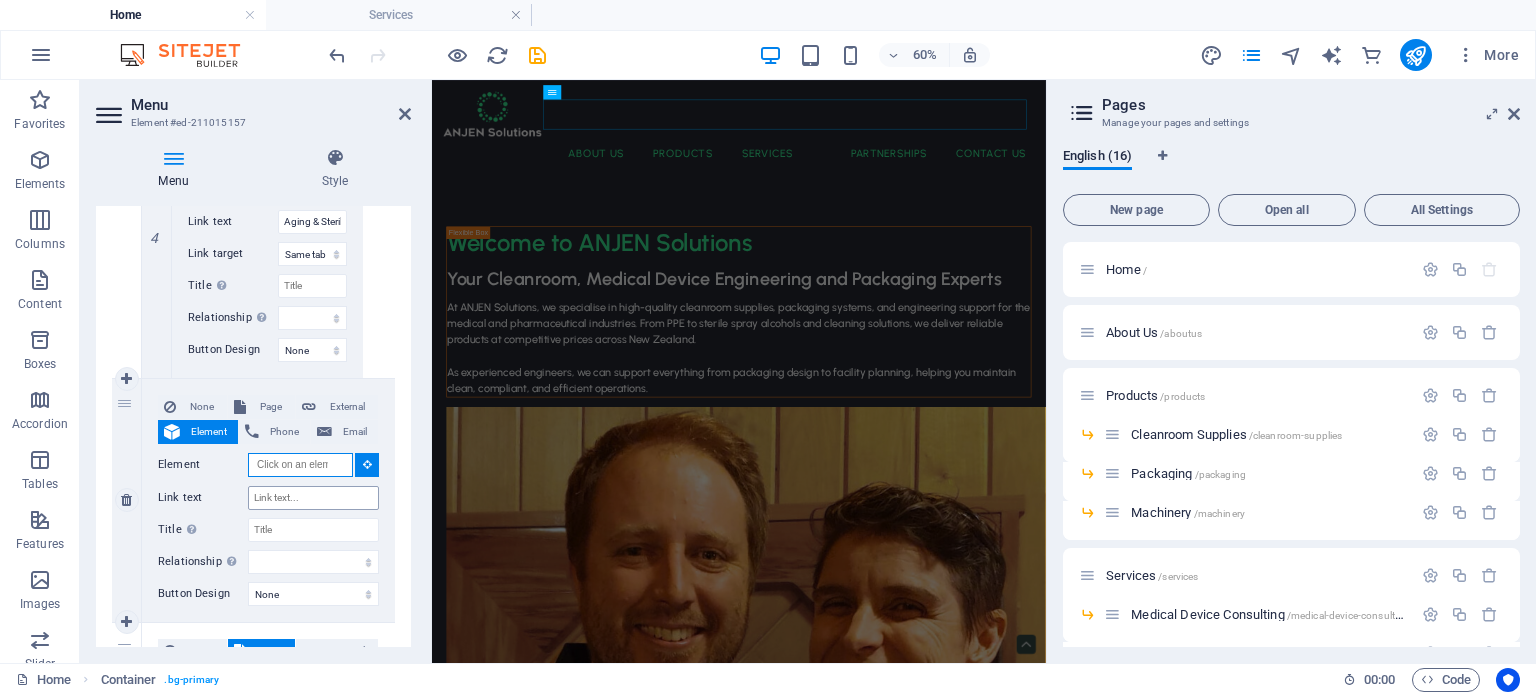 scroll, scrollTop: 2943, scrollLeft: 0, axis: vertical 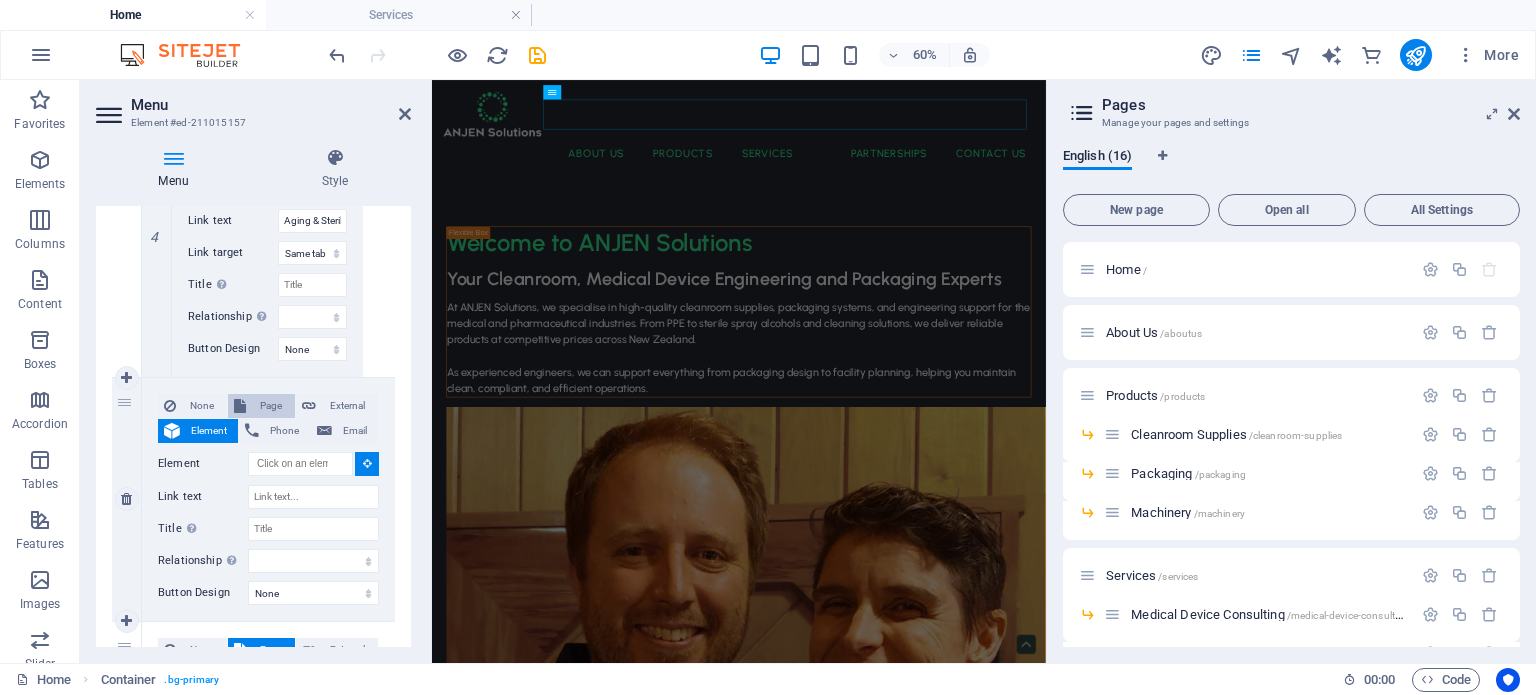 click on "Page" at bounding box center (270, 406) 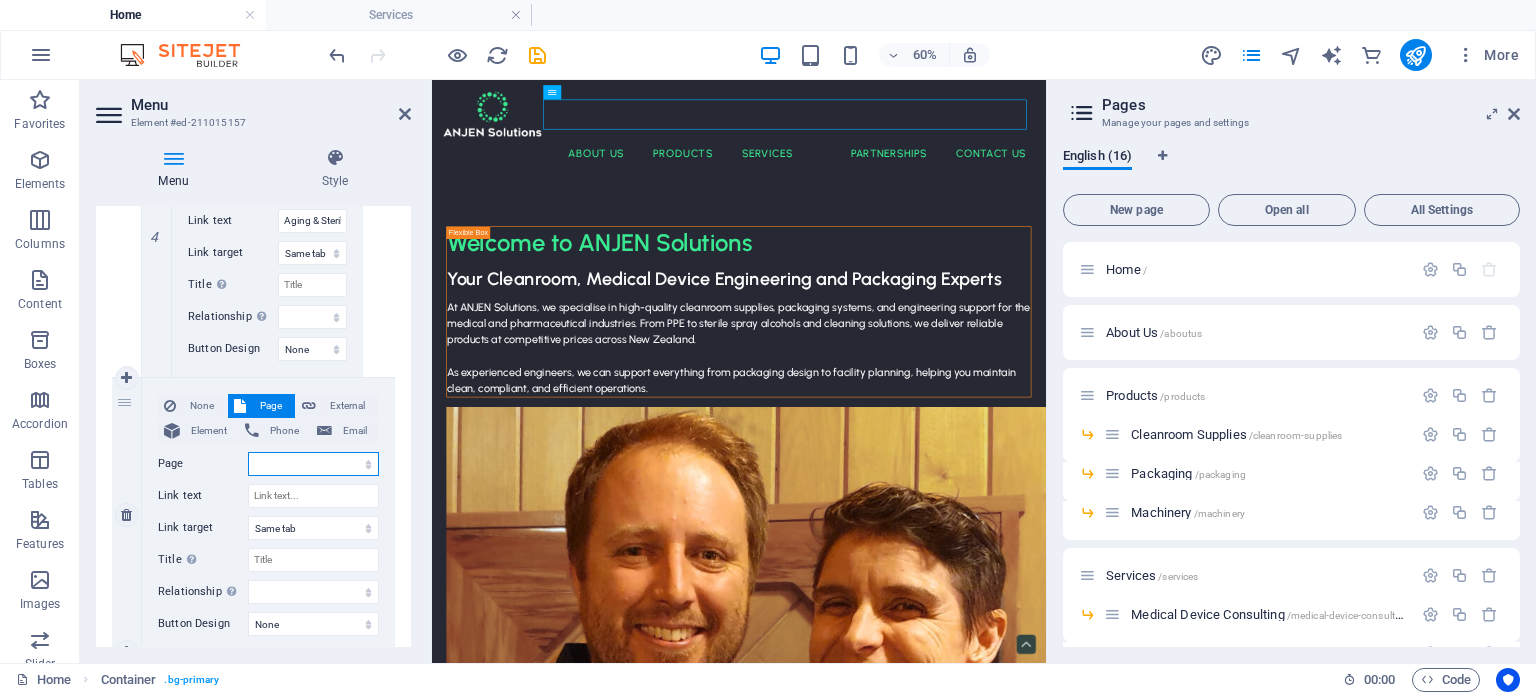 click on "Home About Us Products -- Cleanroom Supplies -- Packaging -- Machinery Services -- Medical Device Consulting -- Calibrations -- Custom Packaging -- Aging and Sterilisation Partnerships Contact Us Website Terms of Use Privacy Policy Coverall Quiz" at bounding box center [313, 464] 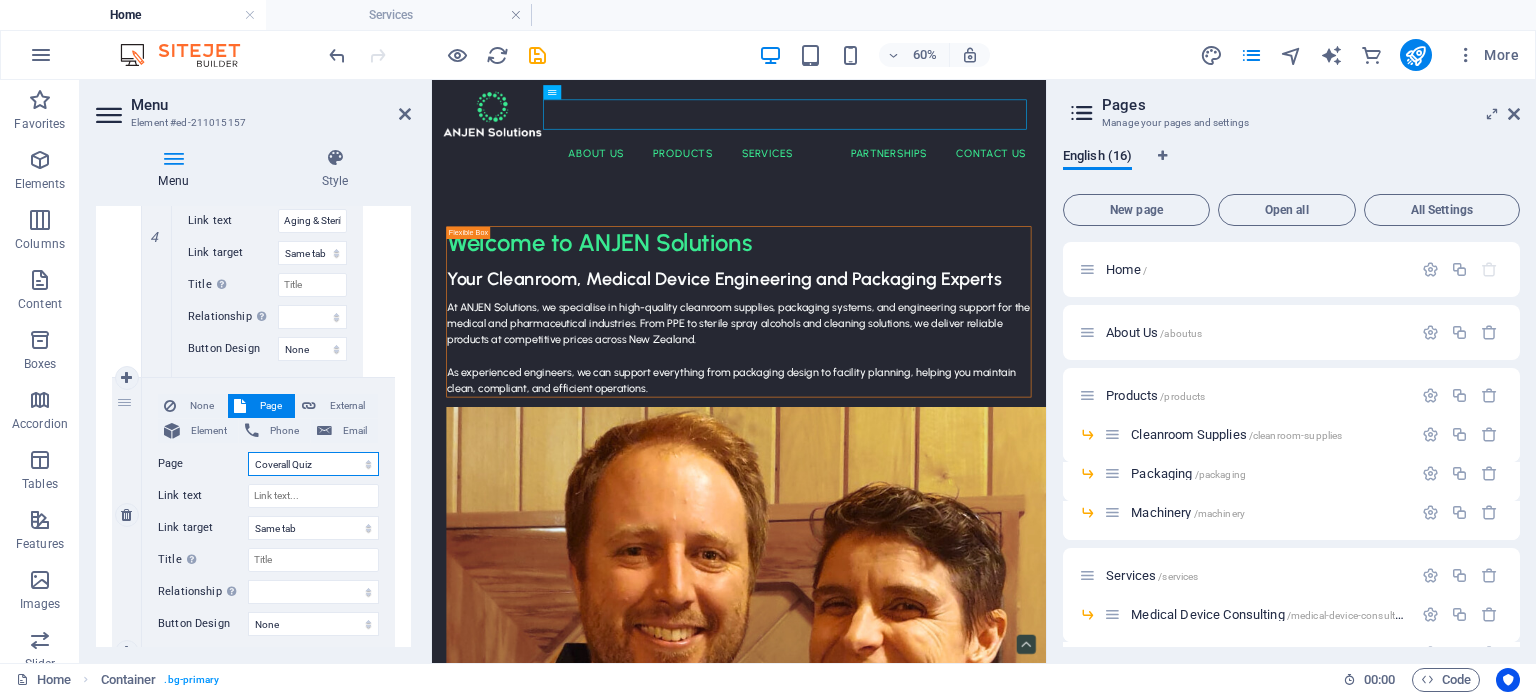click on "Home About Us Products -- Cleanroom Supplies -- Packaging -- Machinery Services -- Medical Device Consulting -- Calibrations -- Custom Packaging -- Aging and Sterilisation Partnerships Contact Us Website Terms of Use Privacy Policy Coverall Quiz" at bounding box center (313, 464) 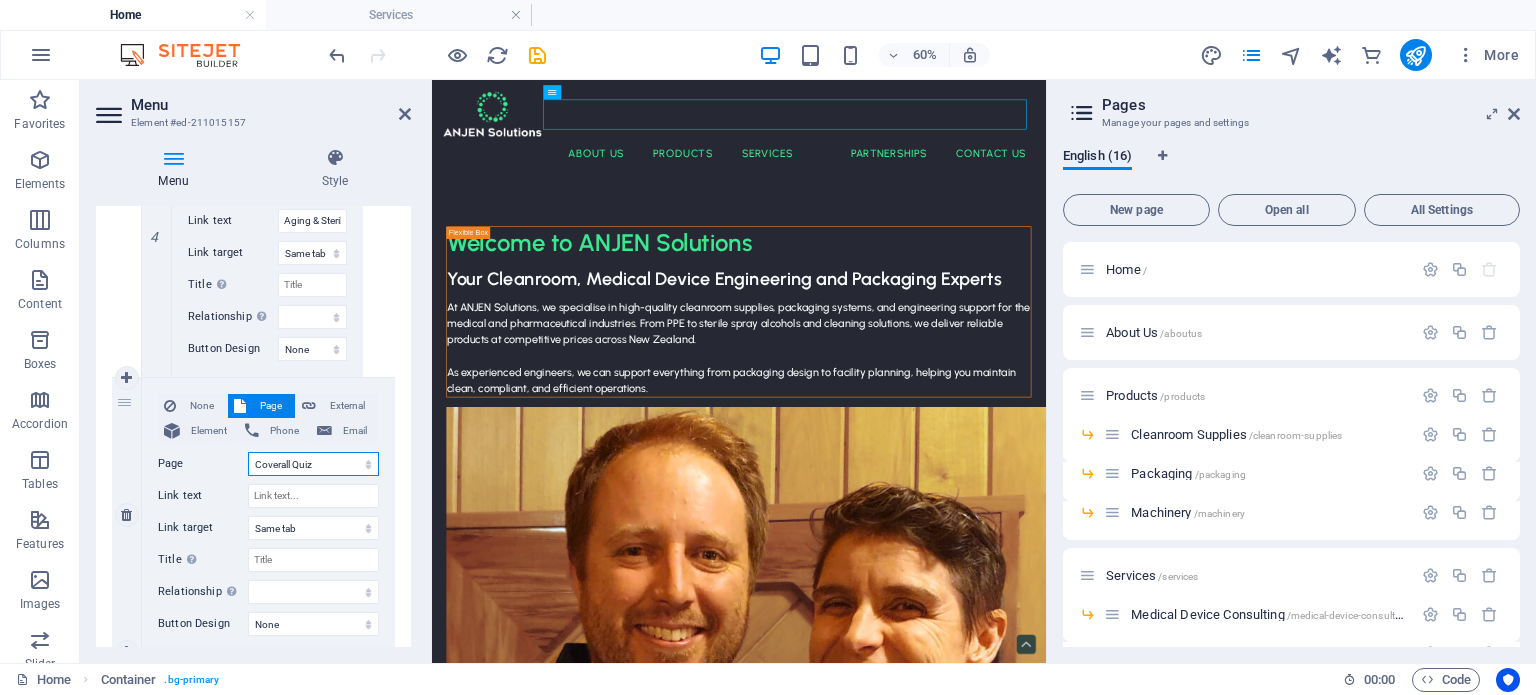 select 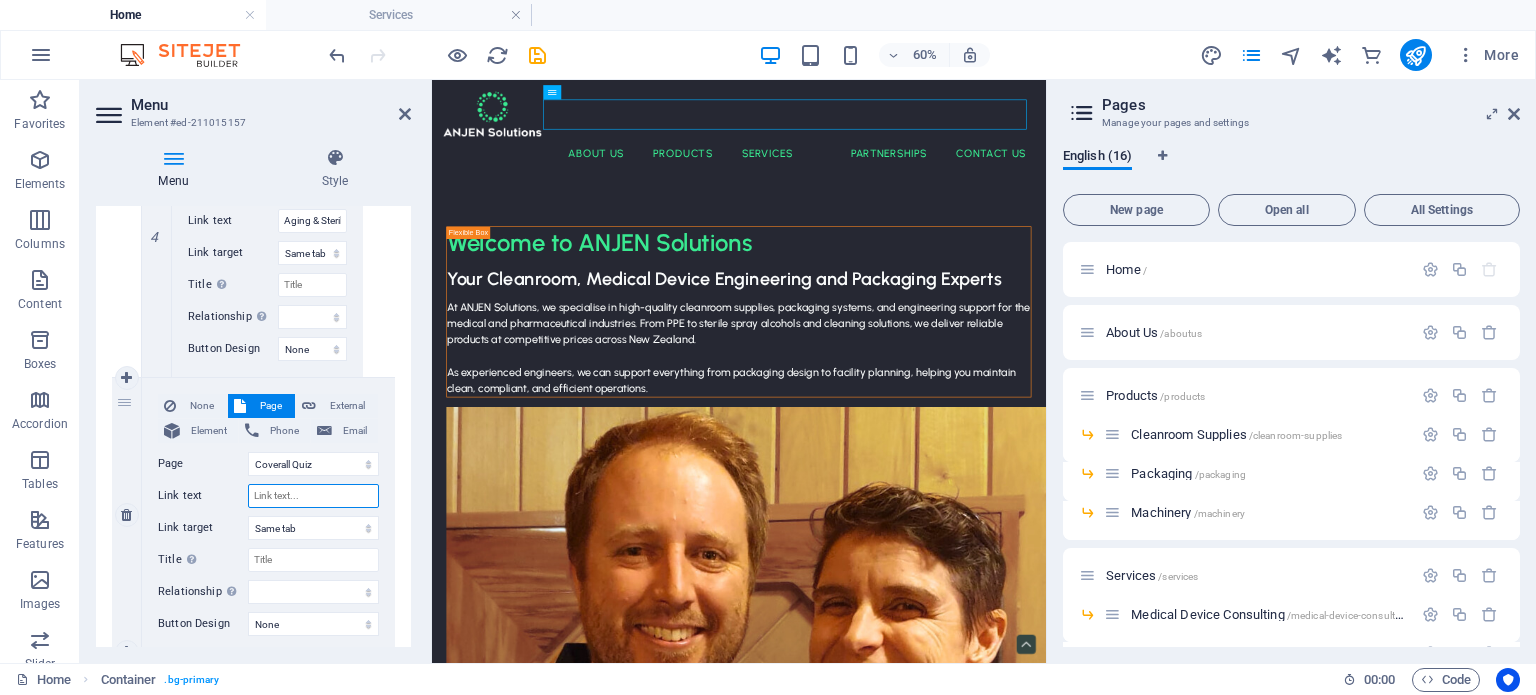 click on "Link text" at bounding box center [313, 496] 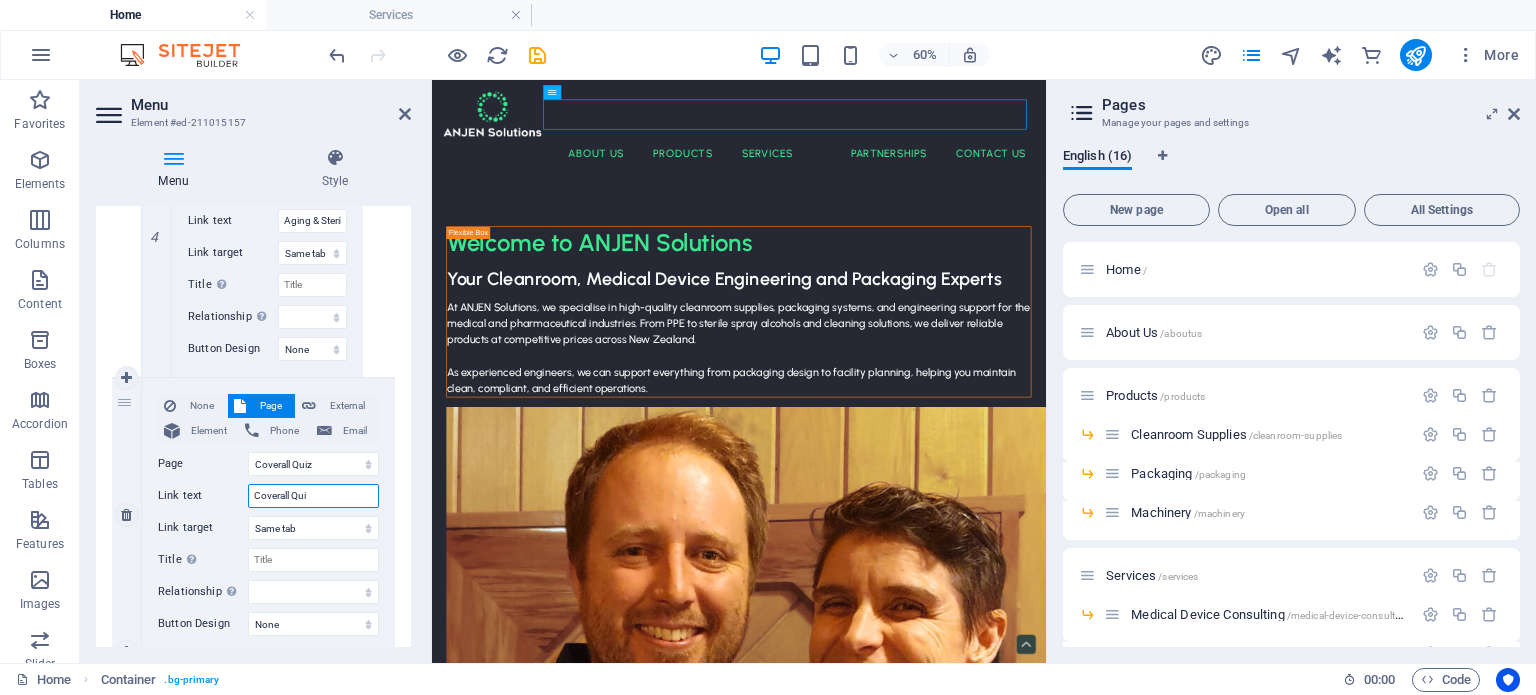 type on "Coverall Quiz" 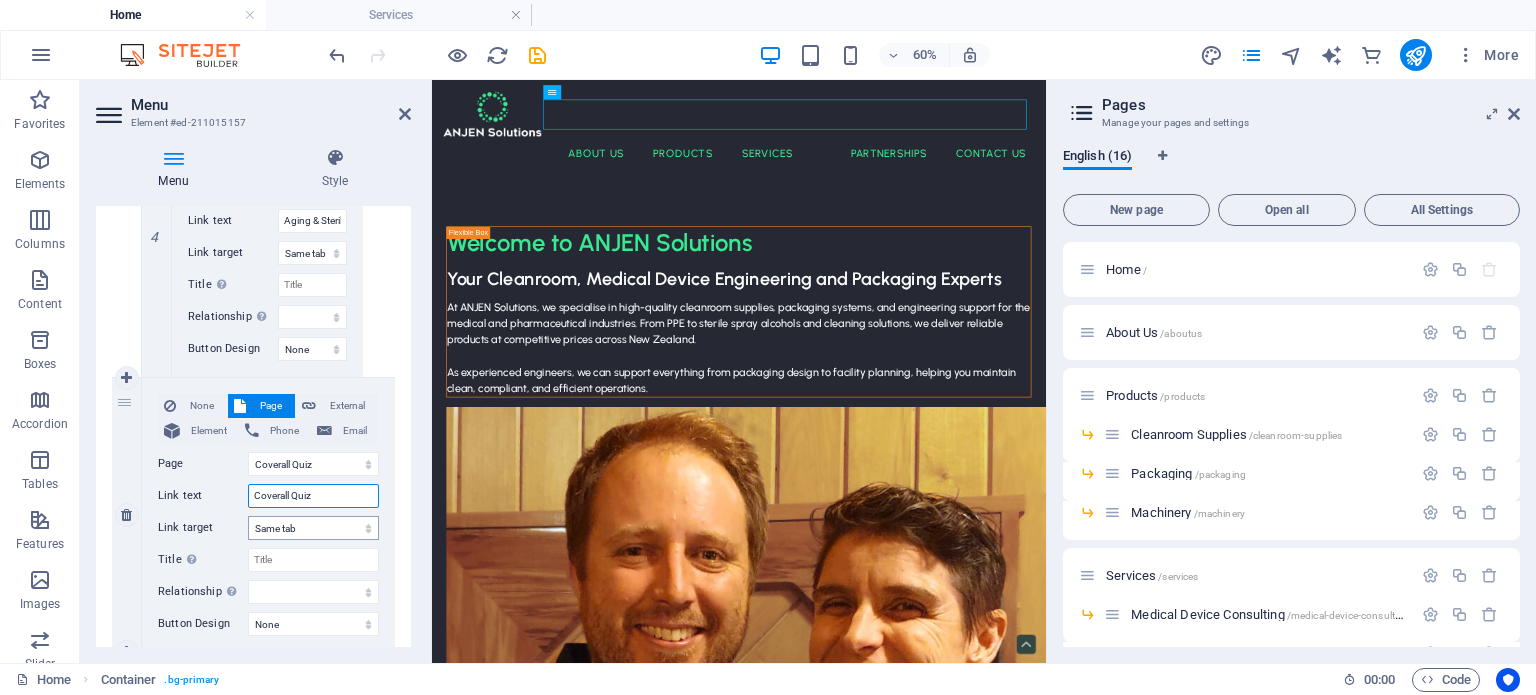 select 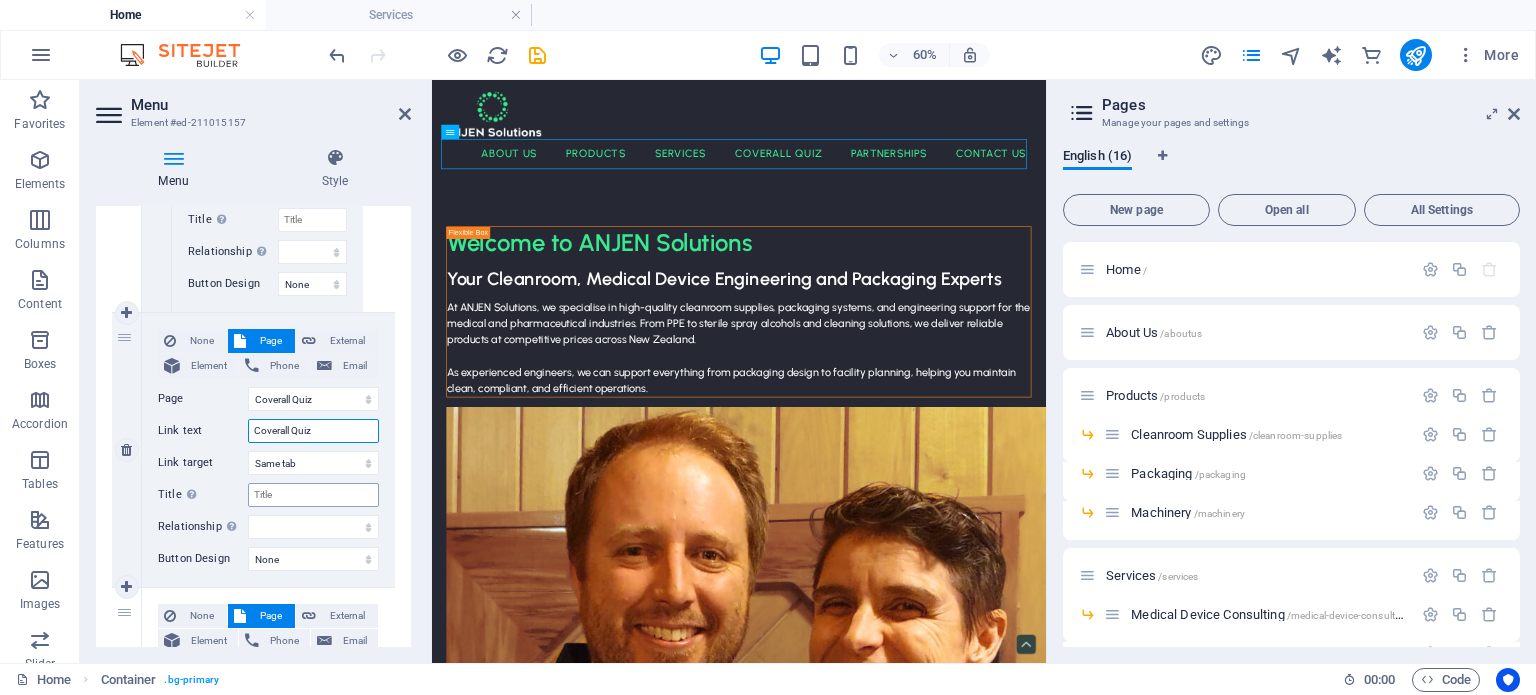 scroll, scrollTop: 3011, scrollLeft: 0, axis: vertical 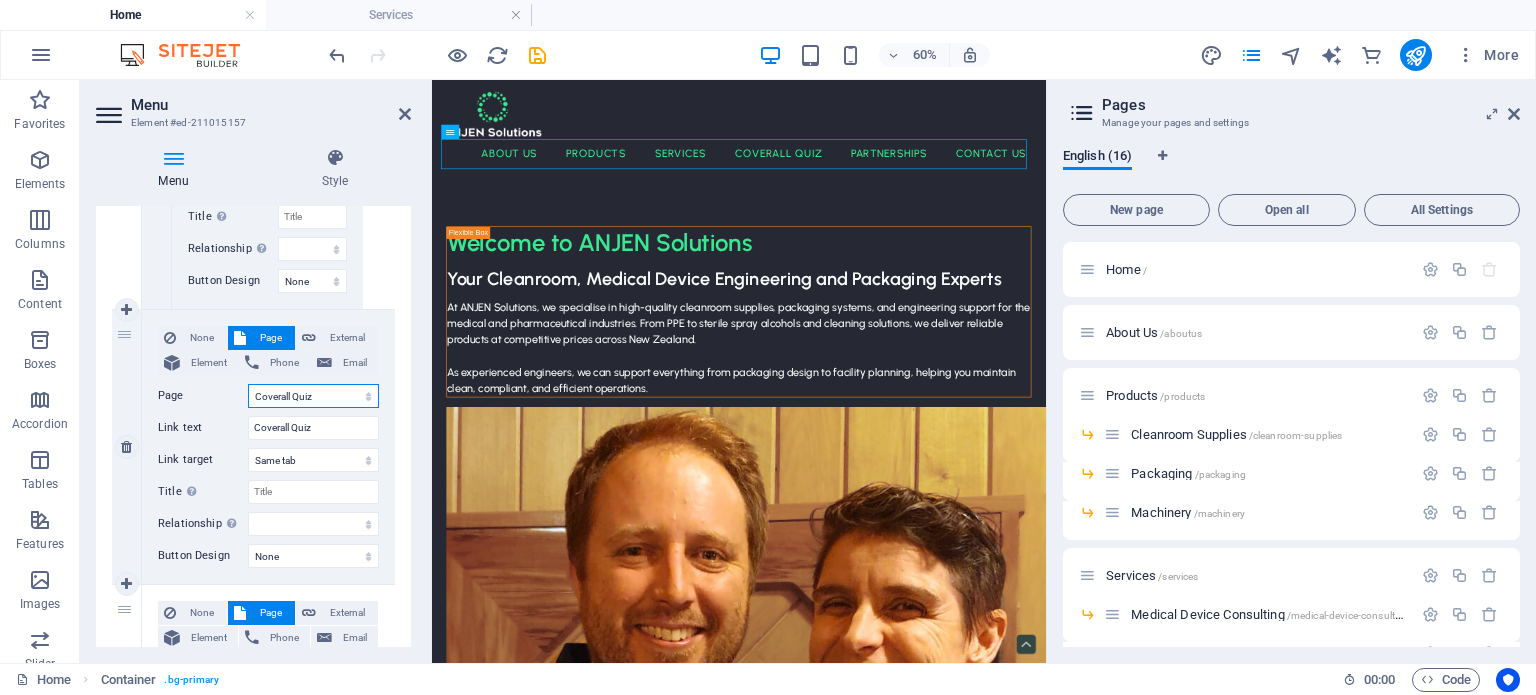 click on "Home About Us Products -- Cleanroom Supplies -- Packaging -- Machinery Services -- Medical Device Consulting -- Calibrations -- Custom Packaging -- Aging and Sterilisation Partnerships Contact Us Website Terms of Use Privacy Policy Coverall Quiz" at bounding box center [313, 396] 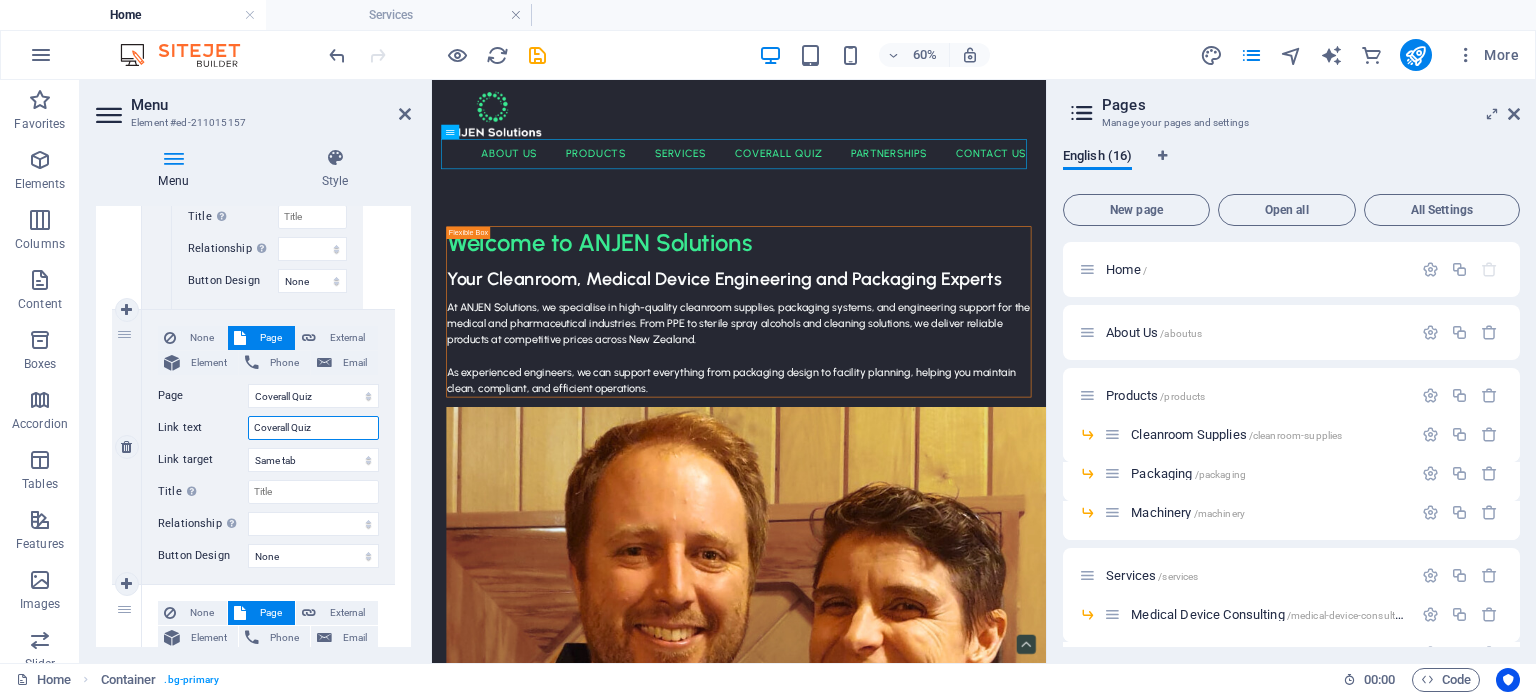 click on "Coverall Quiz" at bounding box center [313, 428] 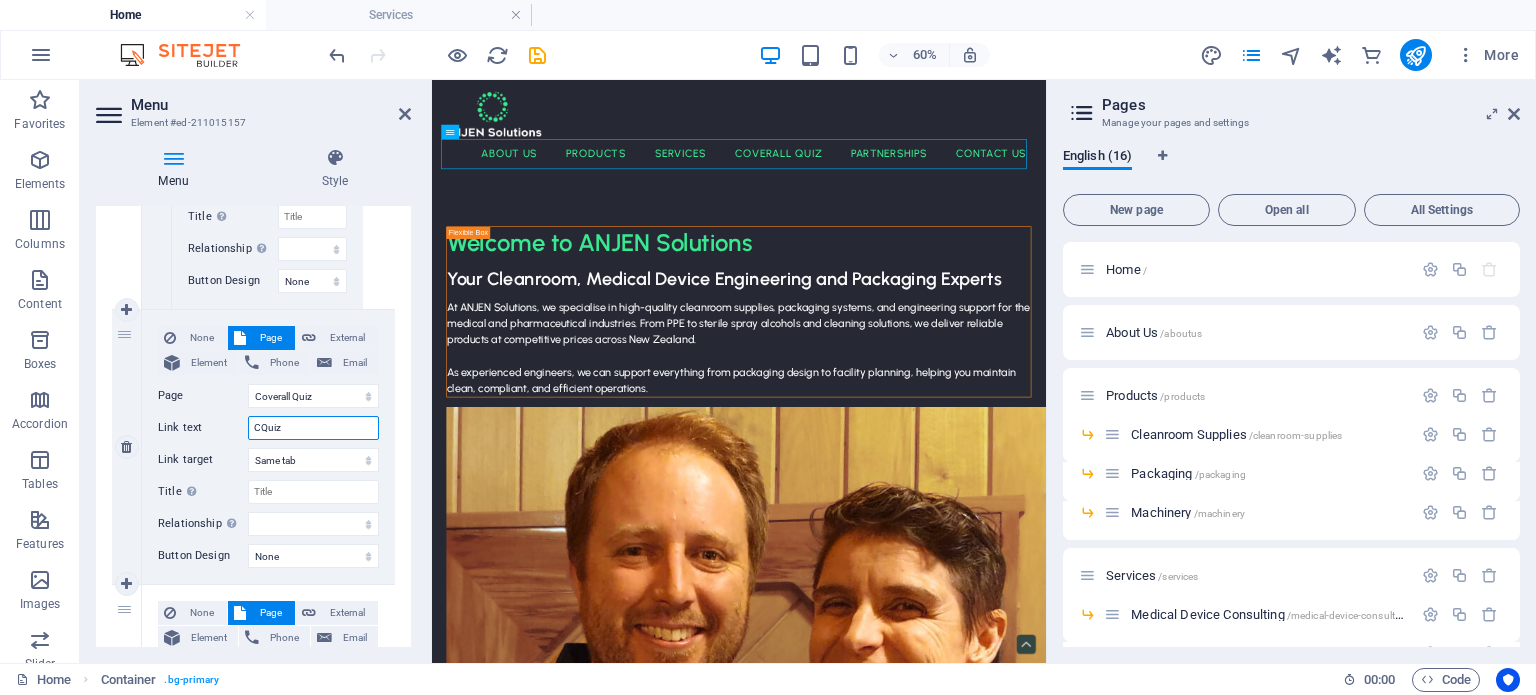 type on "Quiz" 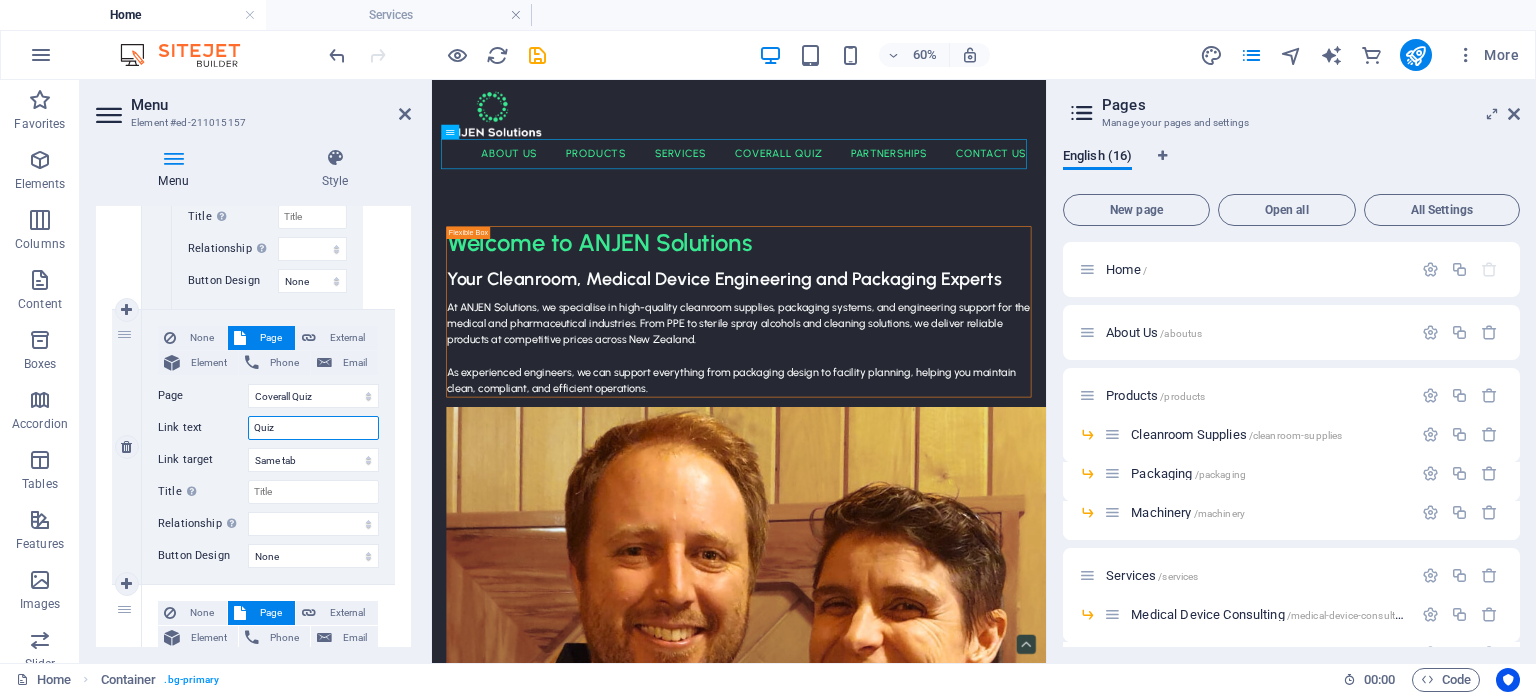select 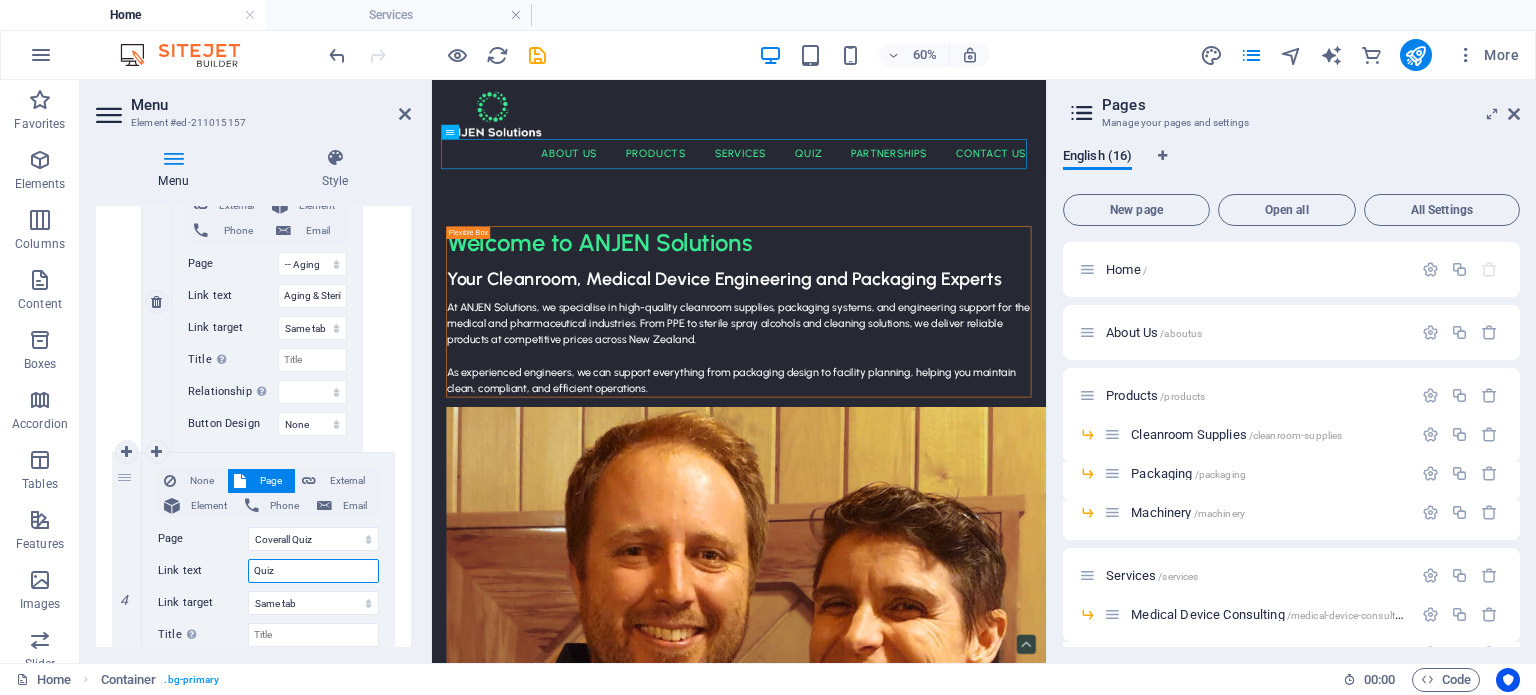 scroll, scrollTop: 2958, scrollLeft: 0, axis: vertical 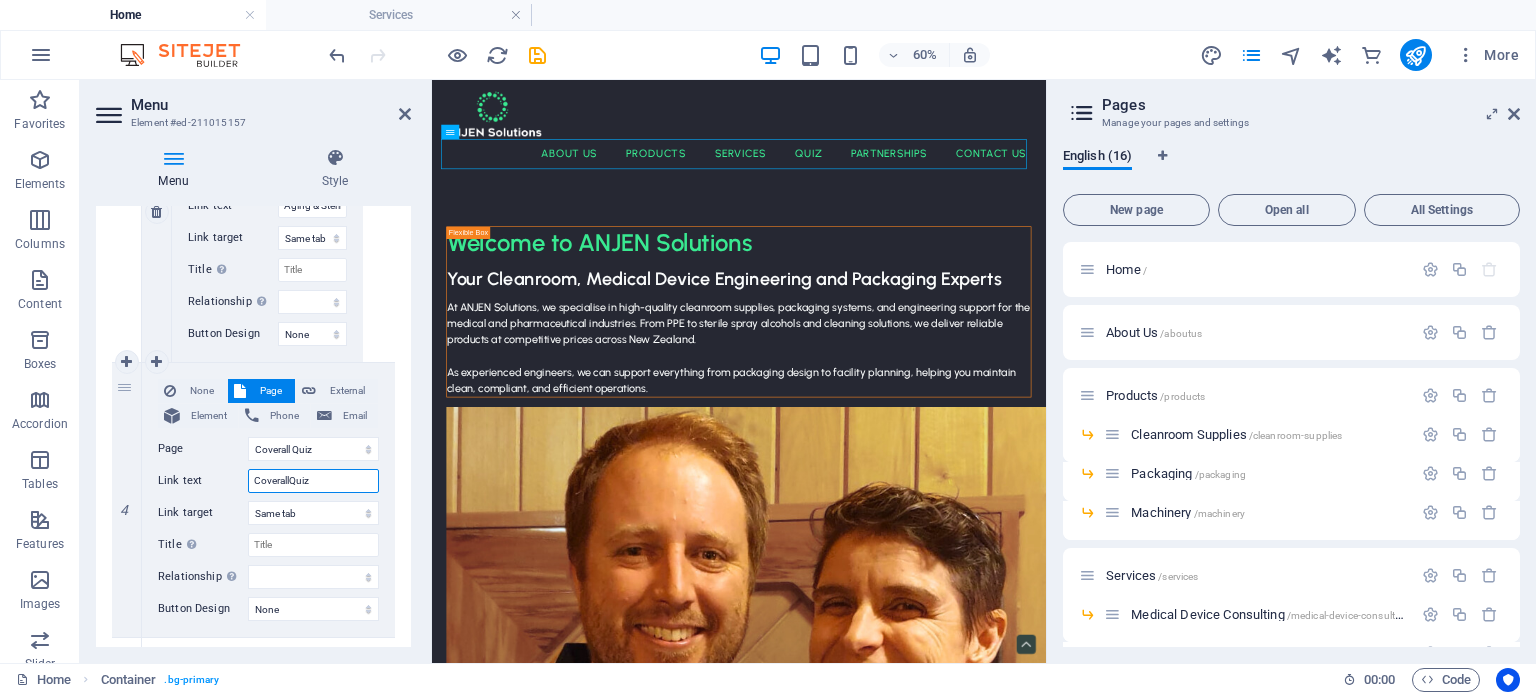 type on "Coverall Quiz" 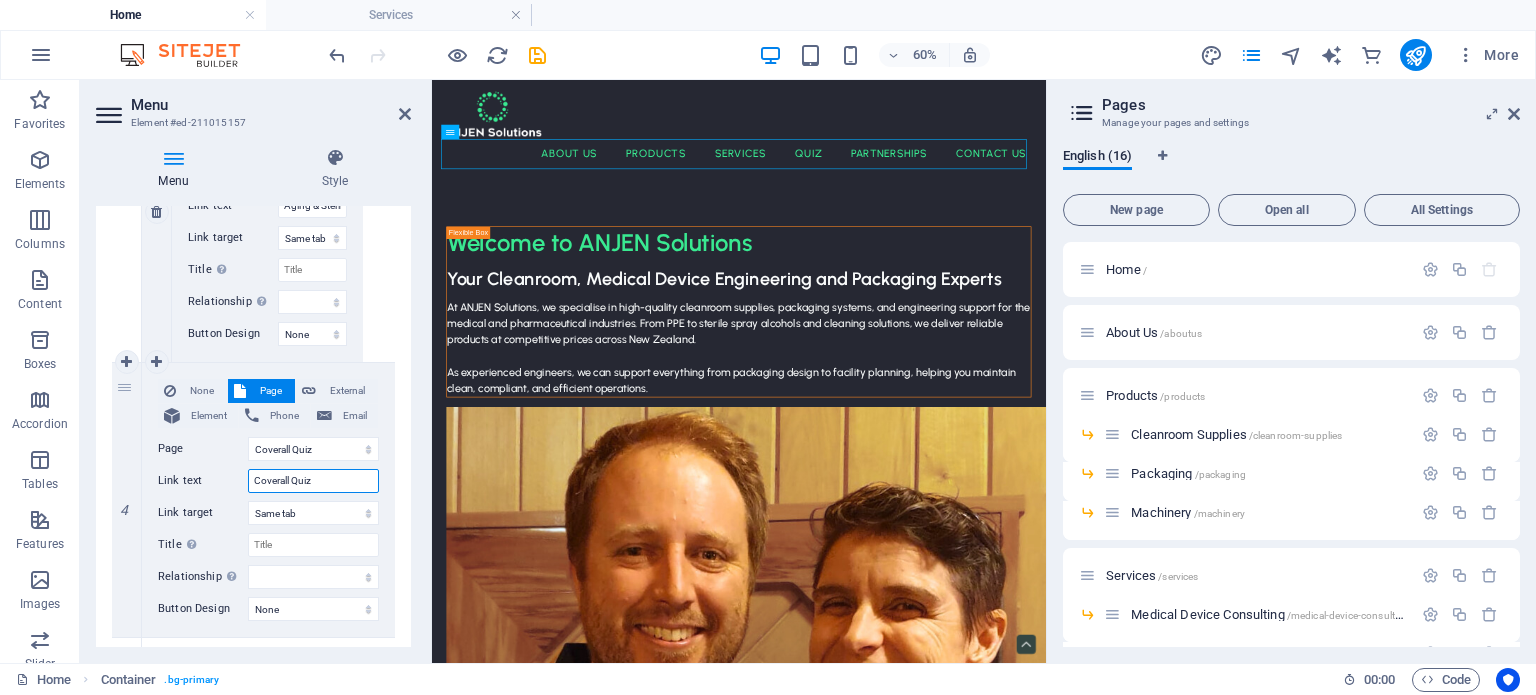 select 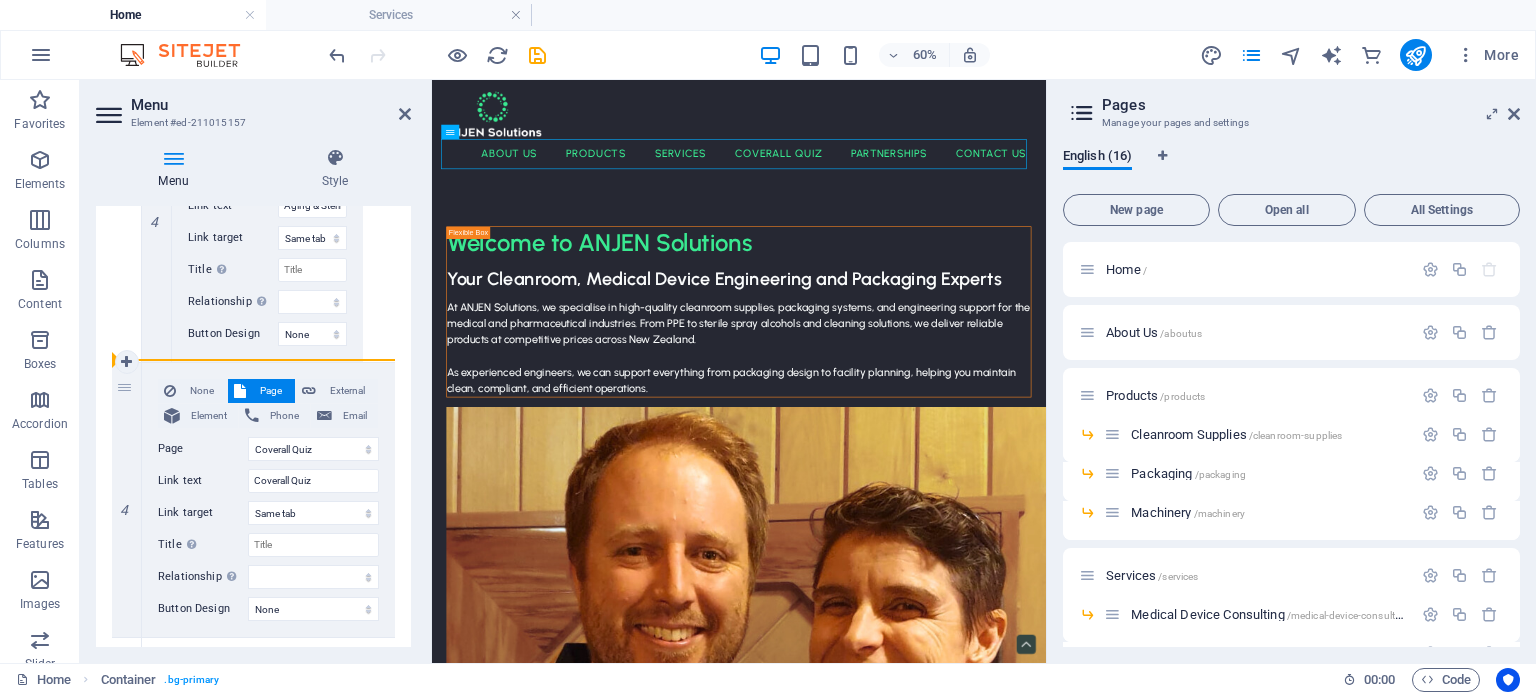 drag, startPoint x: 124, startPoint y: 391, endPoint x: 133, endPoint y: 222, distance: 169.23947 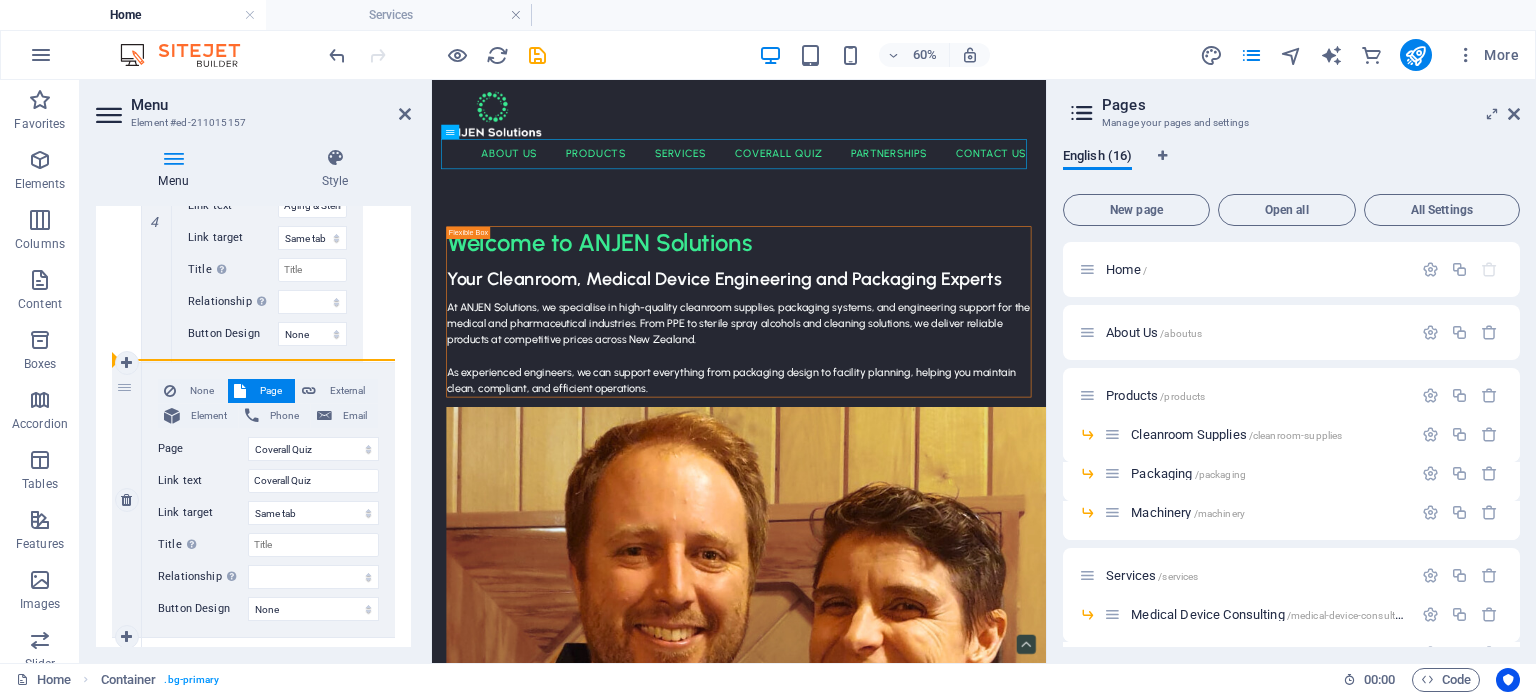 select 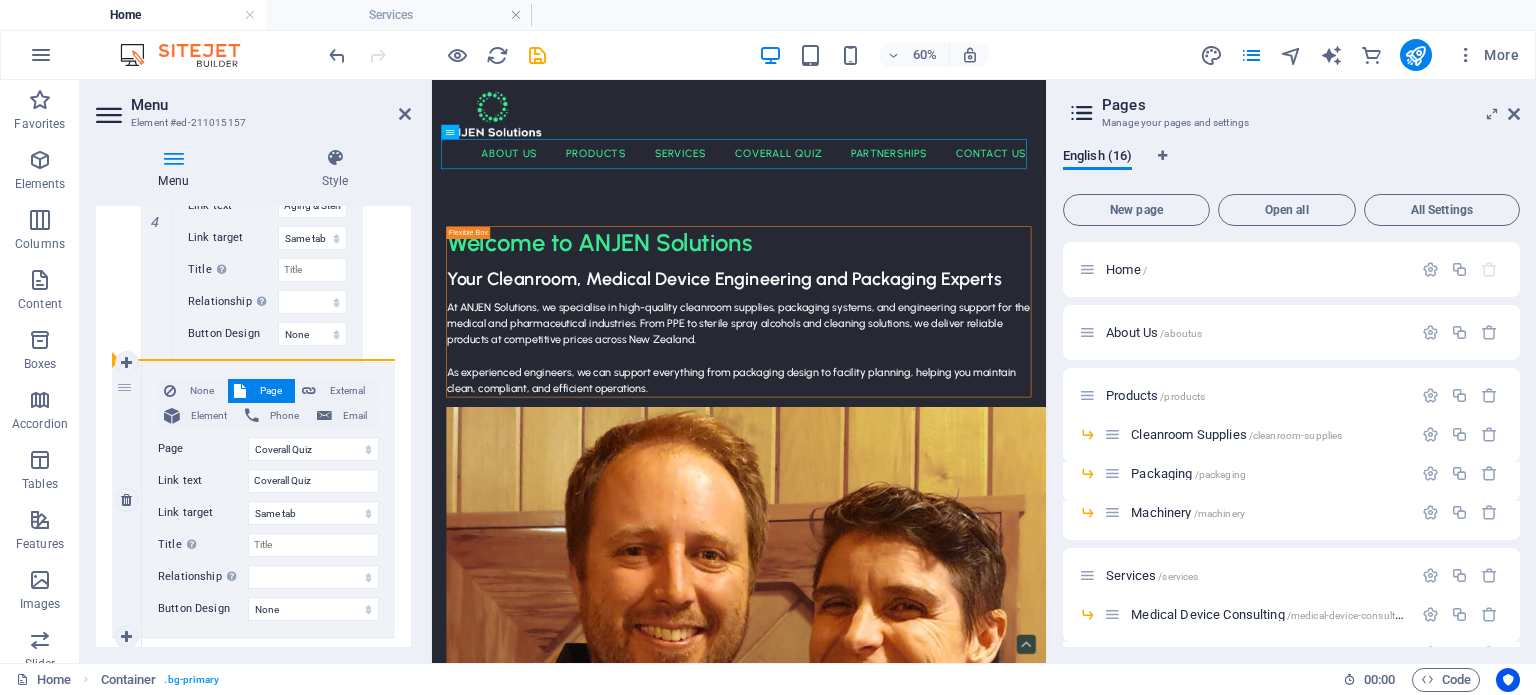 select 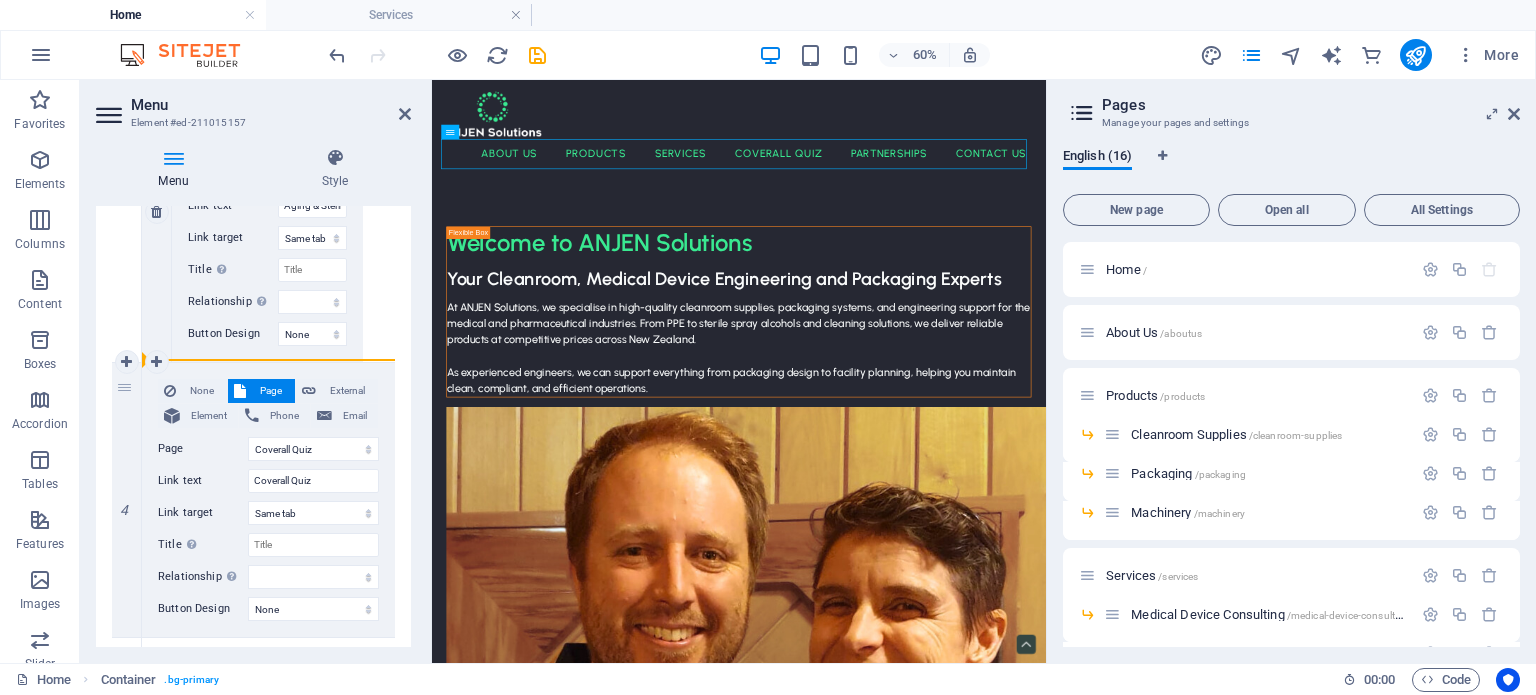 drag, startPoint x: 129, startPoint y: 383, endPoint x: 192, endPoint y: 210, distance: 184.11409 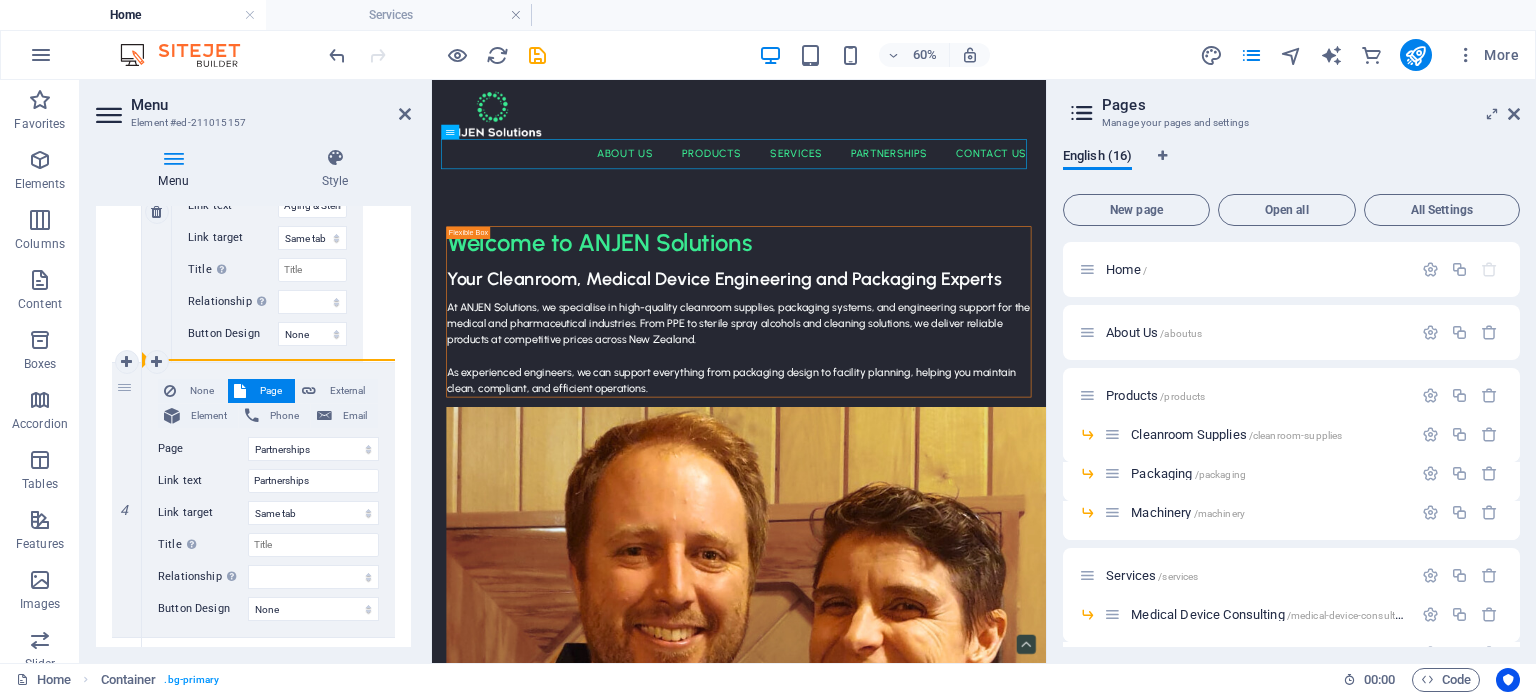 select on "15" 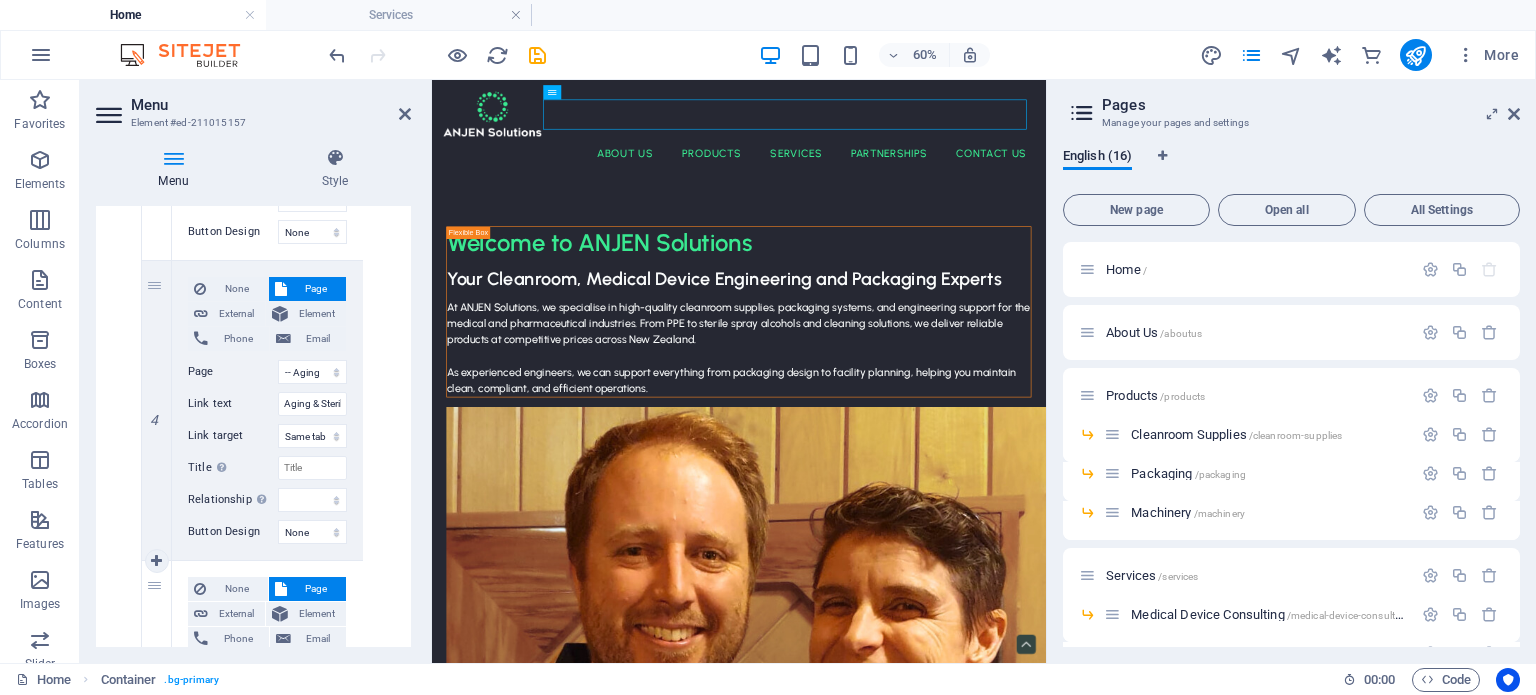 scroll, scrollTop: 2759, scrollLeft: 0, axis: vertical 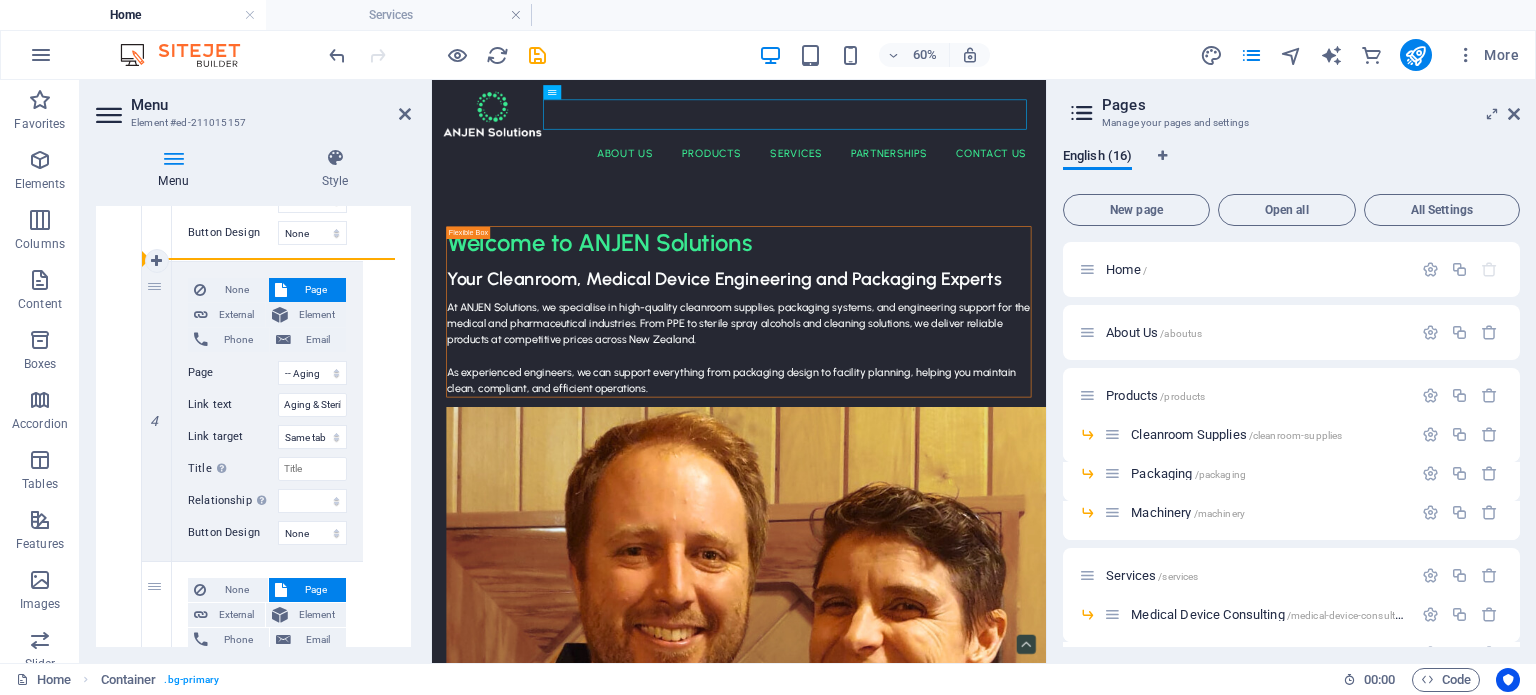 drag, startPoint x: 156, startPoint y: 592, endPoint x: 187, endPoint y: 208, distance: 385.24927 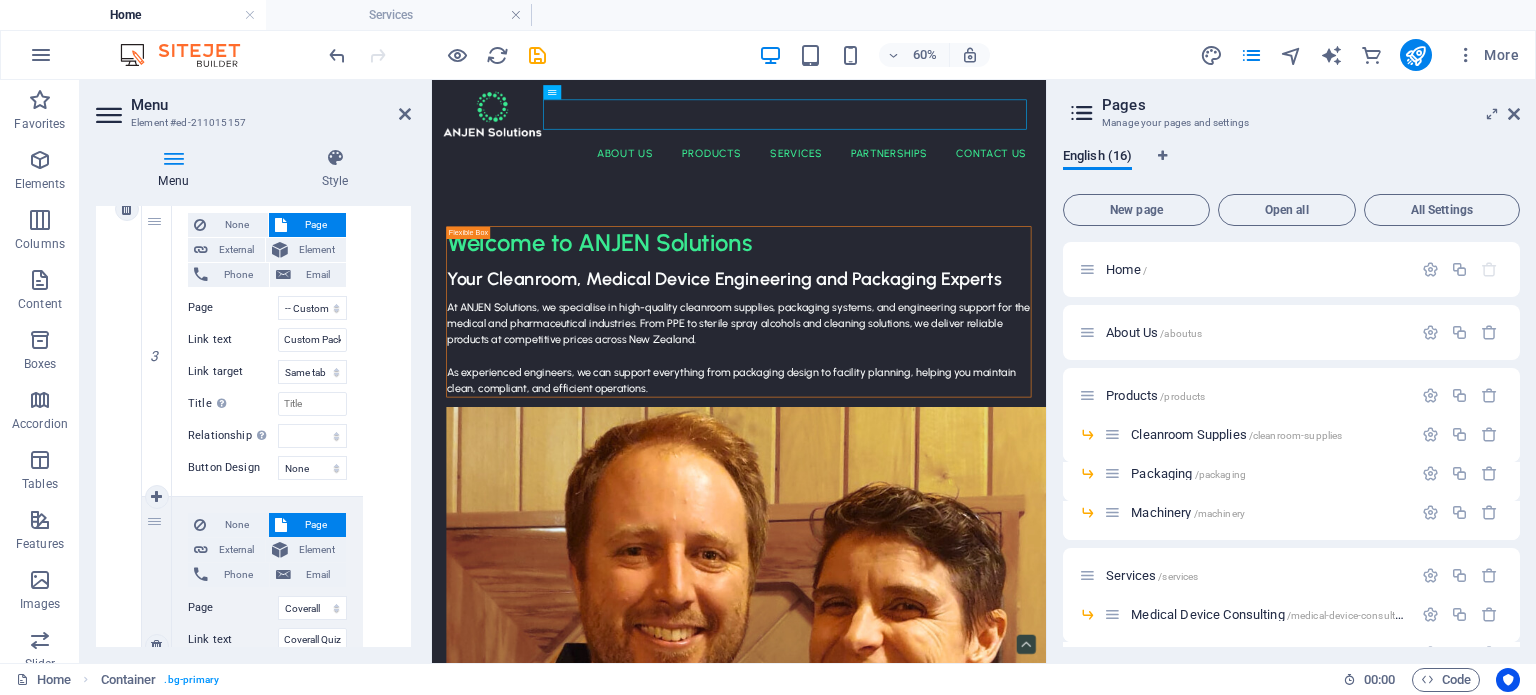 scroll, scrollTop: 2524, scrollLeft: 0, axis: vertical 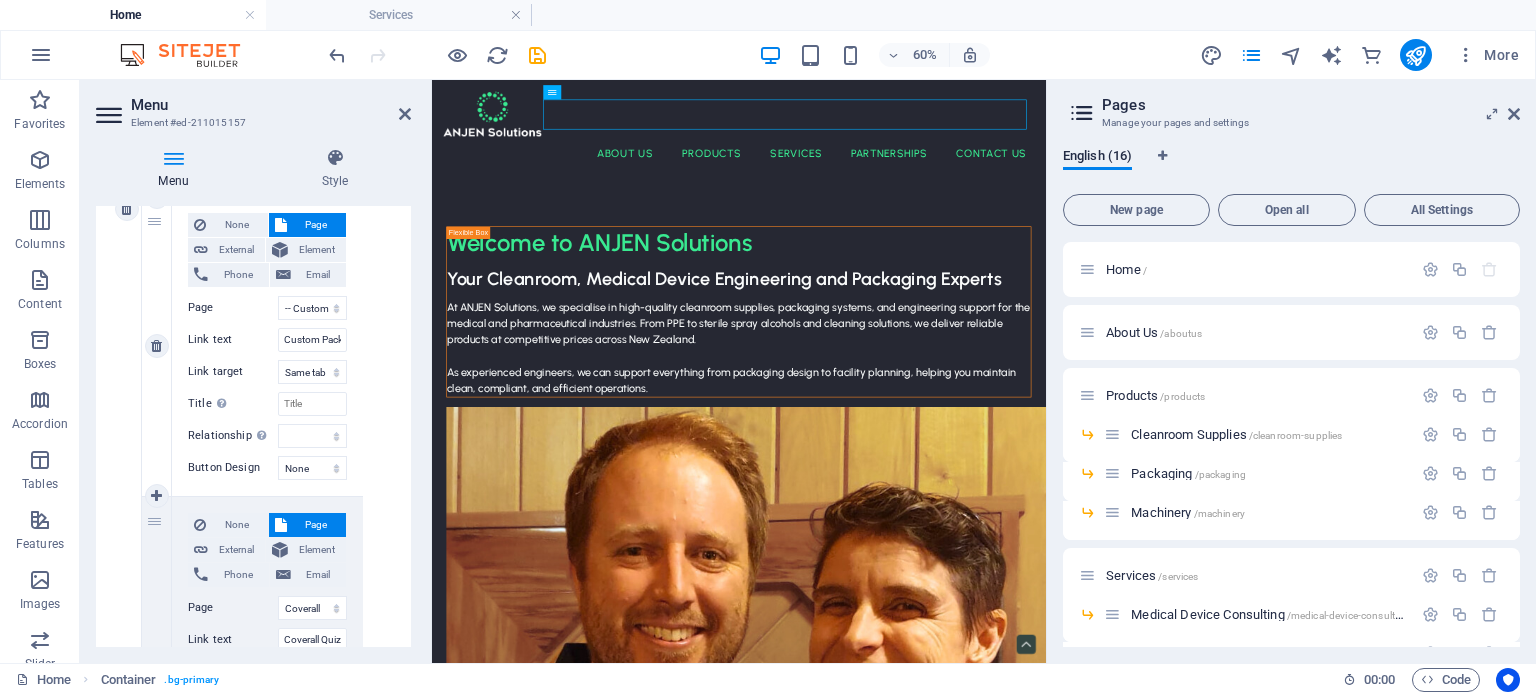 drag, startPoint x: 184, startPoint y: 384, endPoint x: 169, endPoint y: 211, distance: 173.64908 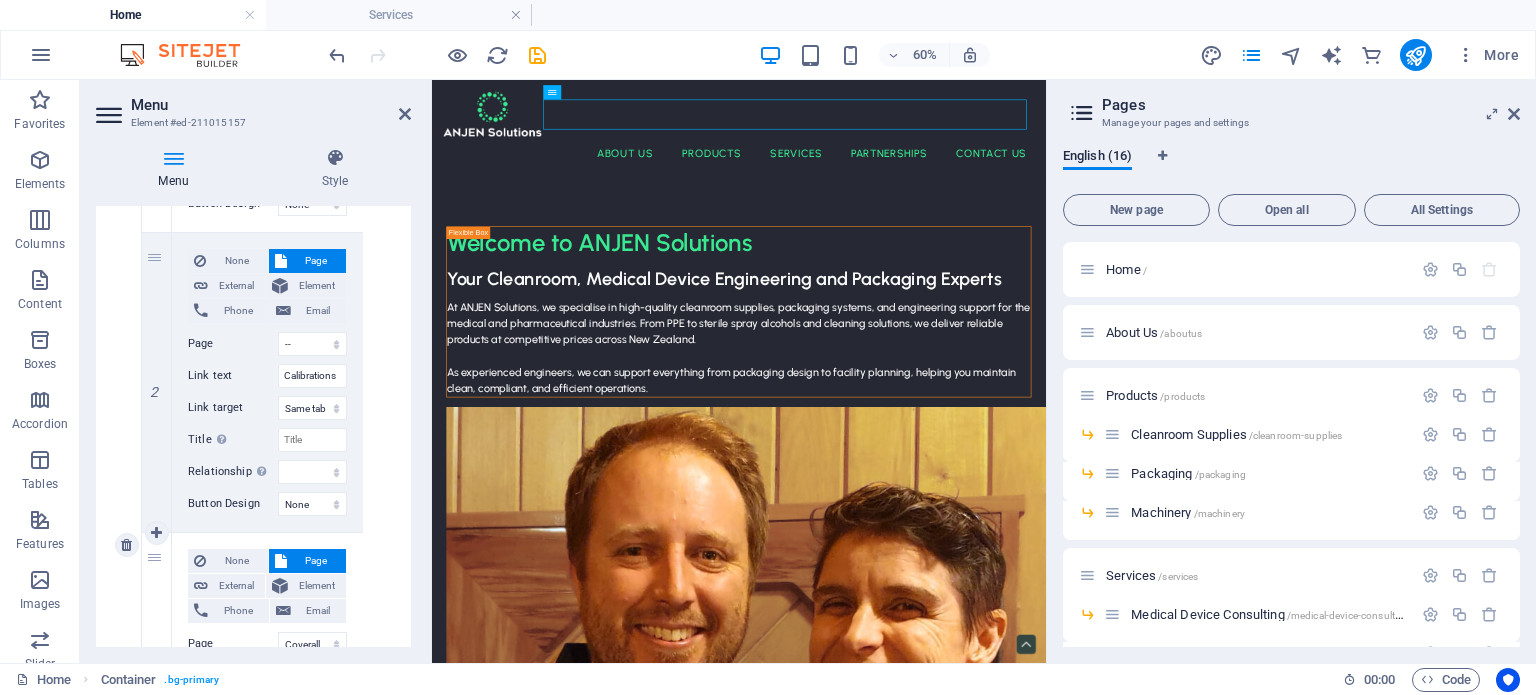 scroll, scrollTop: 2164, scrollLeft: 0, axis: vertical 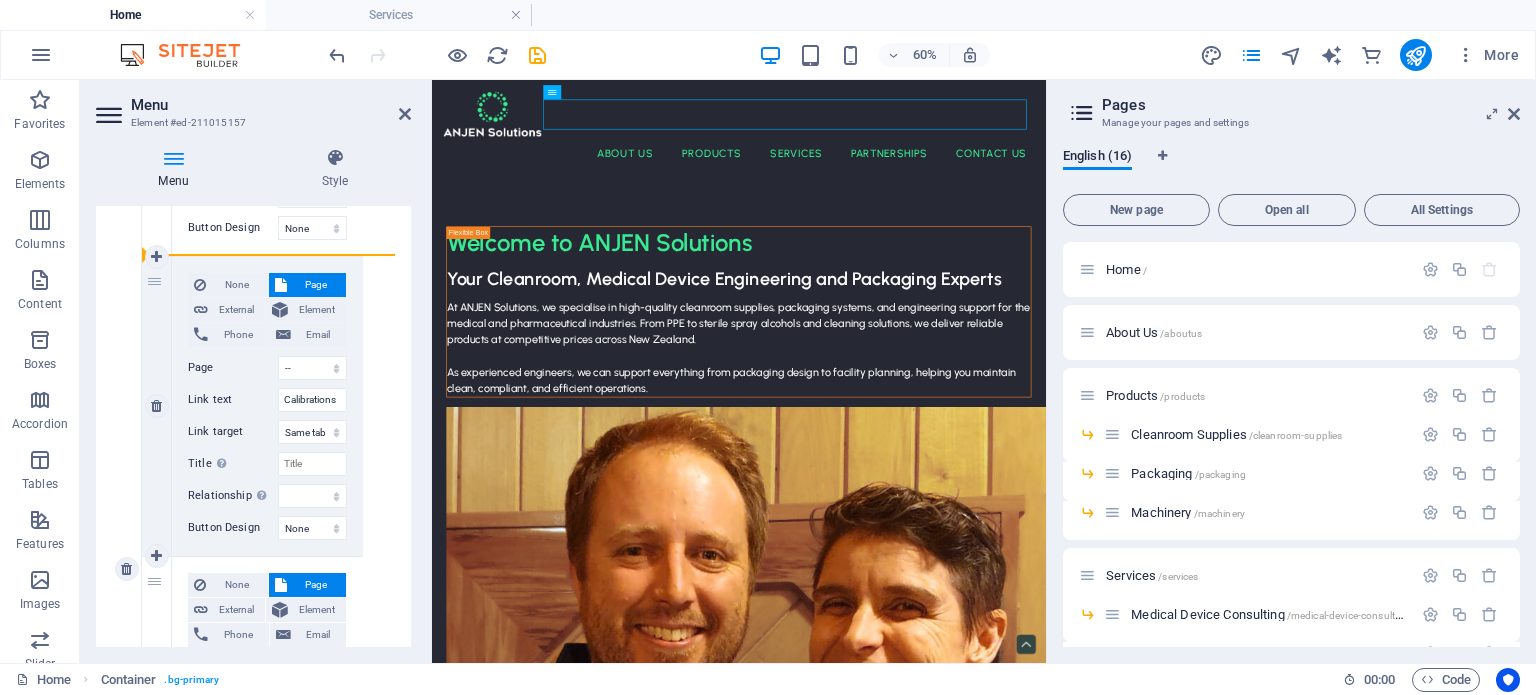 drag, startPoint x: 155, startPoint y: 583, endPoint x: 206, endPoint y: 262, distance: 325.02615 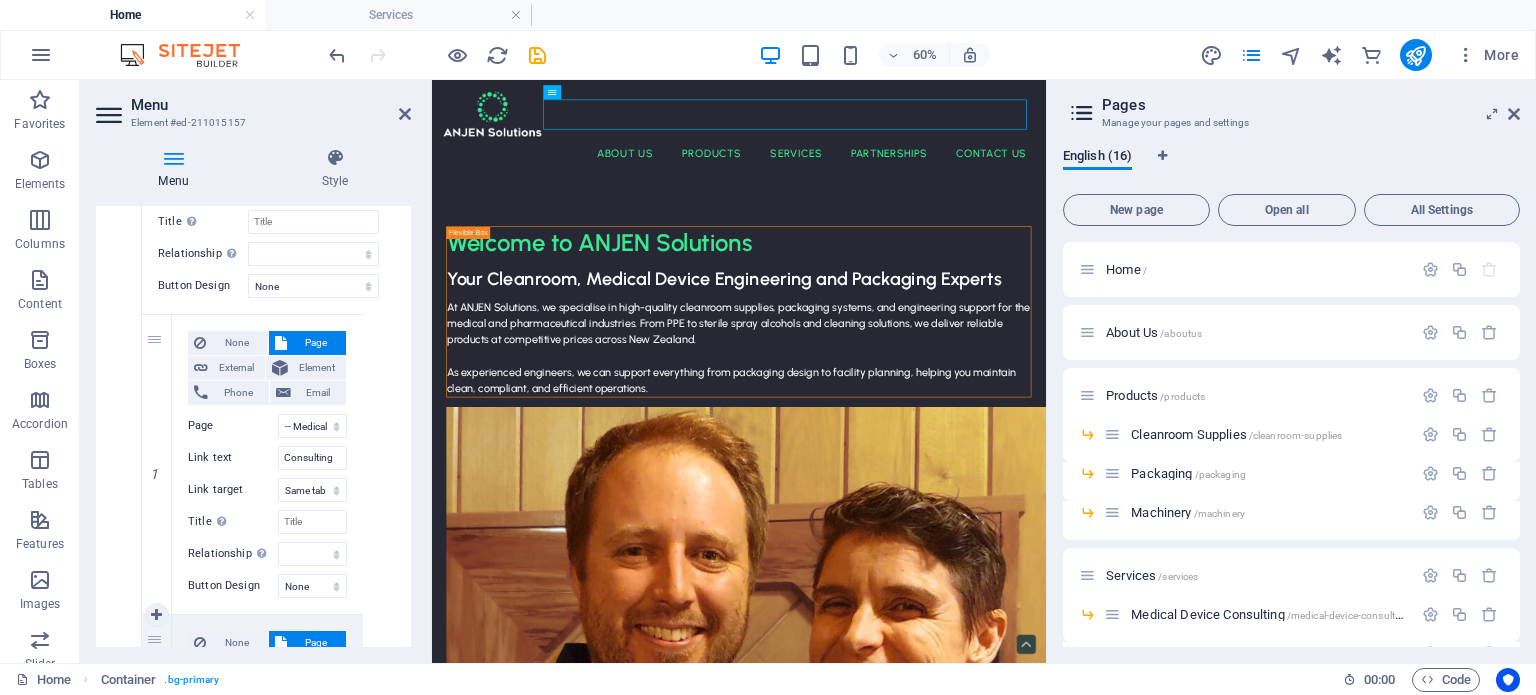 scroll, scrollTop: 1804, scrollLeft: 0, axis: vertical 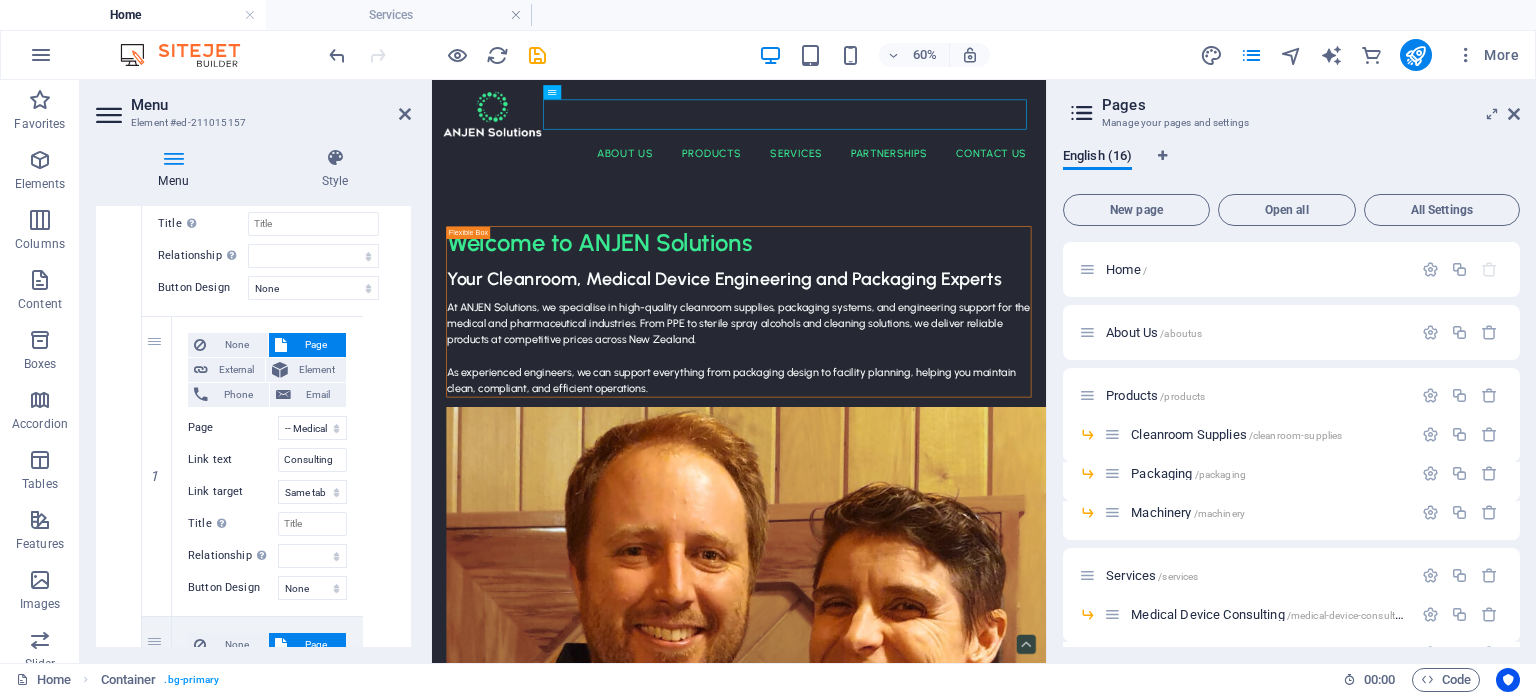 drag, startPoint x: 153, startPoint y: 639, endPoint x: 156, endPoint y: 310, distance: 329.01367 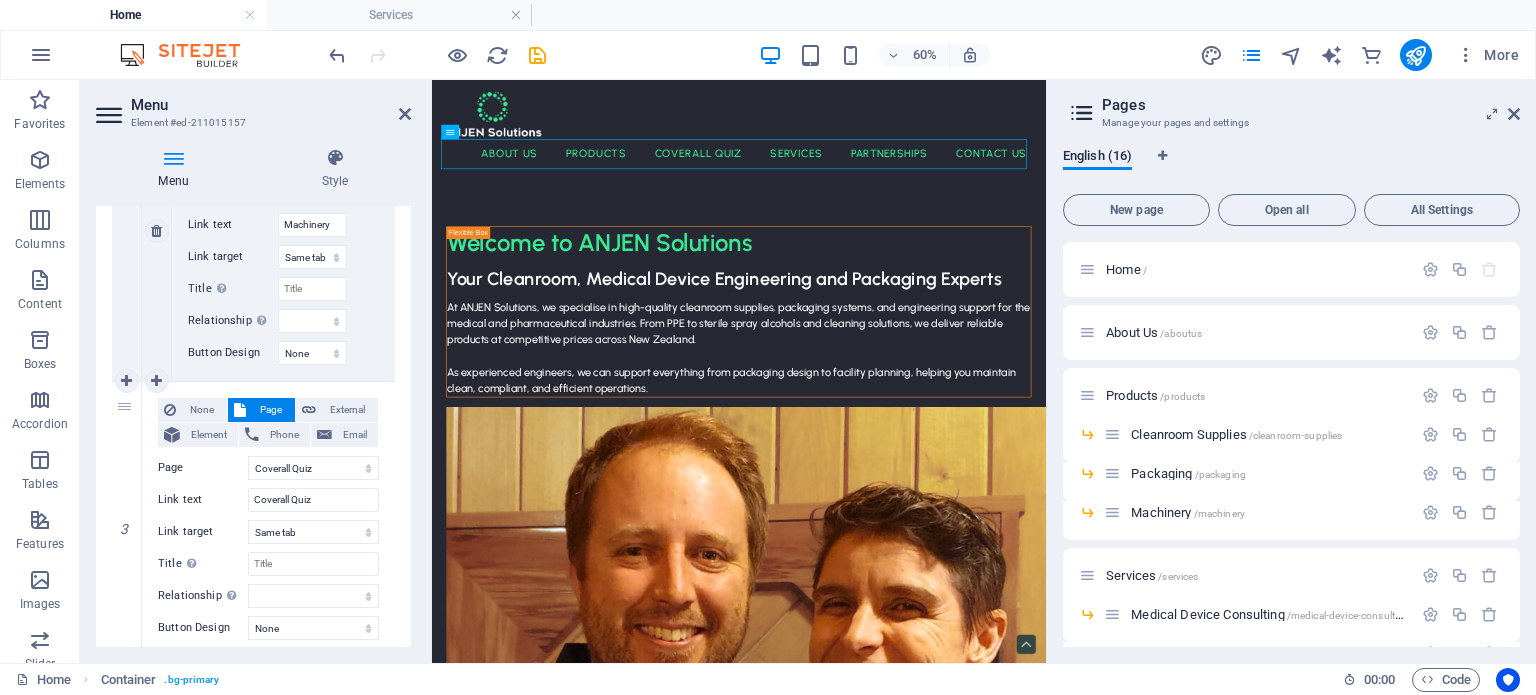 scroll, scrollTop: 1466, scrollLeft: 0, axis: vertical 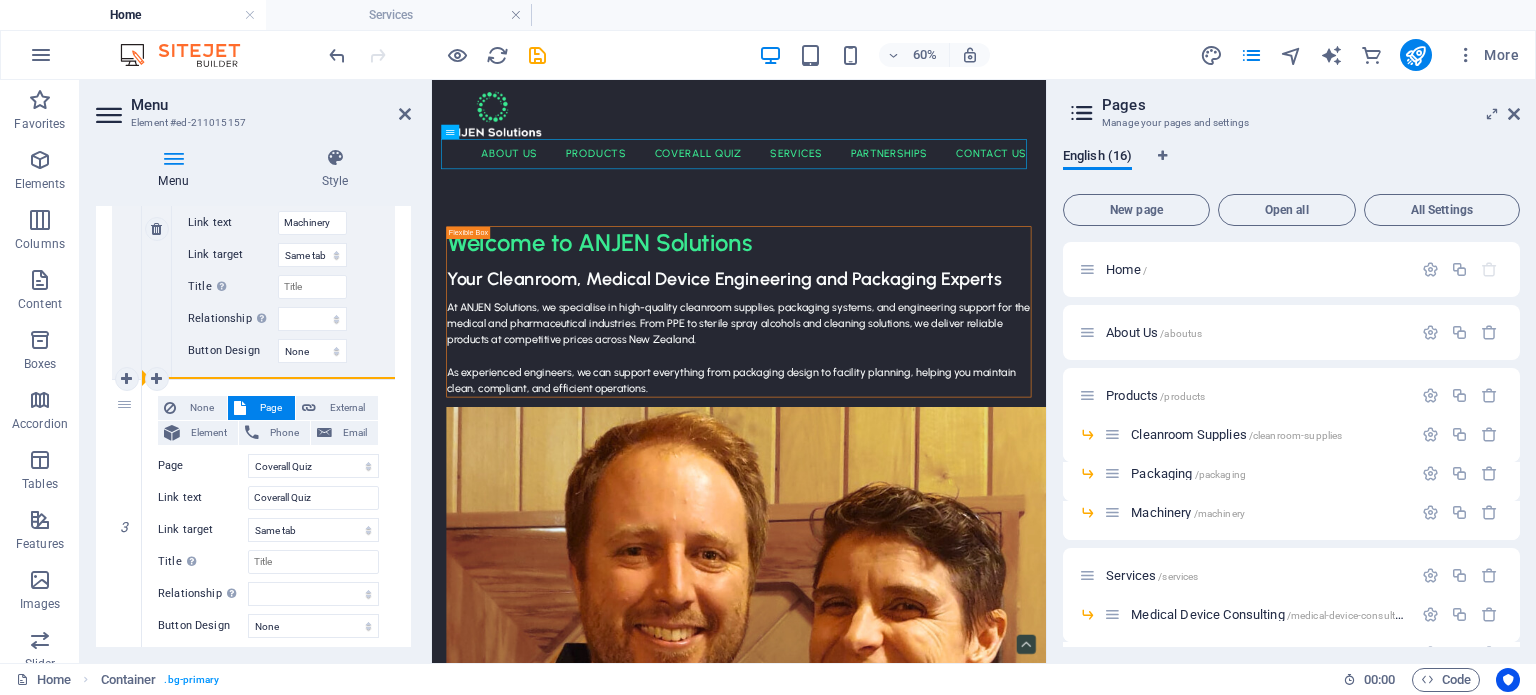 drag, startPoint x: 124, startPoint y: 409, endPoint x: 159, endPoint y: 351, distance: 67.74216 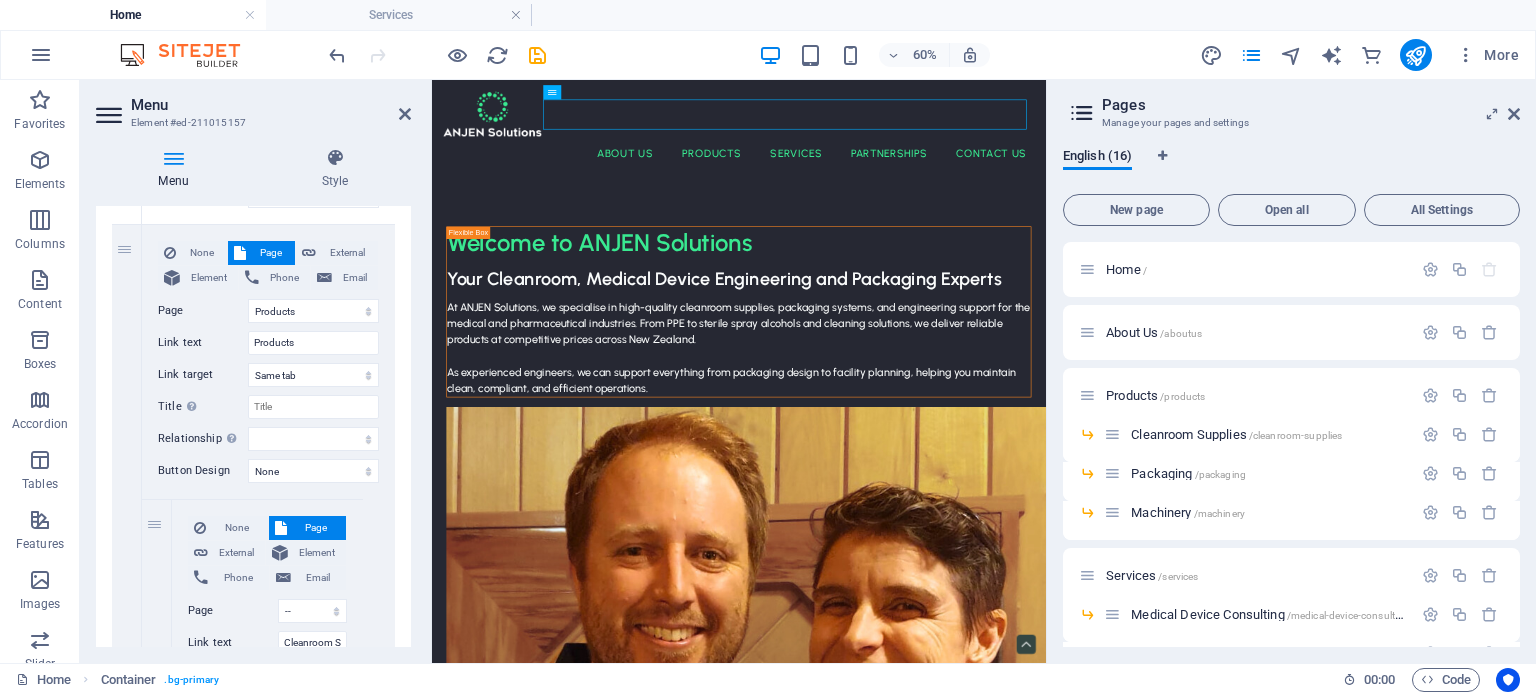scroll, scrollTop: 438, scrollLeft: 0, axis: vertical 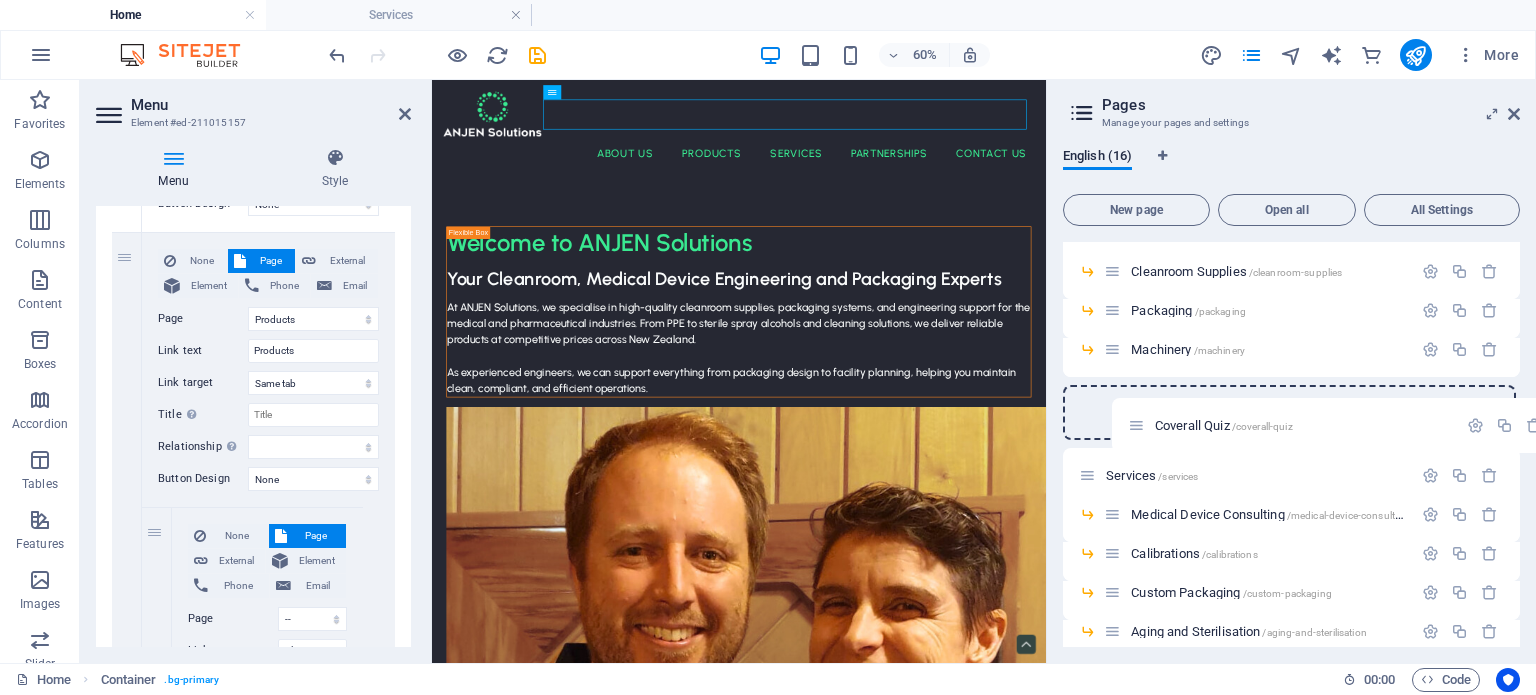 drag, startPoint x: 1084, startPoint y: 618, endPoint x: 1141, endPoint y: 422, distance: 204.12006 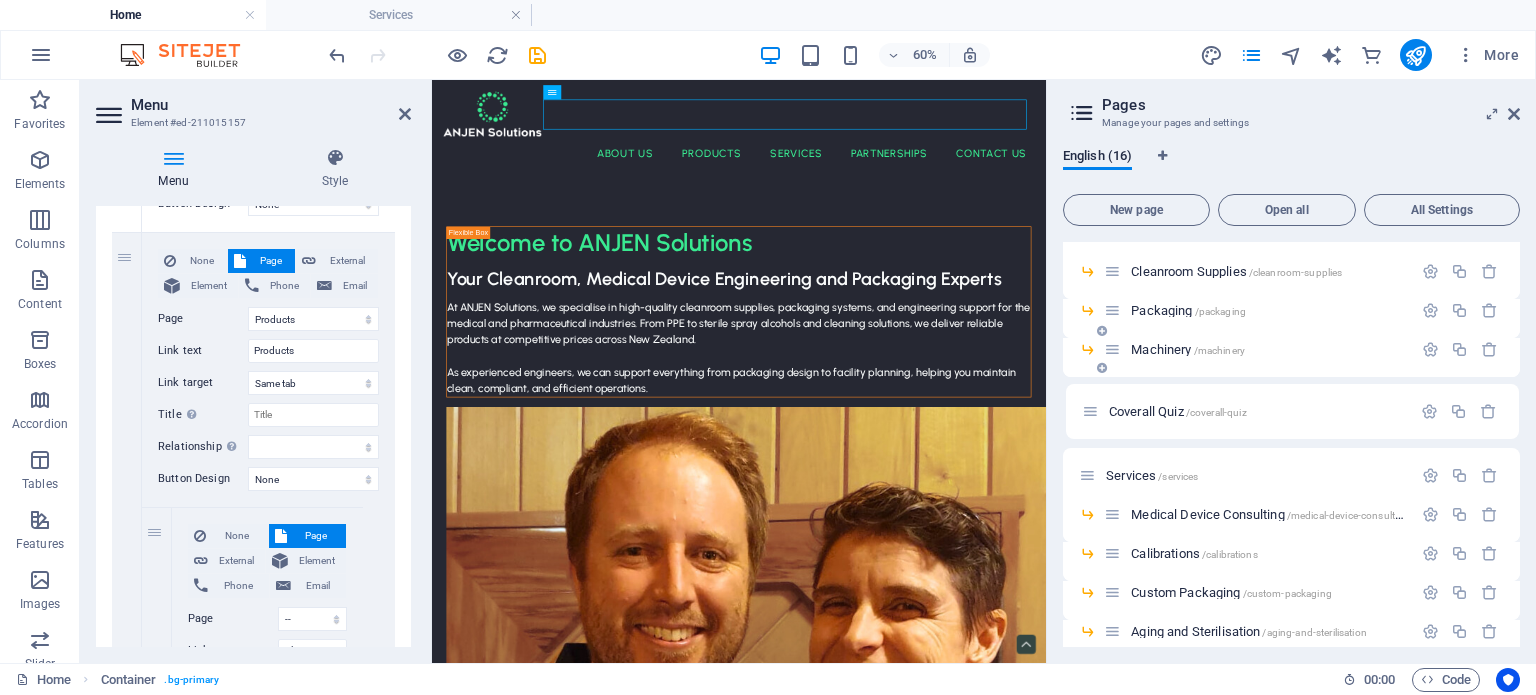 click on "Home / About Us /aboutus Products /products Cleanroom Supplies /cleanroom-supplies Packaging /packaging Machinery /machinery Coverall Quiz /coverall-quiz Services /services Medical Device Consulting /medical-device-consulting Calibrations /calibrations Custom Packaging /custom-packaging Aging and Sterilisation /aging-and-sterilisation Partnerships /partnerships Contact Us /contactus Website Terms of Use /website-terms-of-use Privacy Policy /privacy-policy" at bounding box center [1291, 463] 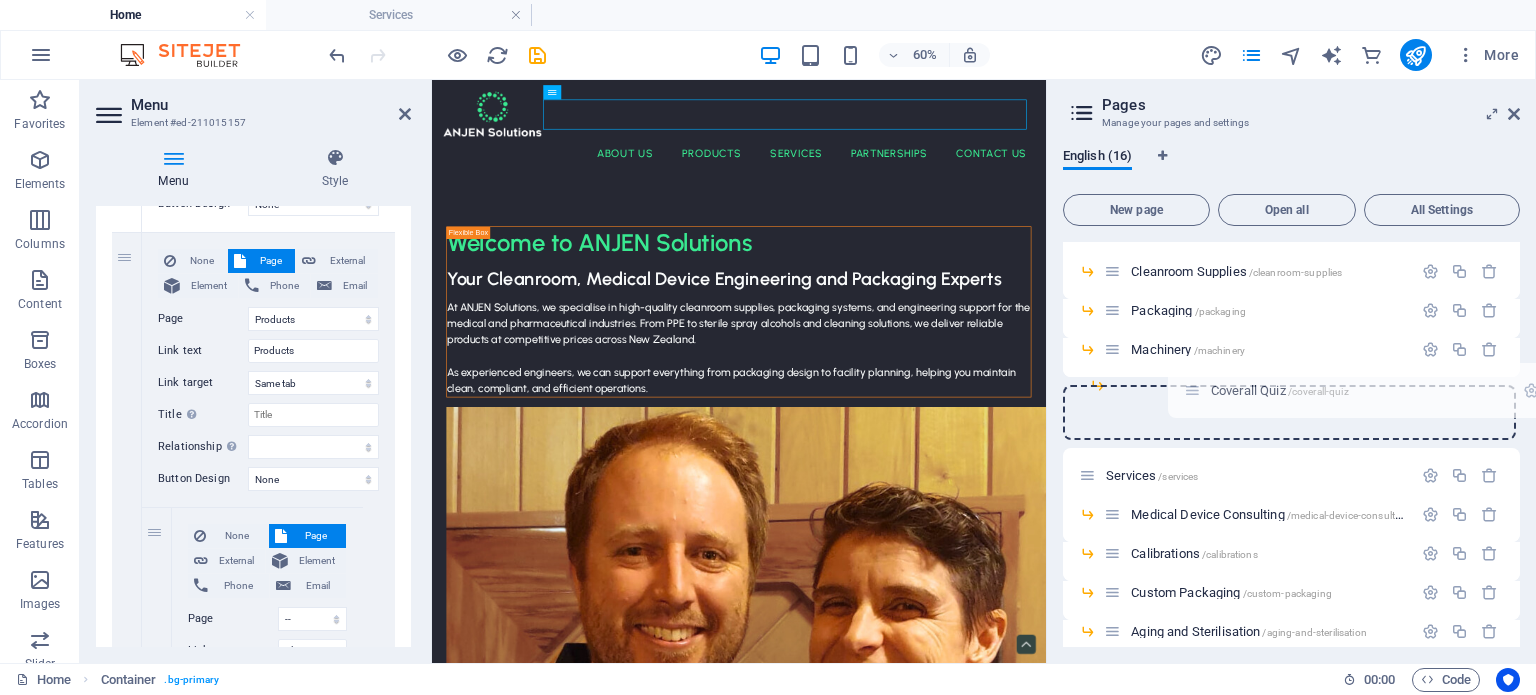 drag, startPoint x: 1087, startPoint y: 410, endPoint x: 1195, endPoint y: 379, distance: 112.36102 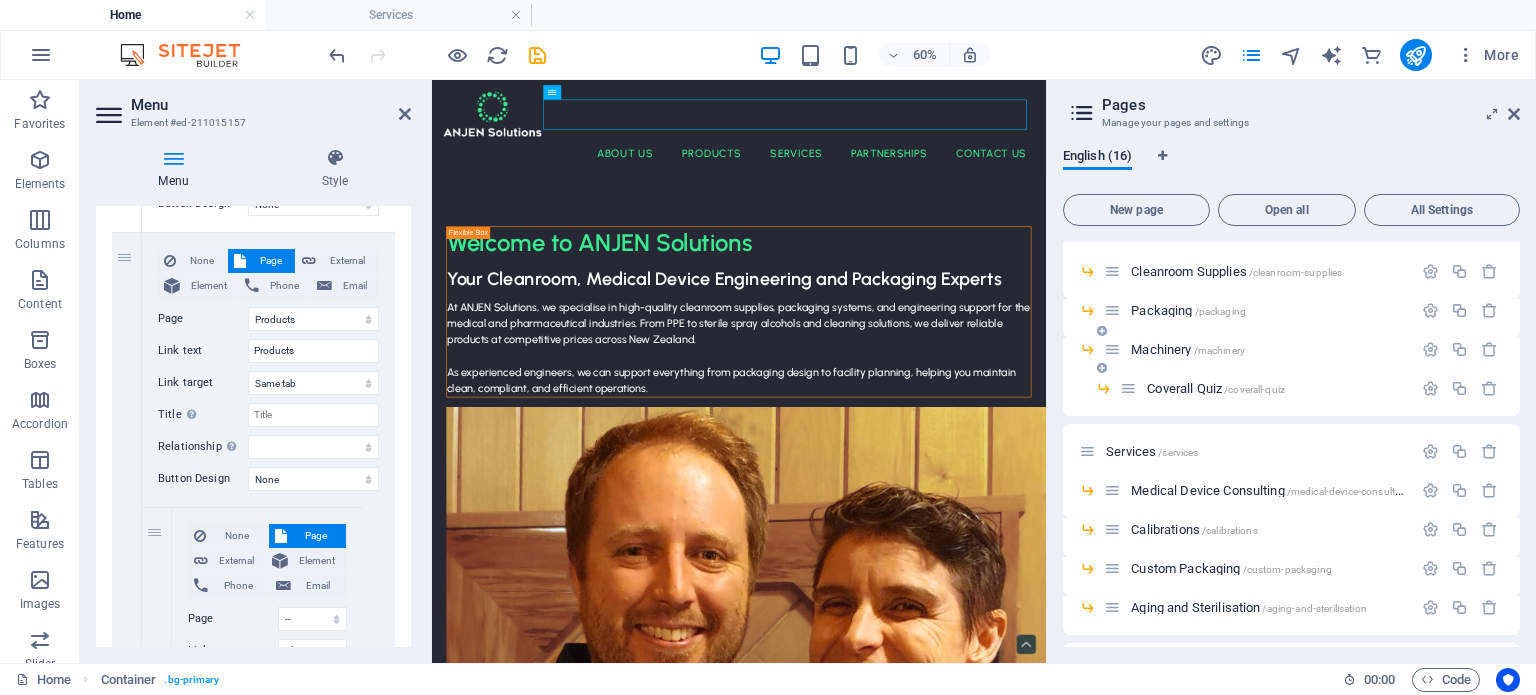 drag, startPoint x: 1103, startPoint y: 392, endPoint x: 1067, endPoint y: 373, distance: 40.706264 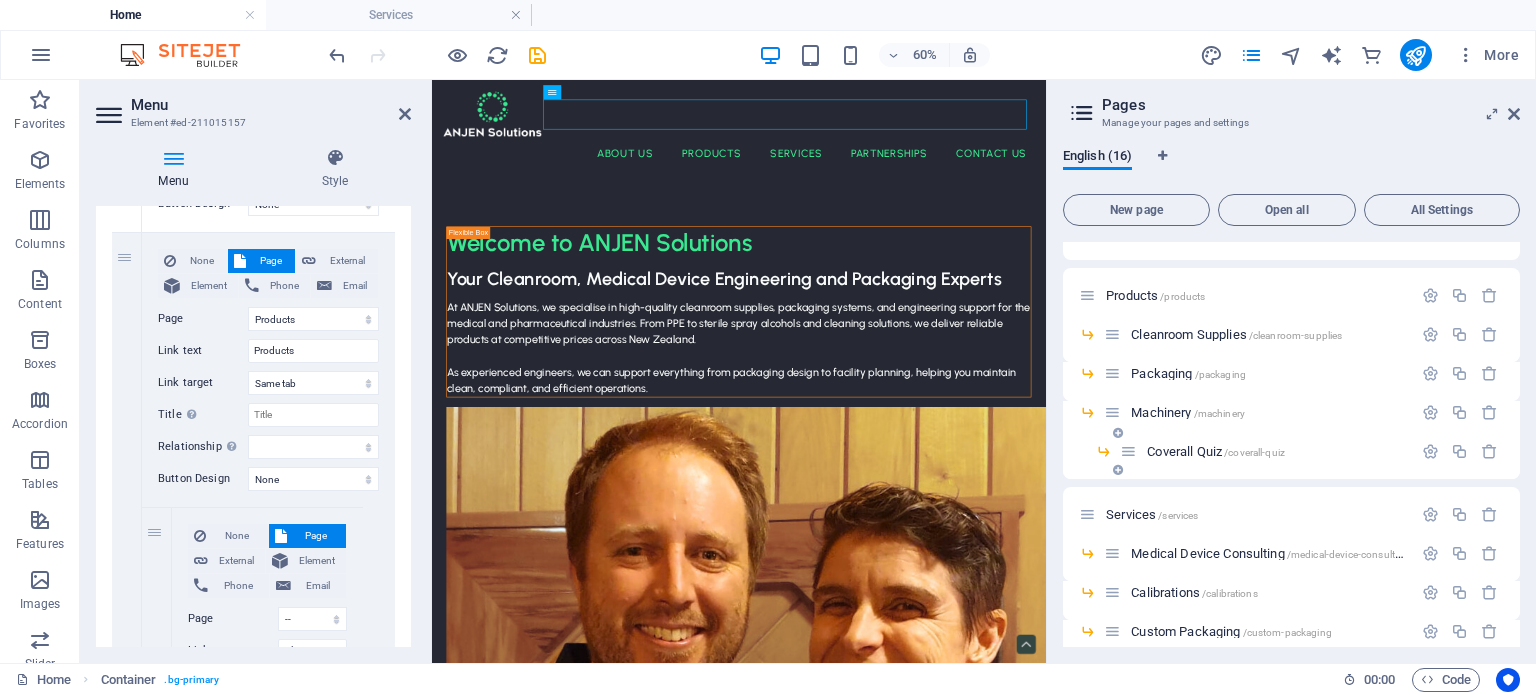 scroll, scrollTop: 99, scrollLeft: 0, axis: vertical 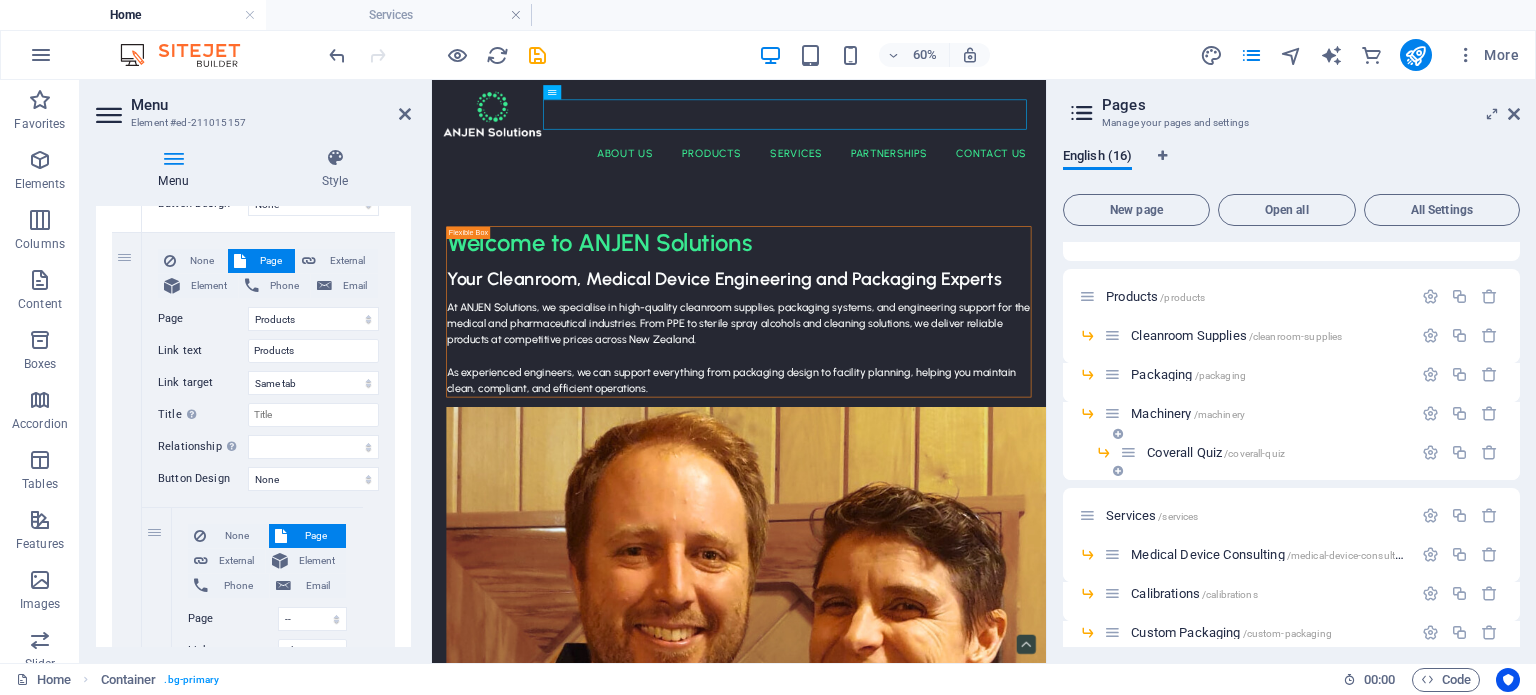 drag, startPoint x: 1140, startPoint y: 449, endPoint x: 1064, endPoint y: 454, distance: 76.1643 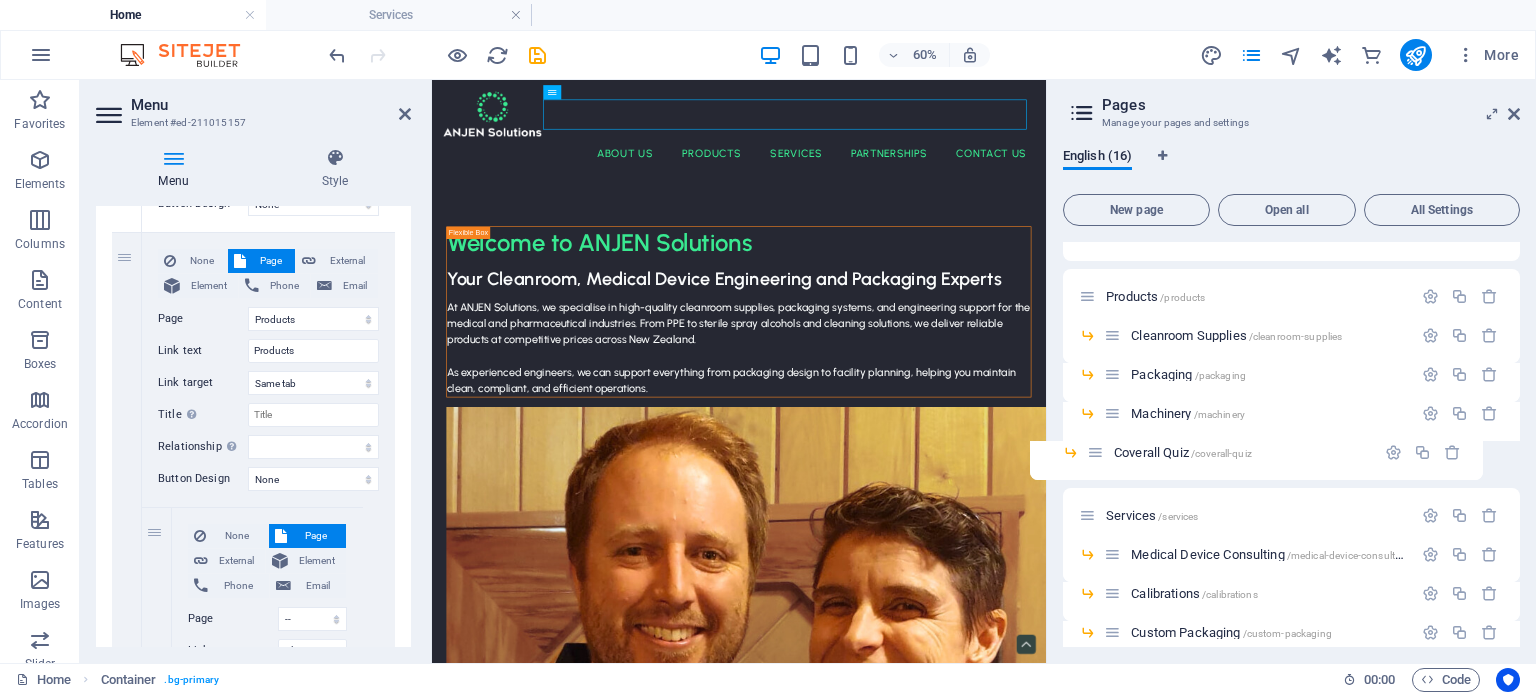 drag, startPoint x: 1133, startPoint y: 455, endPoint x: 1095, endPoint y: 455, distance: 38 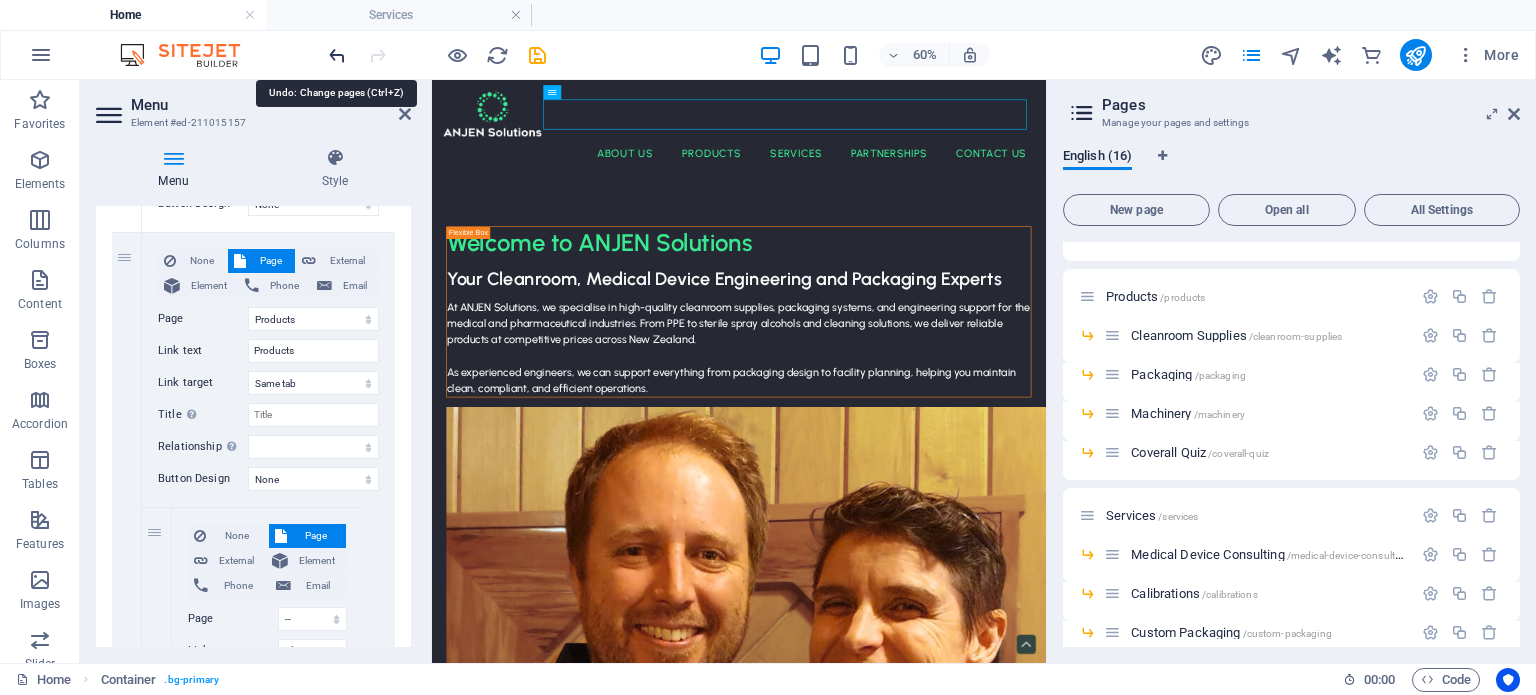 click at bounding box center (337, 55) 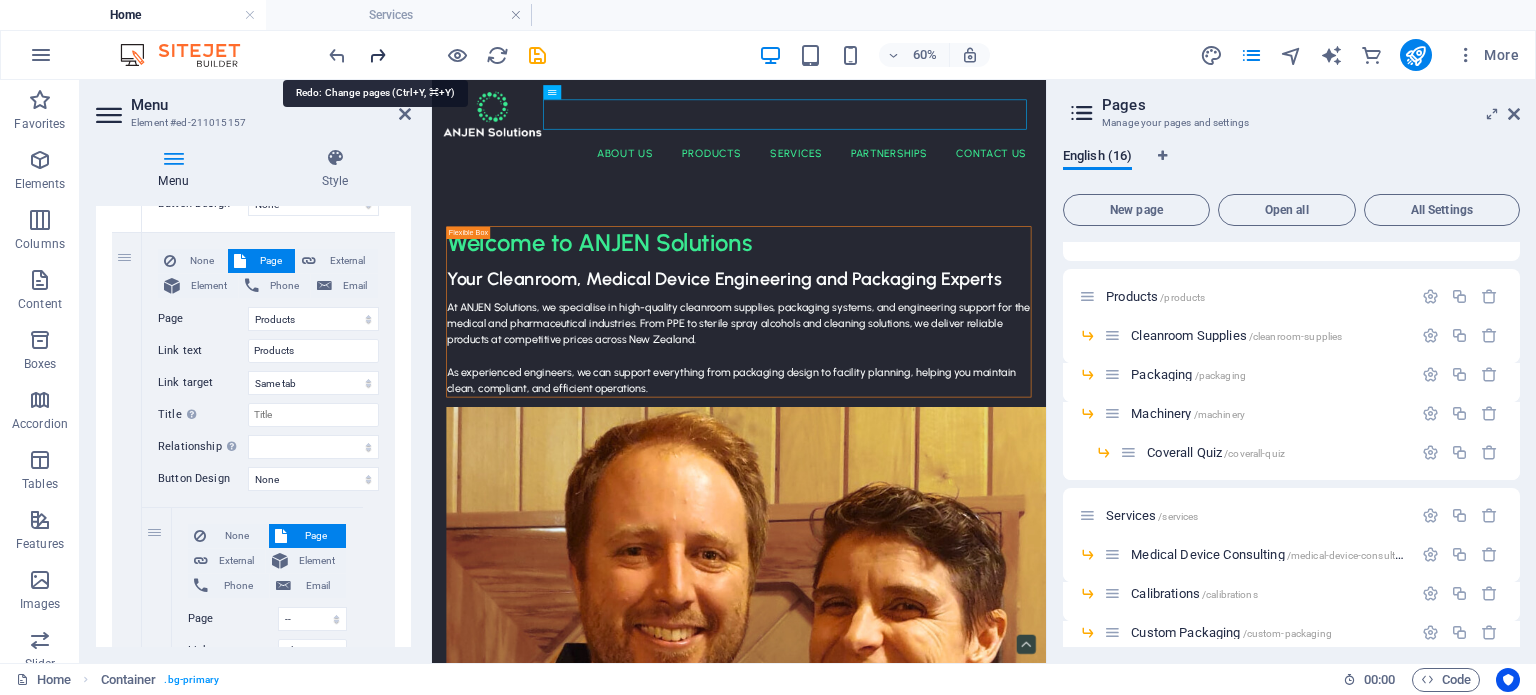 click at bounding box center [377, 55] 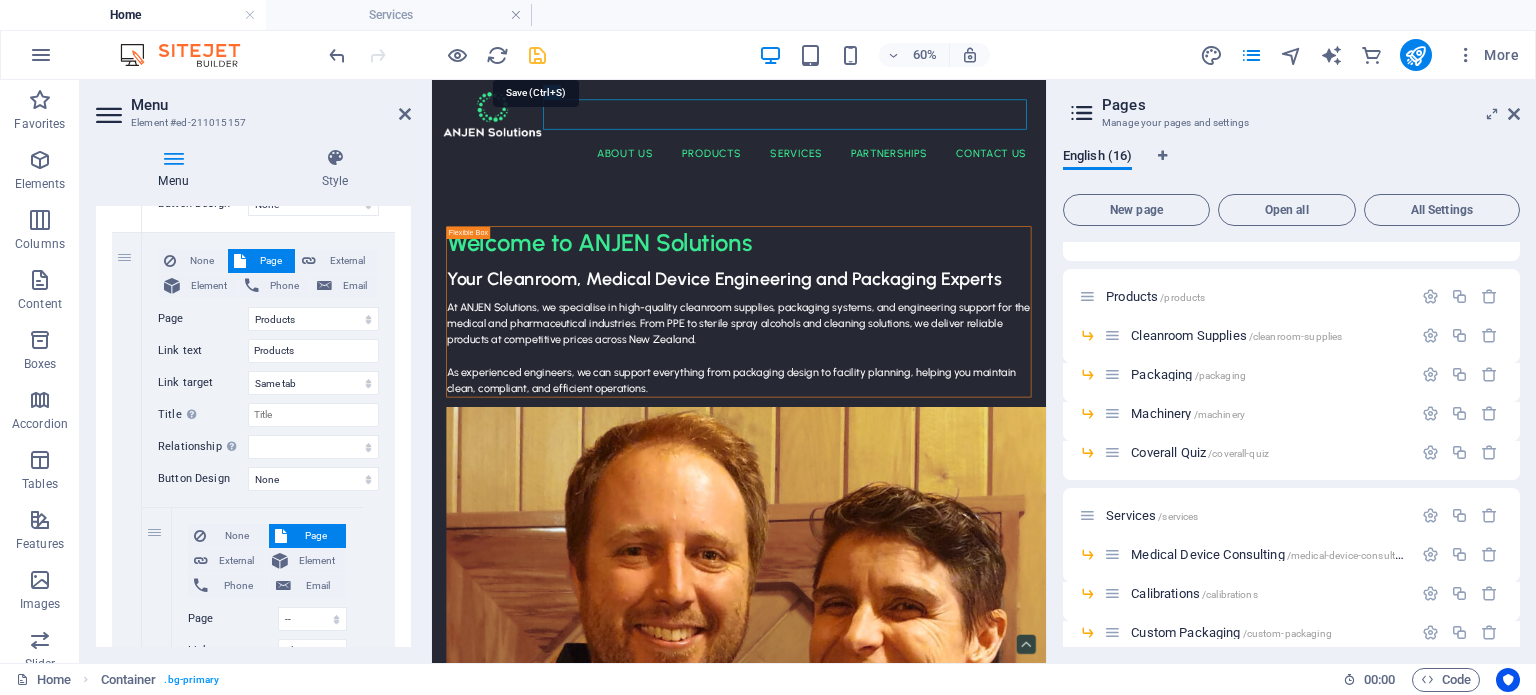click at bounding box center [537, 55] 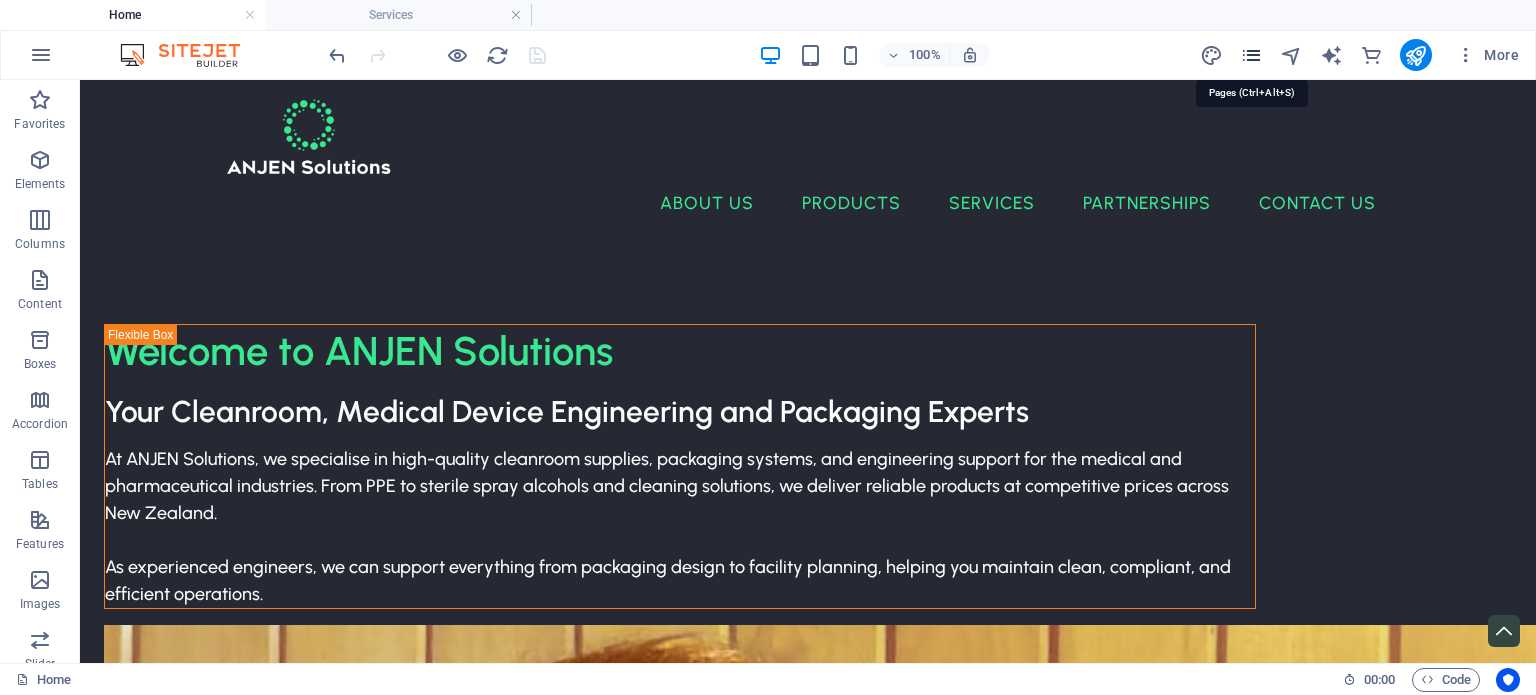 click at bounding box center (1251, 55) 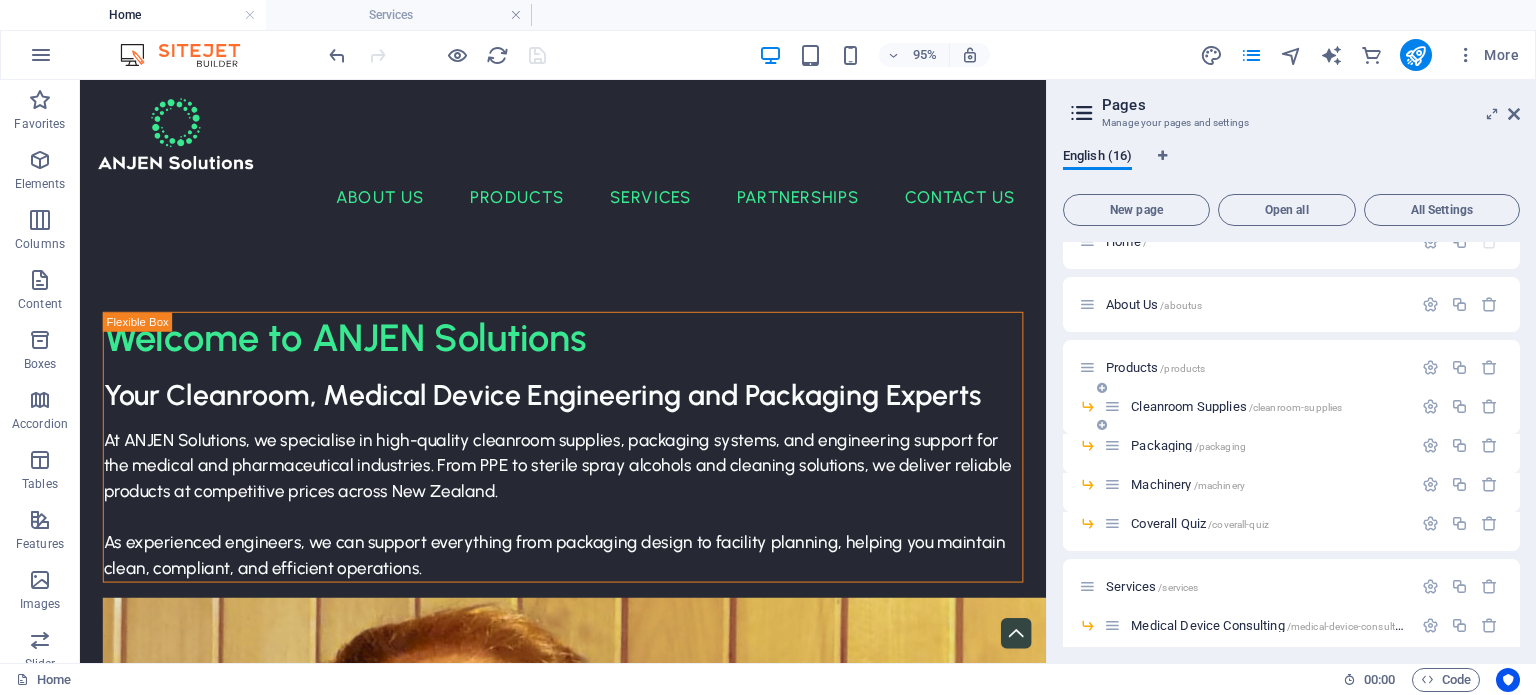 scroll, scrollTop: 28, scrollLeft: 0, axis: vertical 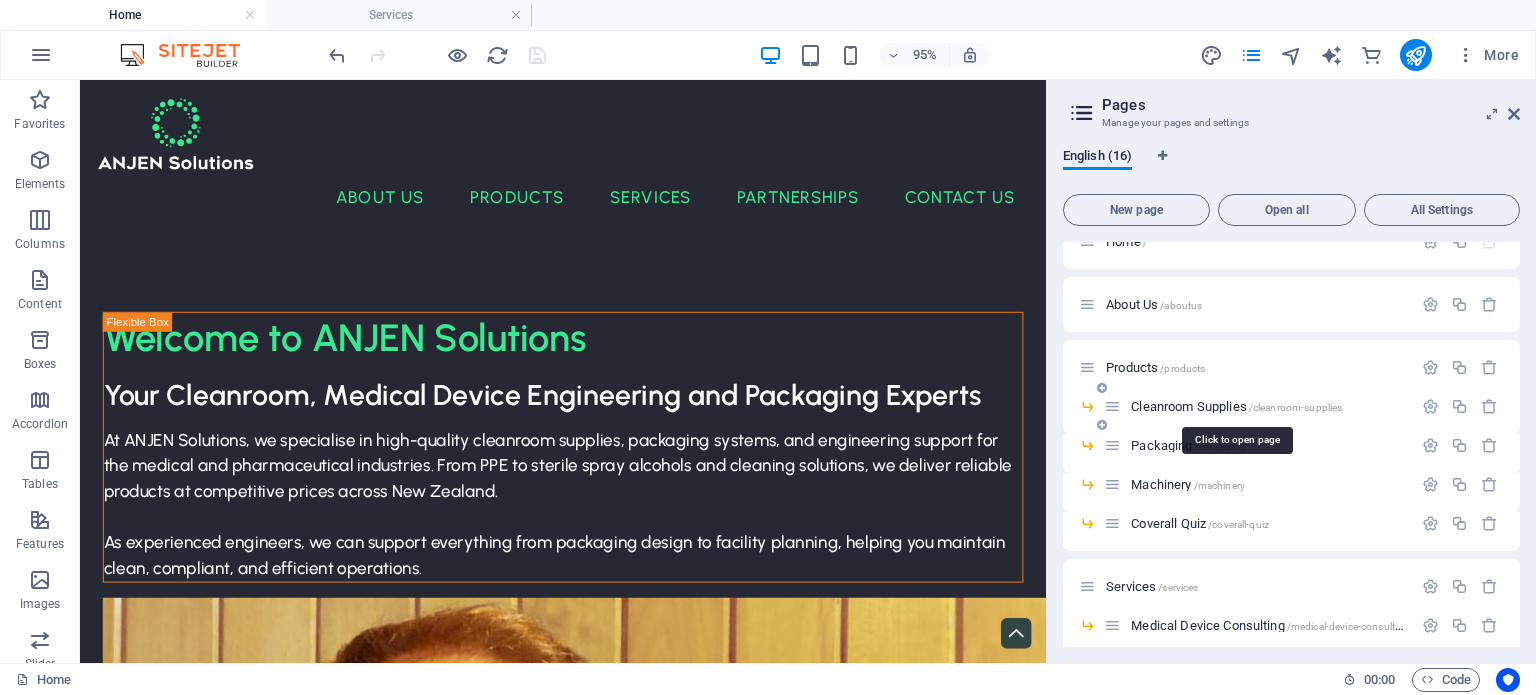 click on "Cleanroom Supplies /[cleanroom-supplies]" at bounding box center (1236, 406) 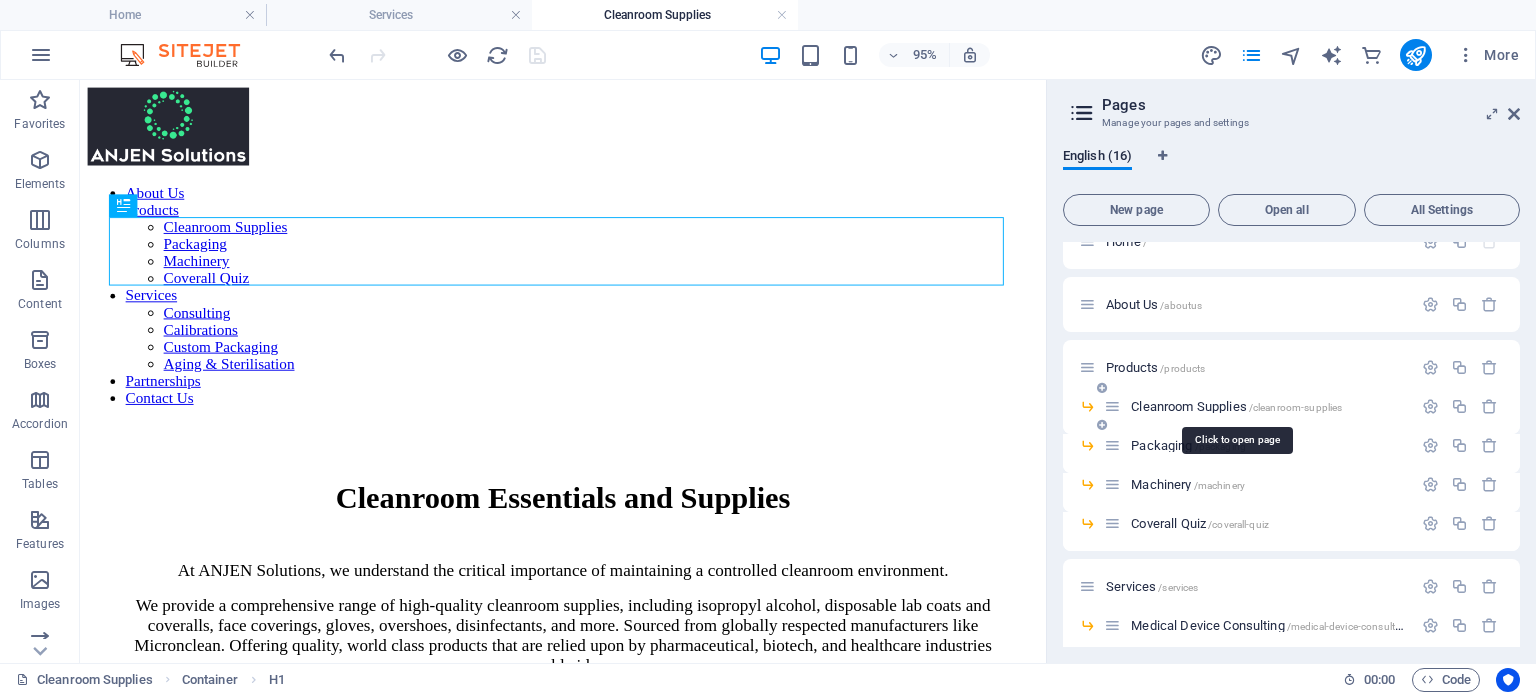 scroll, scrollTop: 0, scrollLeft: 0, axis: both 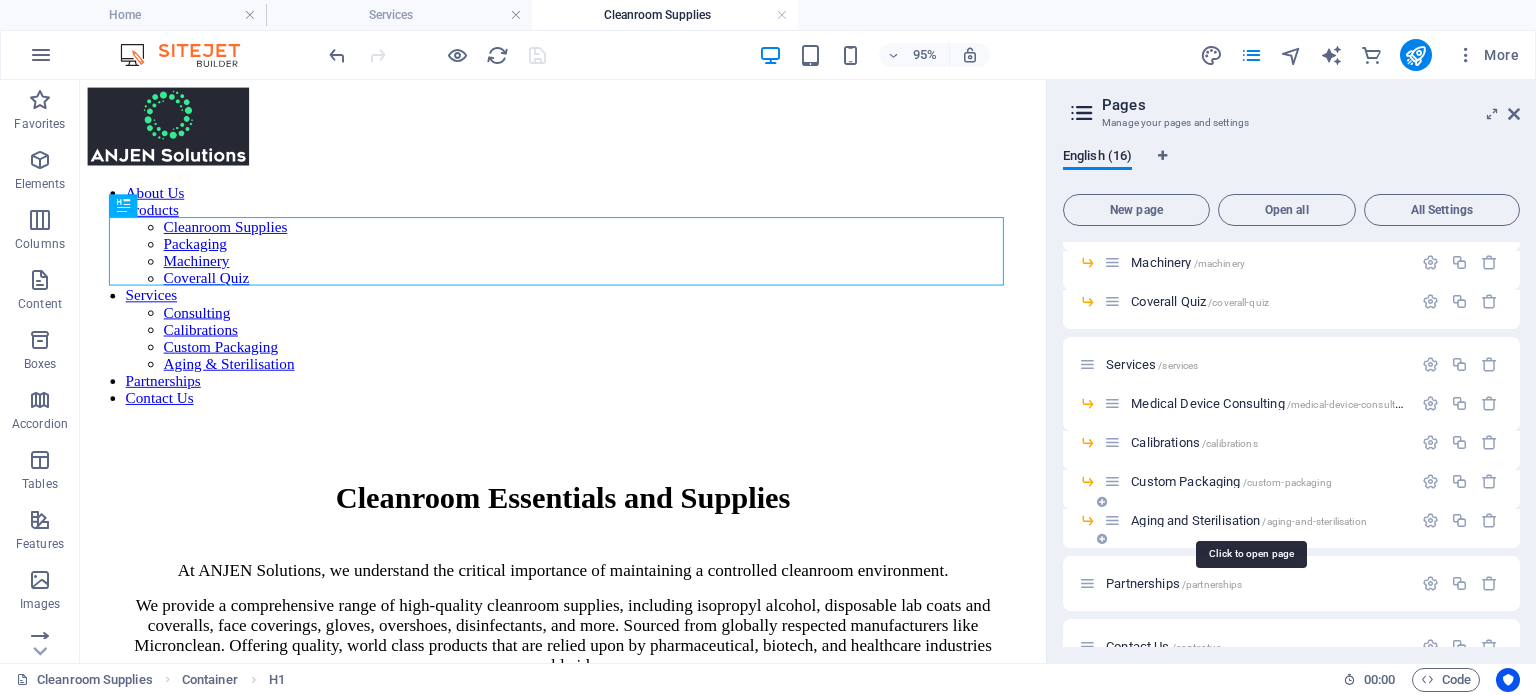 click on "/aging-and-sterilisation" at bounding box center (1314, 521) 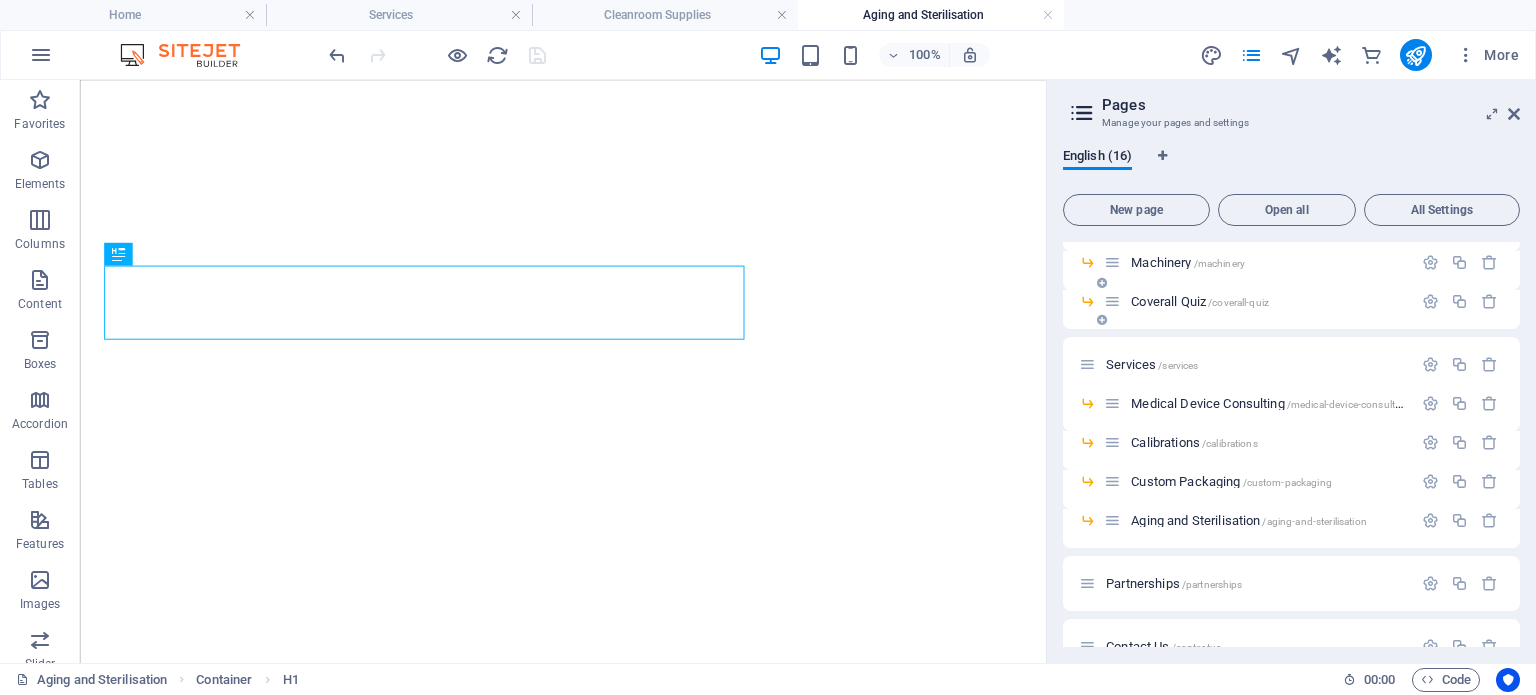 click at bounding box center [1460, 302] 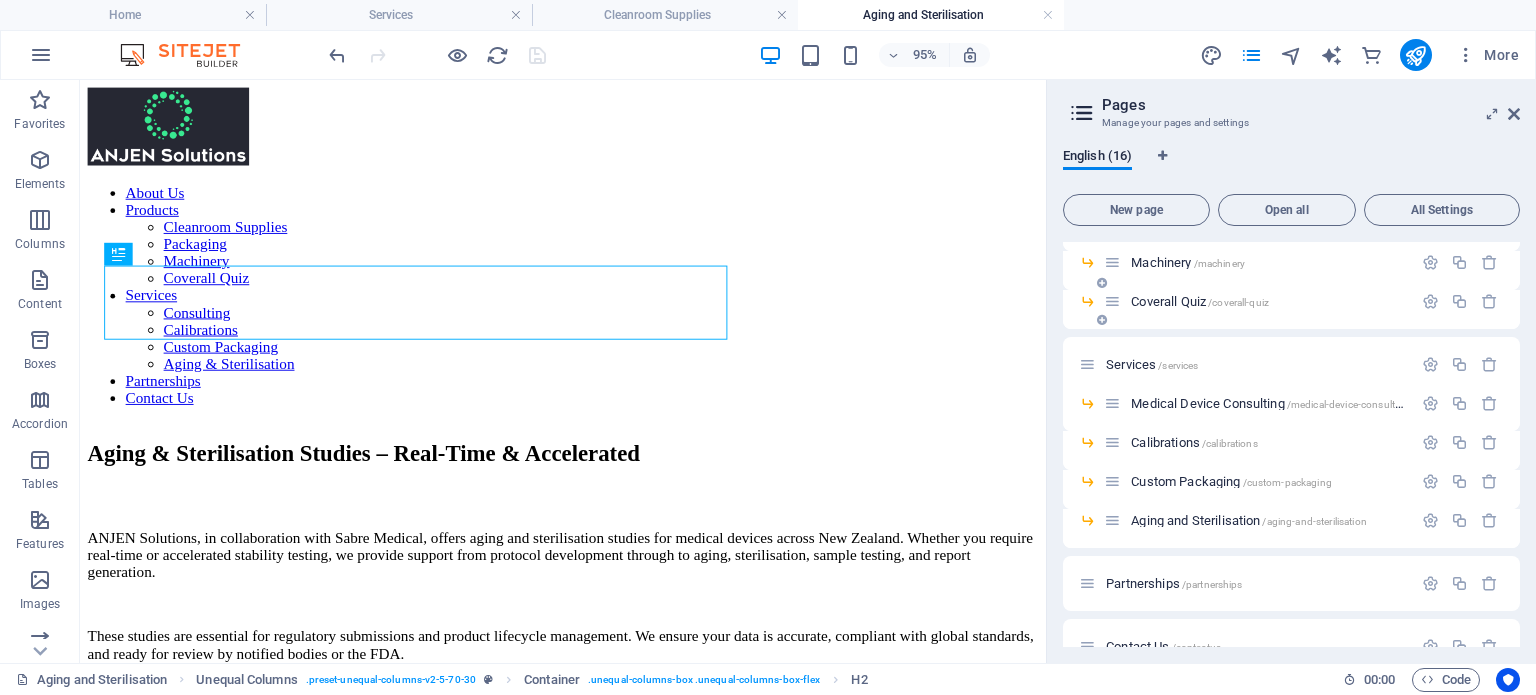 scroll, scrollTop: 0, scrollLeft: 0, axis: both 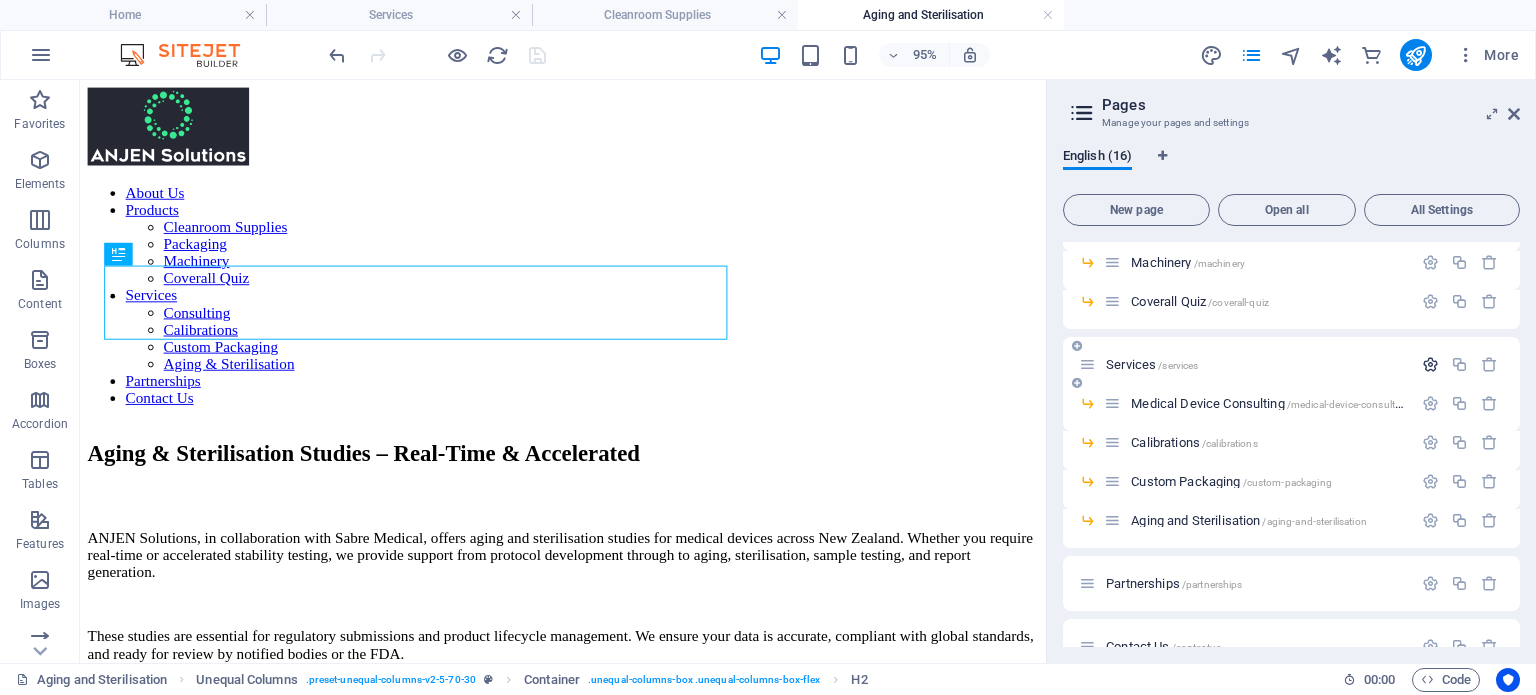 click at bounding box center [1430, 364] 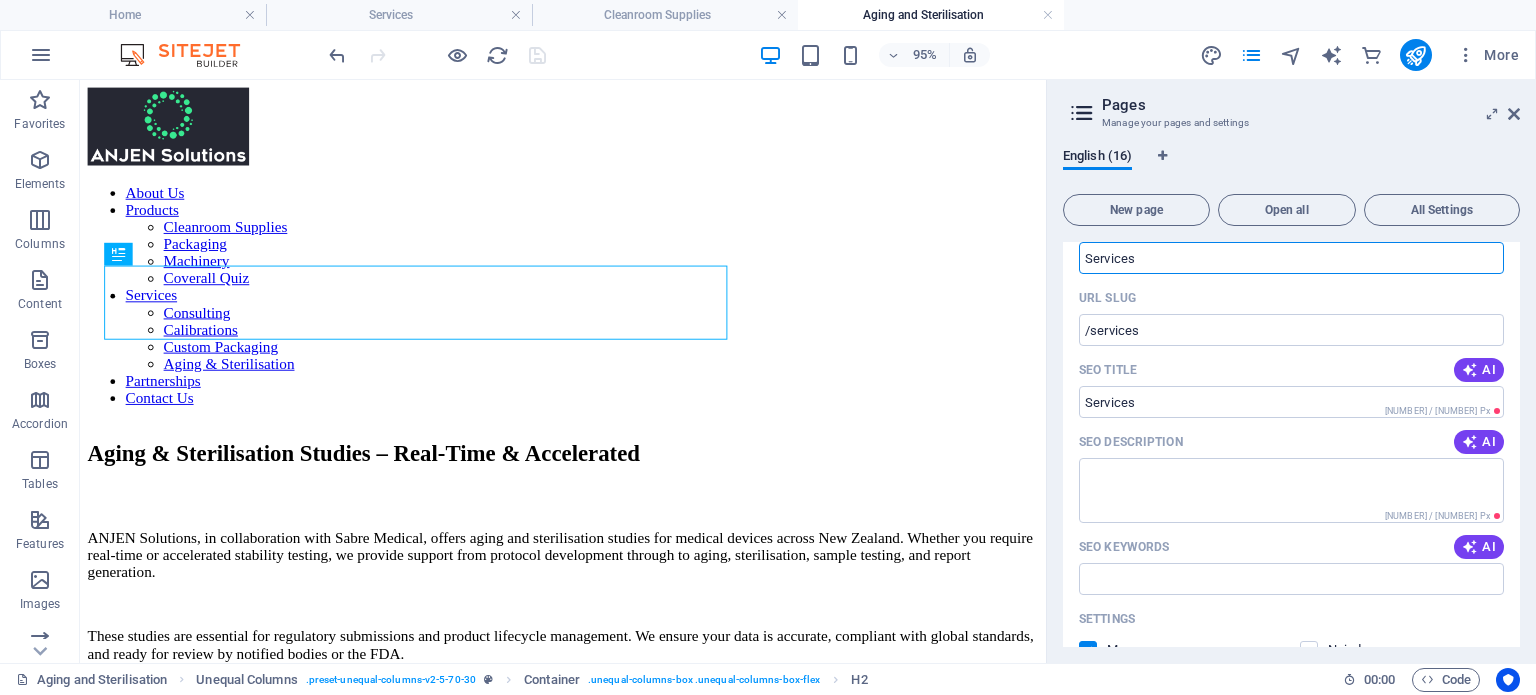 scroll, scrollTop: 446, scrollLeft: 0, axis: vertical 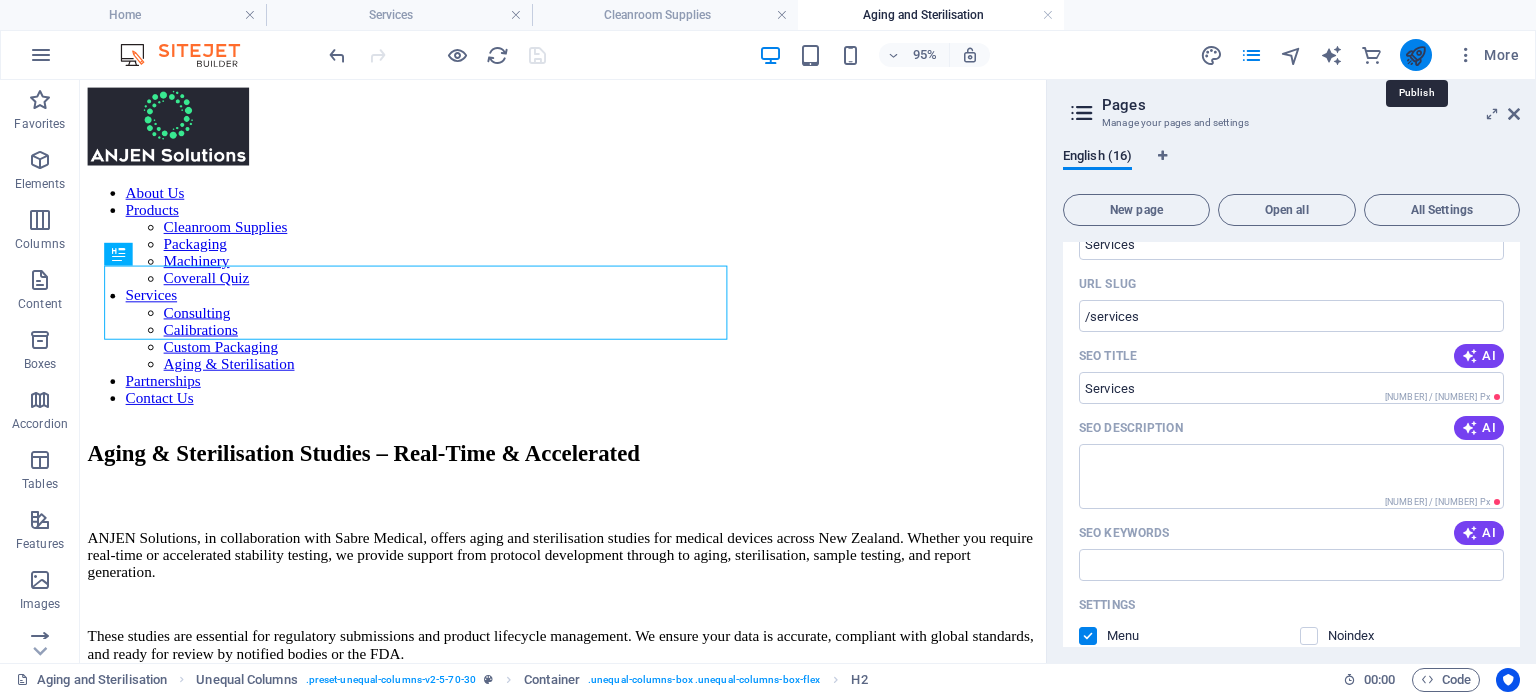 drag, startPoint x: 1410, startPoint y: 52, endPoint x: 1092, endPoint y: 36, distance: 318.40225 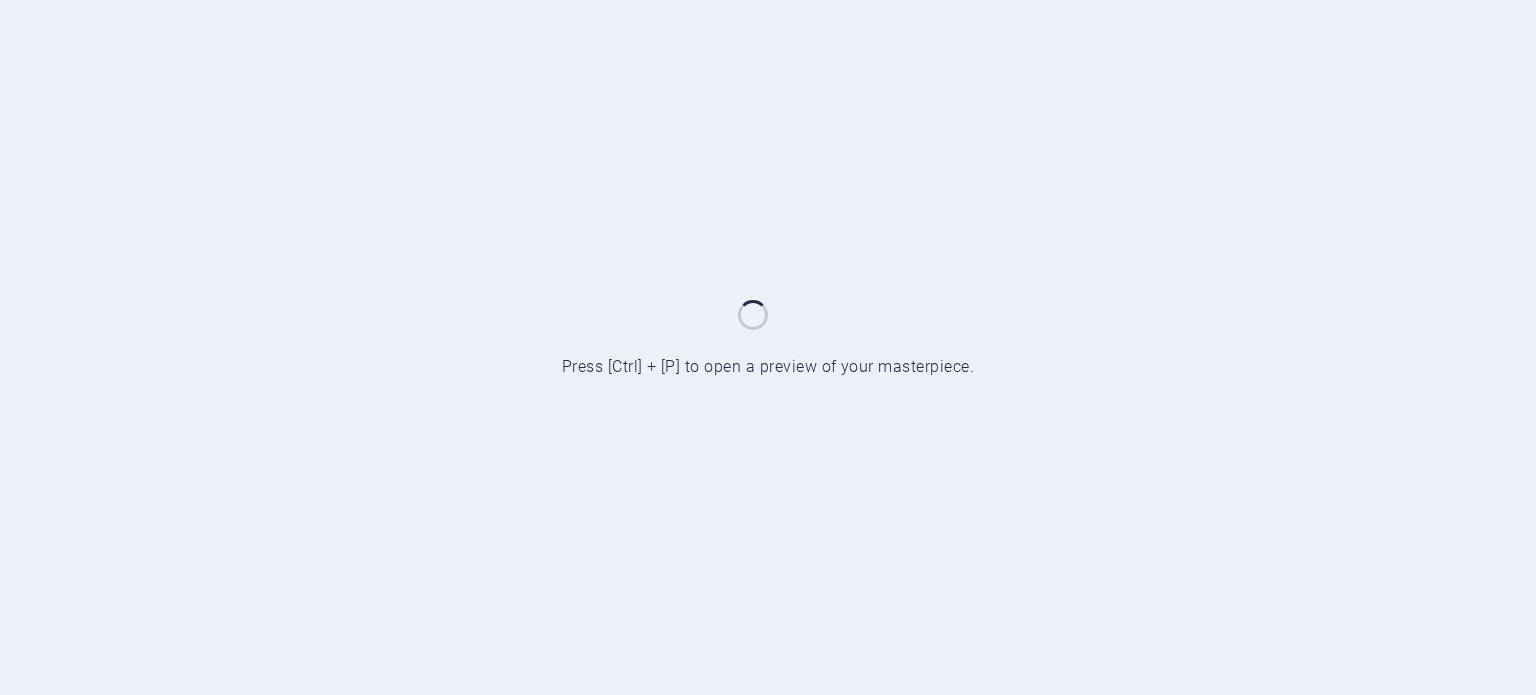 scroll, scrollTop: 0, scrollLeft: 0, axis: both 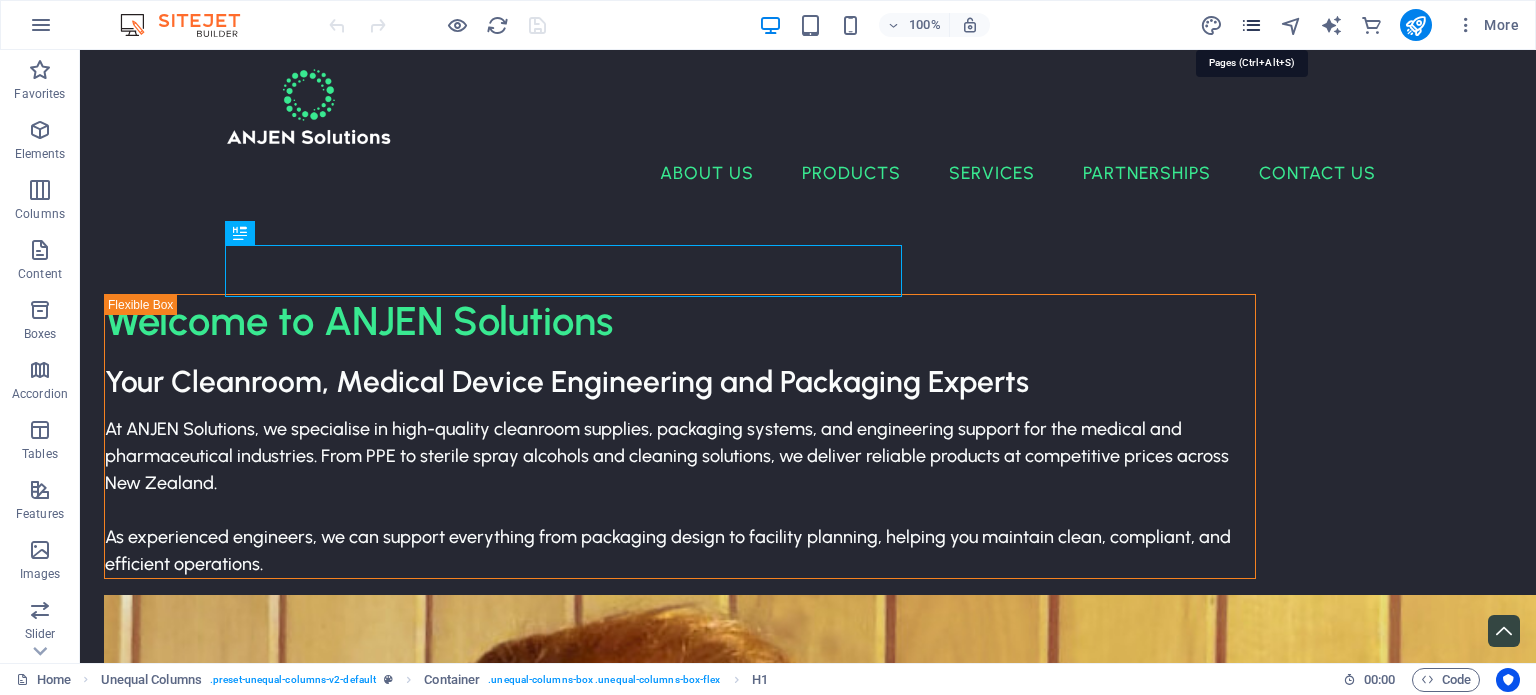 click at bounding box center (1251, 25) 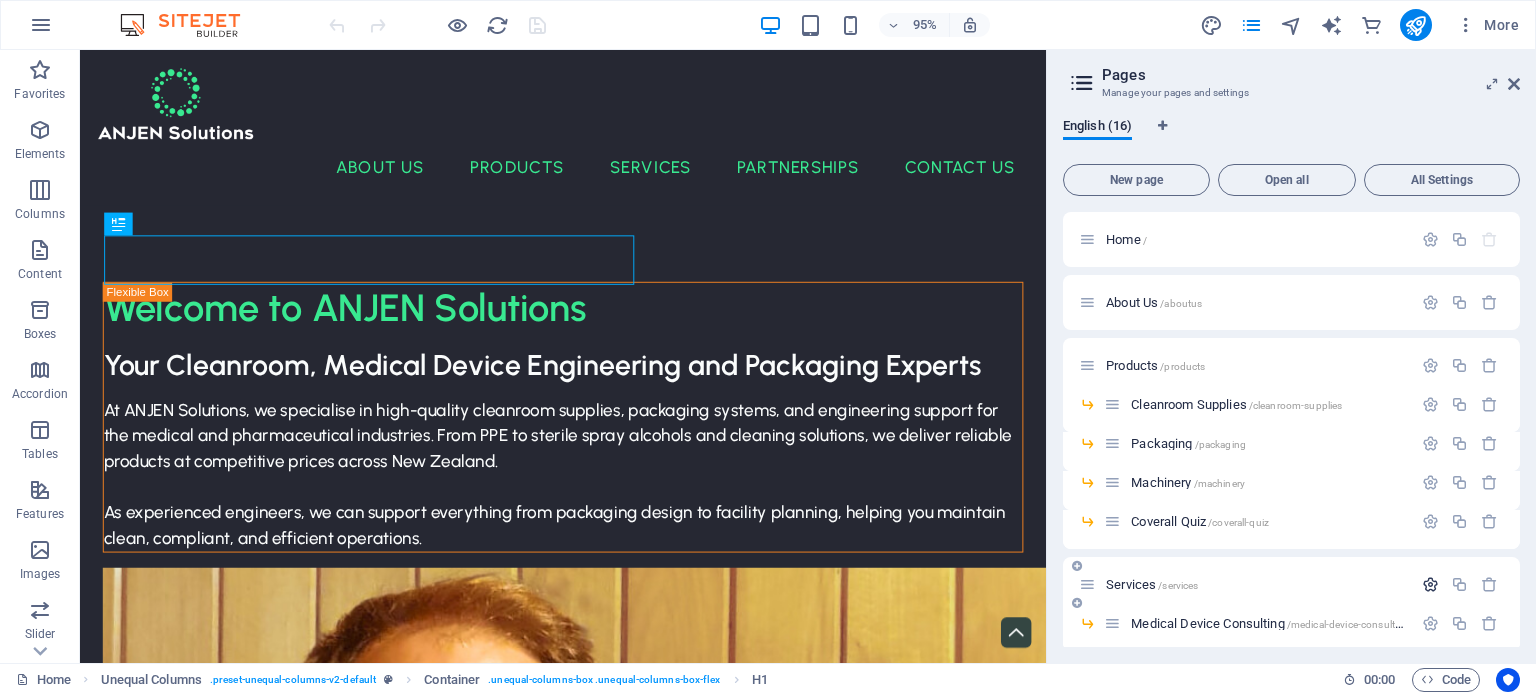 click at bounding box center [1430, 584] 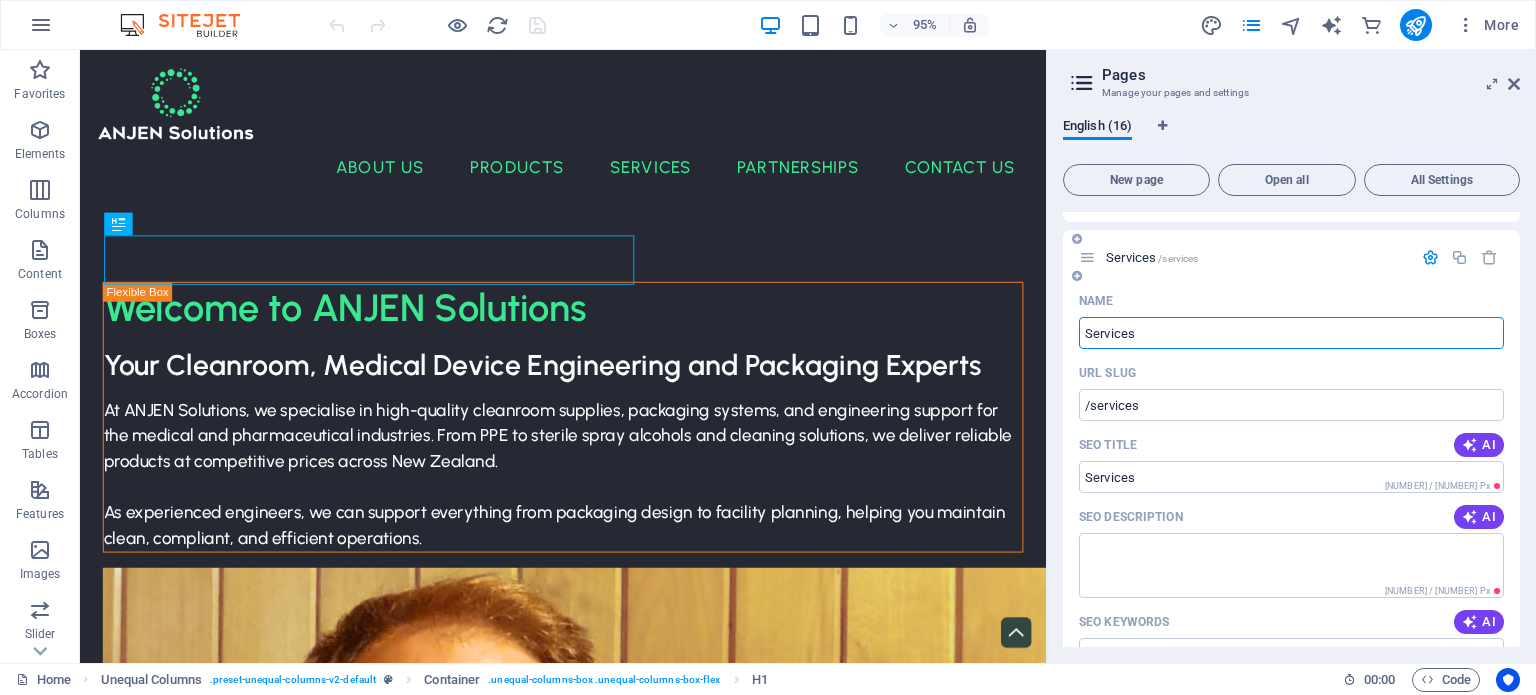scroll, scrollTop: 329, scrollLeft: 0, axis: vertical 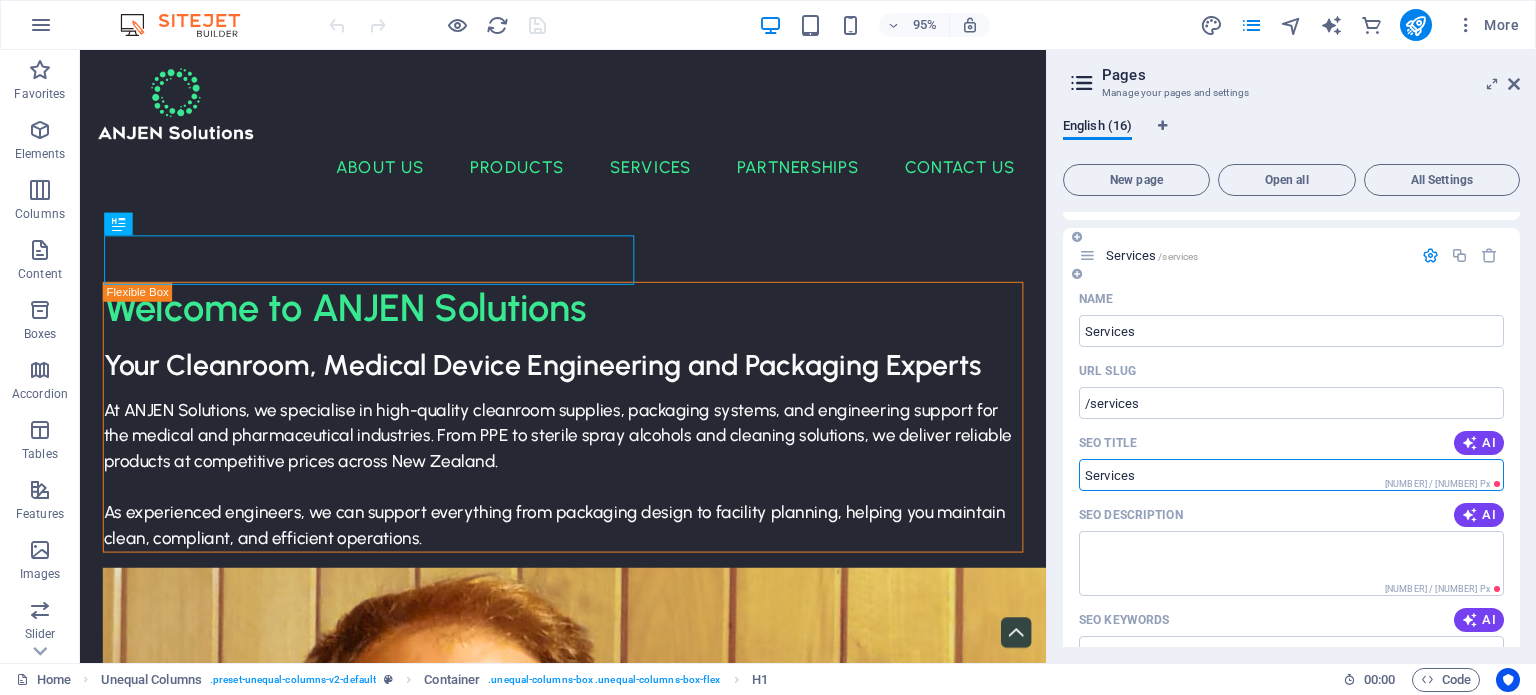 click on "SEO Title" at bounding box center (1291, 475) 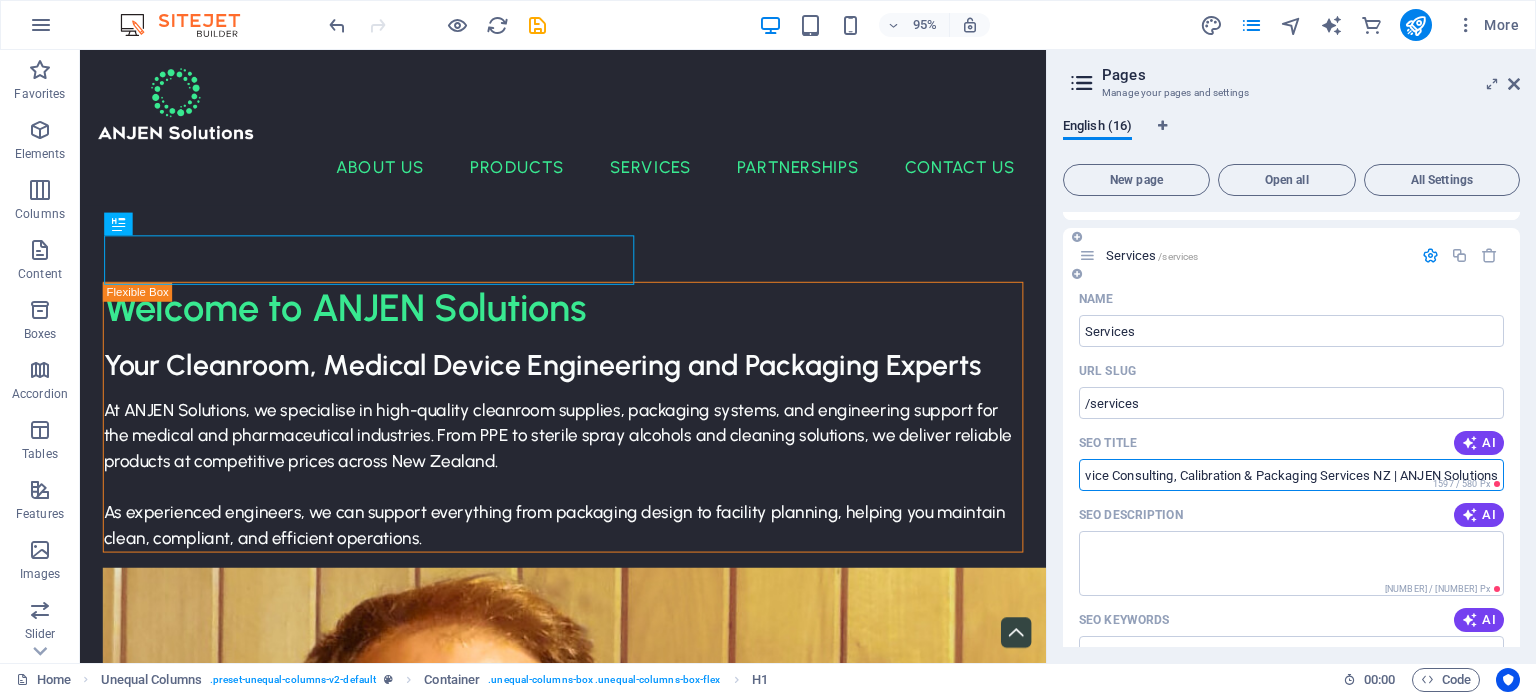 scroll, scrollTop: 0, scrollLeft: 0, axis: both 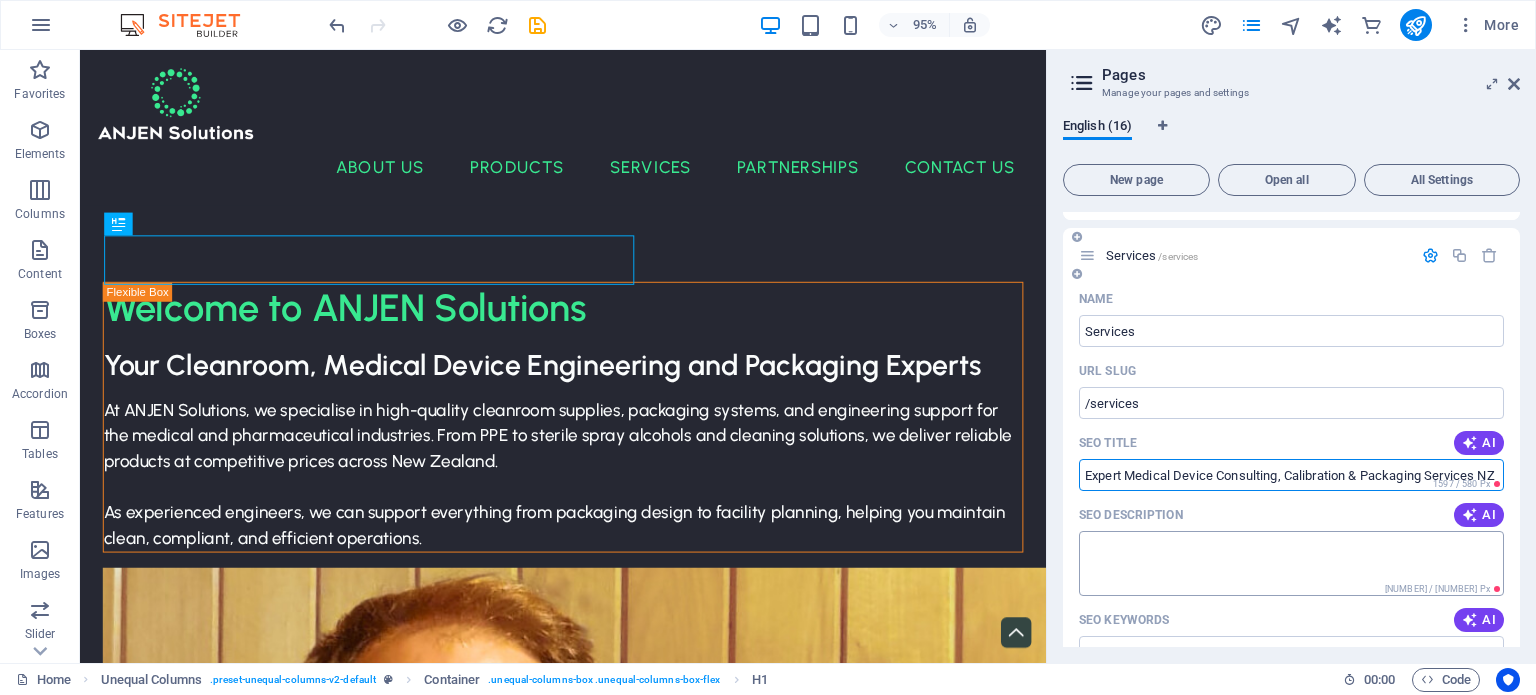 type on "Expert Medical Device Consulting, Calibration & Packaging Services NZ | ANJEN Solutions" 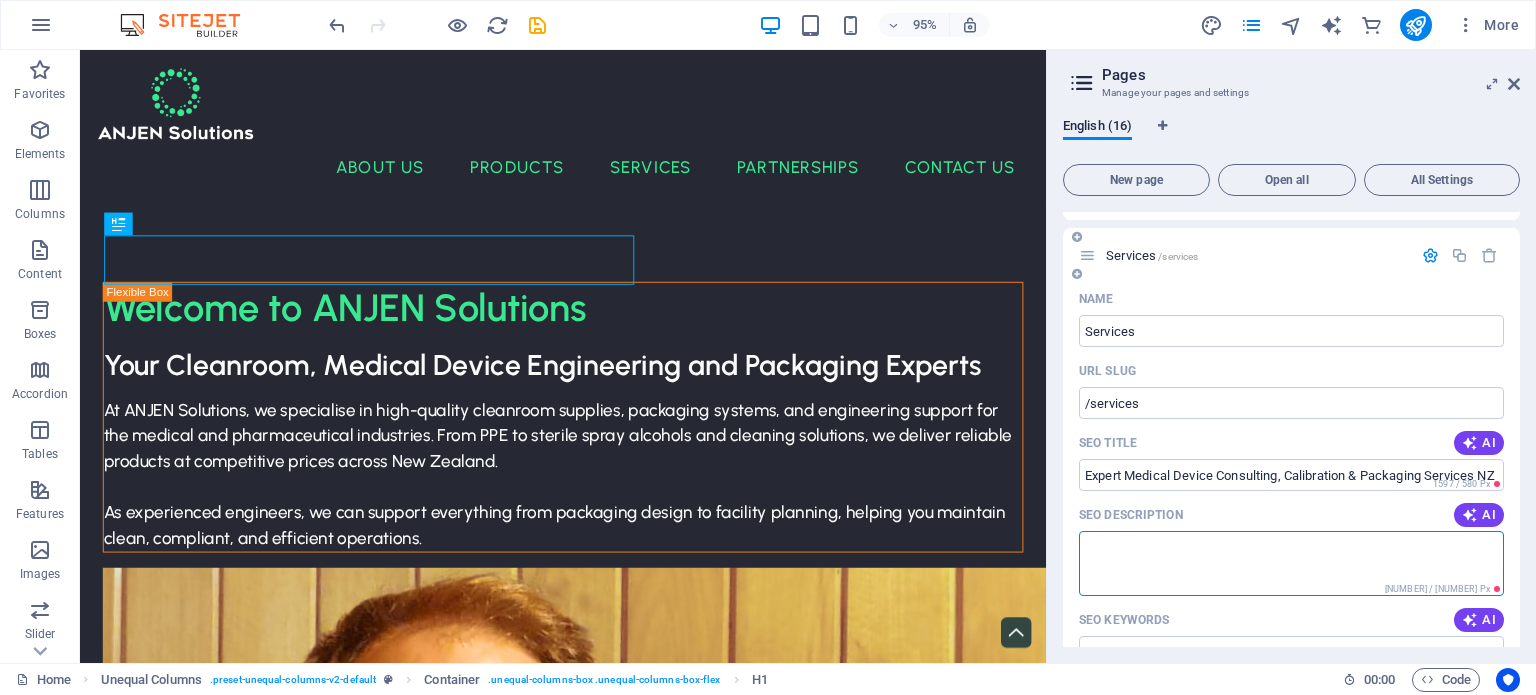 paste on "ANJEN Solutions provides tailored consulting, equipment calibration, custom packaging, and ageing & sterilisation studies for medical device and cleanroom businesses across New Zealand. ISO 13485 & FDA 21 CFR expertise to help you get to market faster." 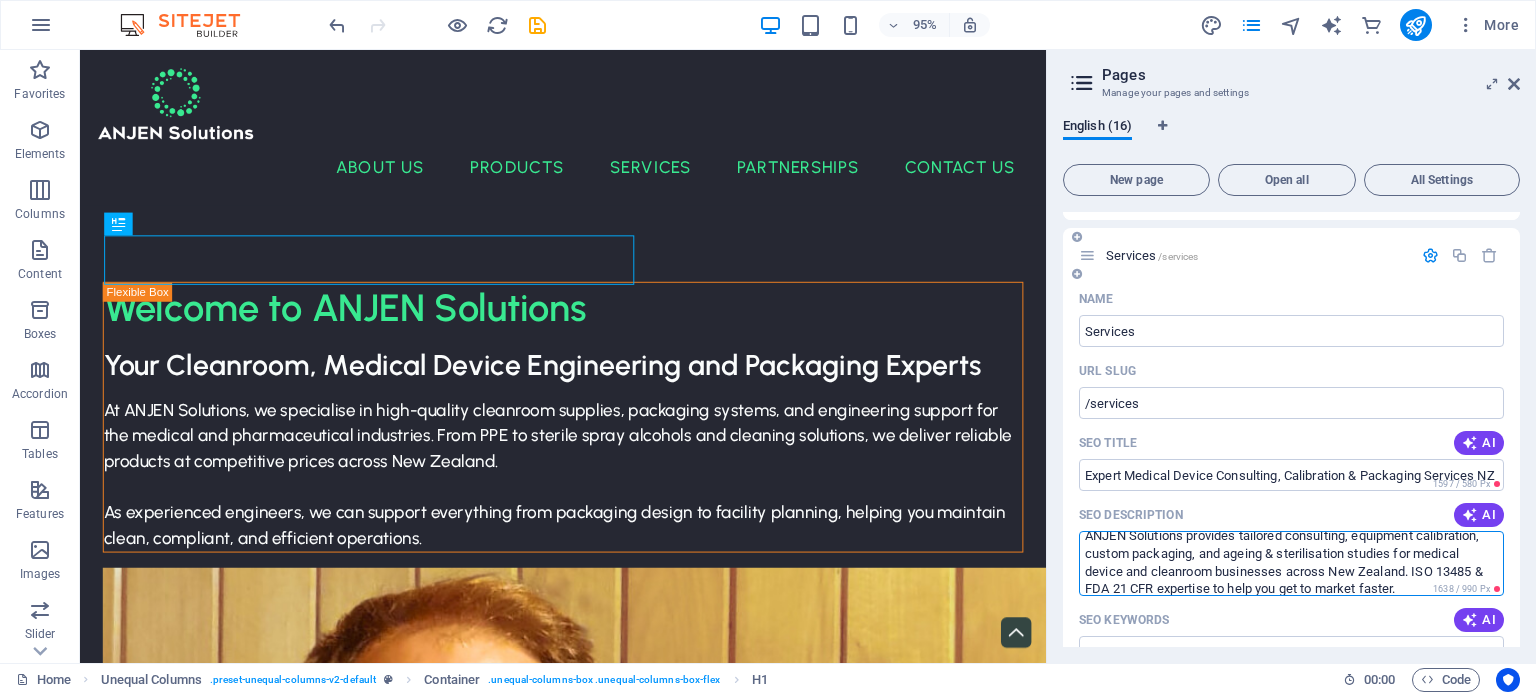scroll, scrollTop: 0, scrollLeft: 0, axis: both 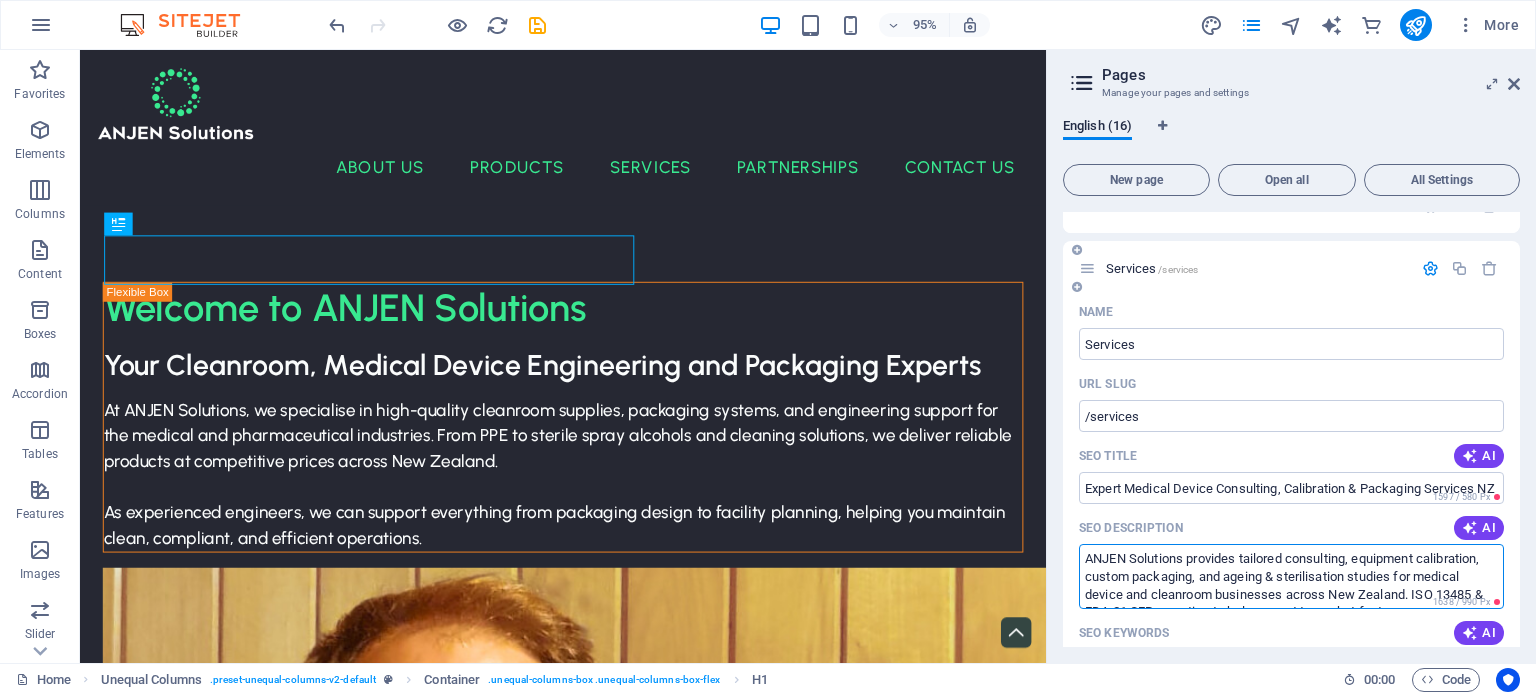 click on "ANJEN Solutions provides tailored consulting, equipment calibration, custom packaging, and ageing & sterilisation studies for medical device and cleanroom businesses across New Zealand. ISO 13485 & FDA 21 CFR expertise to help you get to market faster." at bounding box center (1291, 576) 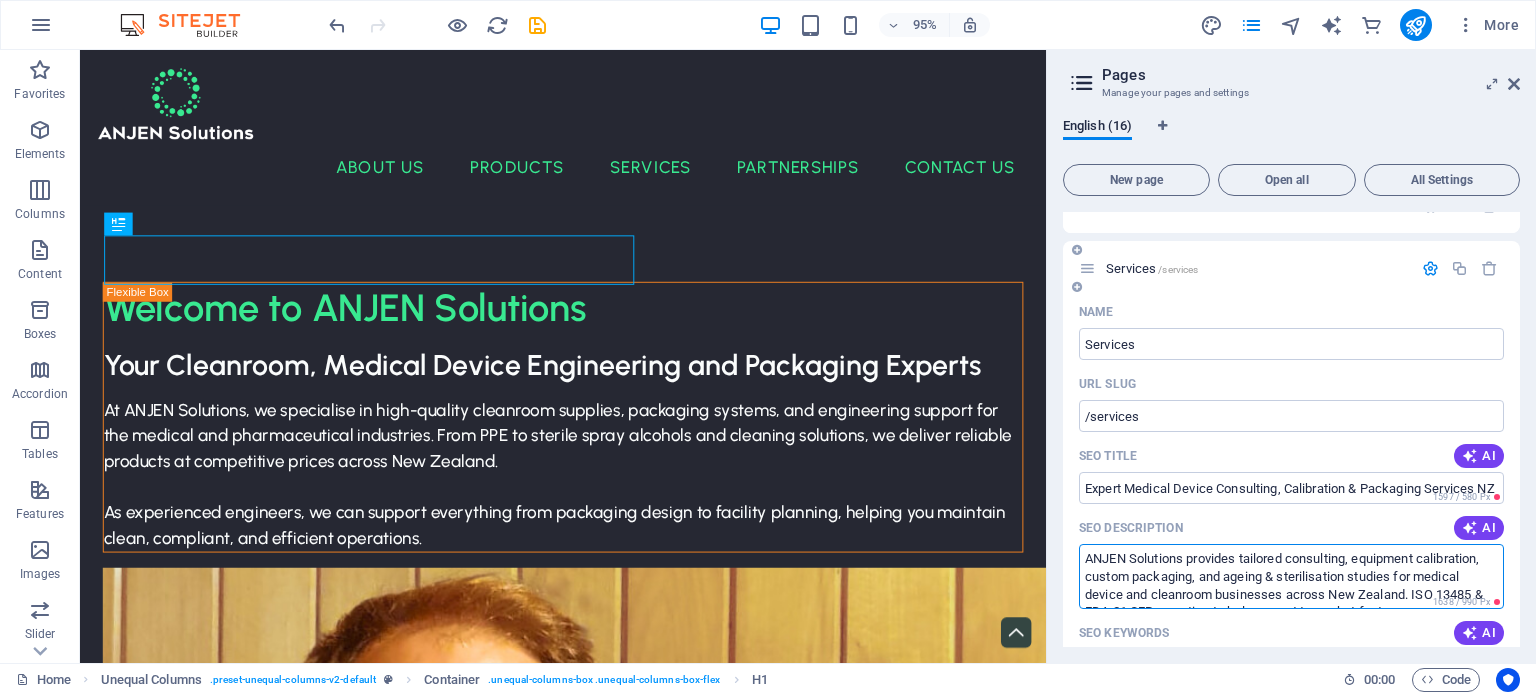 scroll, scrollTop: 17, scrollLeft: 0, axis: vertical 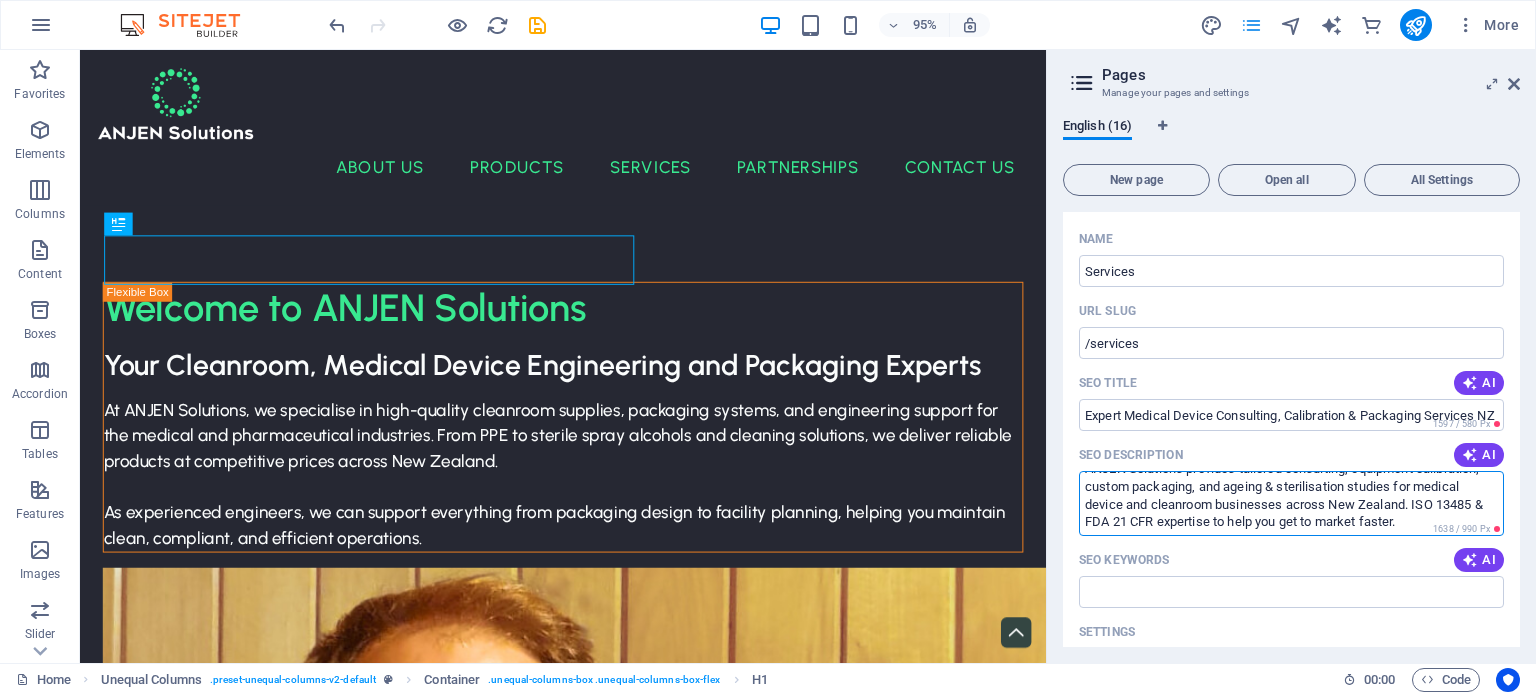 type on "ANJEN Solutions provides tailored consulting, equipment calibration, custom packaging, and ageing & sterilisation studies for medical device and cleanroom businesses across New Zealand. ISO 13485 & FDA 21 CFR expertise to help you get to market faster." 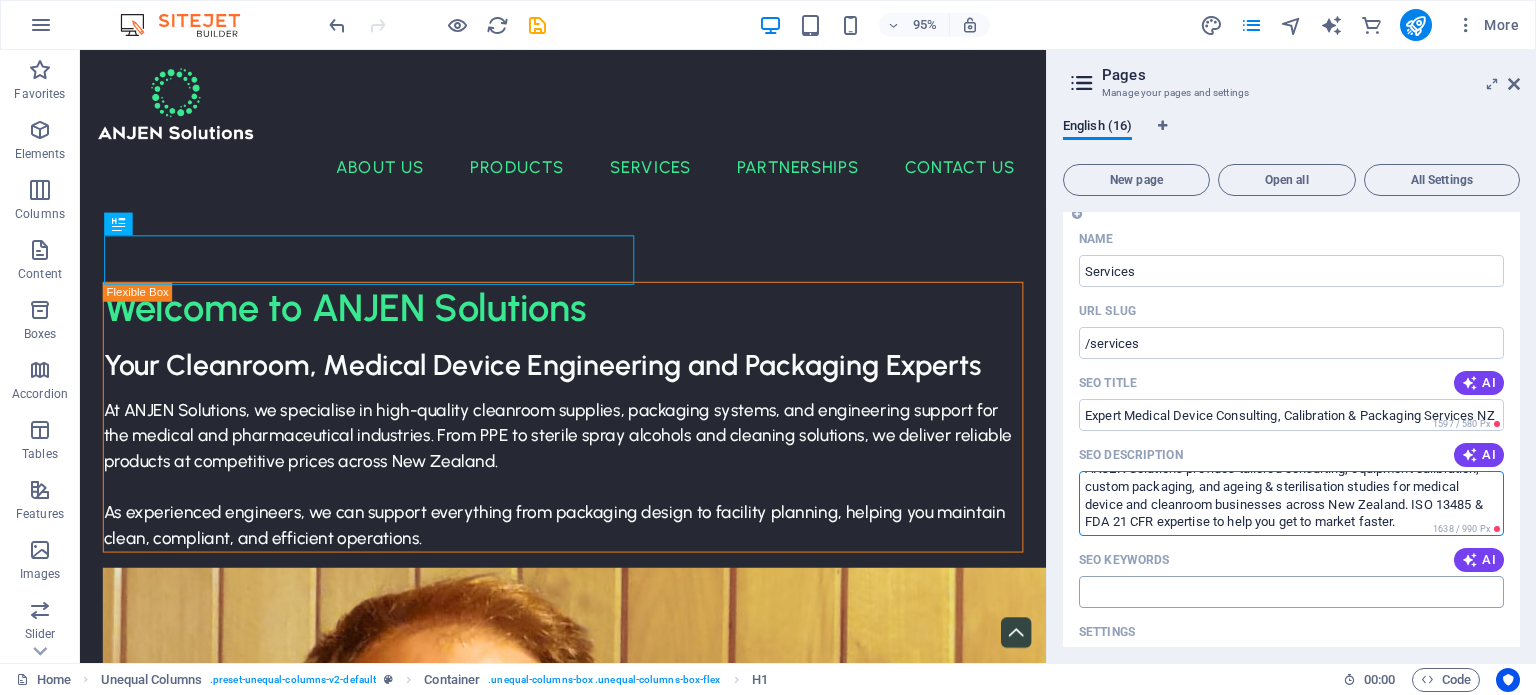 click on "SEO Keywords" at bounding box center [1291, 592] 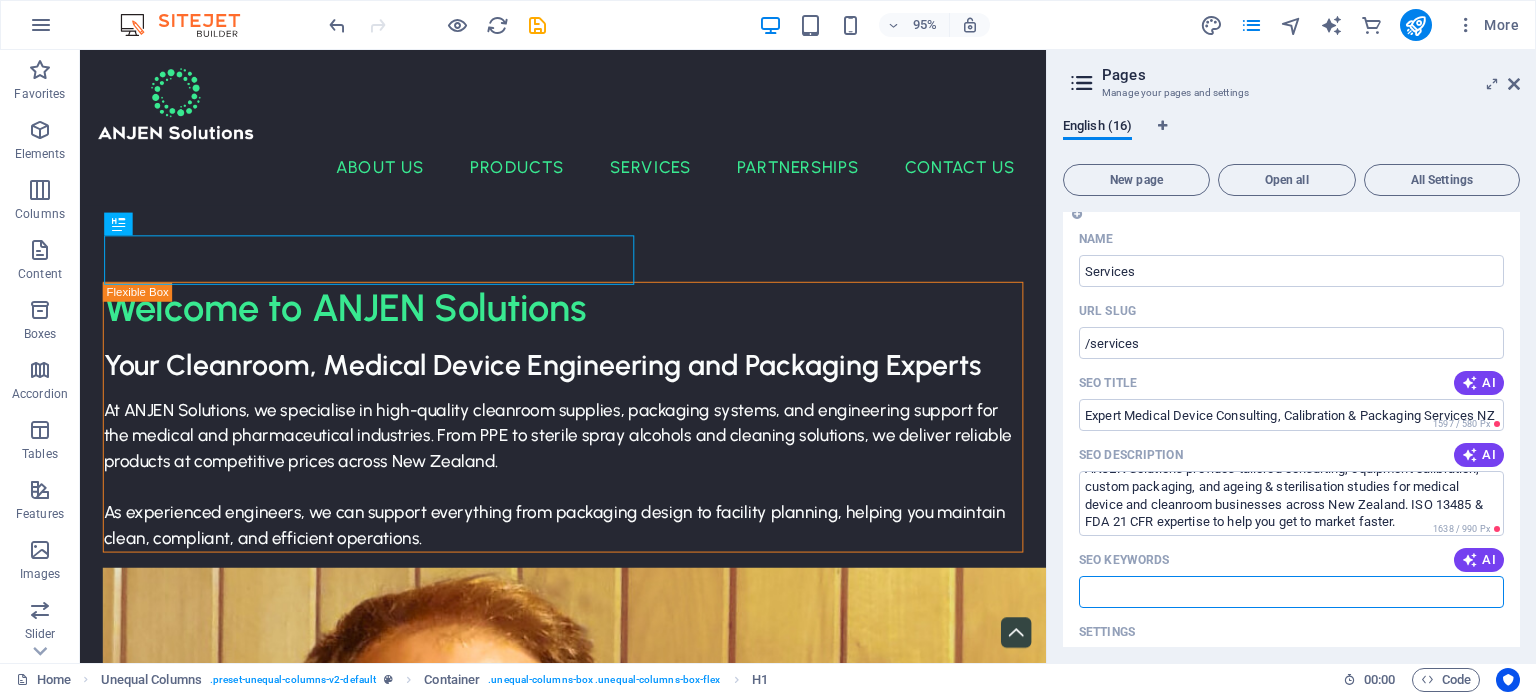paste on "Medical device consulting, Medical device calibration, Cleanroom packaging solutions, Custom medical device packaging, ISO 13485 consulting, FDA 21 CFR 820 compliance, Medical device regulatory consulting, Cleanroom compliance services, Equipment calibration for medical devices, Ageing and sterilisation studies, Sterile barrier system testing, Accelerated ageing studies, Medical packaging validation, Technical file support NZ, CE marking for medical devices, Calibration services NZ, Cleanroom services New Zealand, Medical device consulting New Zealand, Medical packaging solutions NZ,  Equipment calibration Auckland, Regulatory consulting NZ, Cleanroom packaging NZ" 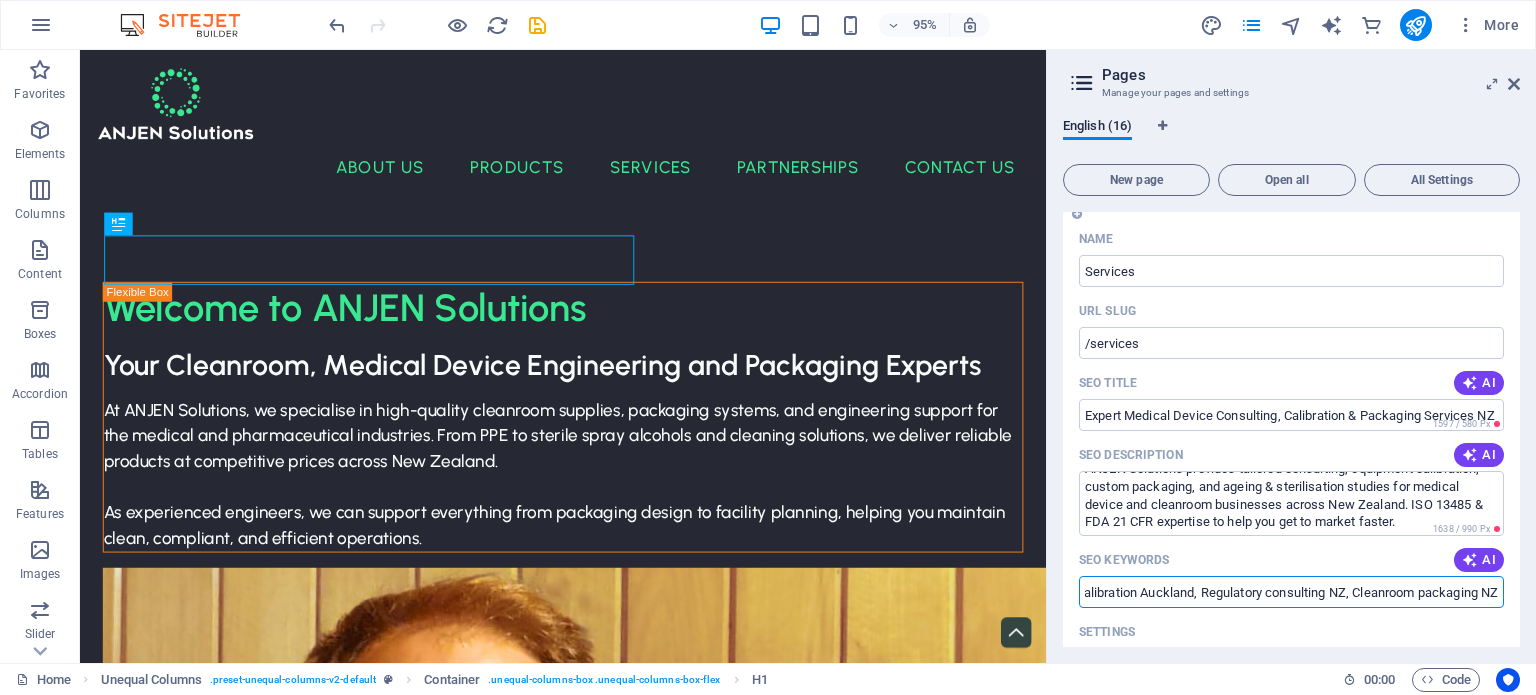 scroll, scrollTop: 0, scrollLeft: 0, axis: both 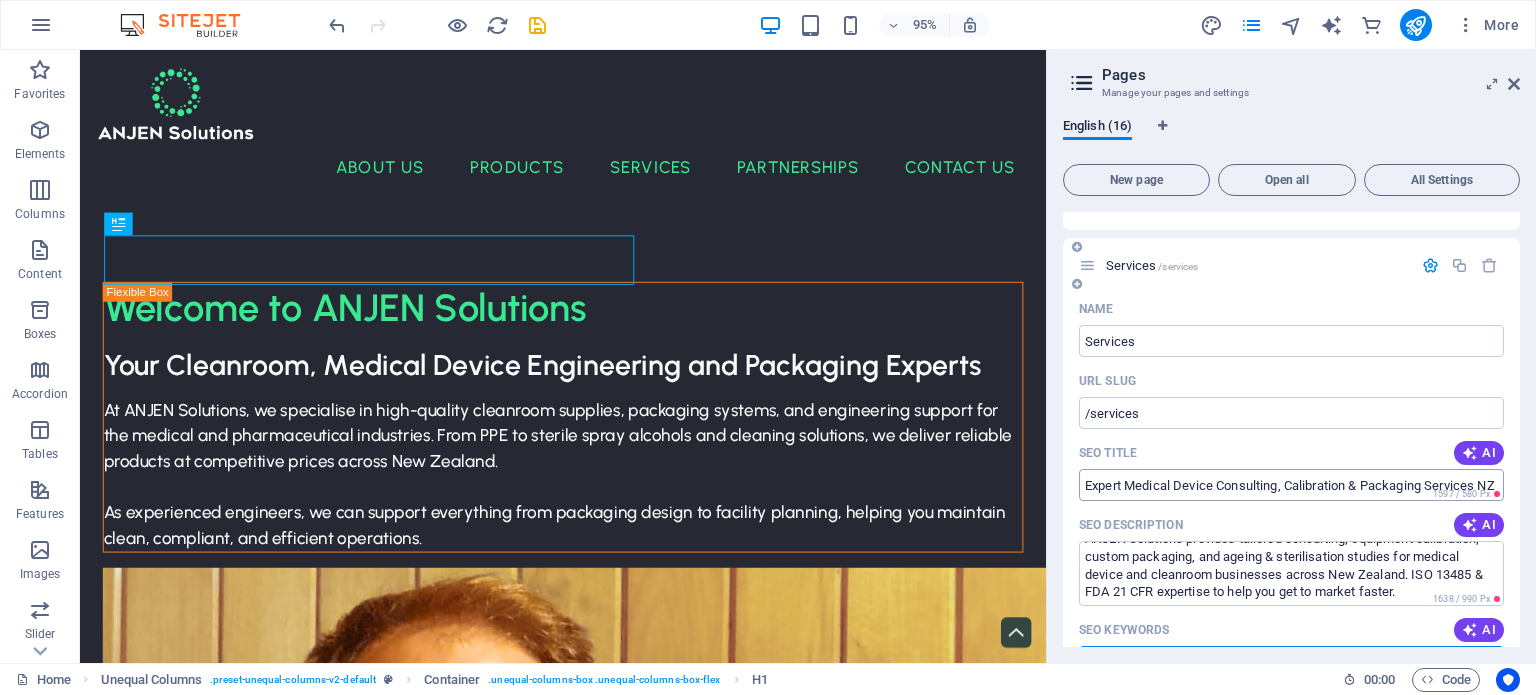 type on "Medical device consulting, Medical device calibration, Cleanroom packaging solutions, Custom medical device packaging, ISO 13485 consulting, FDA 21 CFR 820 compliance, Medical device regulatory consulting, Cleanroom compliance services, Equipment calibration for medical devices, Ageing and sterilisation studies, Sterile barrier system testing, Accelerated ageing studies, Medical packaging validation, Technical file support NZ, CE marking for medical devices, Calibration services NZ, Cleanroom services New Zealand, Medical device consulting New Zealand, Medical packaging solutions NZ,  Equipment calibration Auckland, Regulatory consulting NZ, Cleanroom packaging NZ" 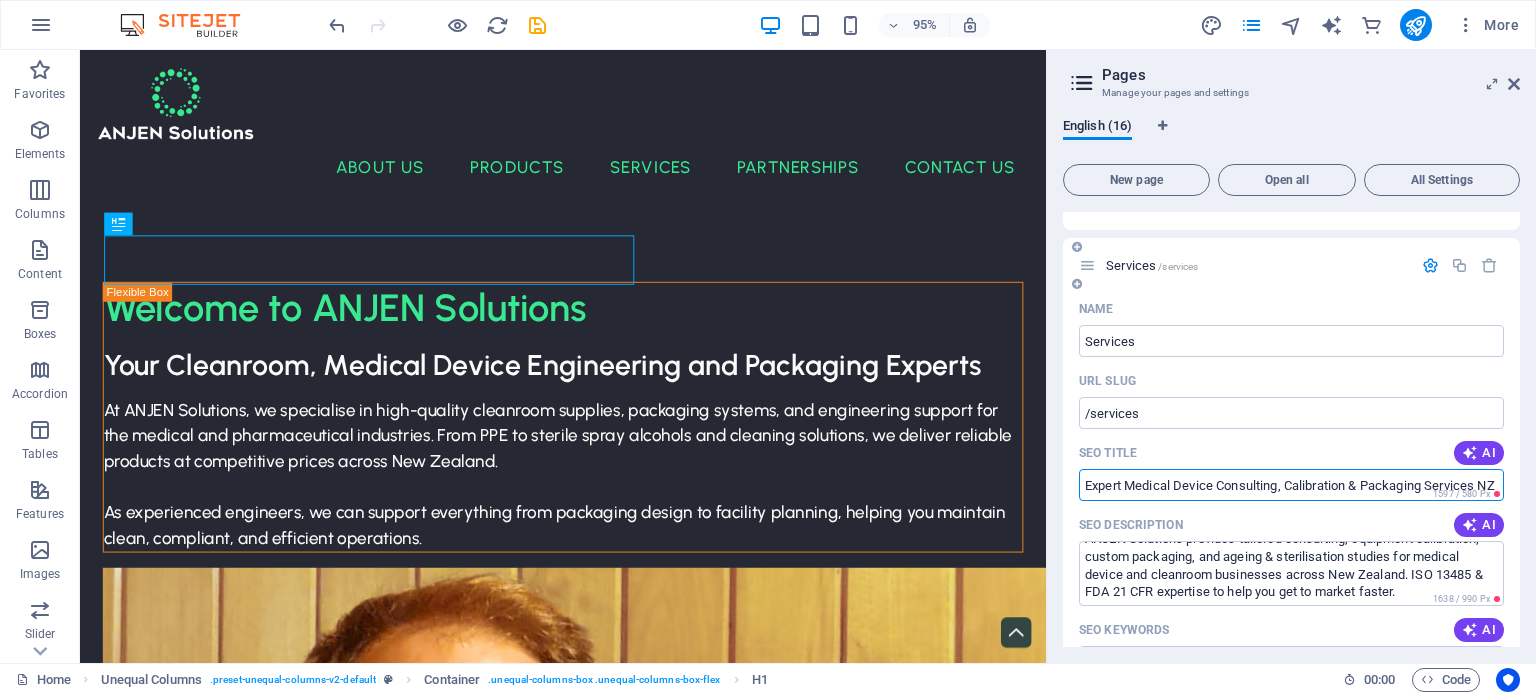 click on "Expert Medical Device Consulting, Calibration & Packaging Services NZ | ANJEN Solutions" at bounding box center (1291, 485) 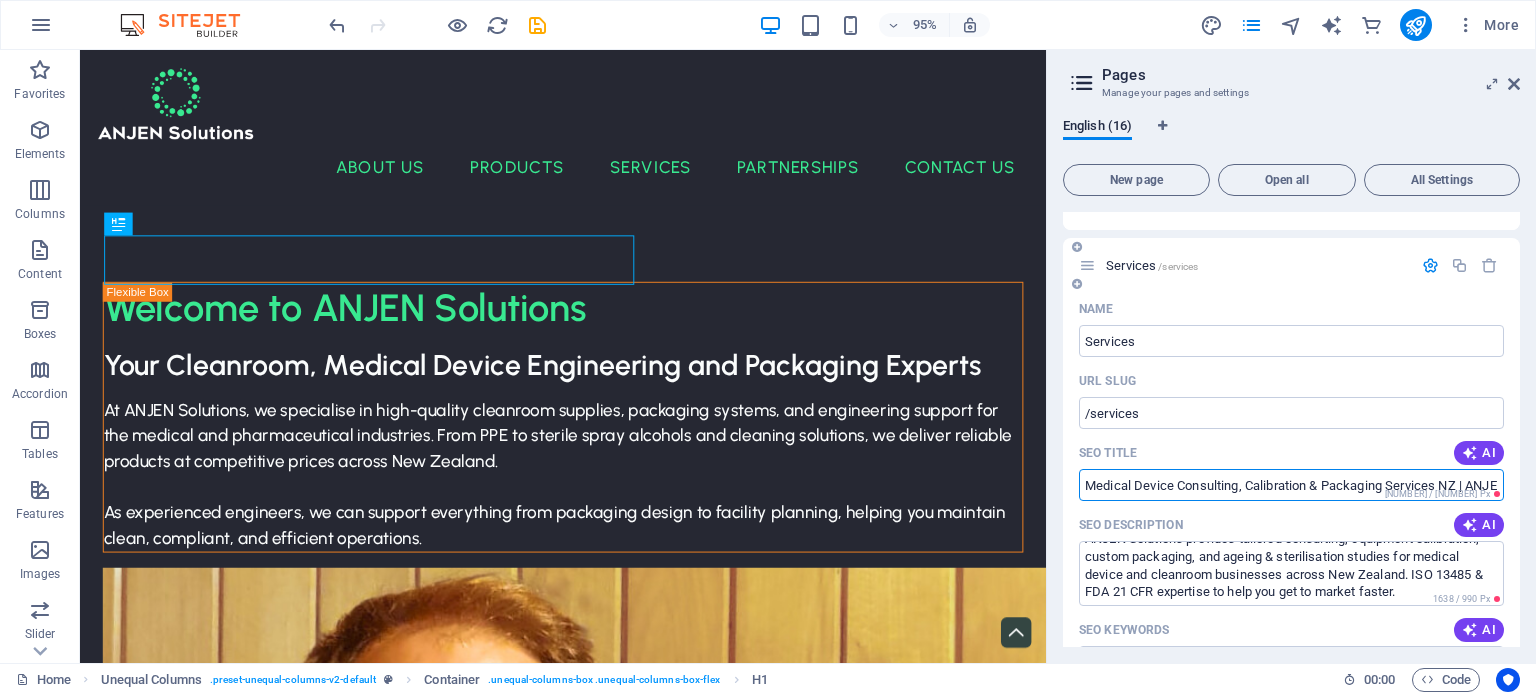 scroll, scrollTop: 0, scrollLeft: 79, axis: horizontal 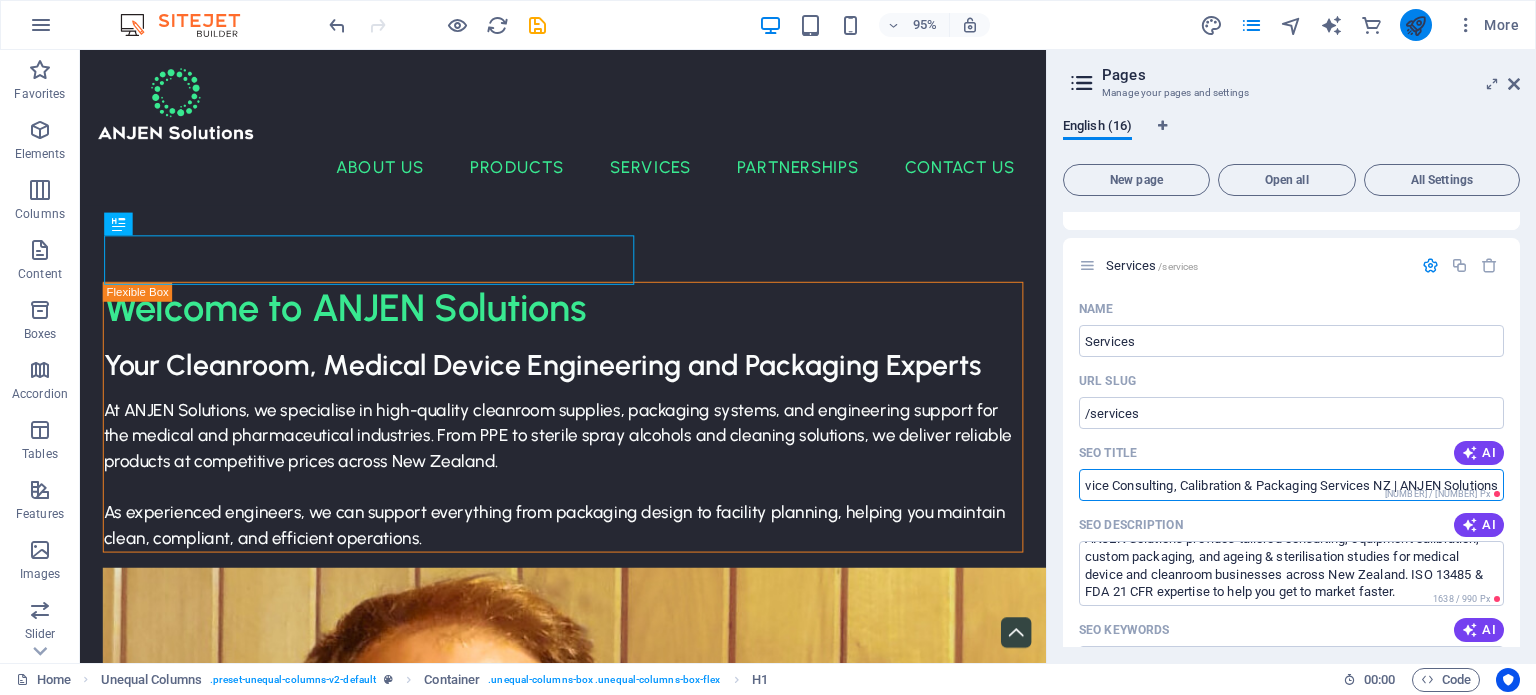 type on "Medical Device Consulting, Calibration & Packaging Services NZ | ANJEN Solutions" 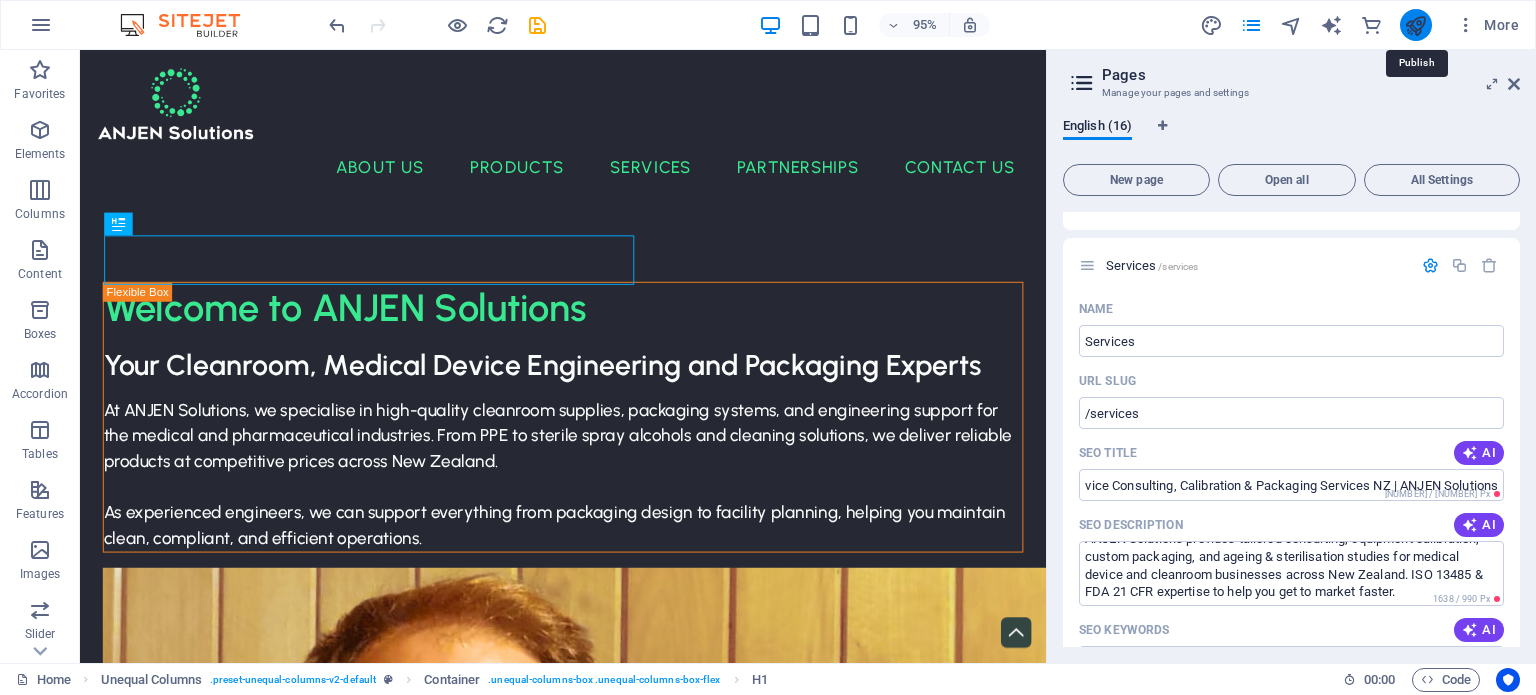 scroll, scrollTop: 0, scrollLeft: 0, axis: both 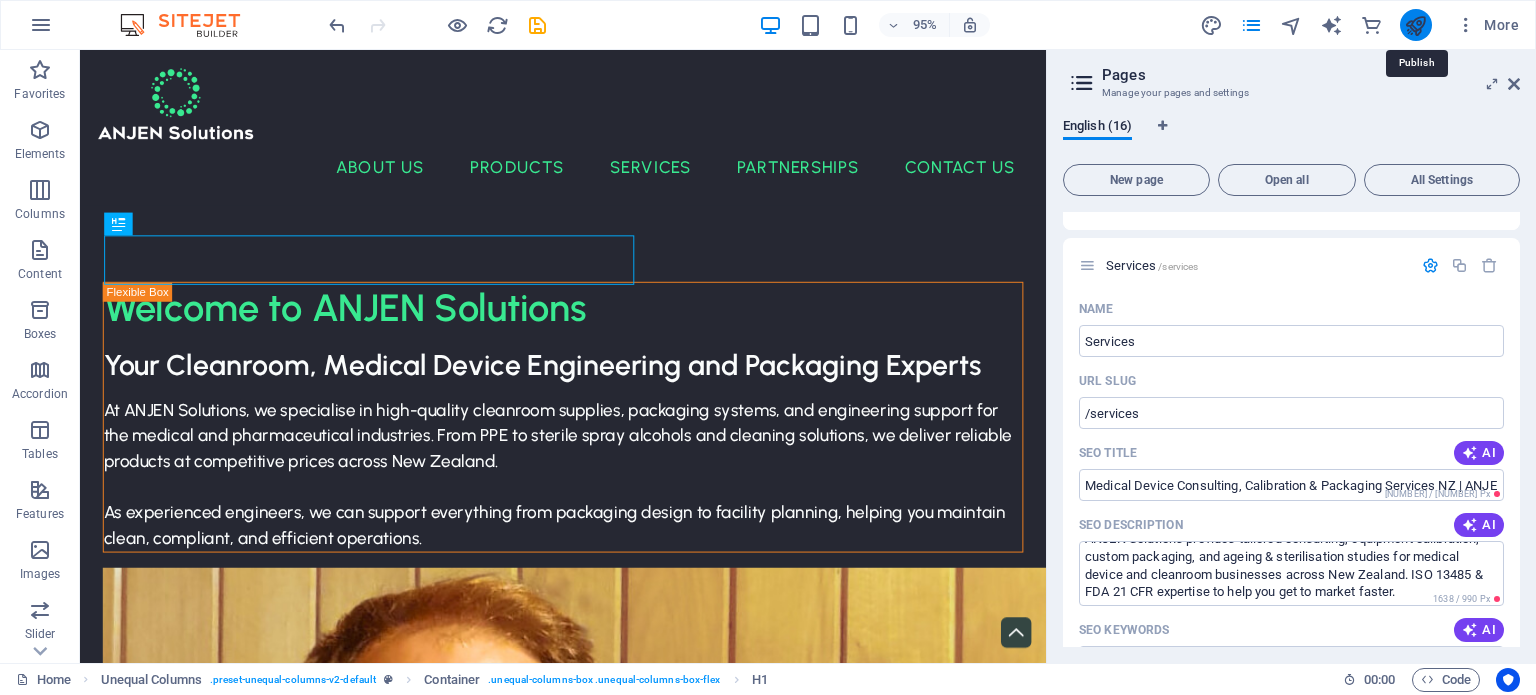 click at bounding box center [1415, 25] 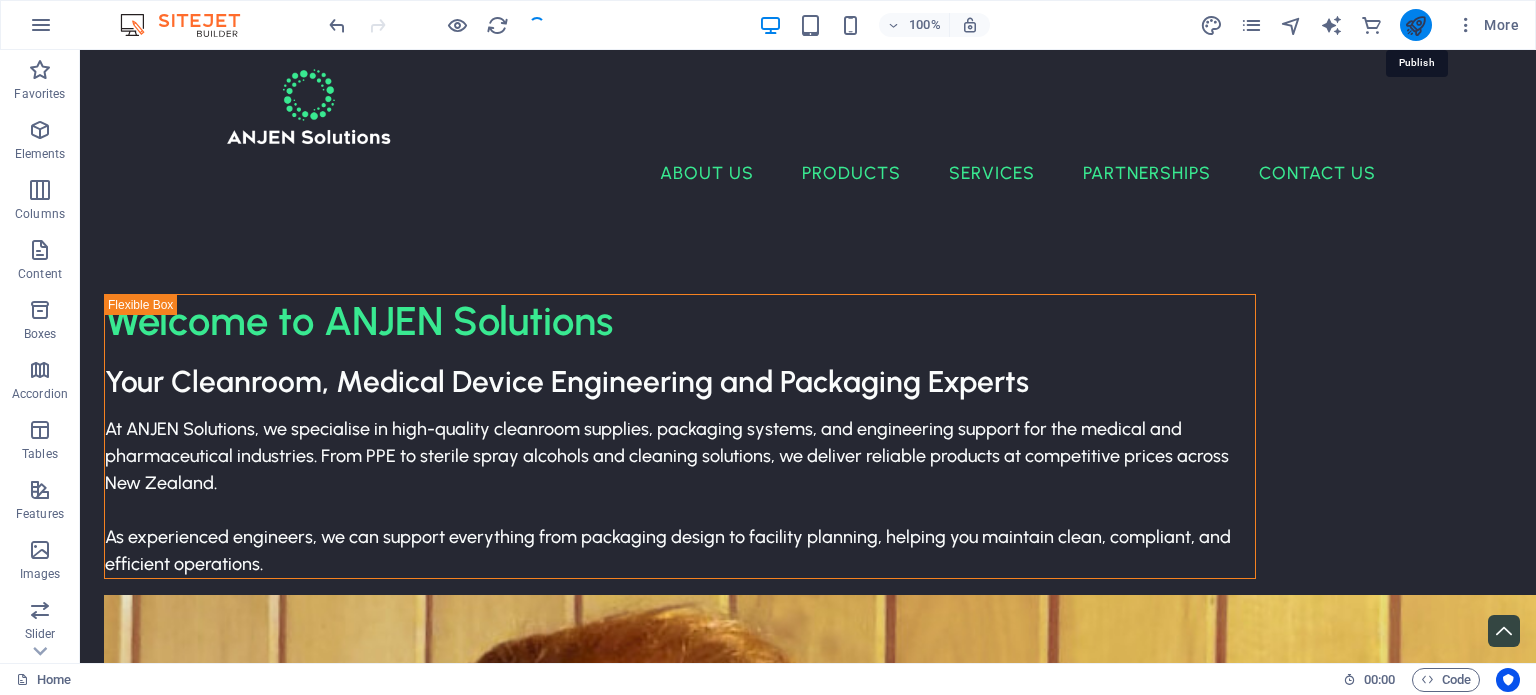click at bounding box center [1415, 25] 